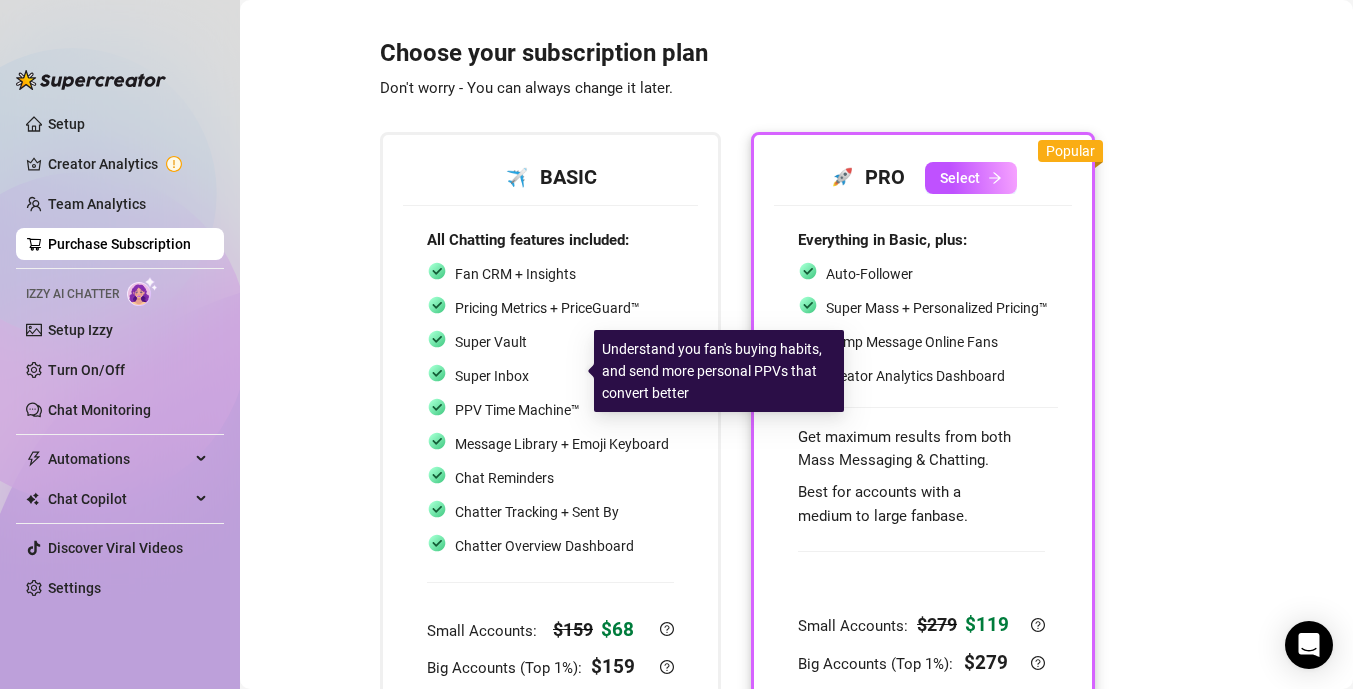 scroll, scrollTop: 0, scrollLeft: 0, axis: both 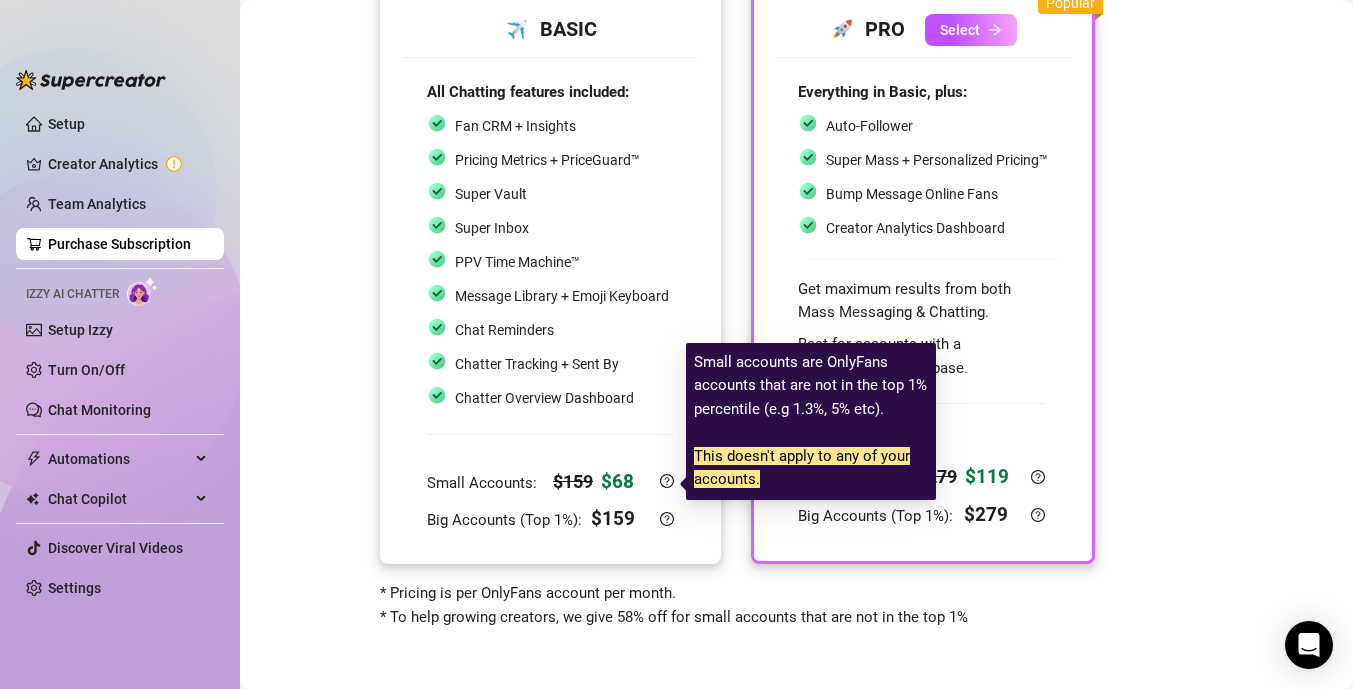 click on "$ 159" at bounding box center [573, 482] 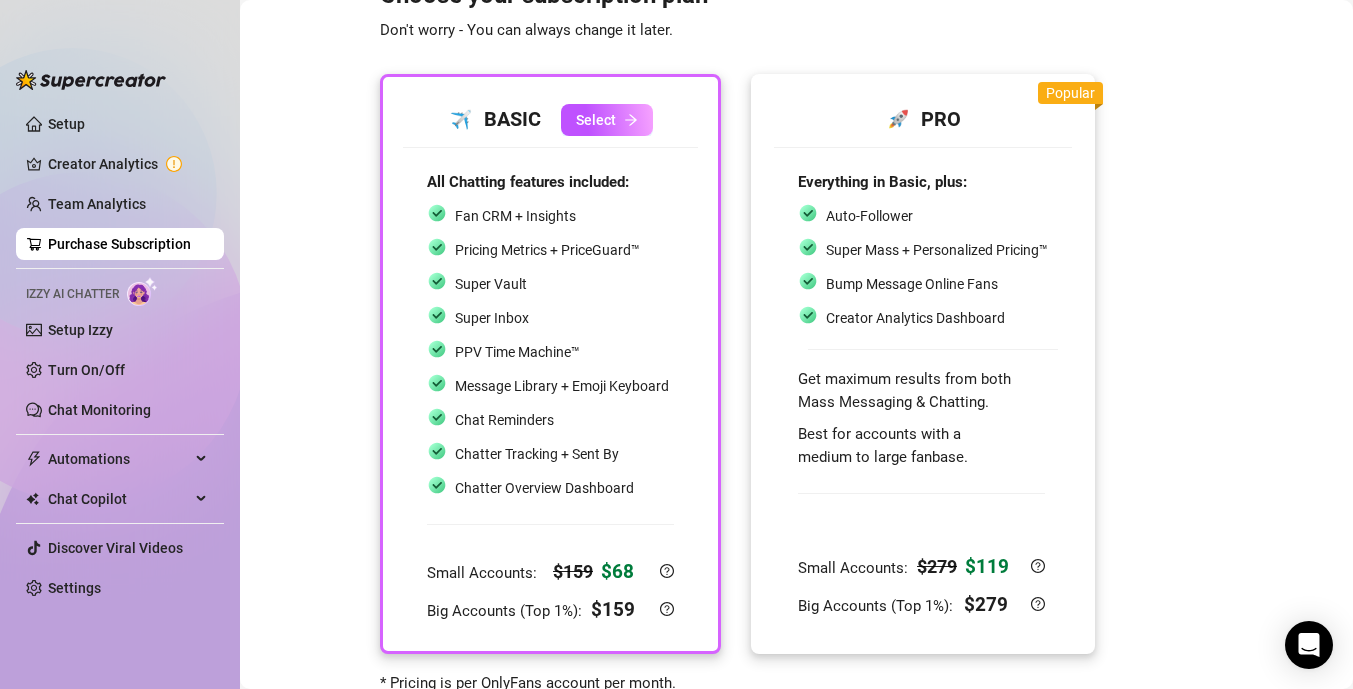 scroll, scrollTop: 0, scrollLeft: 0, axis: both 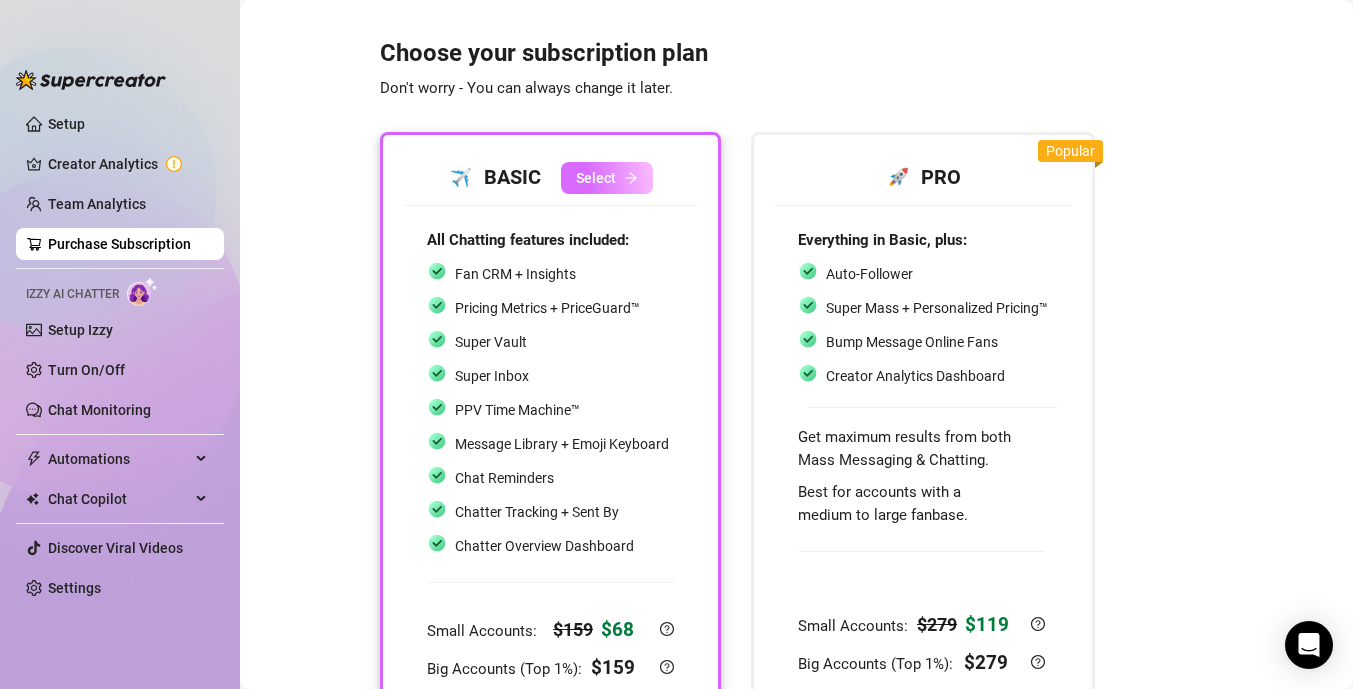 click on "Select" at bounding box center (607, 178) 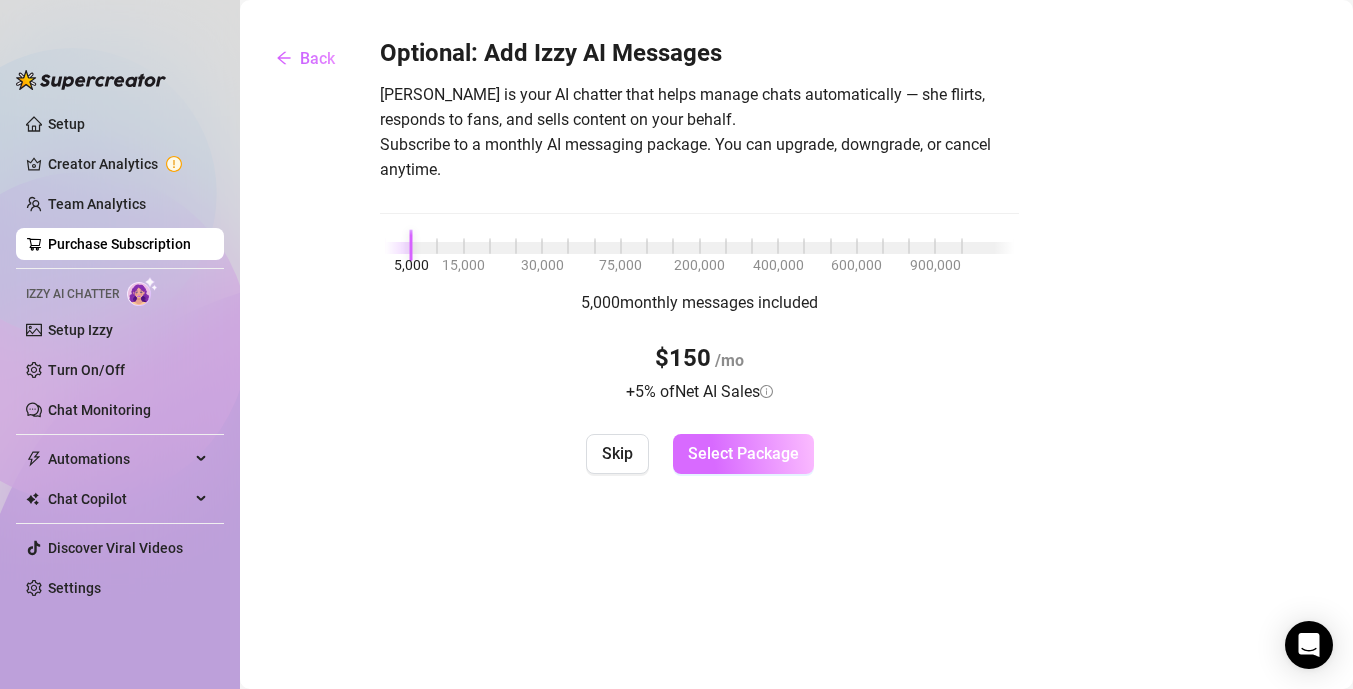 click on "Select Package" at bounding box center [743, 453] 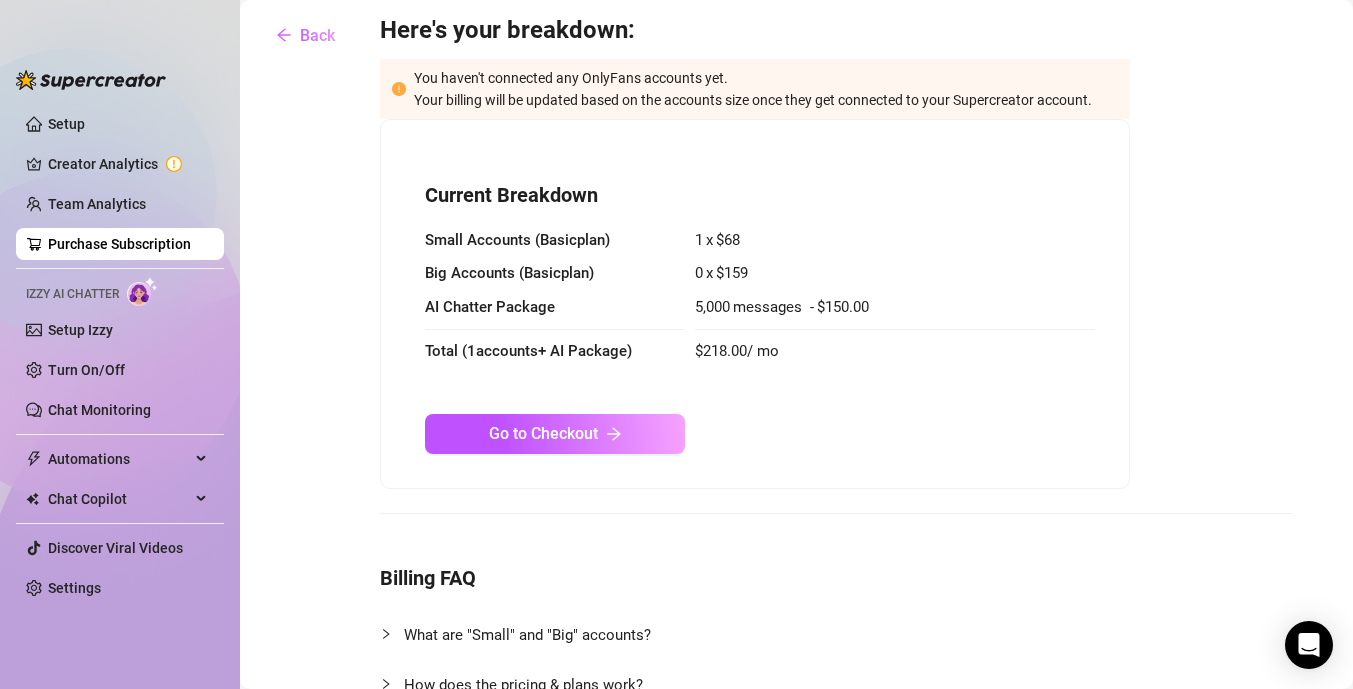 scroll, scrollTop: 19, scrollLeft: 0, axis: vertical 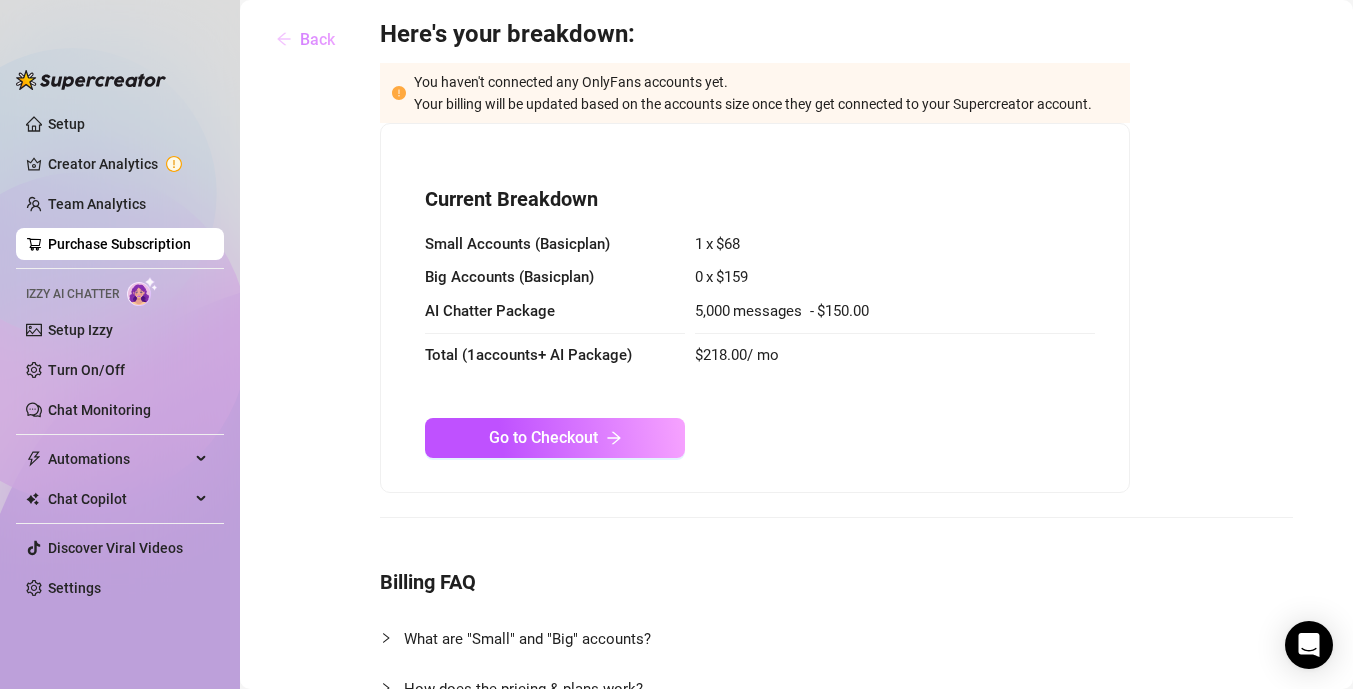 click on "Back" at bounding box center (317, 39) 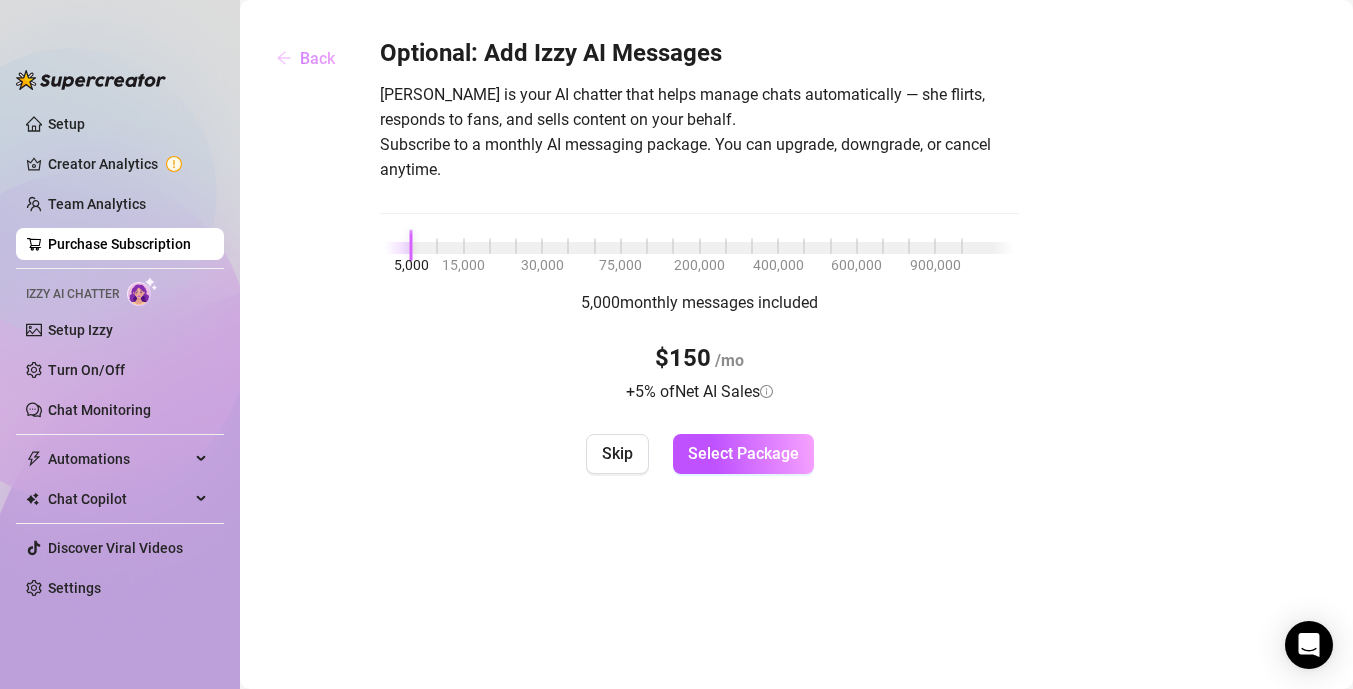 click on "Back" at bounding box center (317, 58) 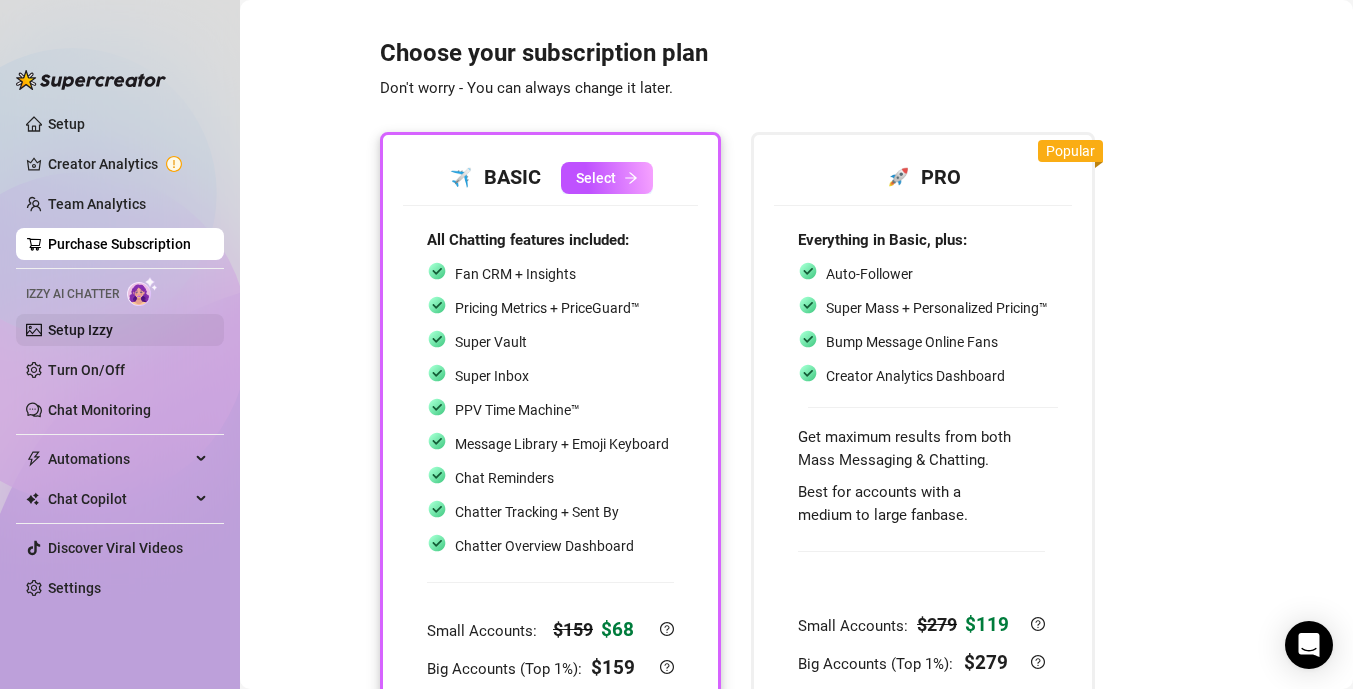click on "Setup Izzy" at bounding box center [80, 330] 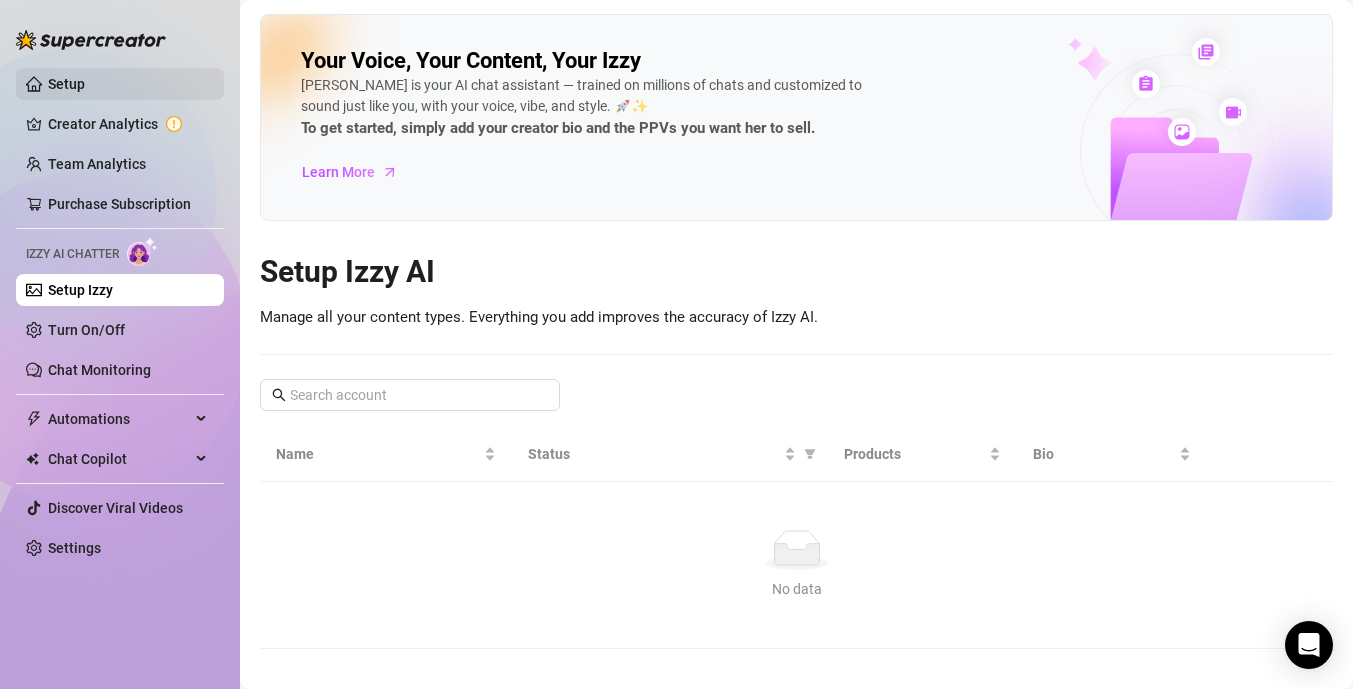 click on "Setup" at bounding box center (66, 84) 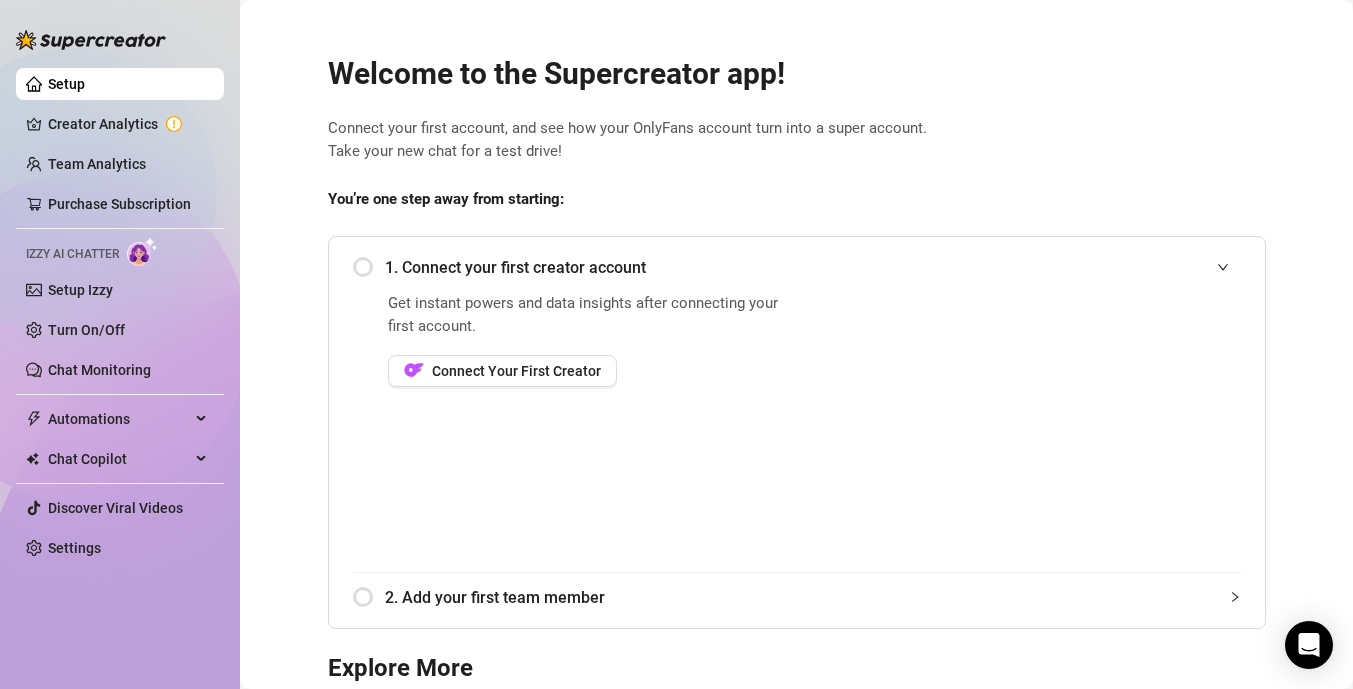 click on "1. Connect your first creator account" at bounding box center [797, 267] 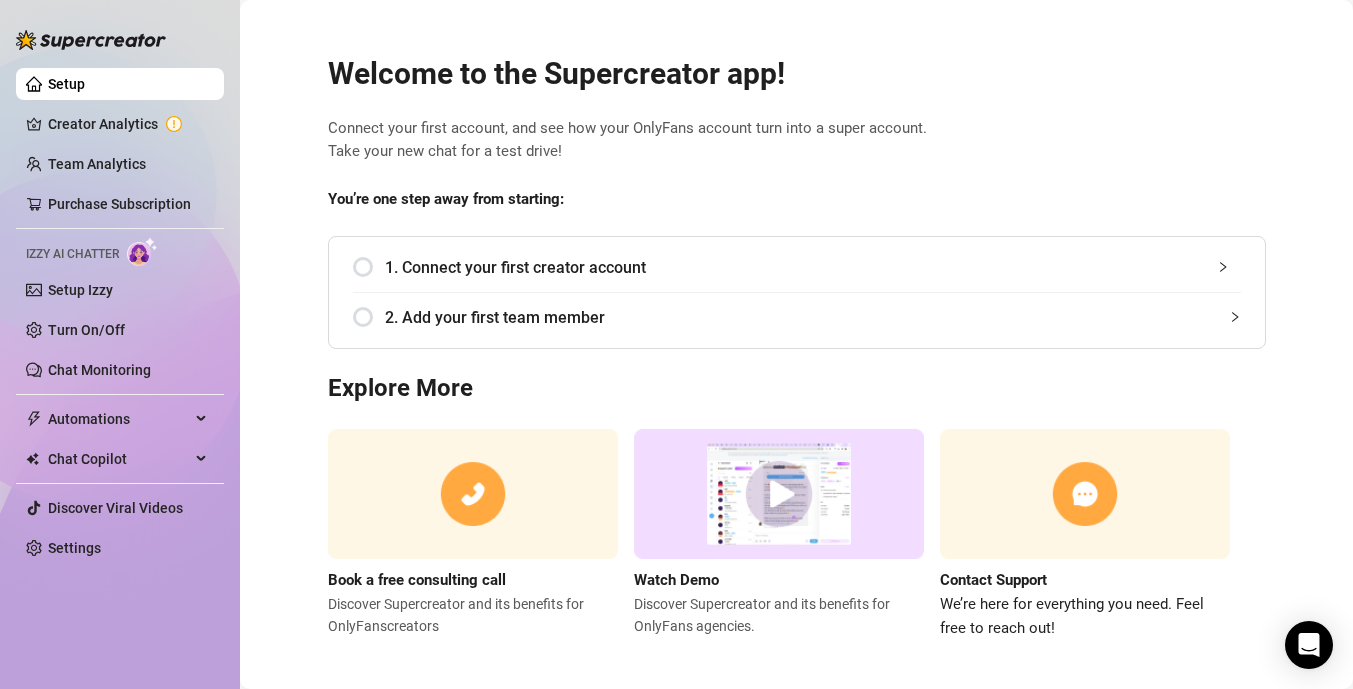 click on "1. Connect your first creator account" at bounding box center [797, 267] 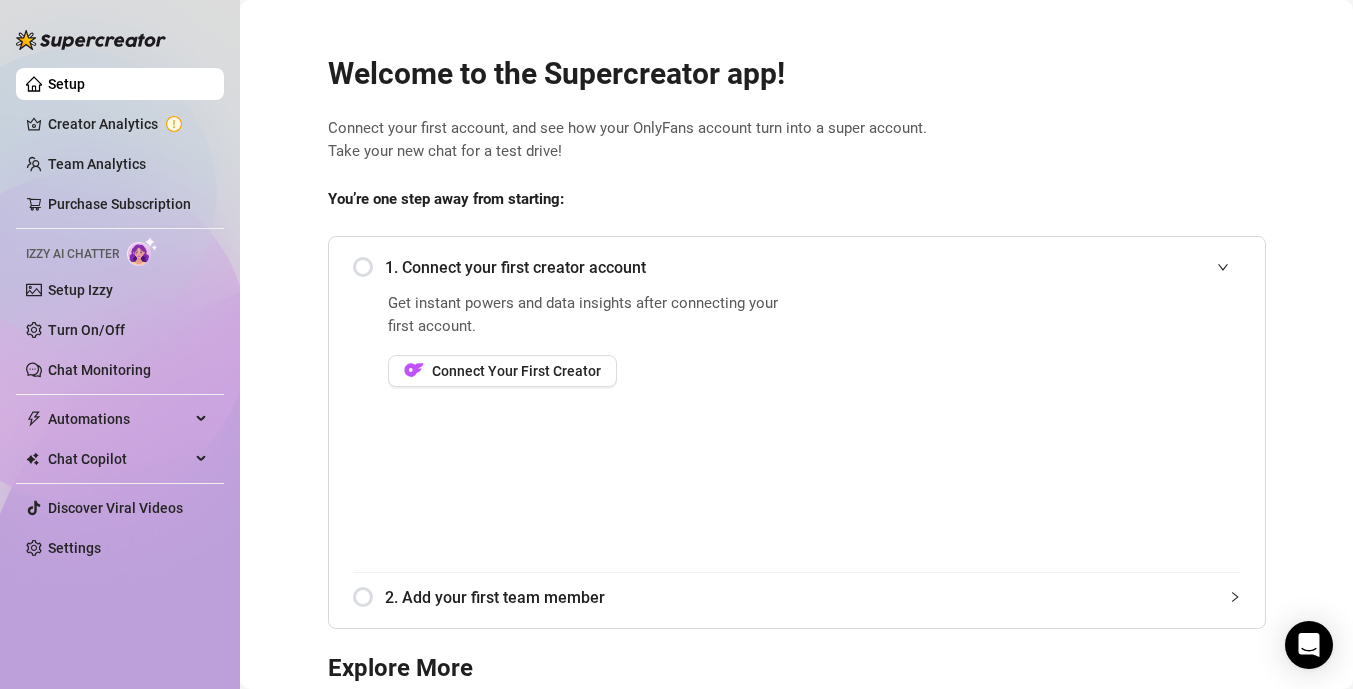 click on "1. Connect your first creator account" at bounding box center [797, 267] 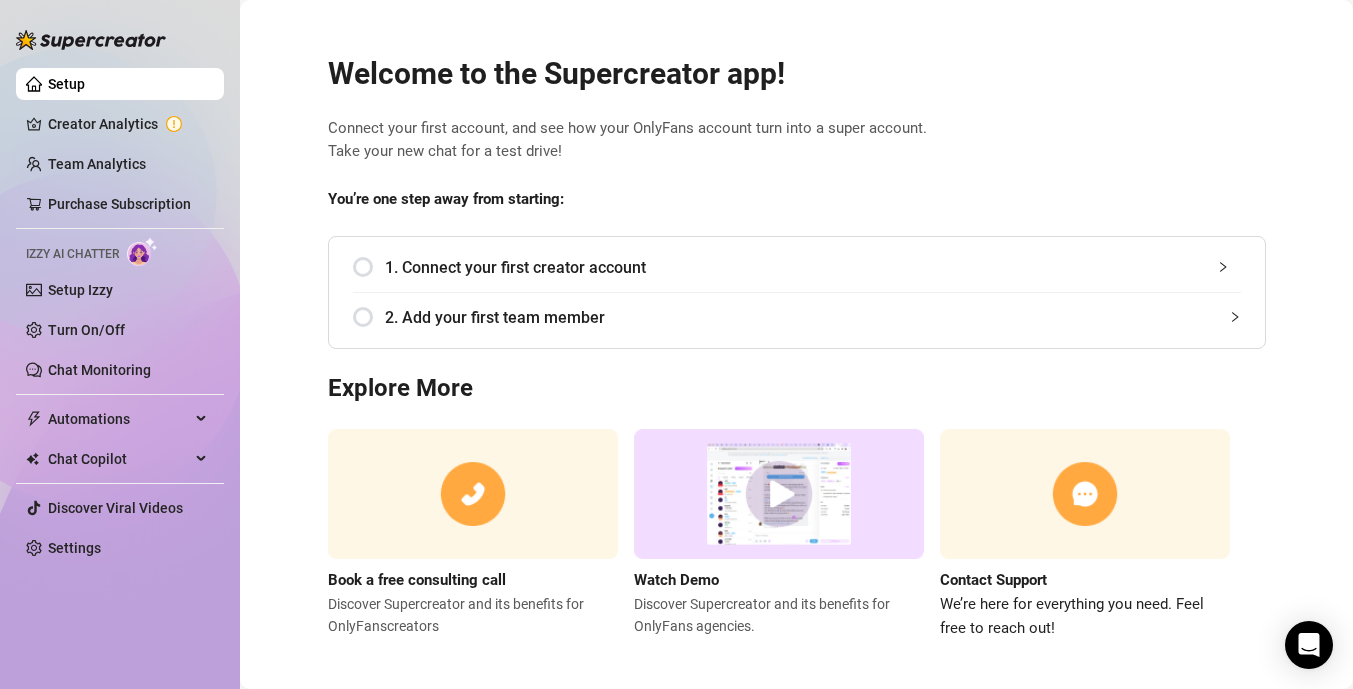 click on "1. Connect your first creator account" at bounding box center (797, 267) 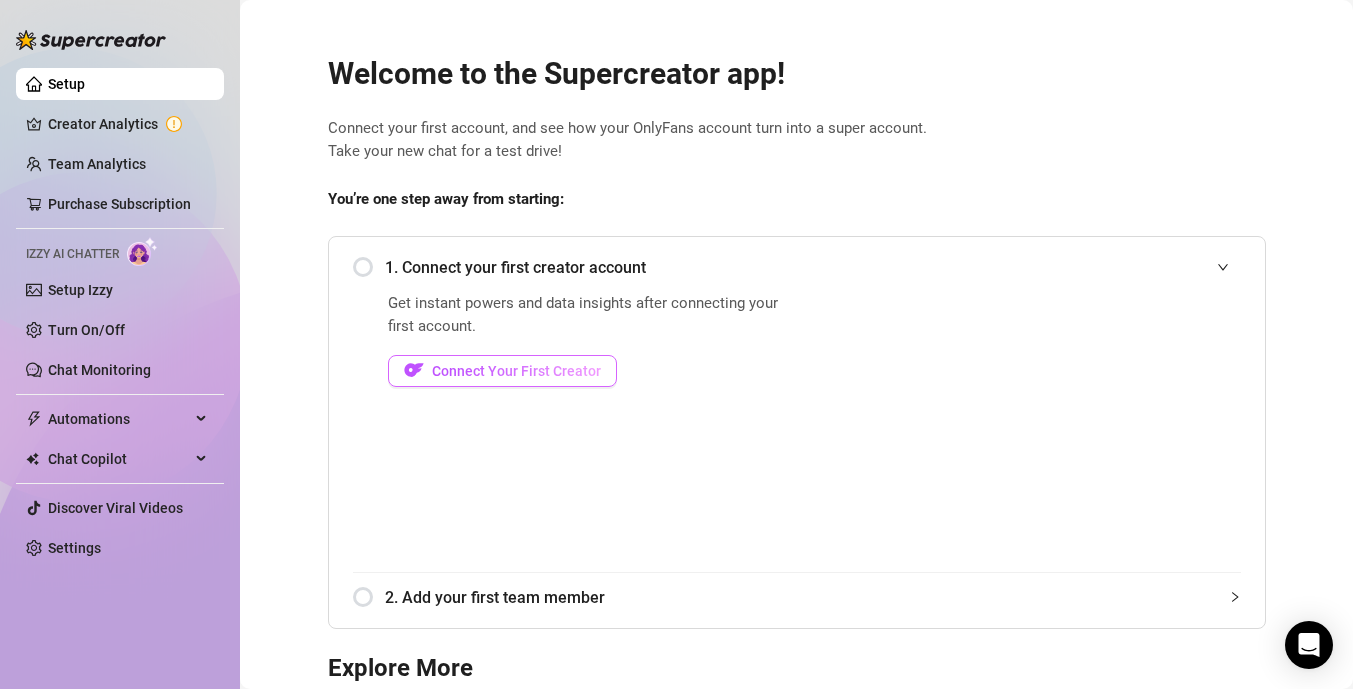 click on "Connect Your First Creator" at bounding box center (516, 371) 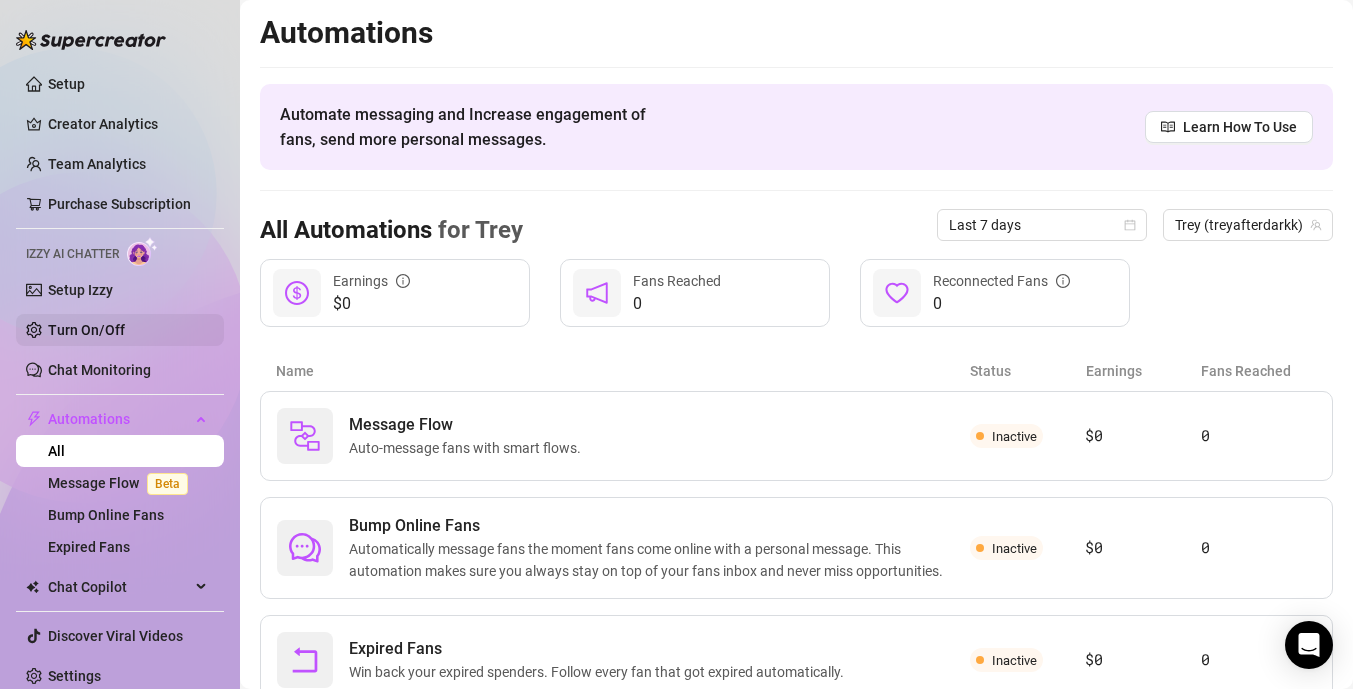 scroll, scrollTop: 11, scrollLeft: 0, axis: vertical 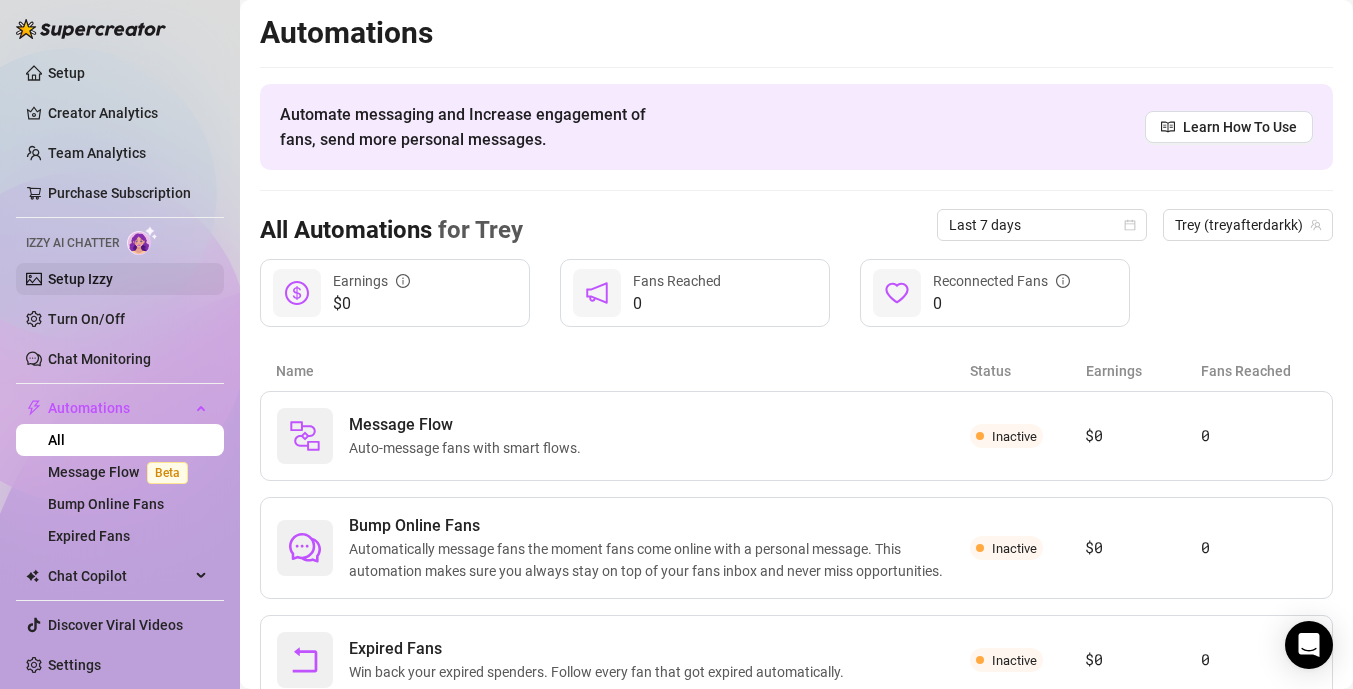 click on "Setup Izzy" at bounding box center (80, 279) 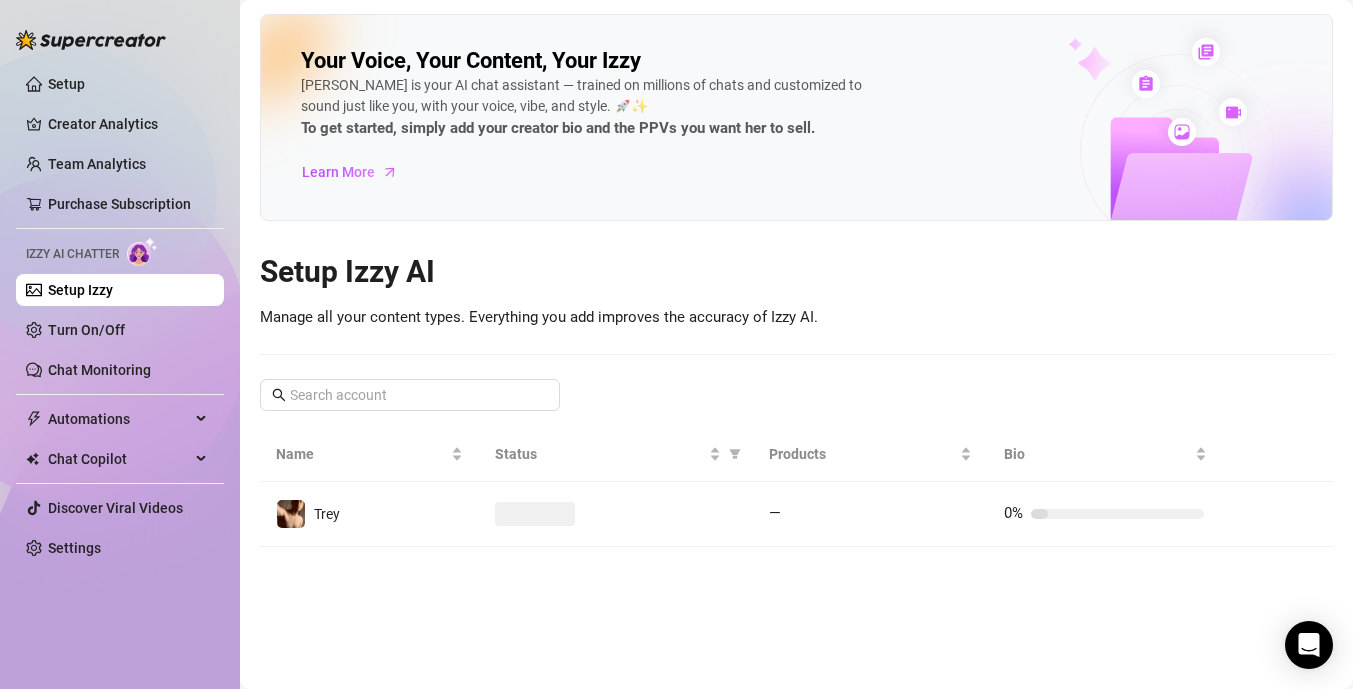 scroll, scrollTop: 0, scrollLeft: 0, axis: both 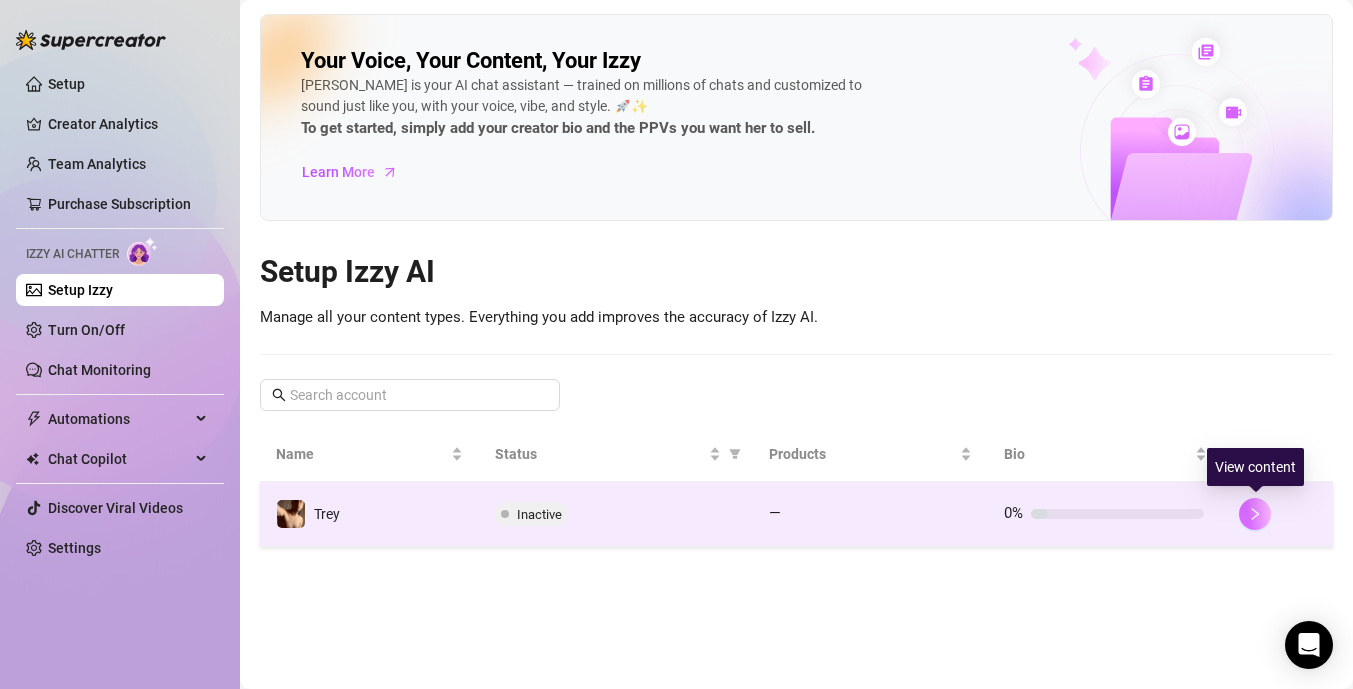click 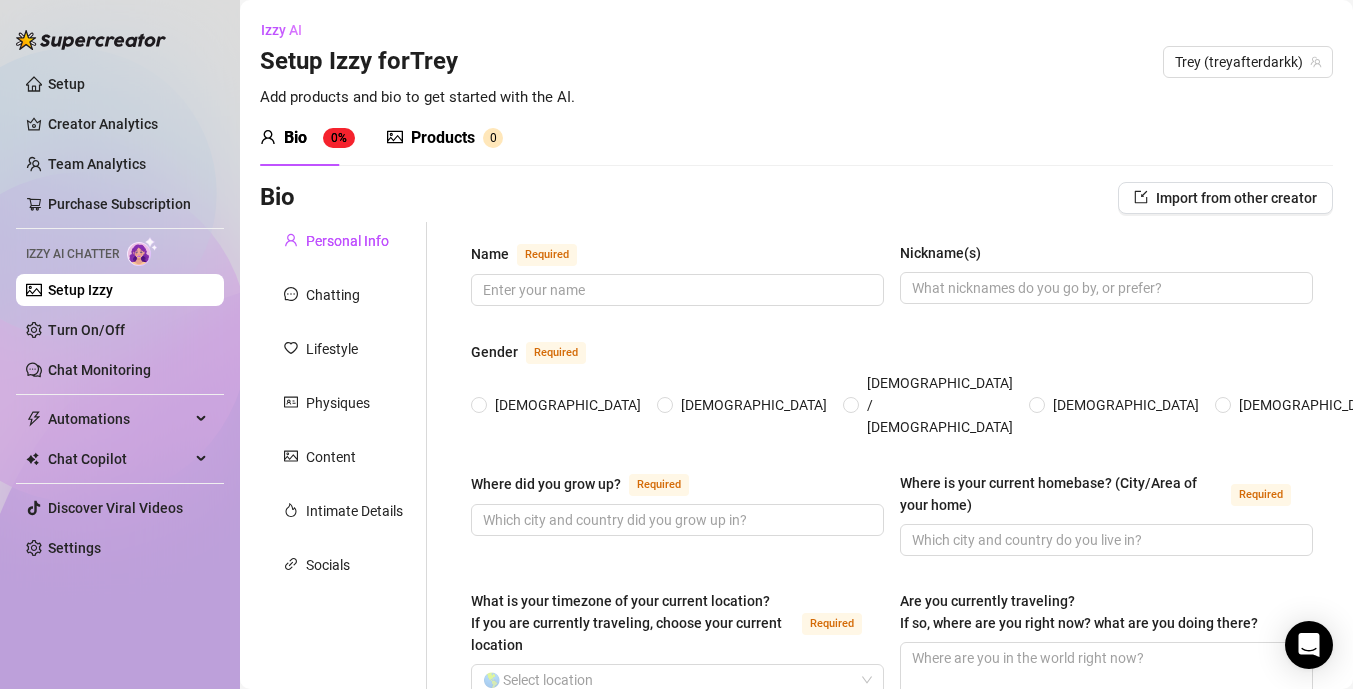 type 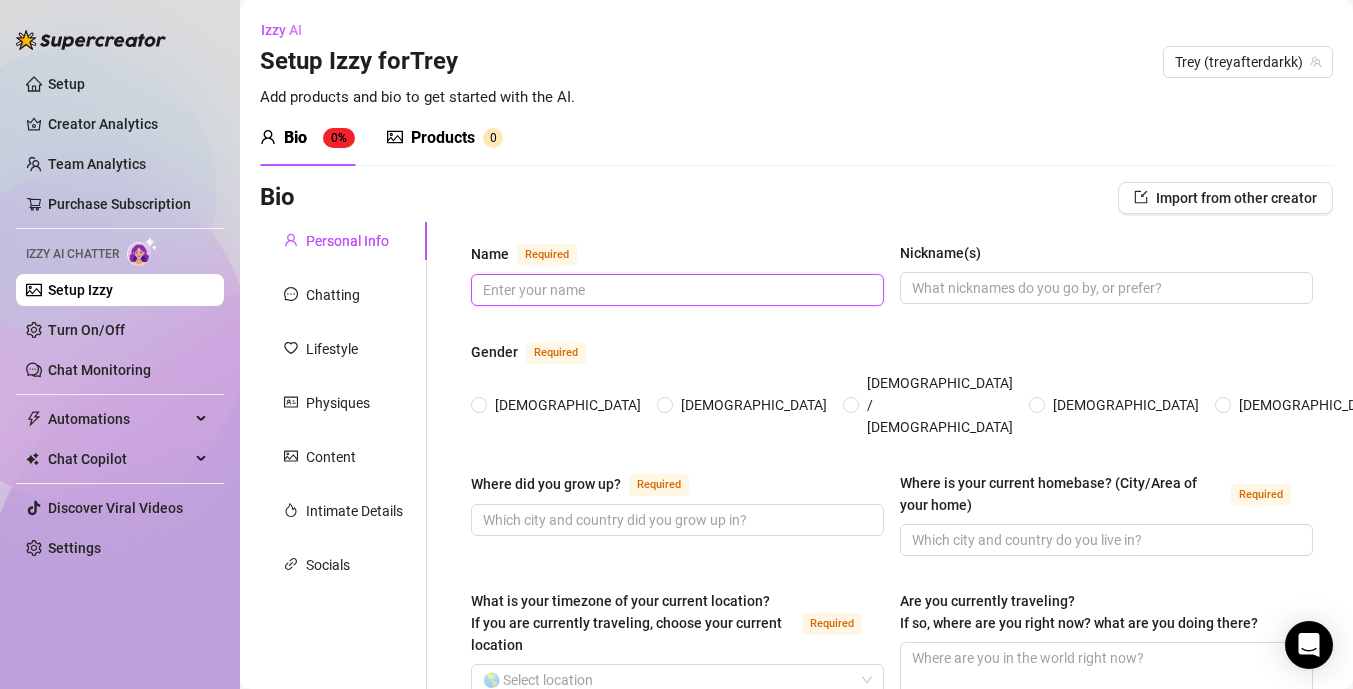 click on "Name Required" at bounding box center [675, 290] 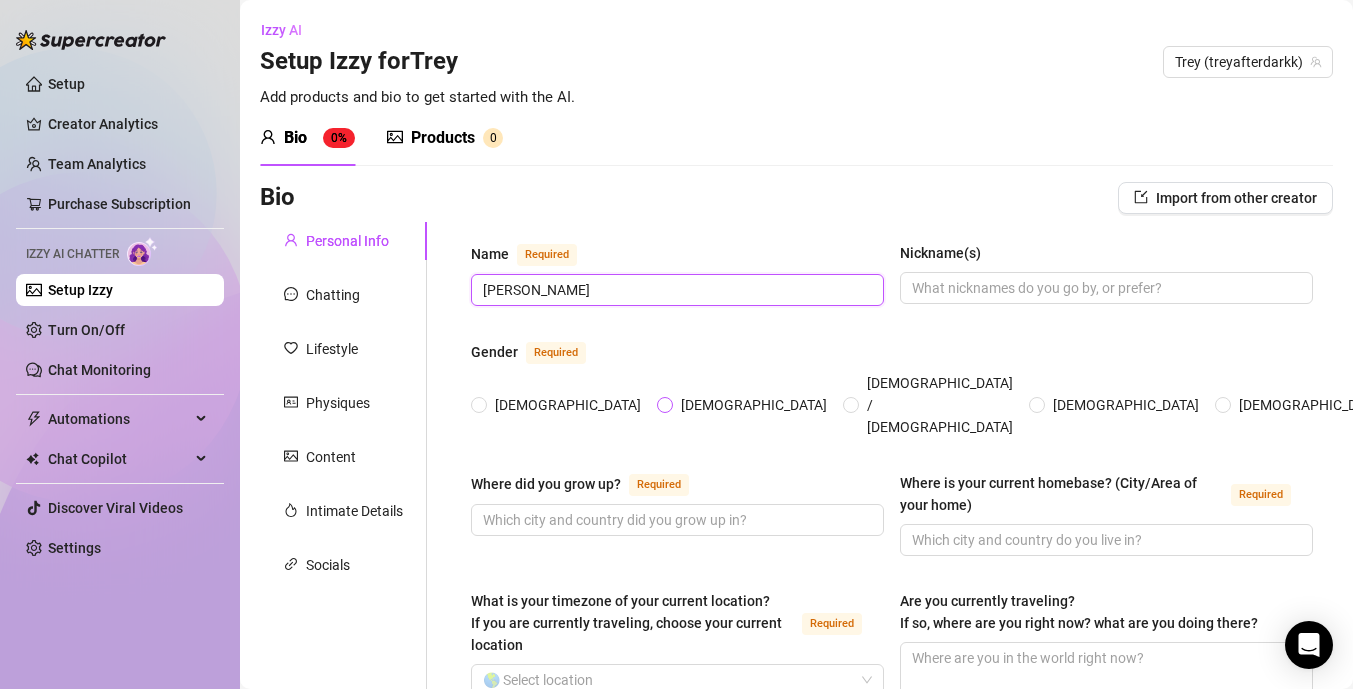 type on "[PERSON_NAME]" 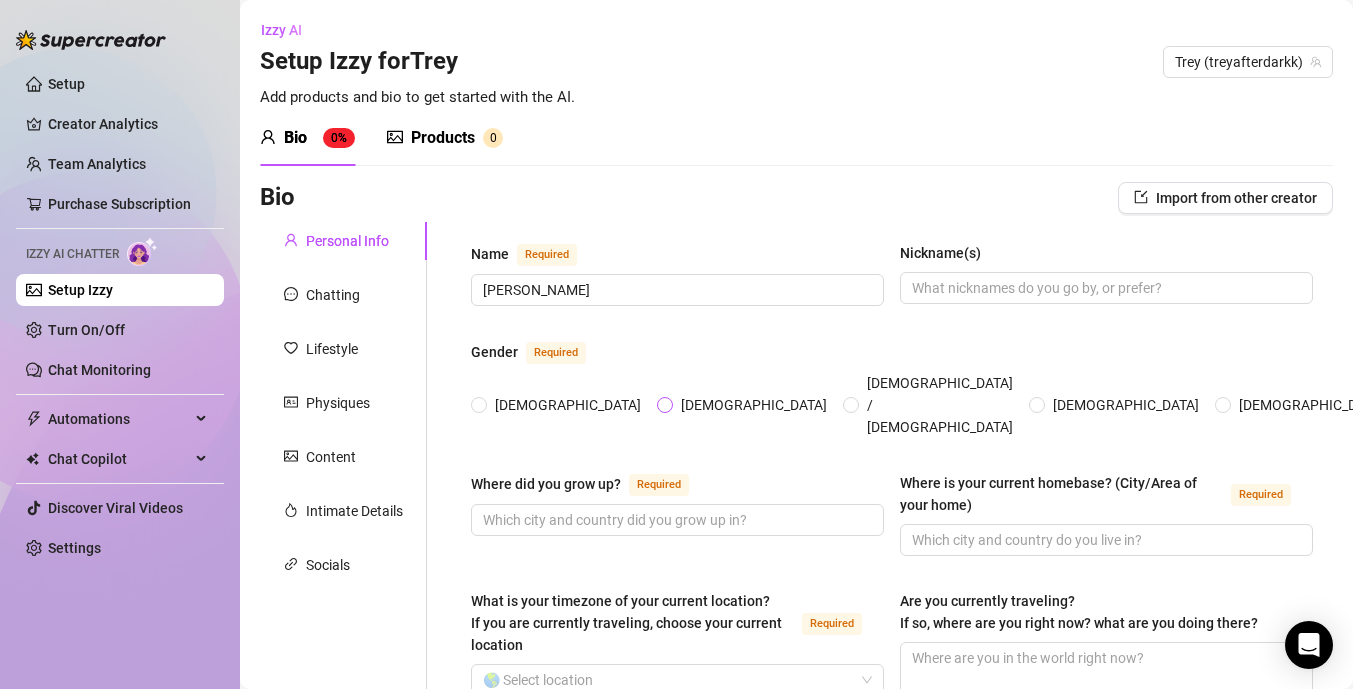 click on "[DEMOGRAPHIC_DATA]" at bounding box center (666, 406) 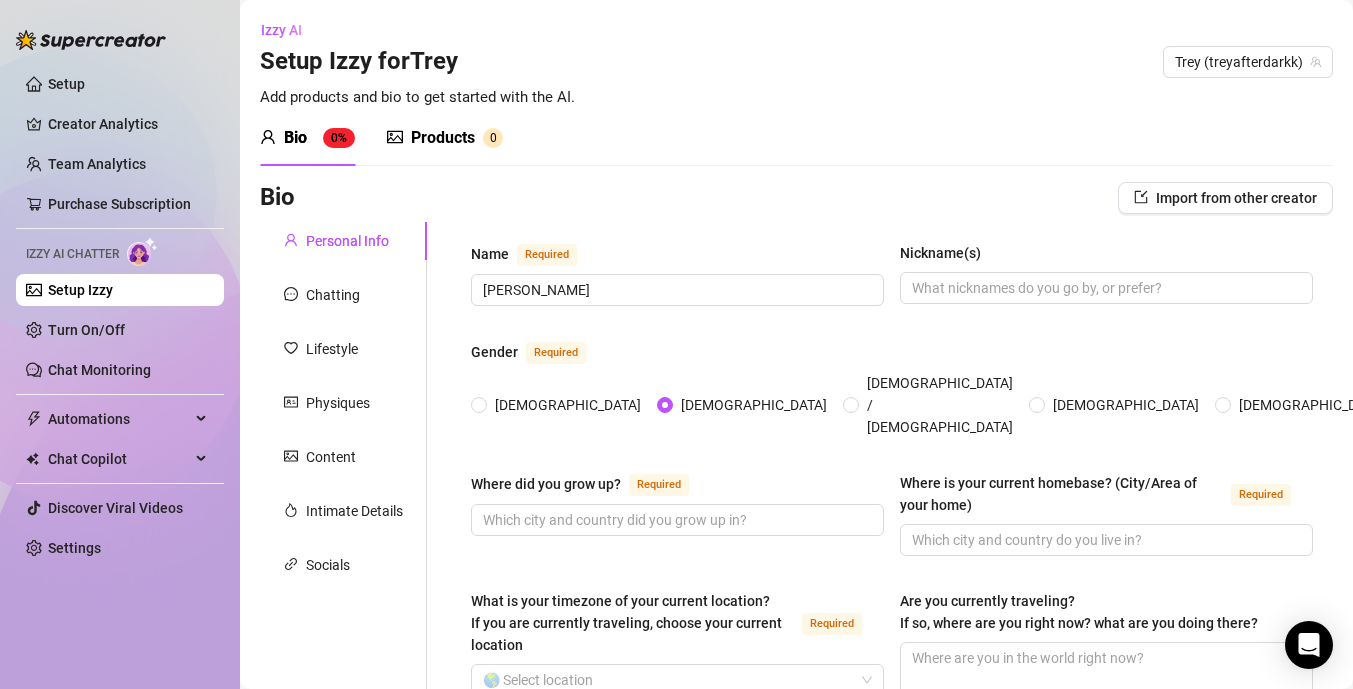 click at bounding box center (665, 405) 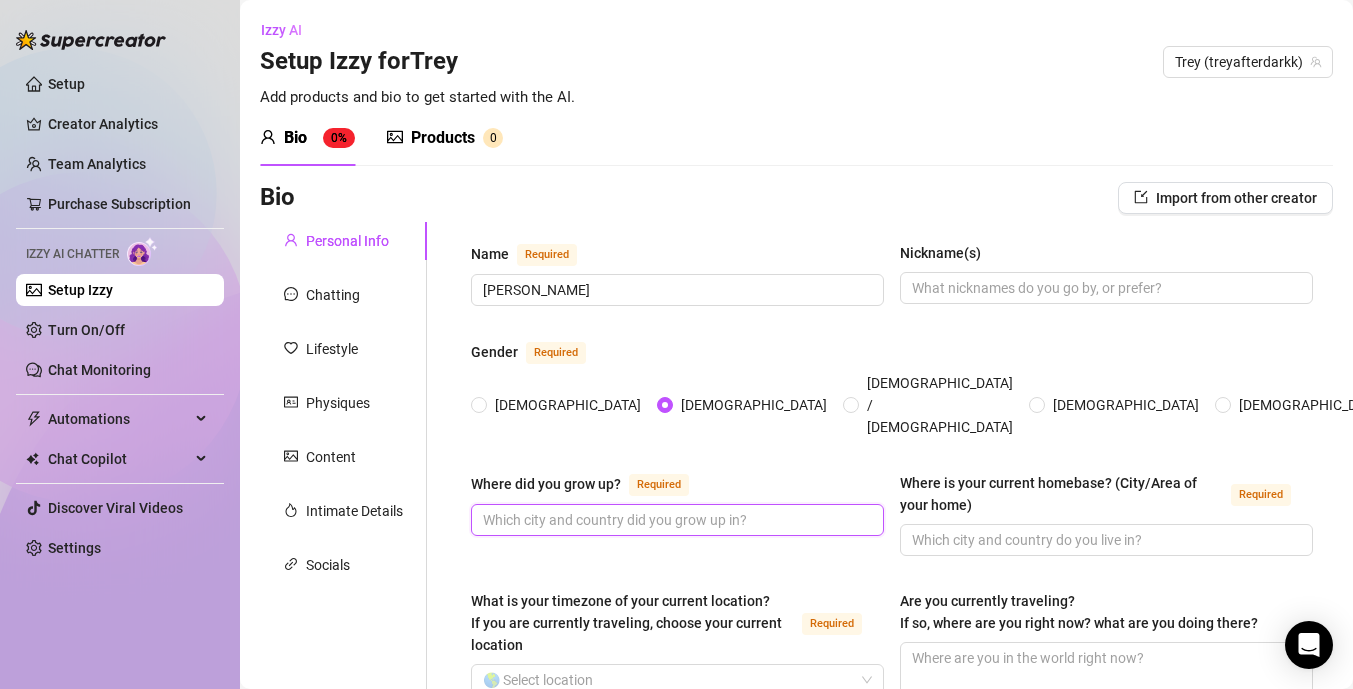 click on "Where did you grow up? Required" at bounding box center (675, 520) 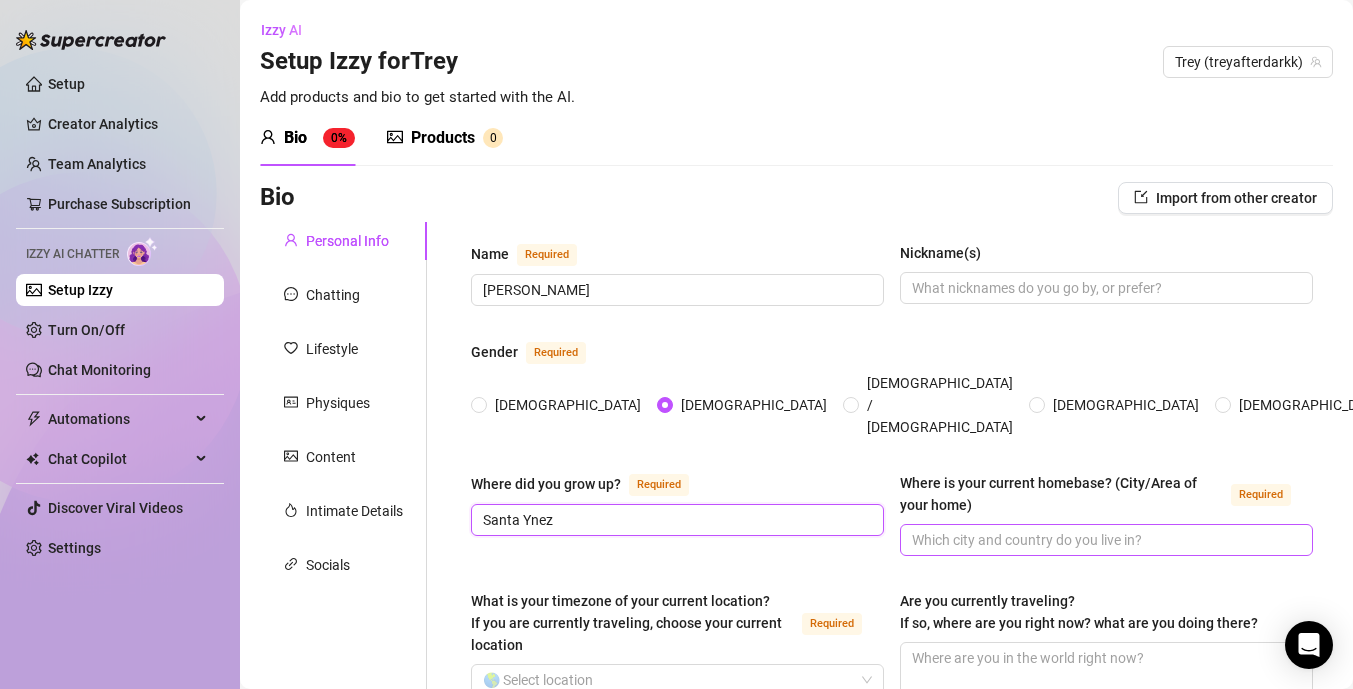 type on "Santa Ynez" 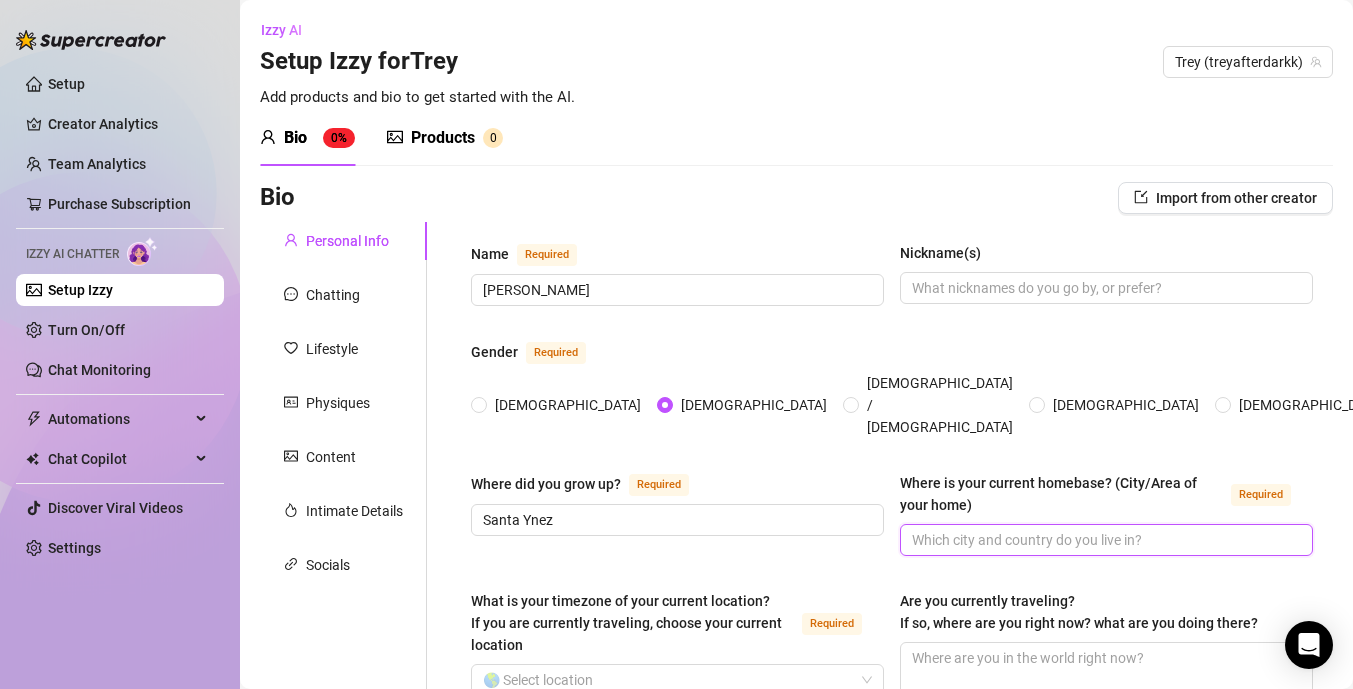 click on "Where is your current homebase? (City/Area of your home) Required" at bounding box center [1104, 540] 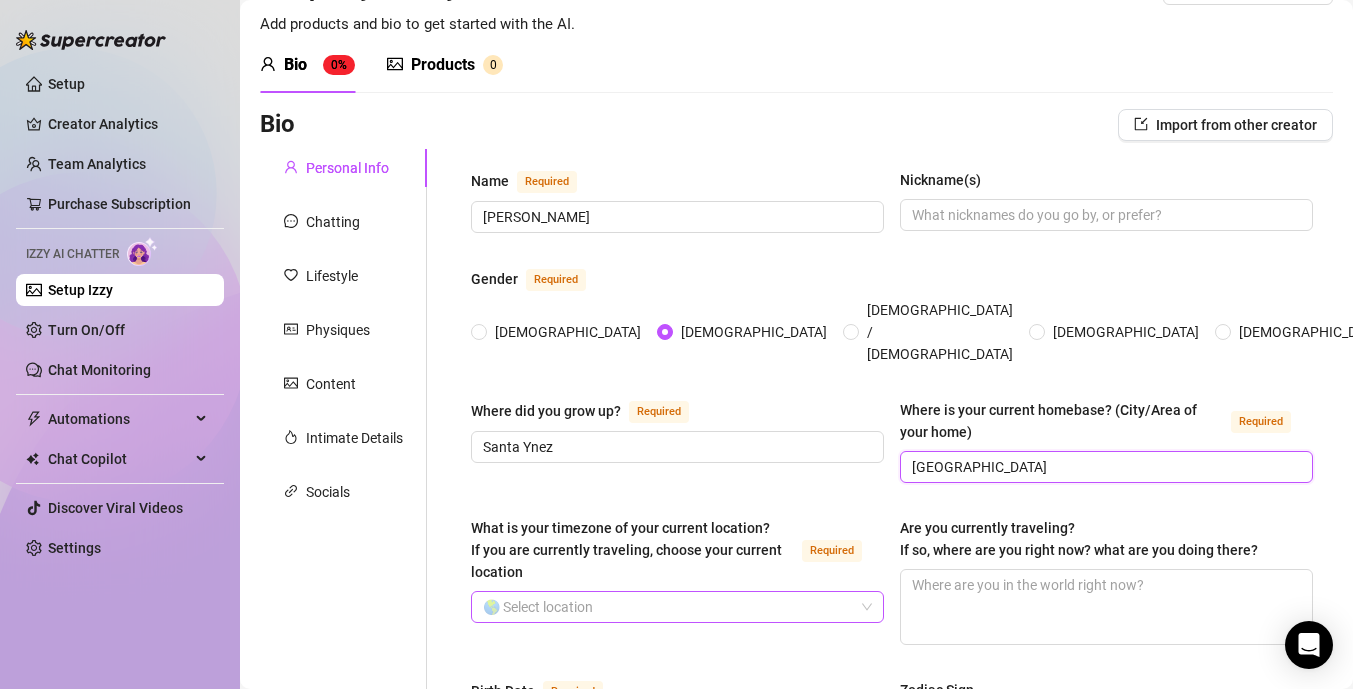 scroll, scrollTop: 75, scrollLeft: 0, axis: vertical 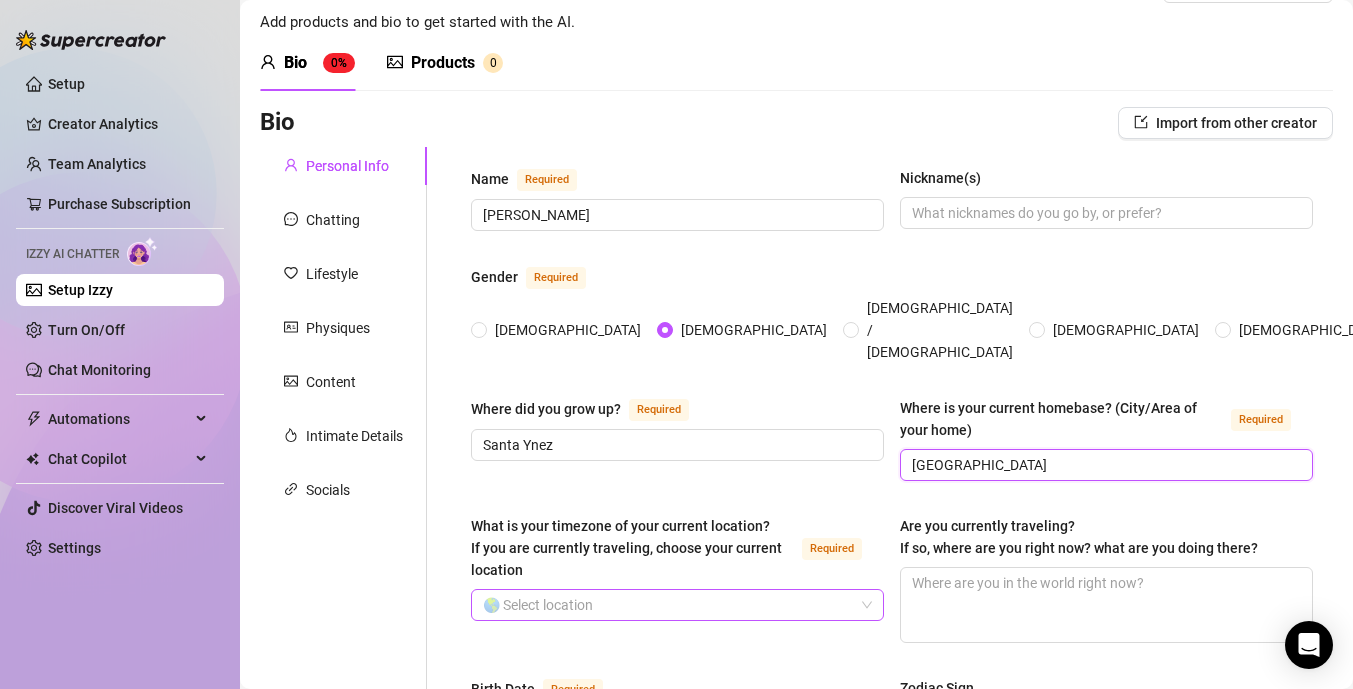 type on "[GEOGRAPHIC_DATA]" 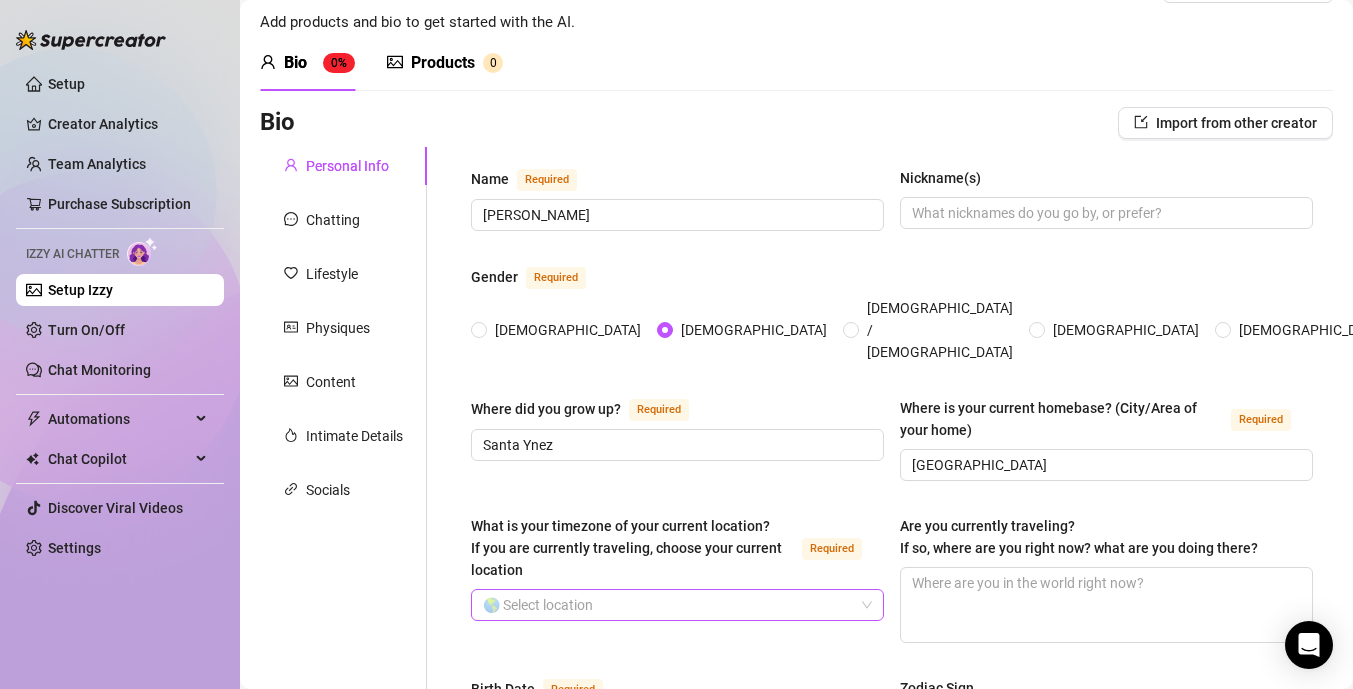 click on "What is your timezone of your current location? If you are currently traveling, choose your current location Required" at bounding box center [668, 605] 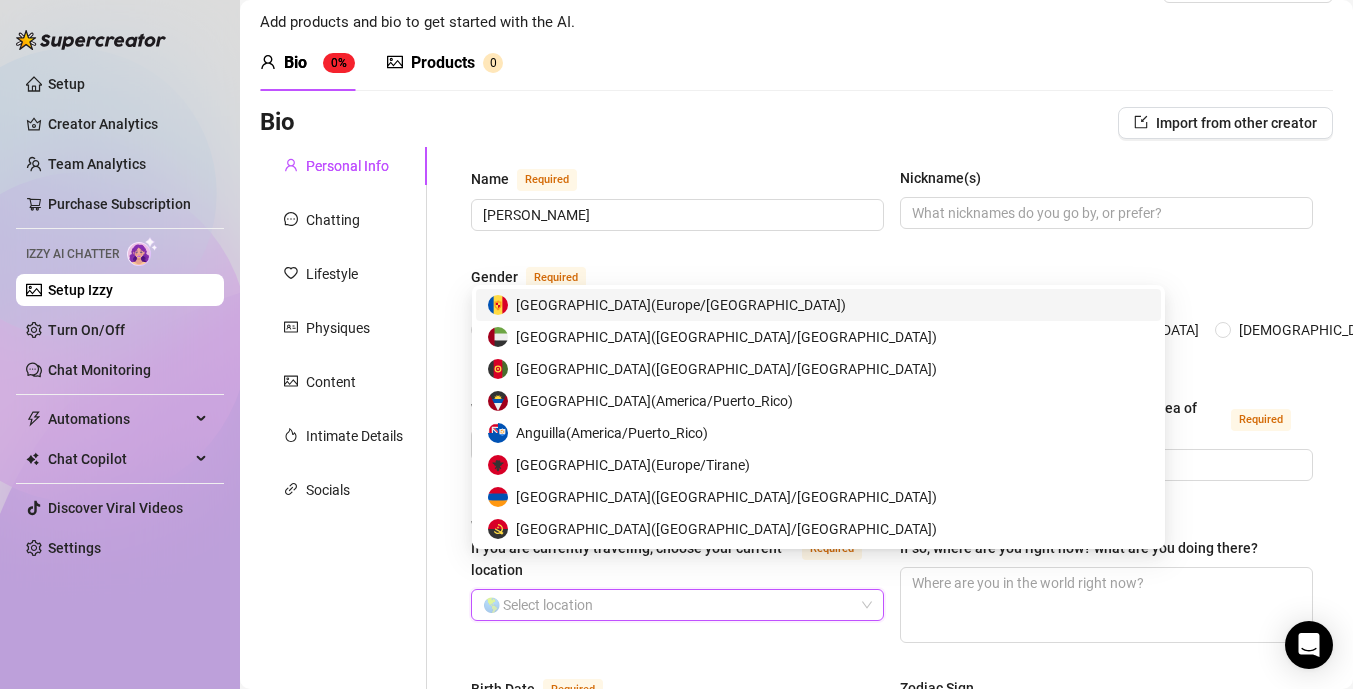 click at bounding box center (677, 605) 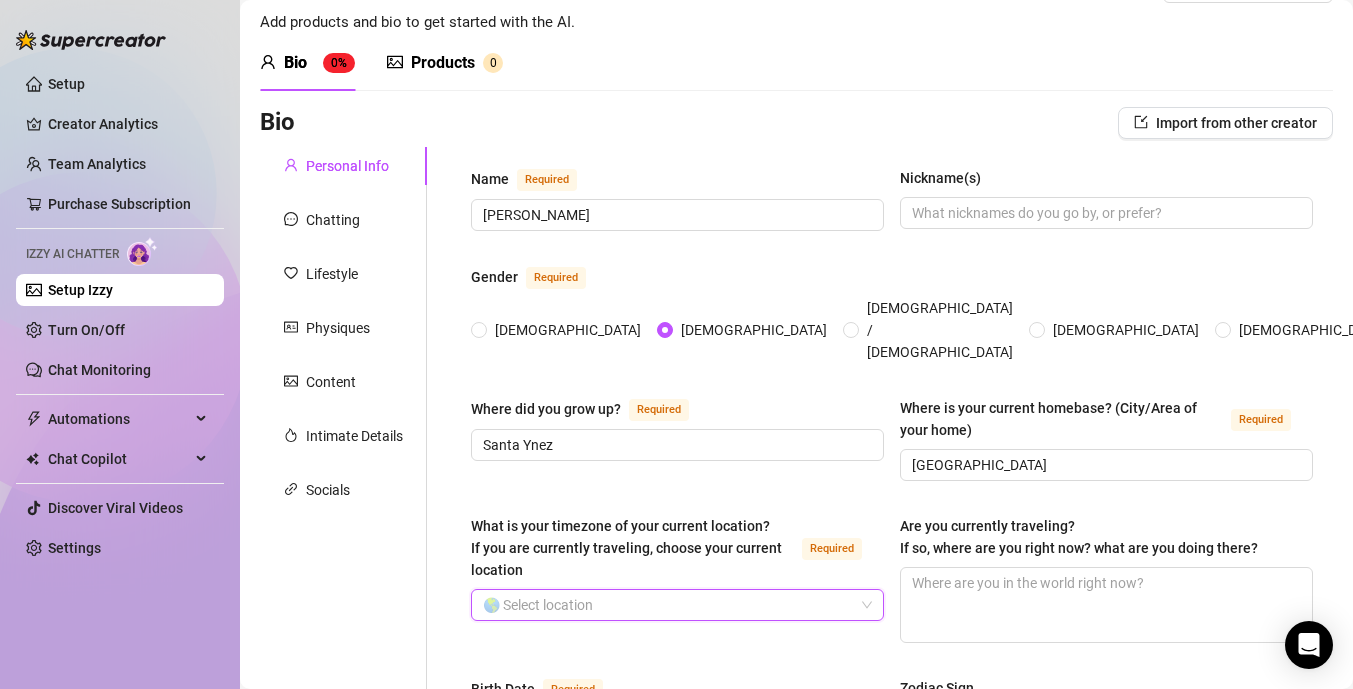 click on "What is your timezone of your current location? If you are currently traveling, choose your current location Required" at bounding box center [668, 605] 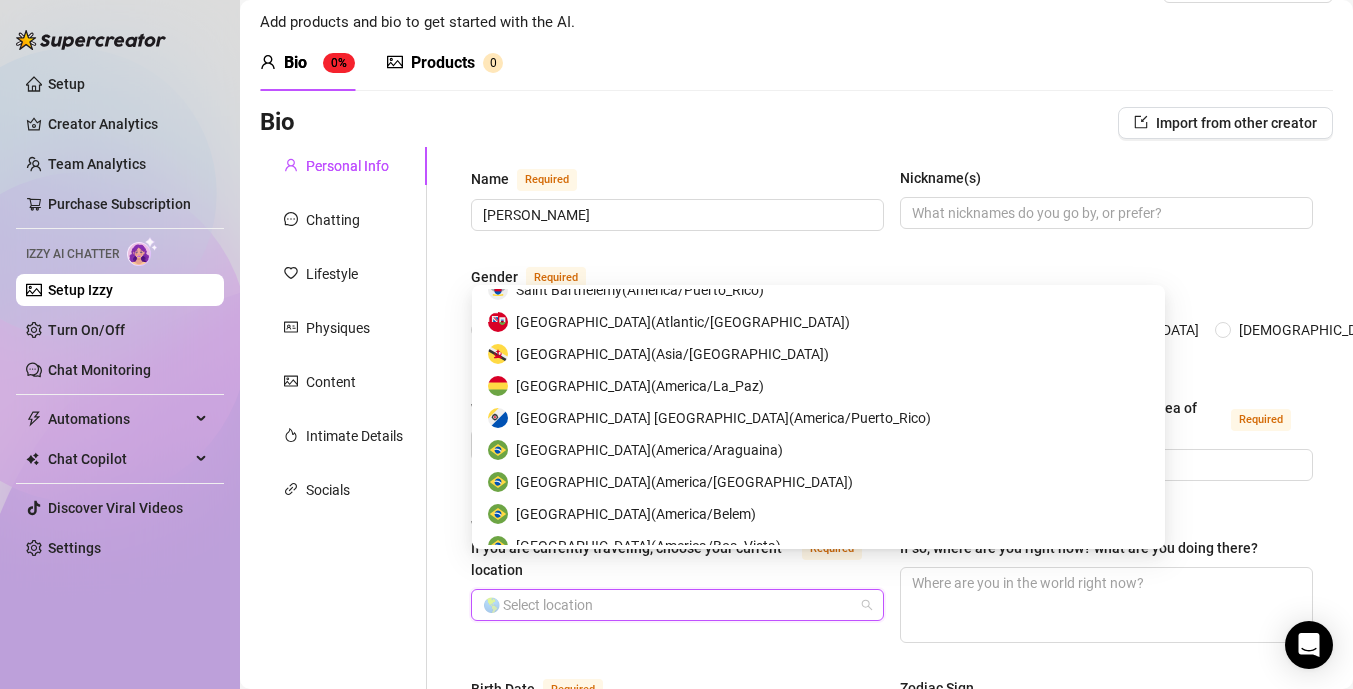 scroll, scrollTop: 1439, scrollLeft: 0, axis: vertical 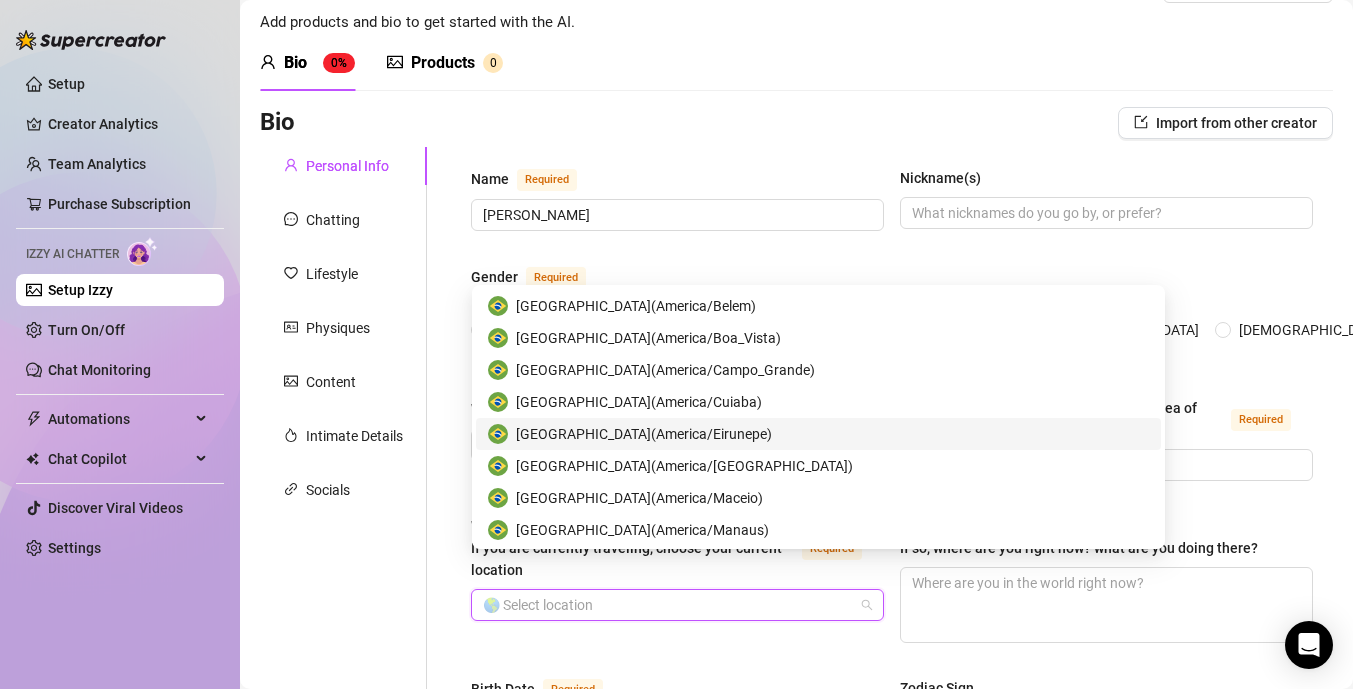 click on "What is your timezone of your current location? If you are currently traveling, choose your current location Required" at bounding box center [668, 605] 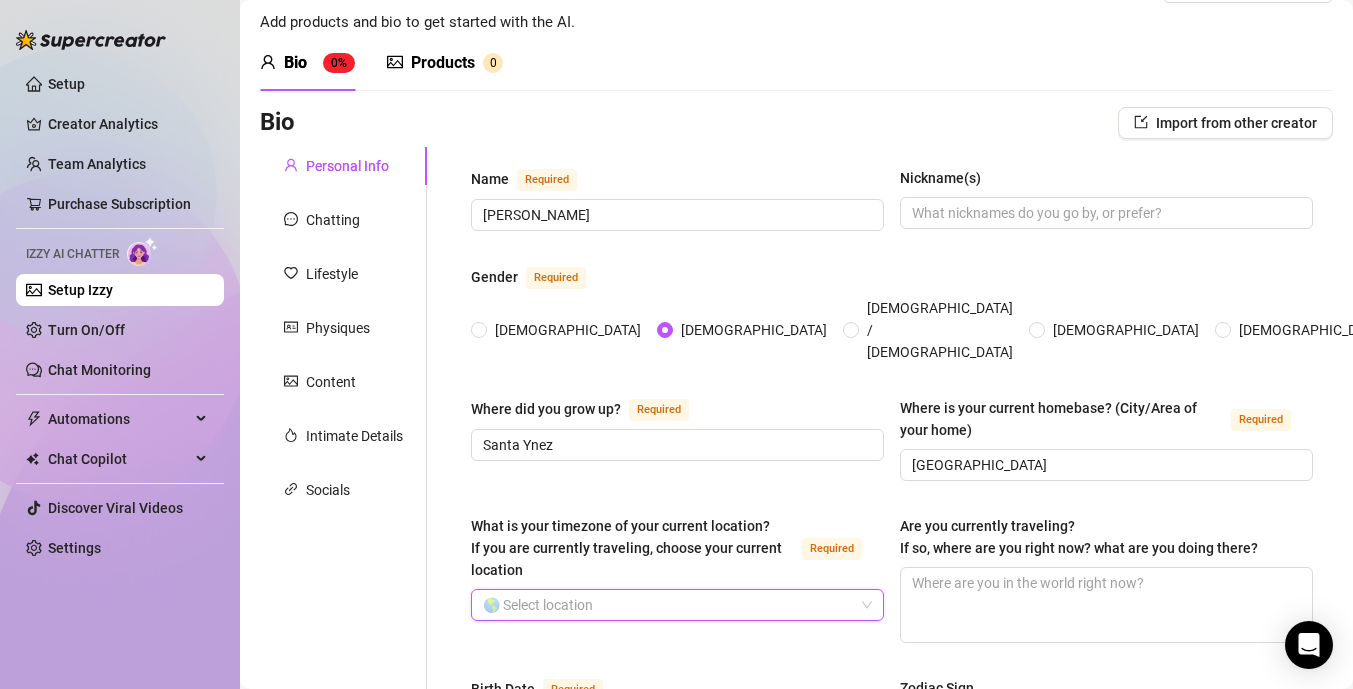 click on "What is your timezone of your current location? If you are currently traveling, choose your current location Required 🌎 Select location" at bounding box center (677, 579) 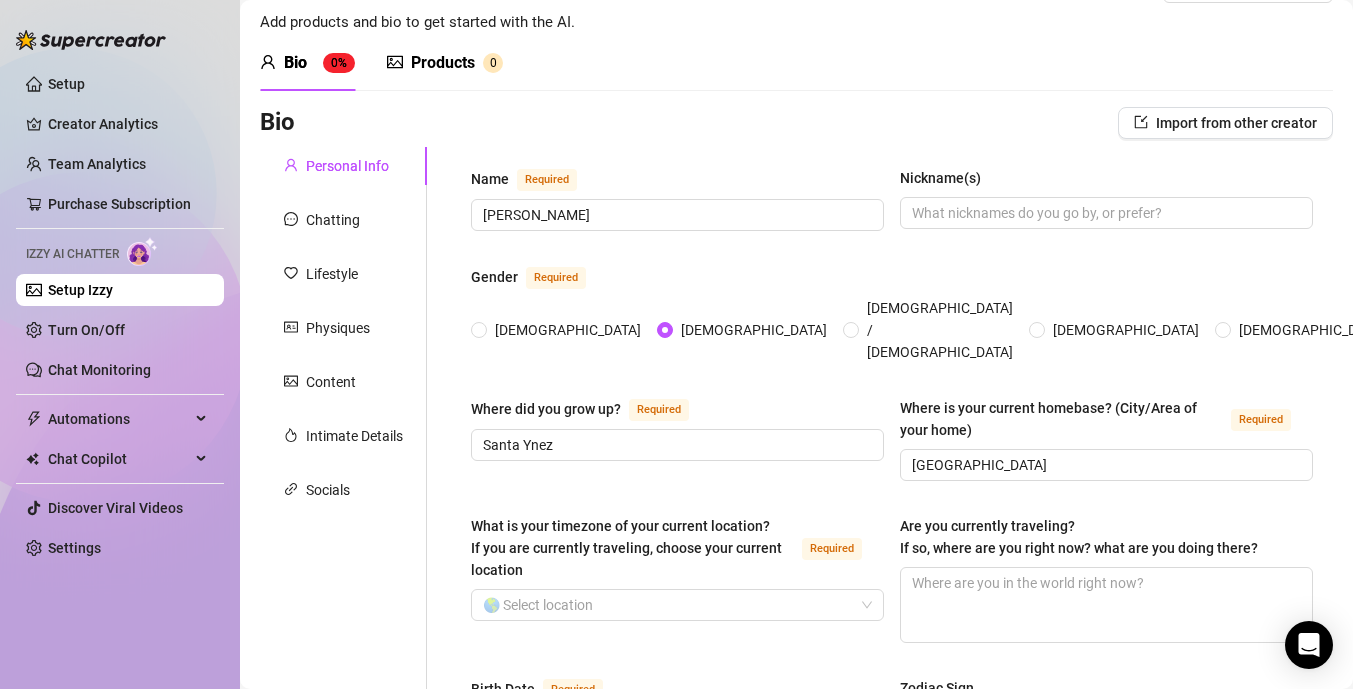 click on "What is your timezone of your current location? If you are currently traveling, choose your current location Required 🌎 Select location" at bounding box center [677, 579] 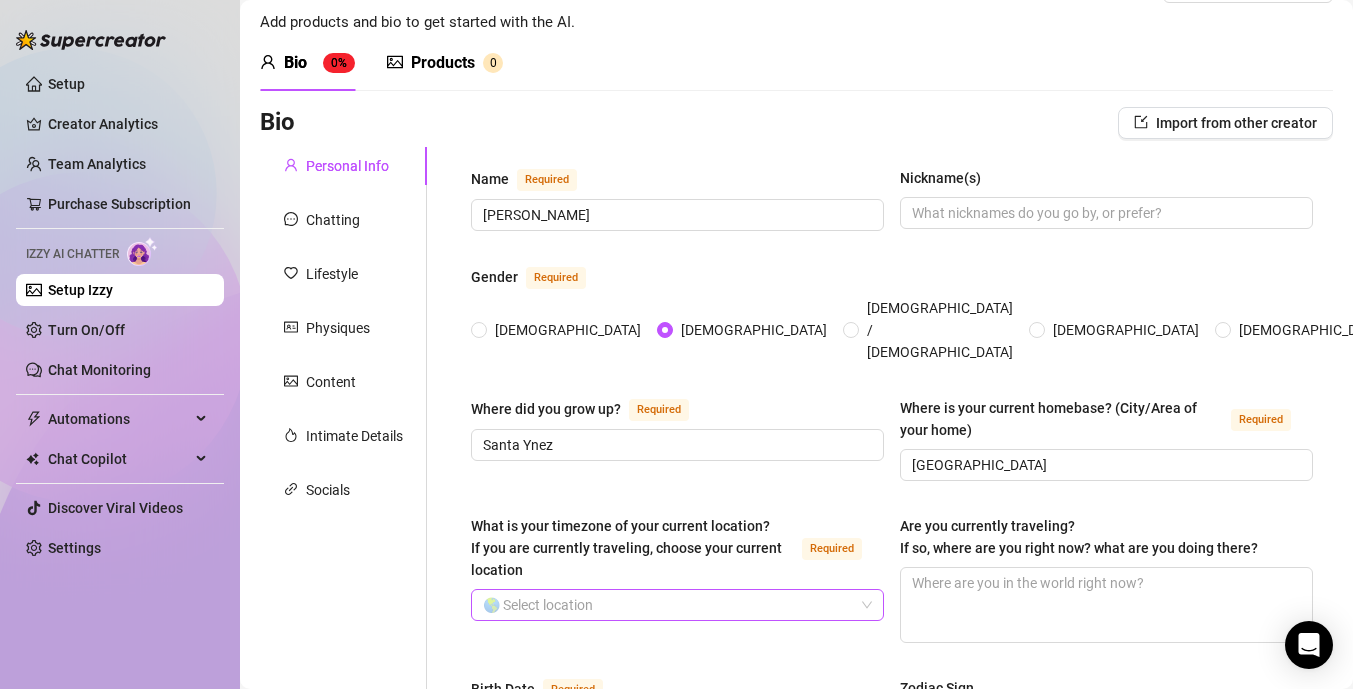 click on "What is your timezone of your current location? If you are currently traveling, choose your current location Required" at bounding box center (668, 605) 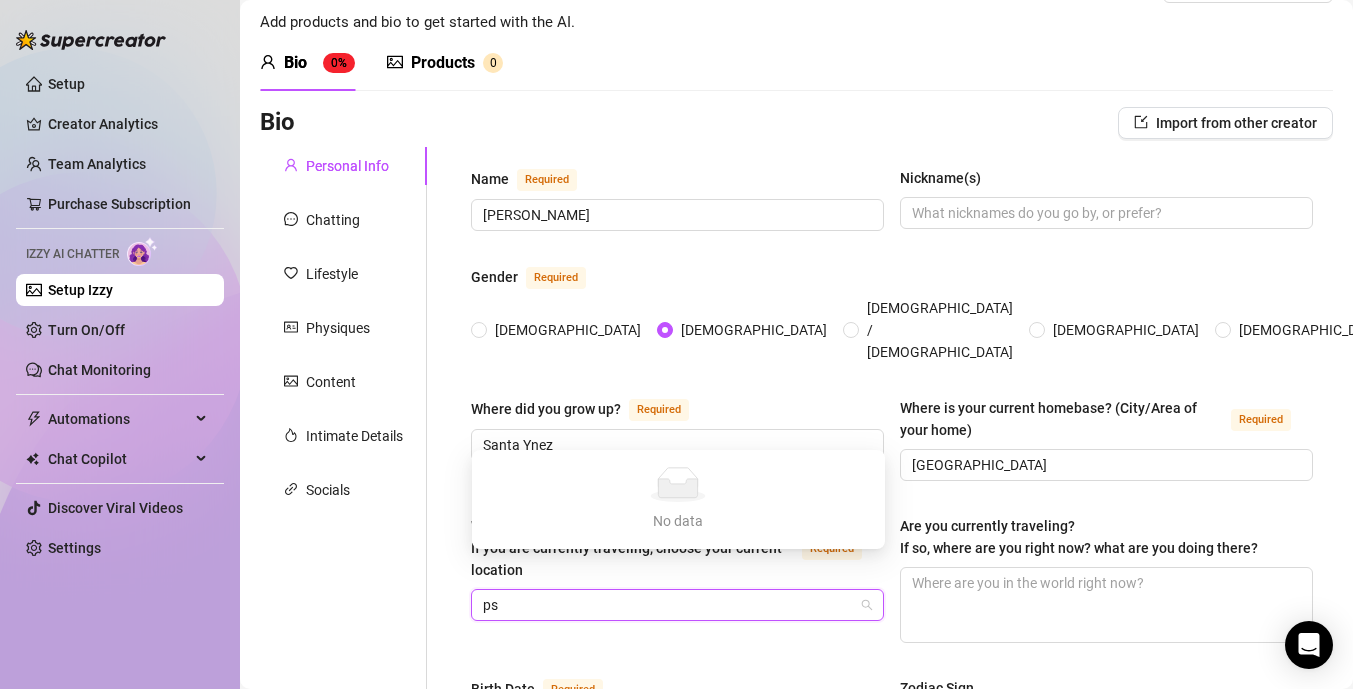 type on "p" 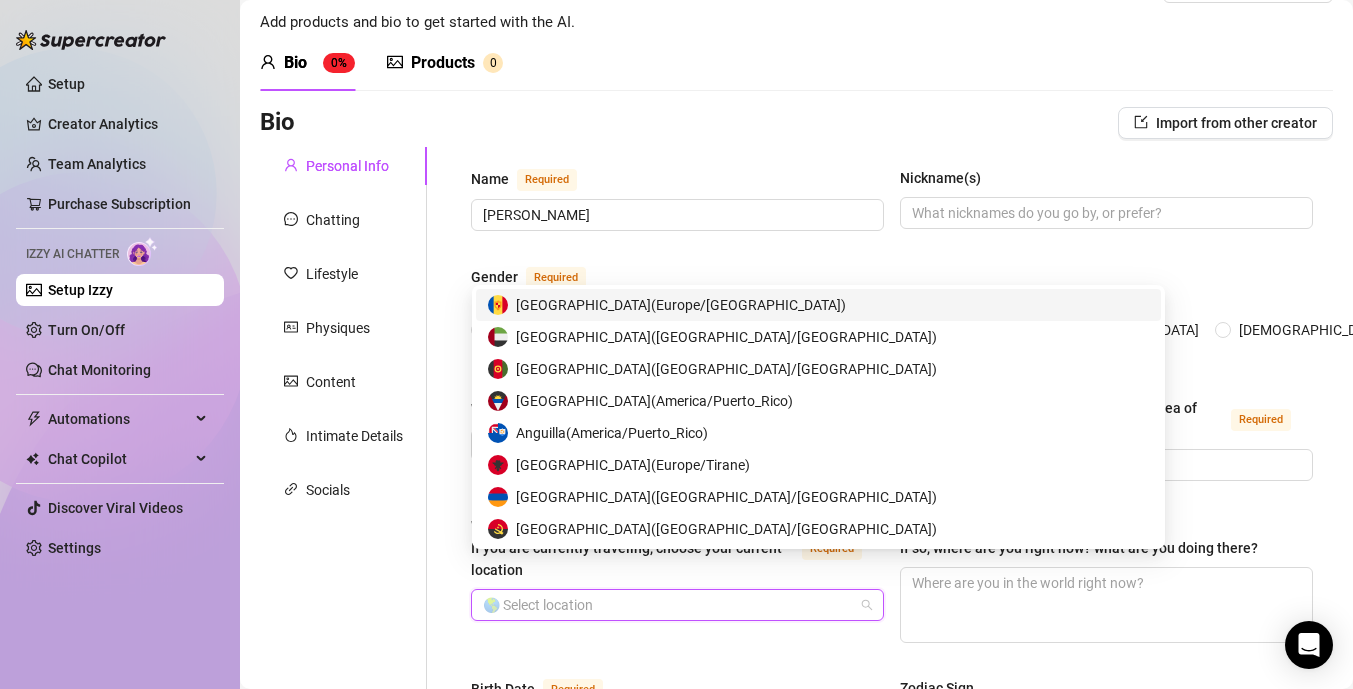 type on "=" 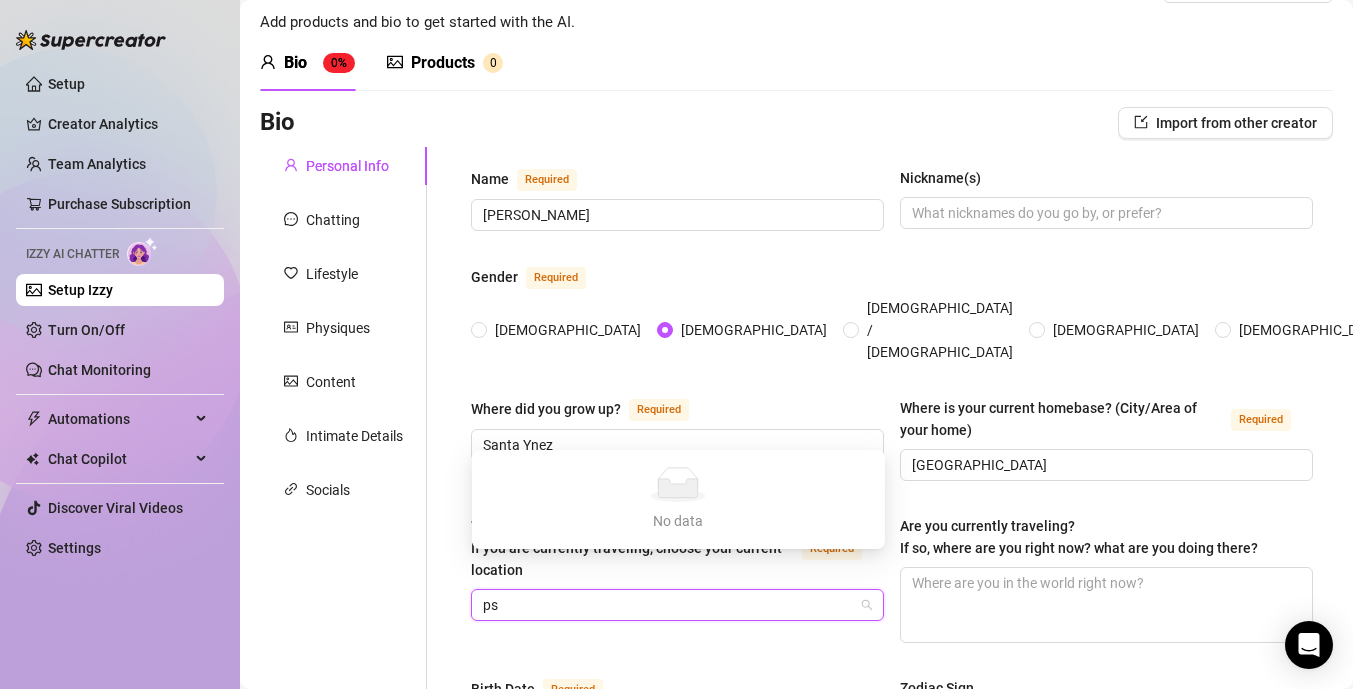 type on "p" 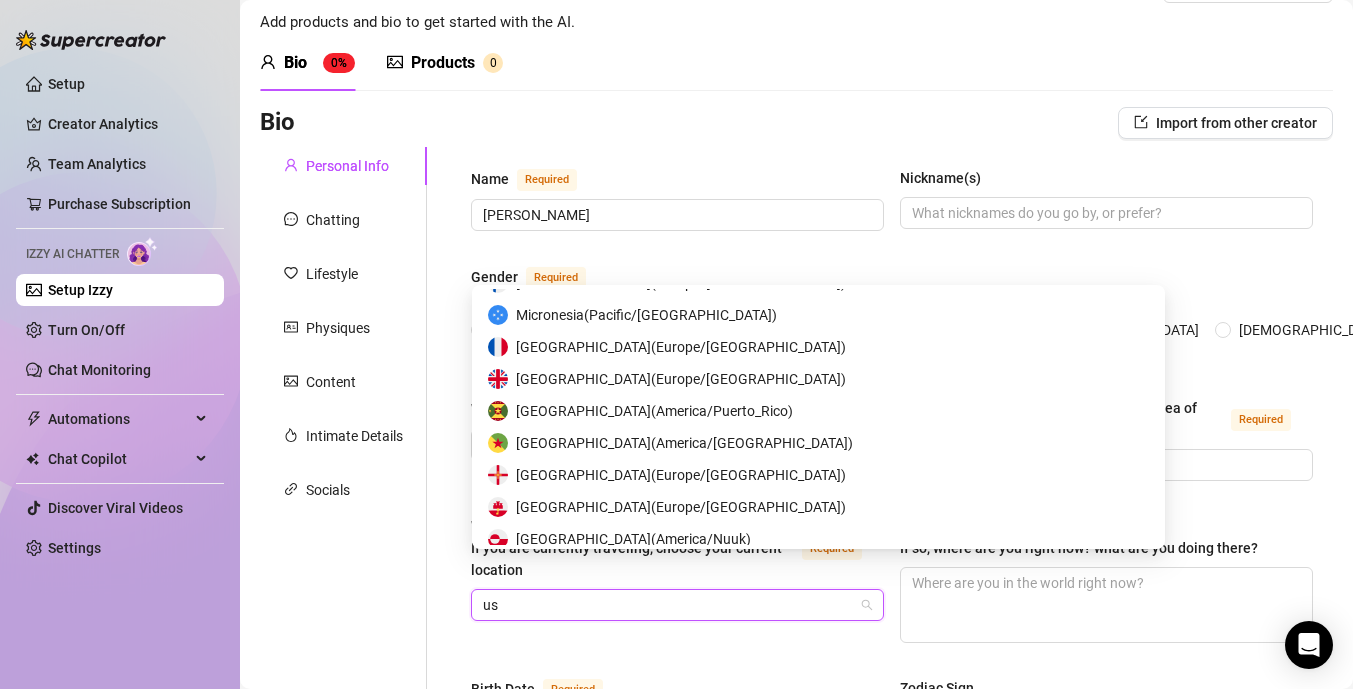 scroll, scrollTop: 736, scrollLeft: 0, axis: vertical 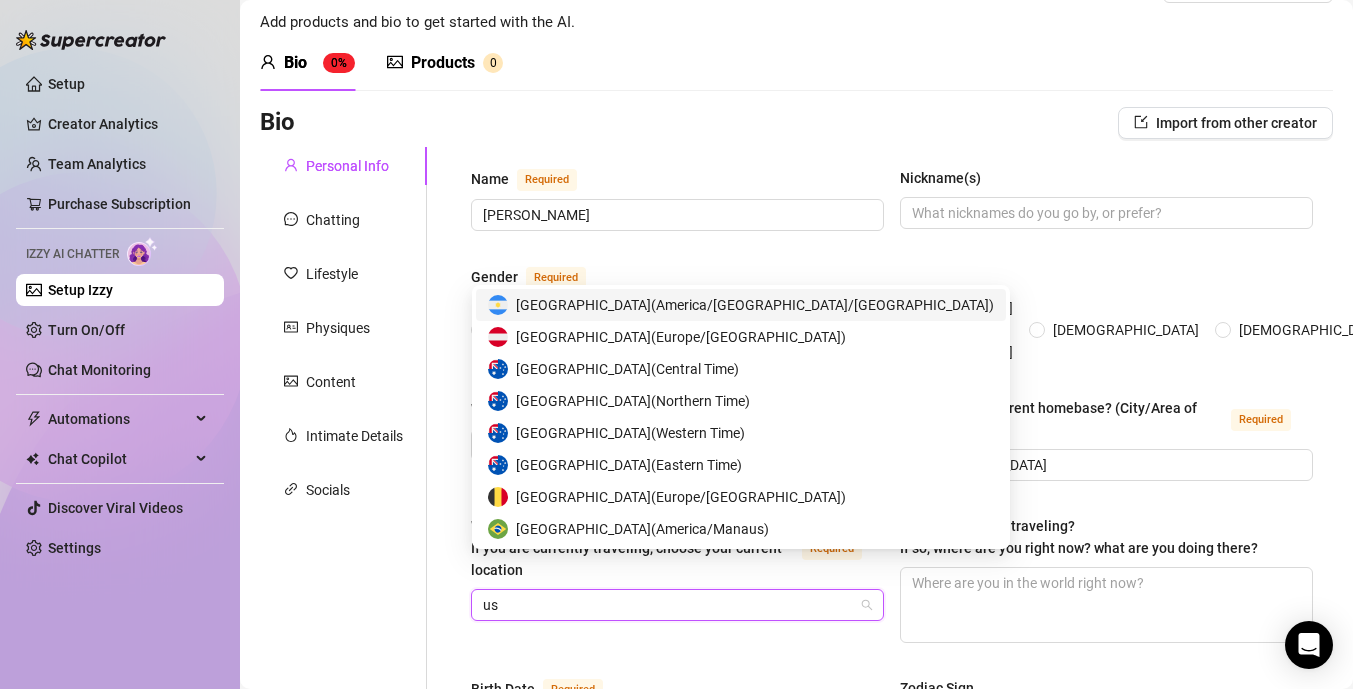 type on "usa" 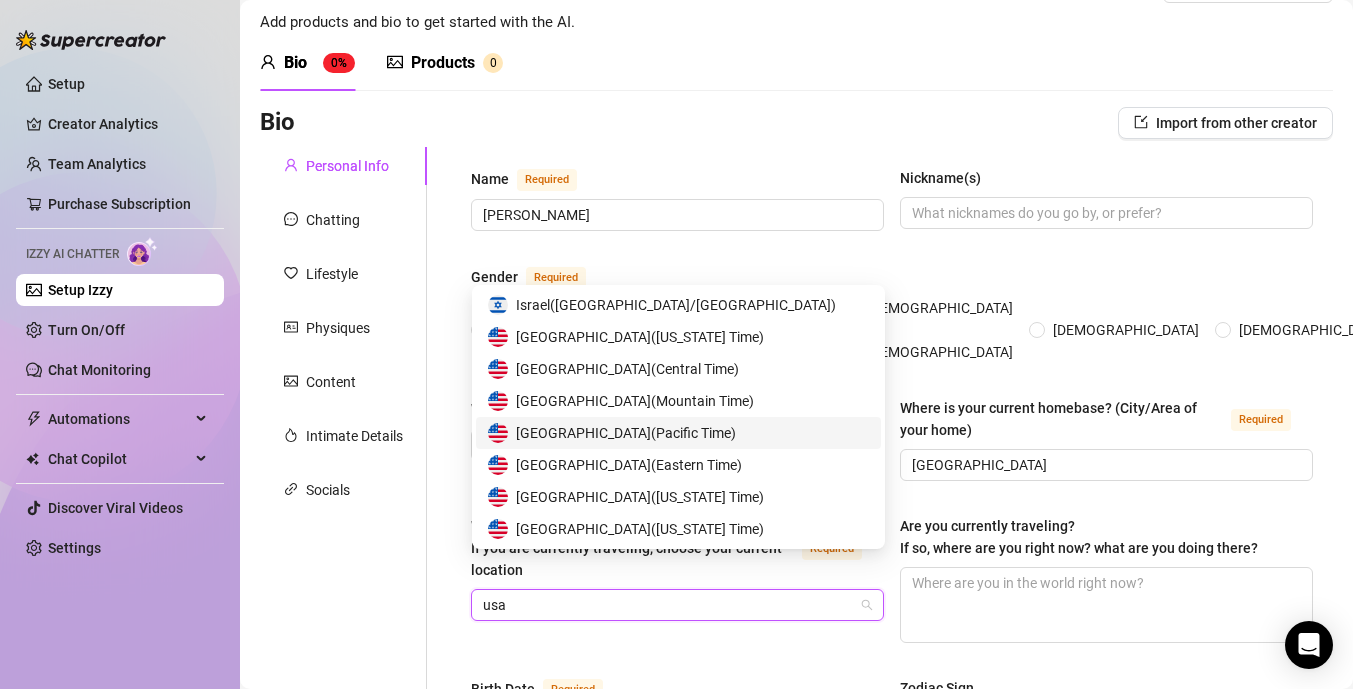 click on "United States of America  ( Pacific Time )" at bounding box center (626, 433) 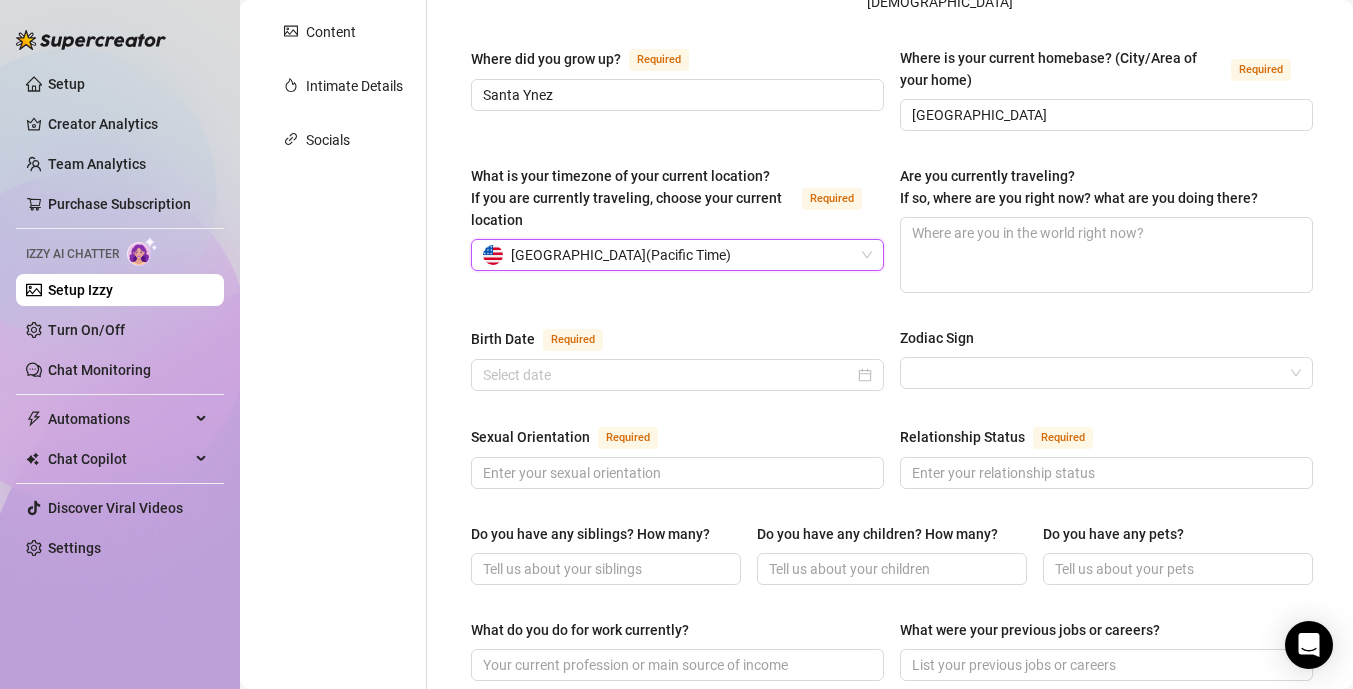 scroll, scrollTop: 436, scrollLeft: 0, axis: vertical 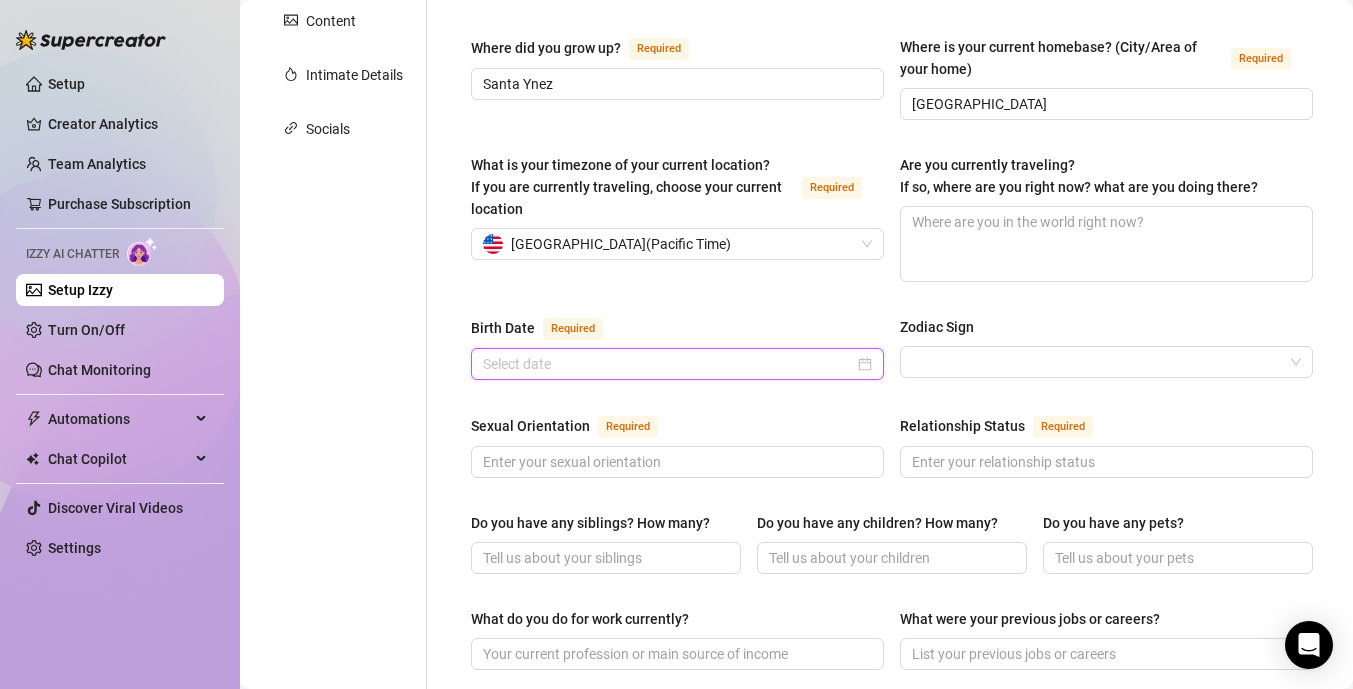 click on "Birth Date Required" at bounding box center [668, 364] 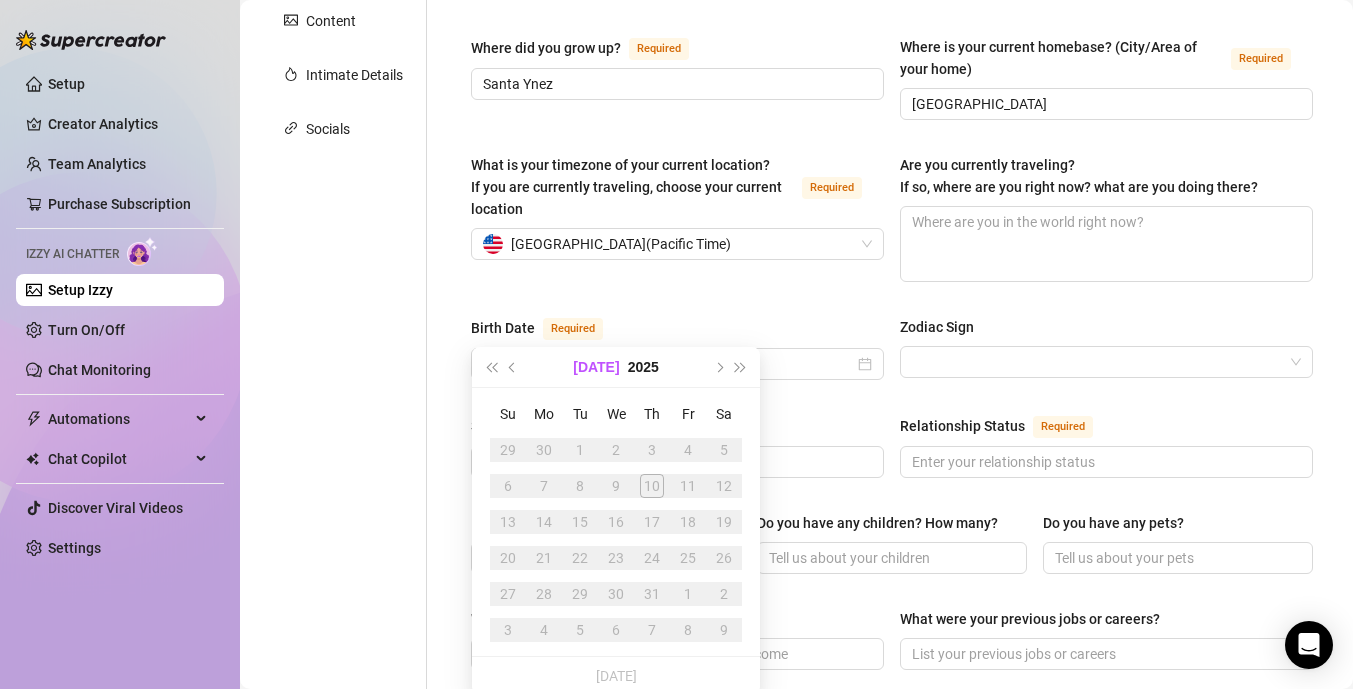 click on "[DATE]" at bounding box center [596, 367] 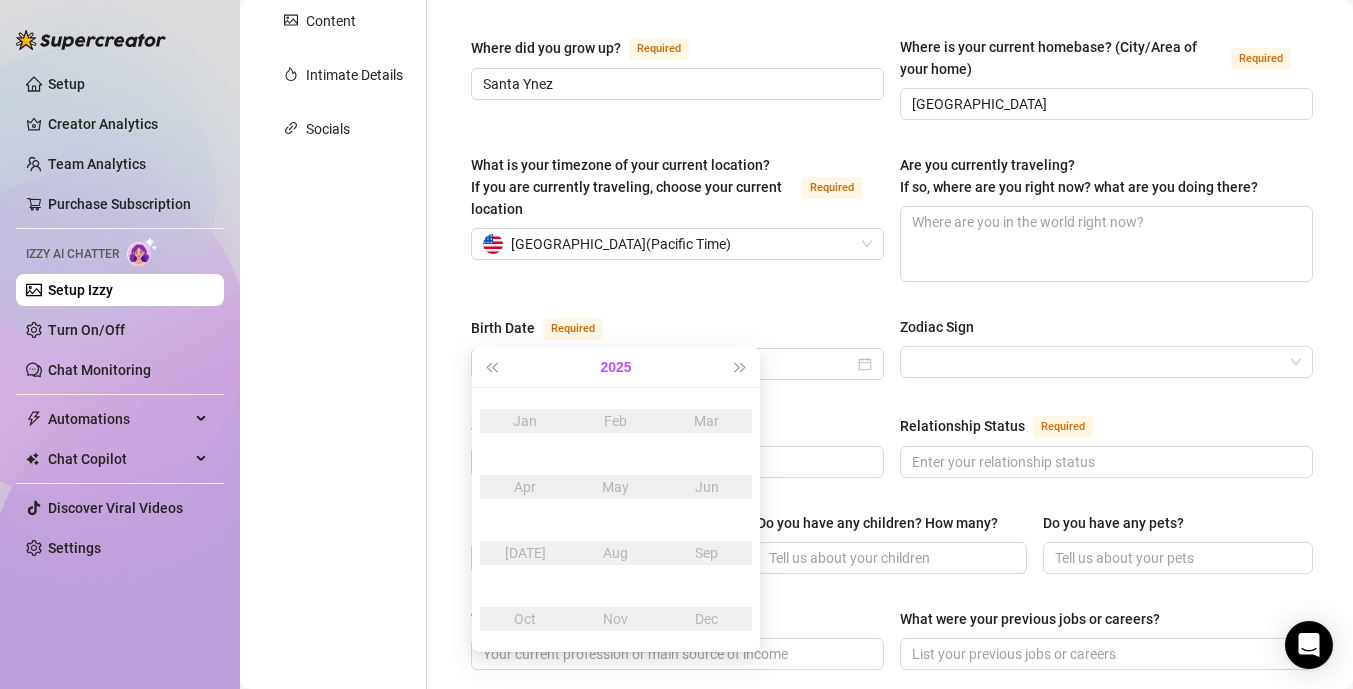 click on "2025" at bounding box center (615, 367) 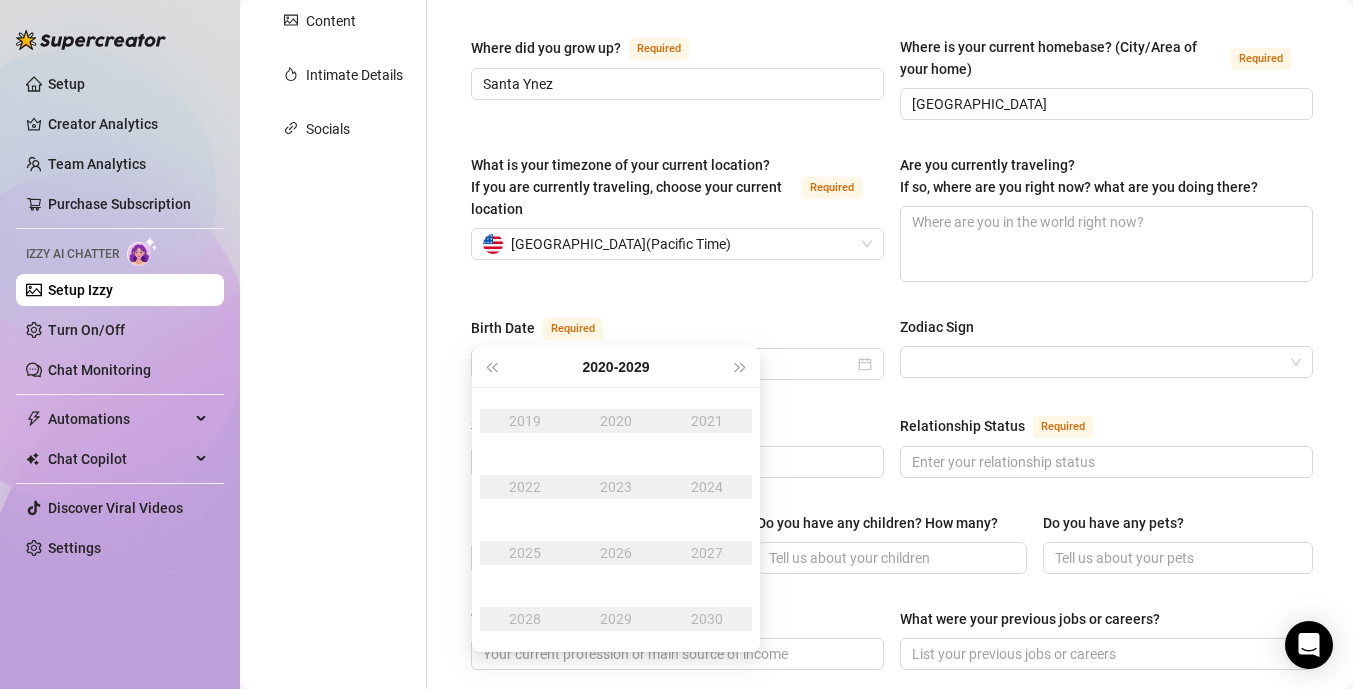 click on "[DATE] - [DATE]" at bounding box center (616, 367) 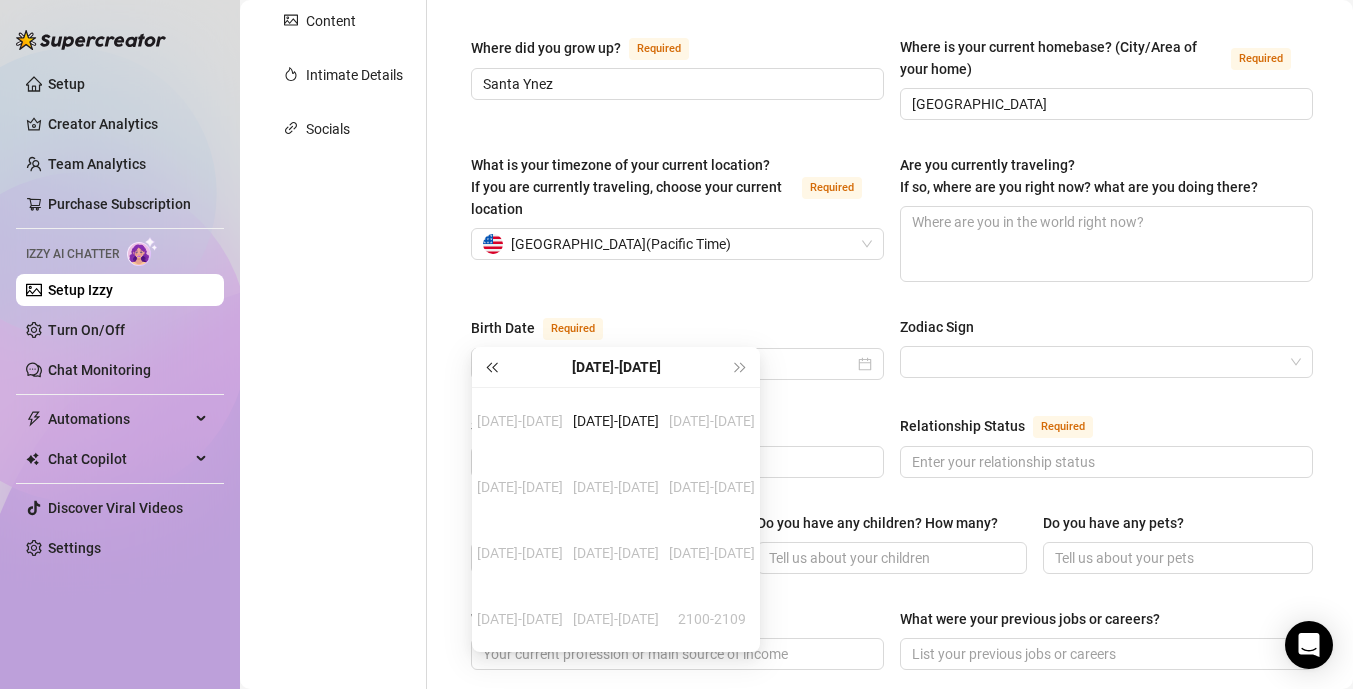 click at bounding box center (491, 367) 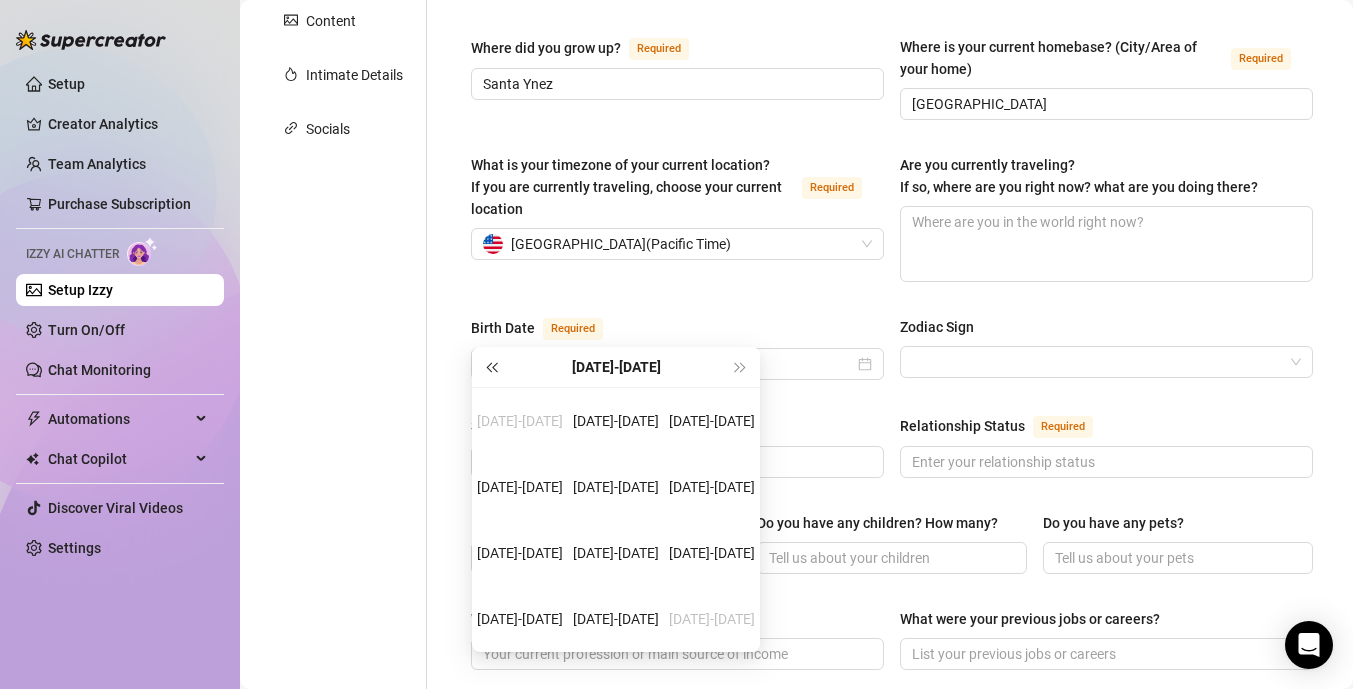click at bounding box center (491, 367) 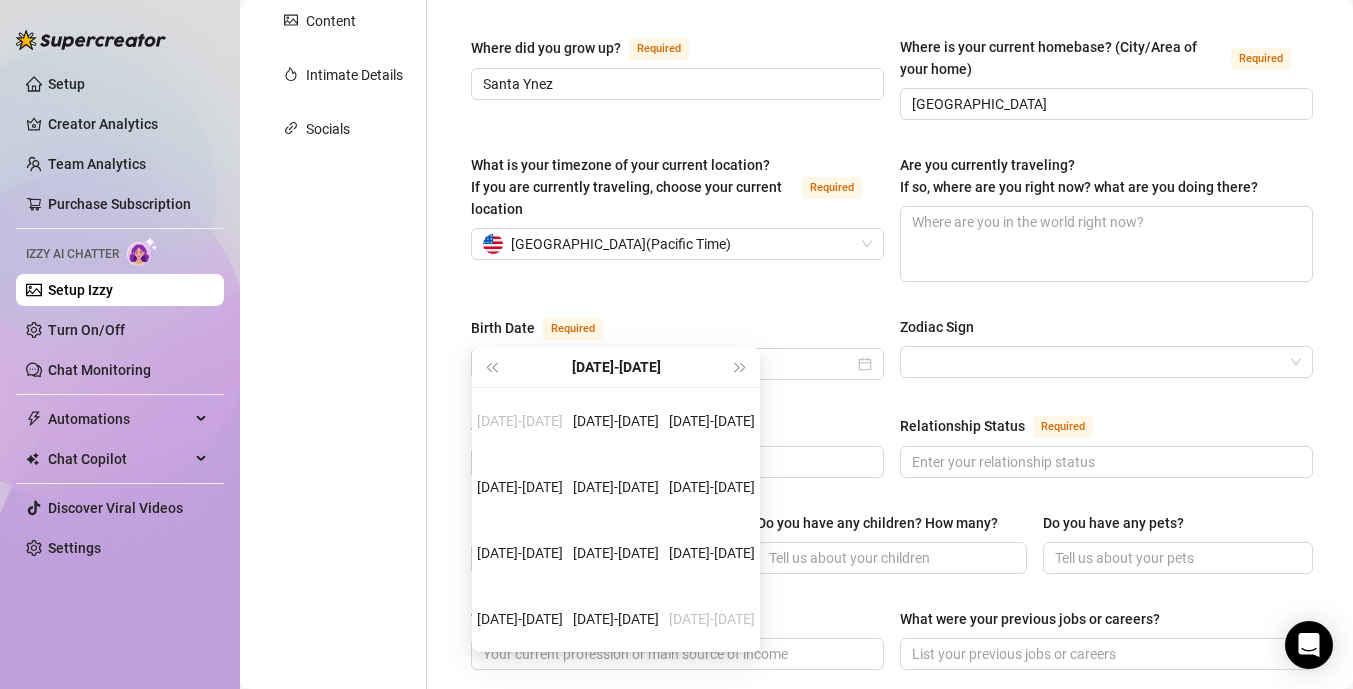 click on "[DATE]-[DATE]" at bounding box center (615, 367) 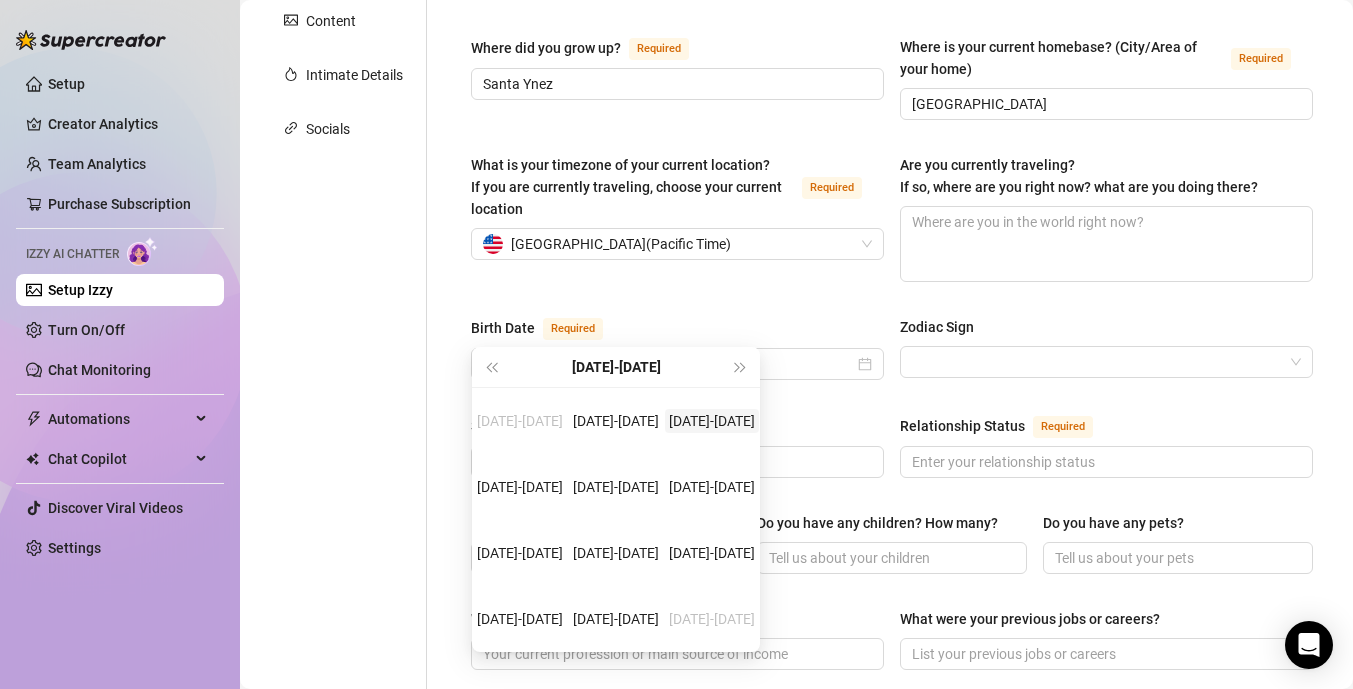 type on "[DATE]" 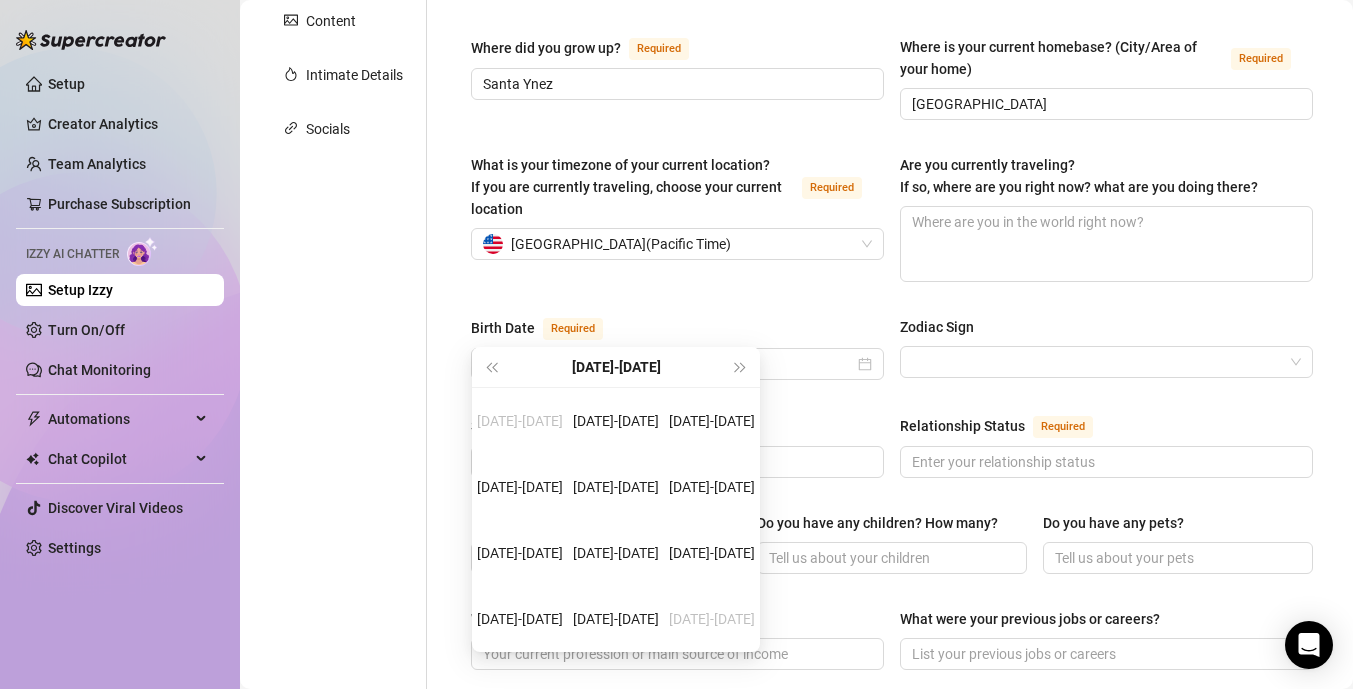 type 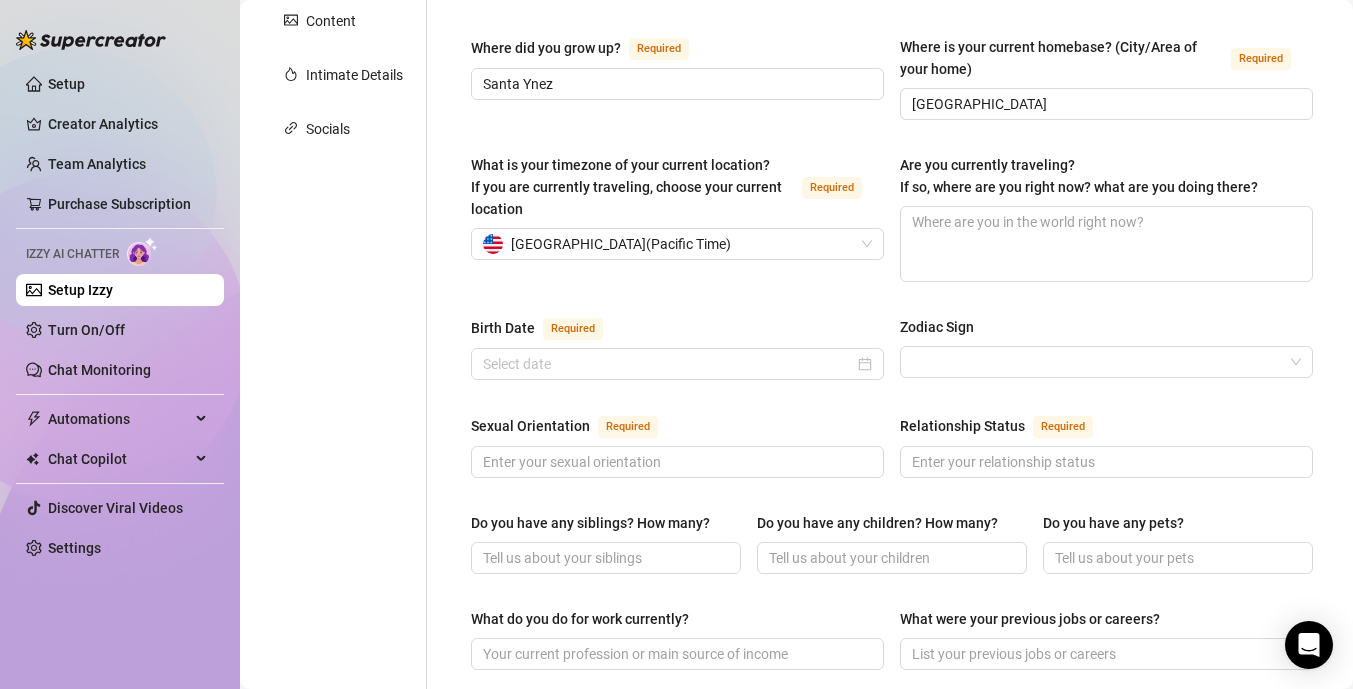 click on "Name Required [PERSON_NAME](s) Gender Required [DEMOGRAPHIC_DATA] [DEMOGRAPHIC_DATA] [DEMOGRAPHIC_DATA] / [DEMOGRAPHIC_DATA] [DEMOGRAPHIC_DATA] [DEMOGRAPHIC_DATA] [DEMOGRAPHIC_DATA] Other Where did you grow up? Required [GEOGRAPHIC_DATA] Where is your current homebase? (City/Area of your home) Required [GEOGRAPHIC_DATA] What is your timezone of your current location? If you are currently traveling, choose your current location Required [GEOGRAPHIC_DATA]  ( Pacific Time ) Are you currently traveling? If so, where are you right now? what are you doing there? Birth Date Required Zodiac Sign Sexual Orientation Required Relationship Status Required Do you have any siblings? How many? Do you have any children? How many? Do you have any pets? What do you do for work currently? What were your previous jobs or careers? What is your educational background? What languages do you speak?   Select or type languages you speak What are your religious beliefs? What are your ideological beliefs? What are your dreams or goals? Required Share a funny story about yourself" at bounding box center [892, 624] 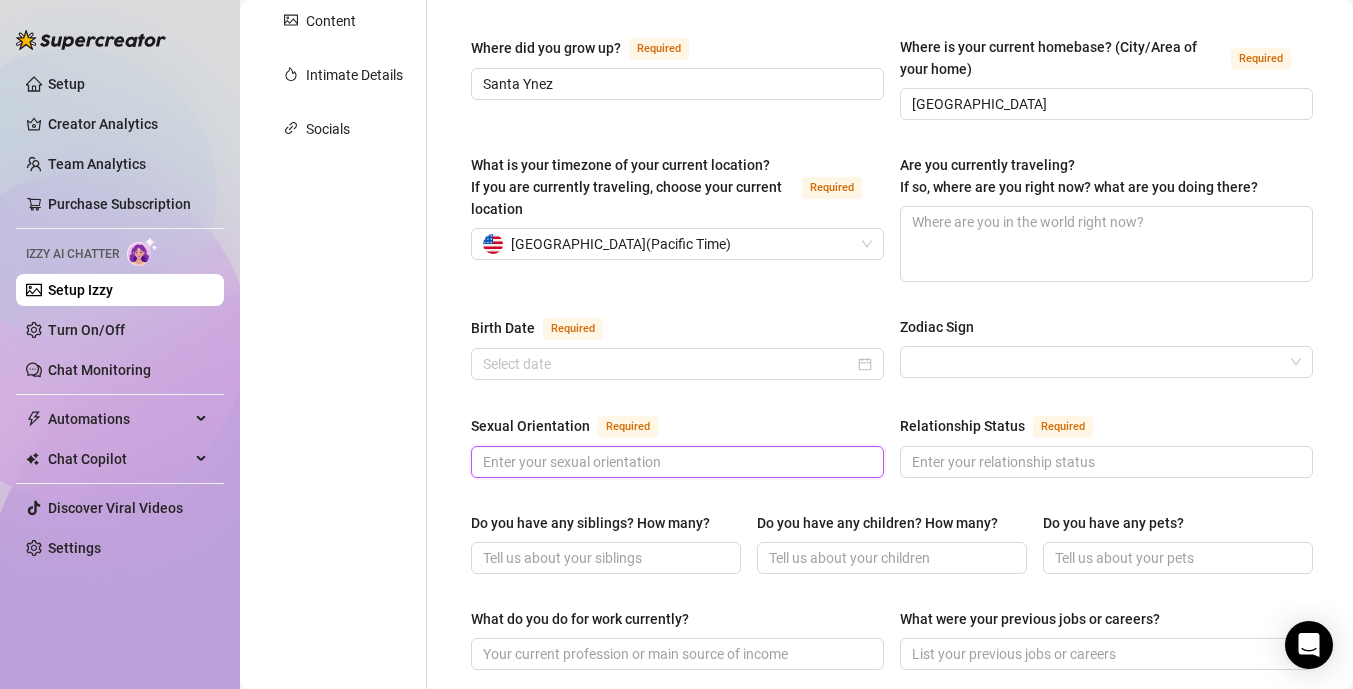 click on "Sexual Orientation Required" at bounding box center (675, 462) 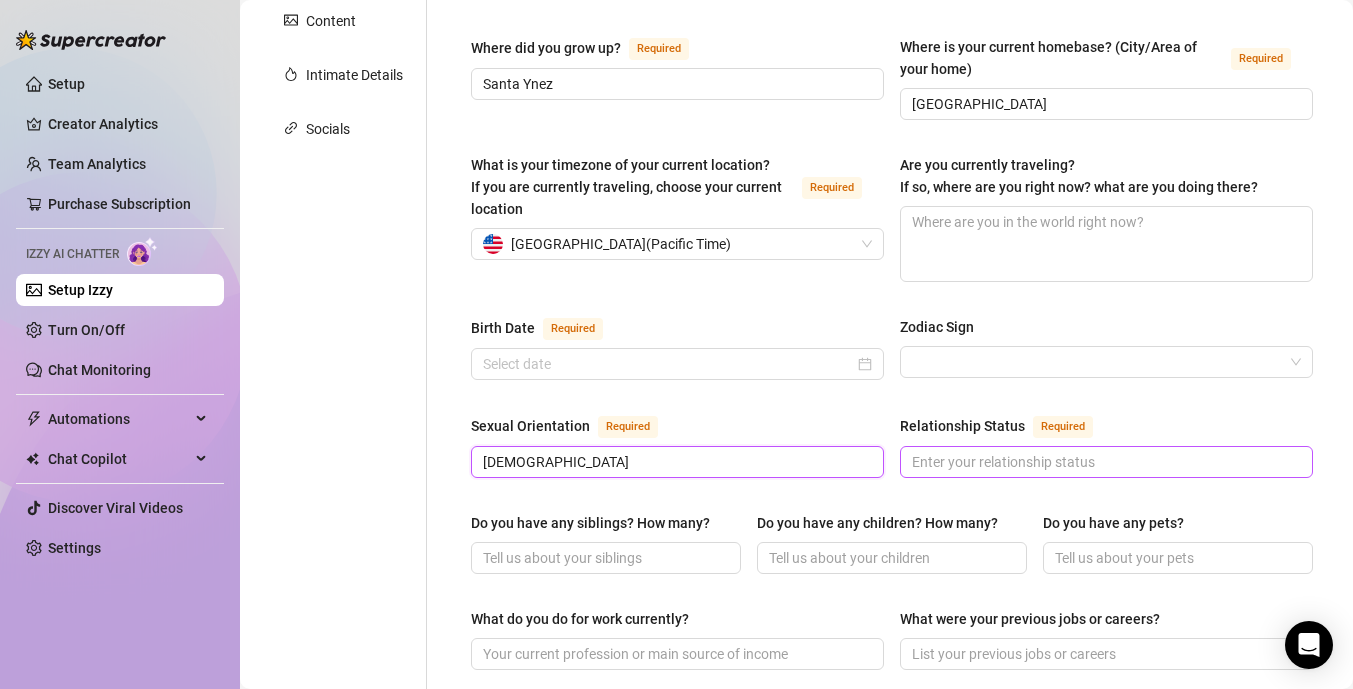 type on "[DEMOGRAPHIC_DATA]" 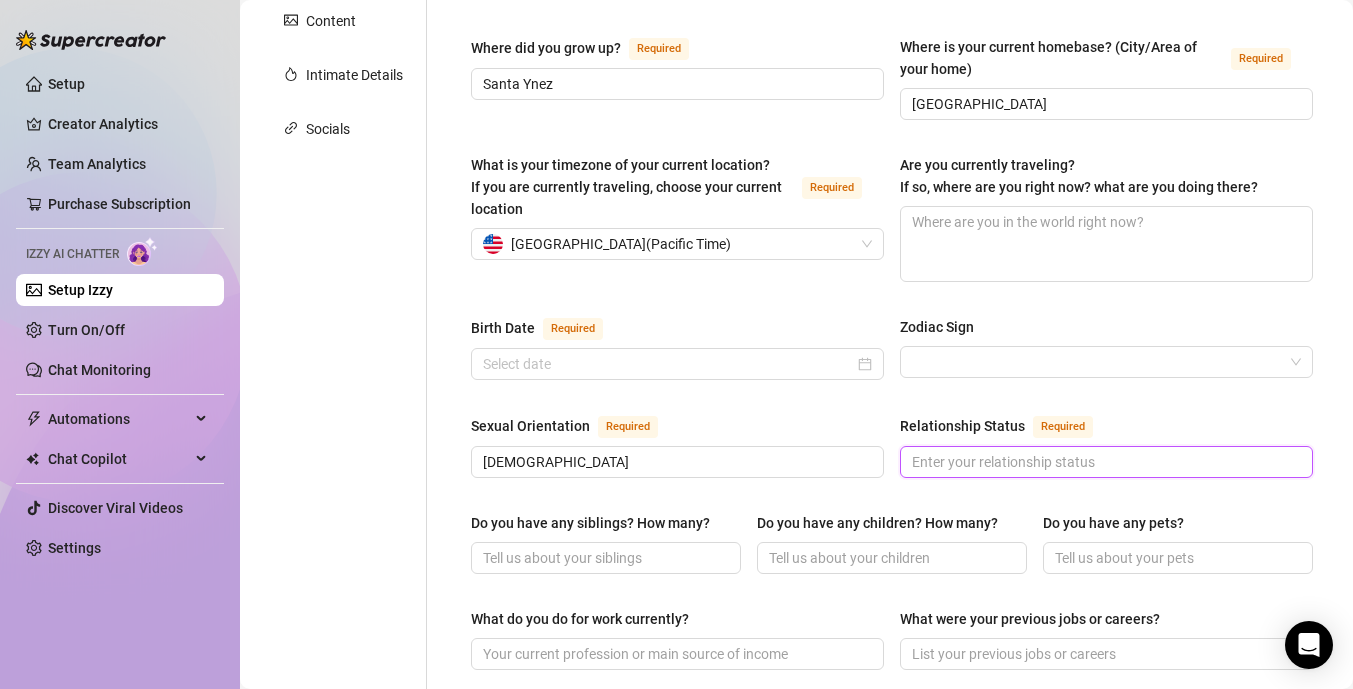 click on "Relationship Status Required" at bounding box center [1104, 462] 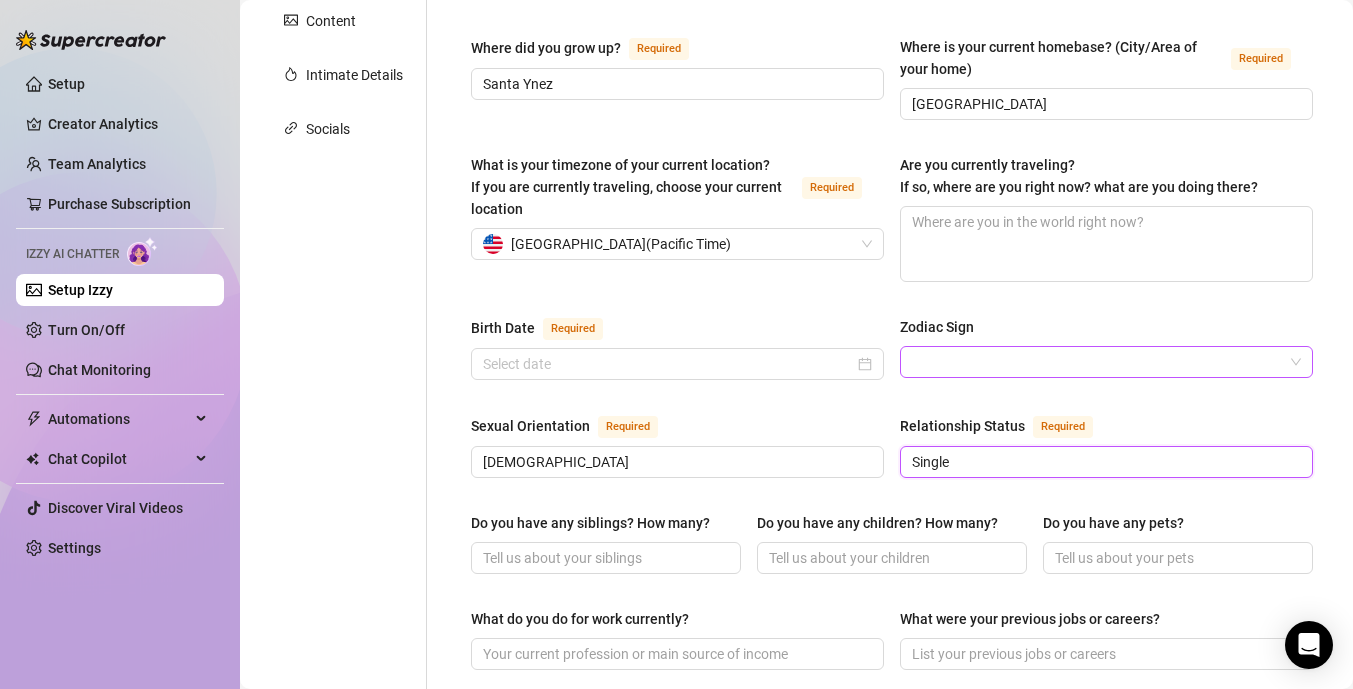 type on "Single" 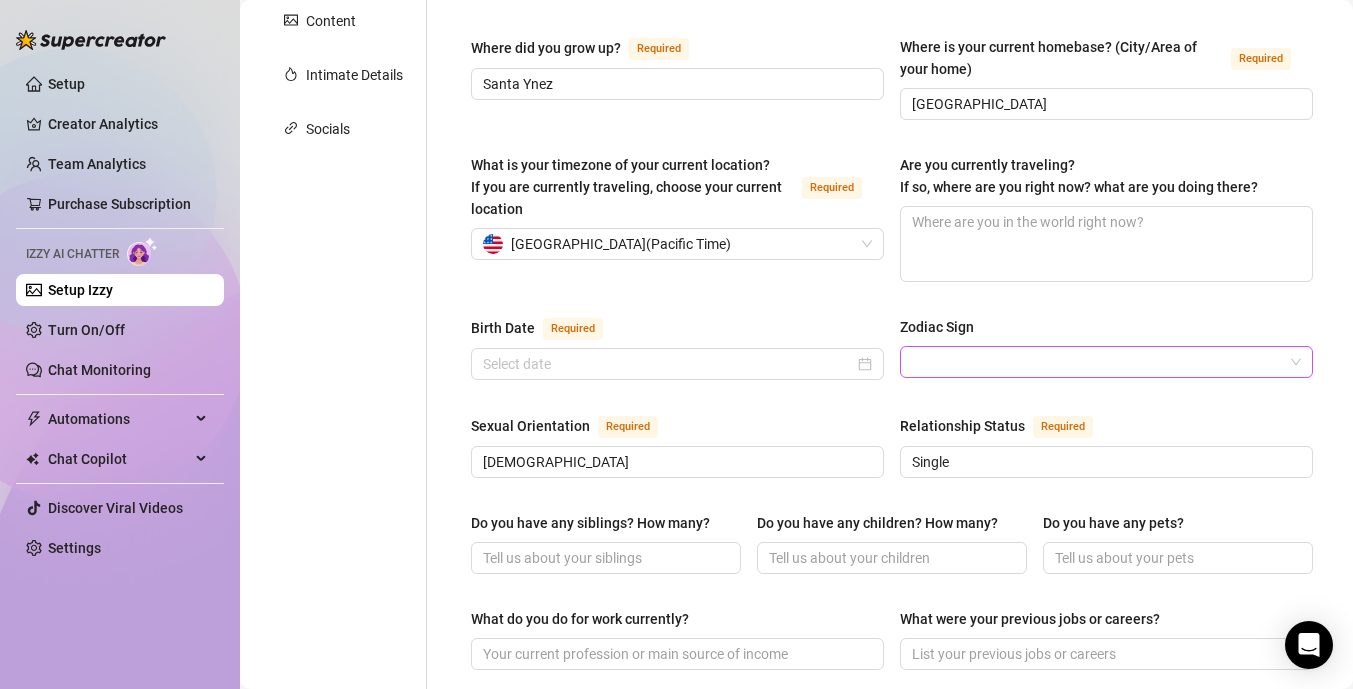 click on "Zodiac Sign" at bounding box center [1097, 362] 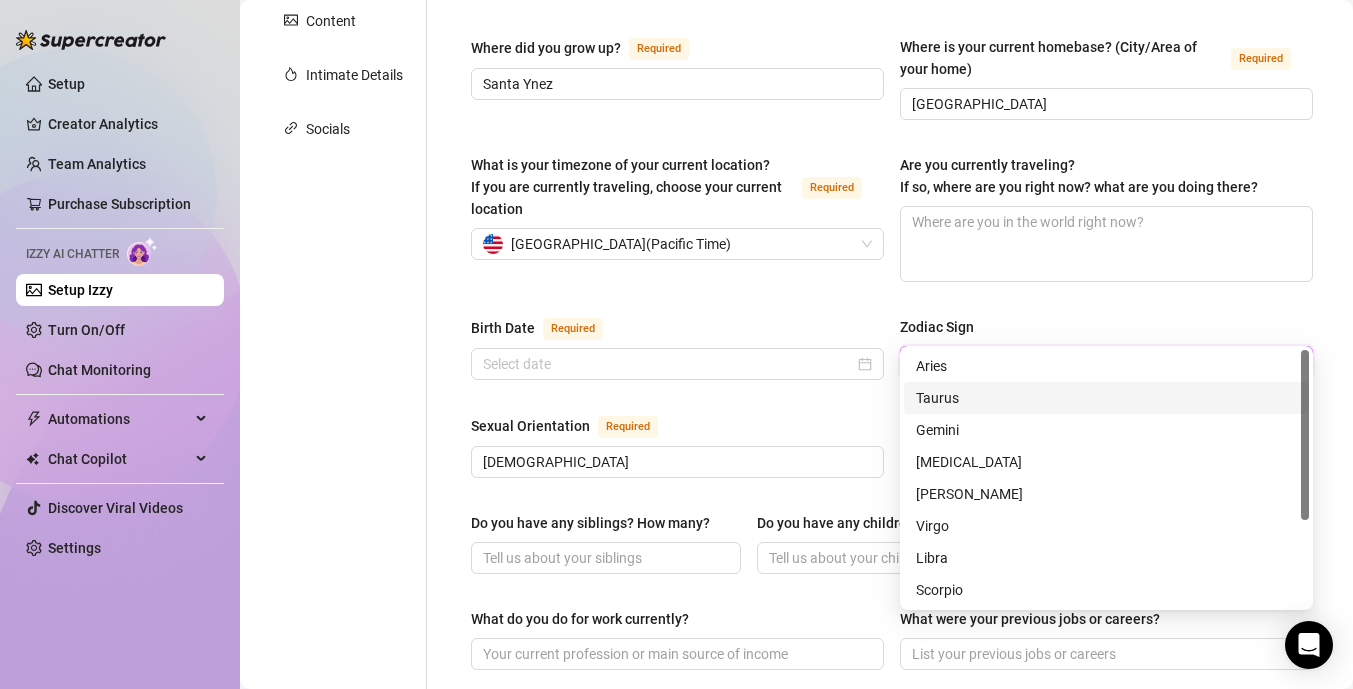 click on "Taurus" at bounding box center [1106, 398] 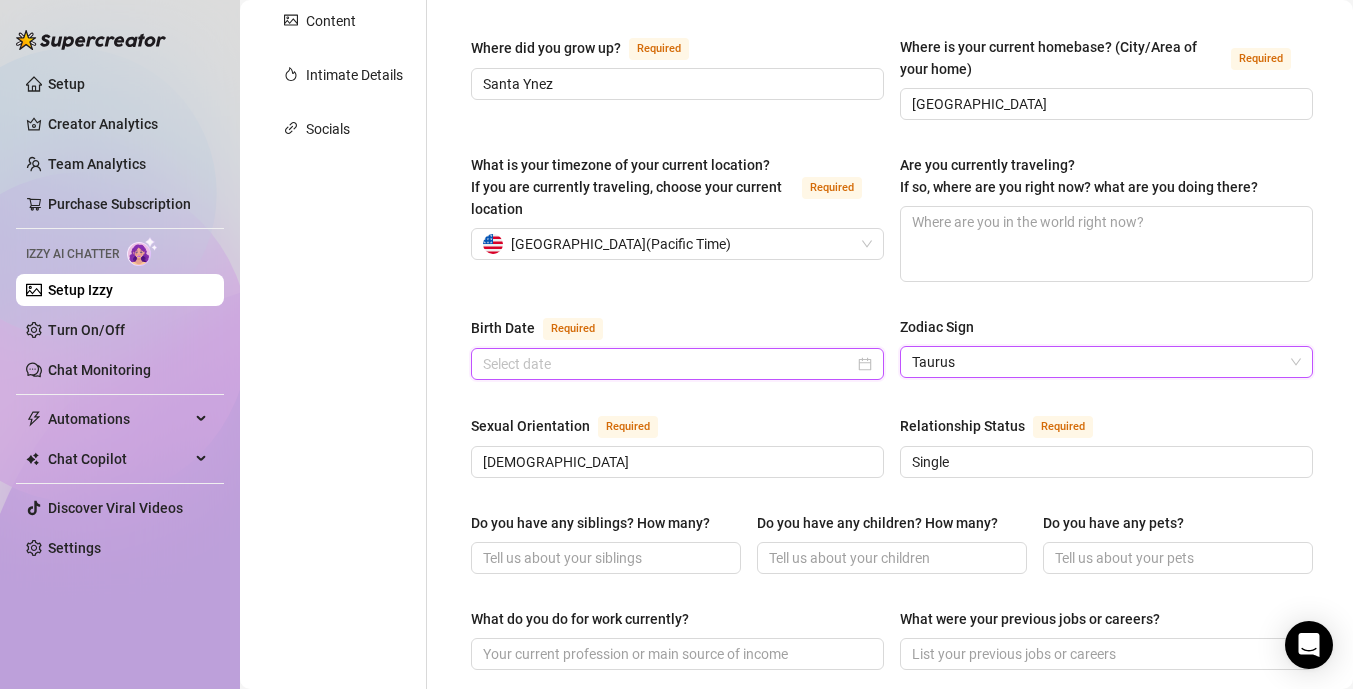 click on "Birth Date Required" at bounding box center [668, 364] 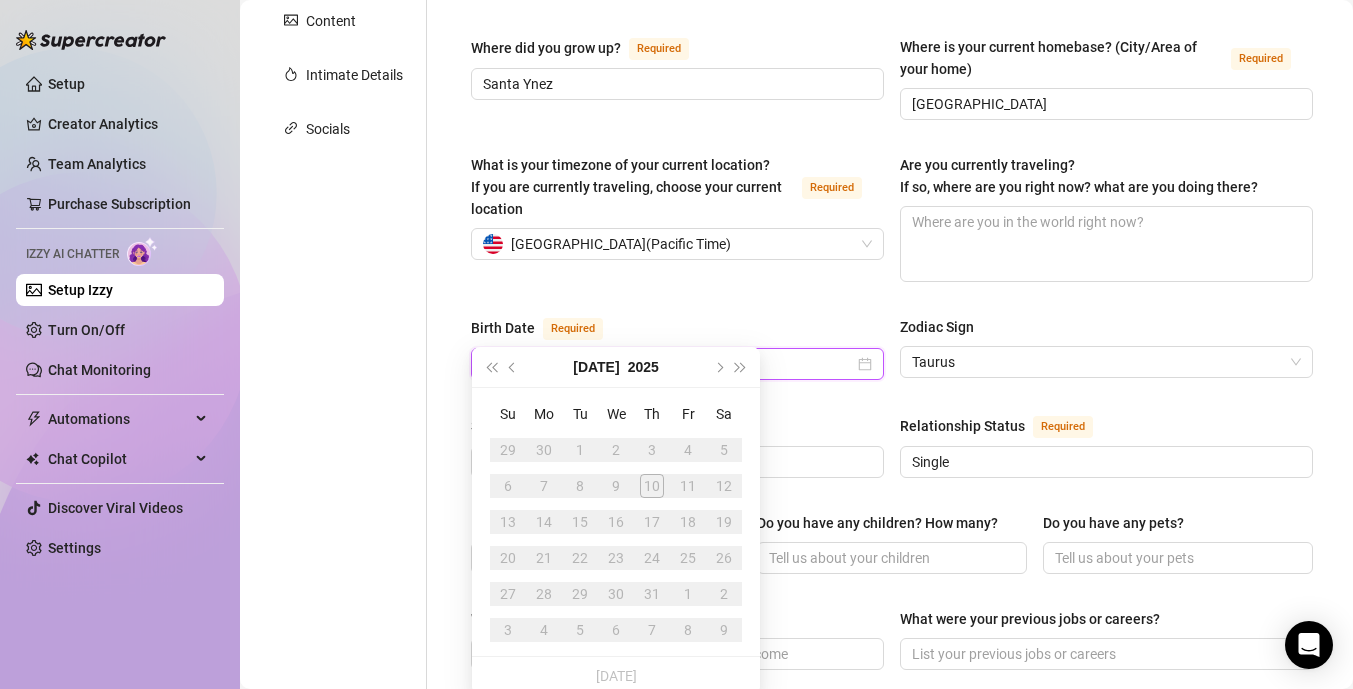 type on "[DATE]" 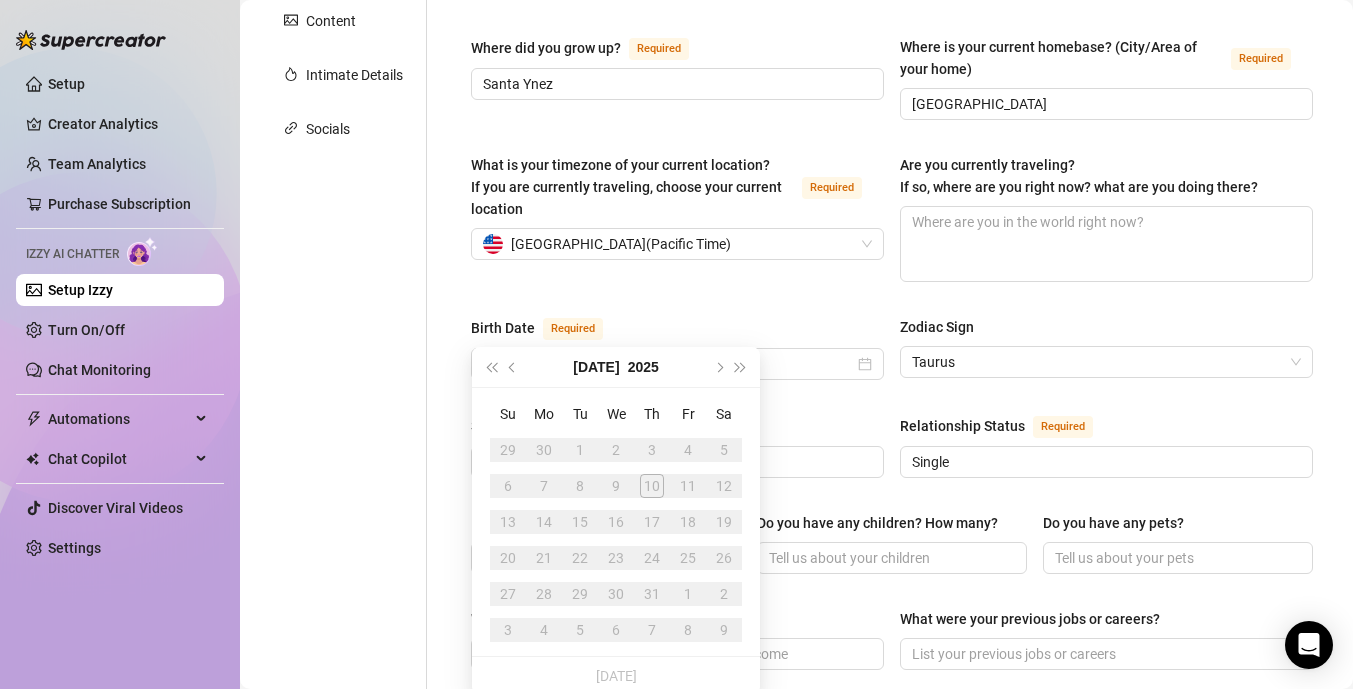 click on "What is your timezone of your current location? If you are currently traveling, choose your current location Required [GEOGRAPHIC_DATA]  ( Pacific Time ) Are you currently traveling? If so, where are you right now? what are you doing there?" at bounding box center [892, 227] 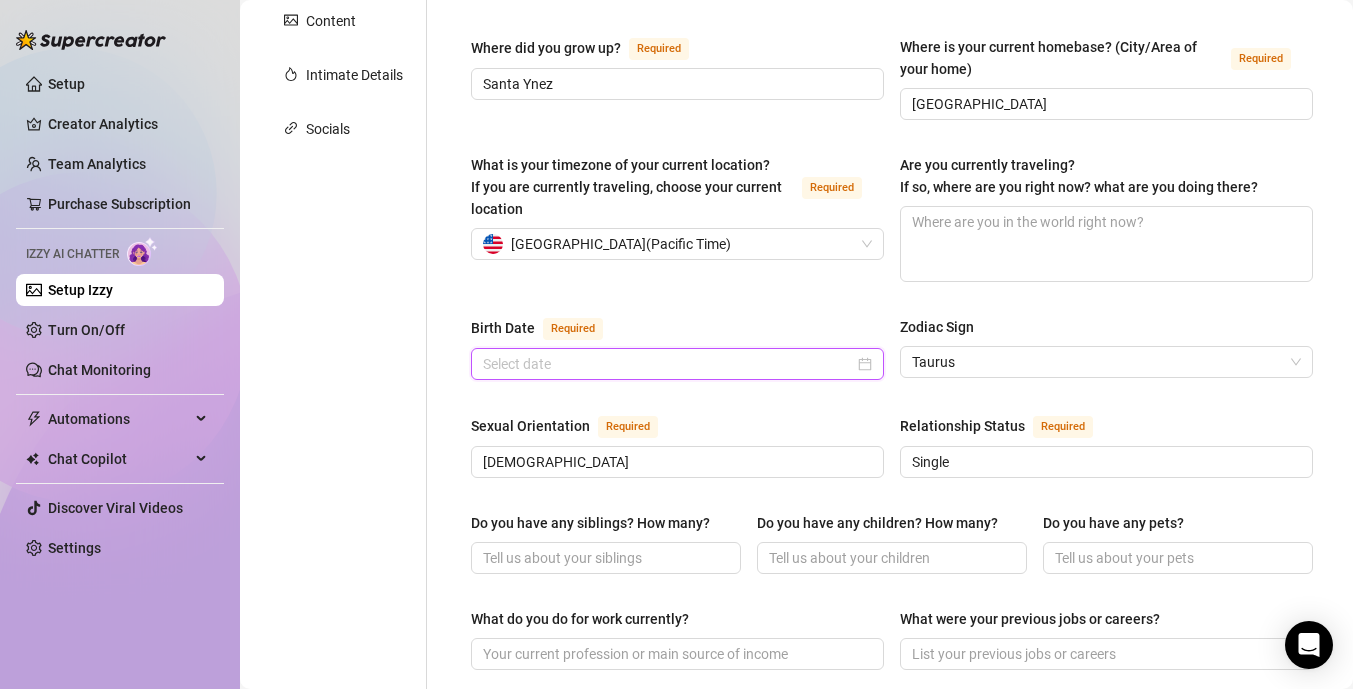 click on "Birth Date Required" at bounding box center [668, 364] 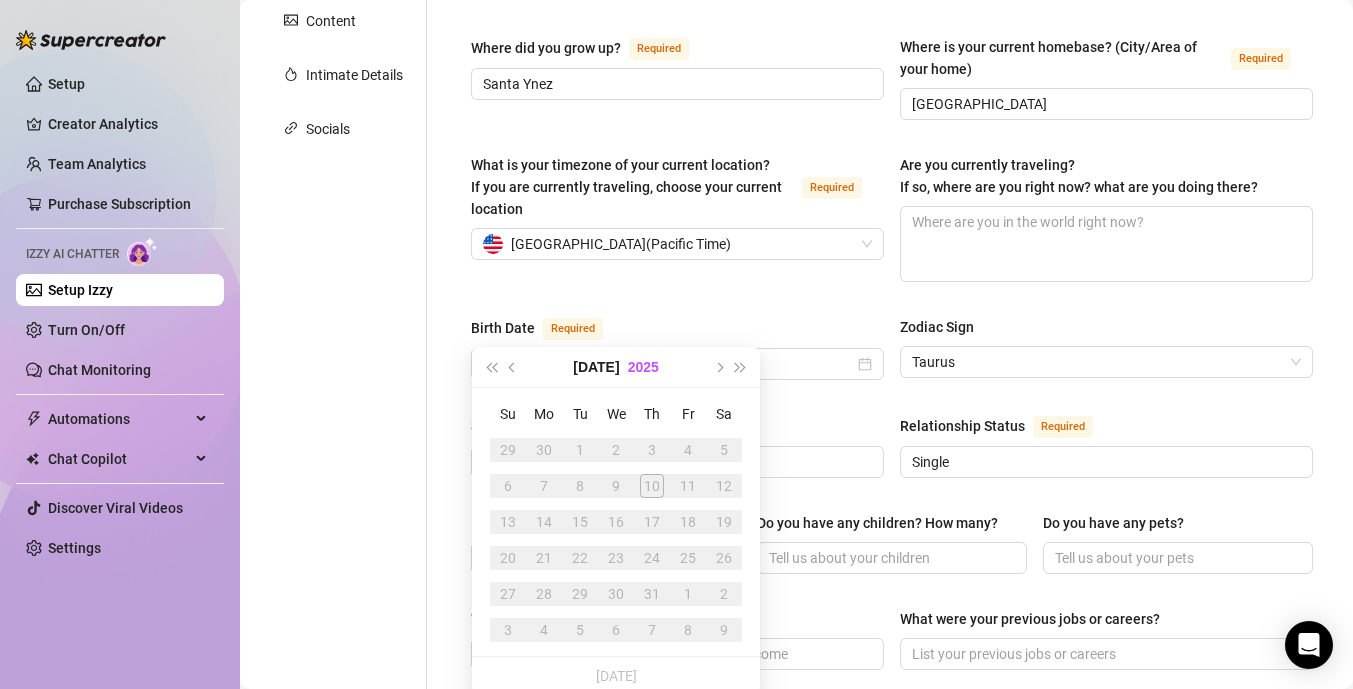 click on "2025" at bounding box center (643, 367) 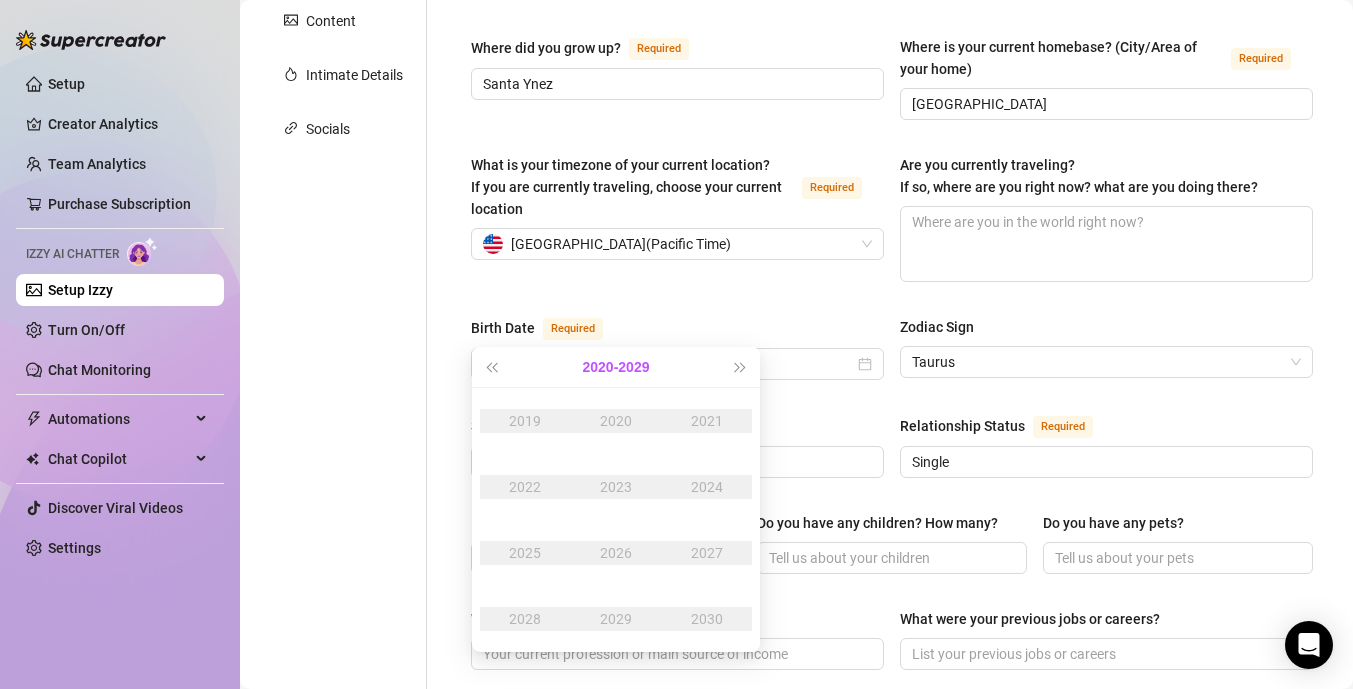 click on "[DATE] - [DATE]" at bounding box center [616, 367] 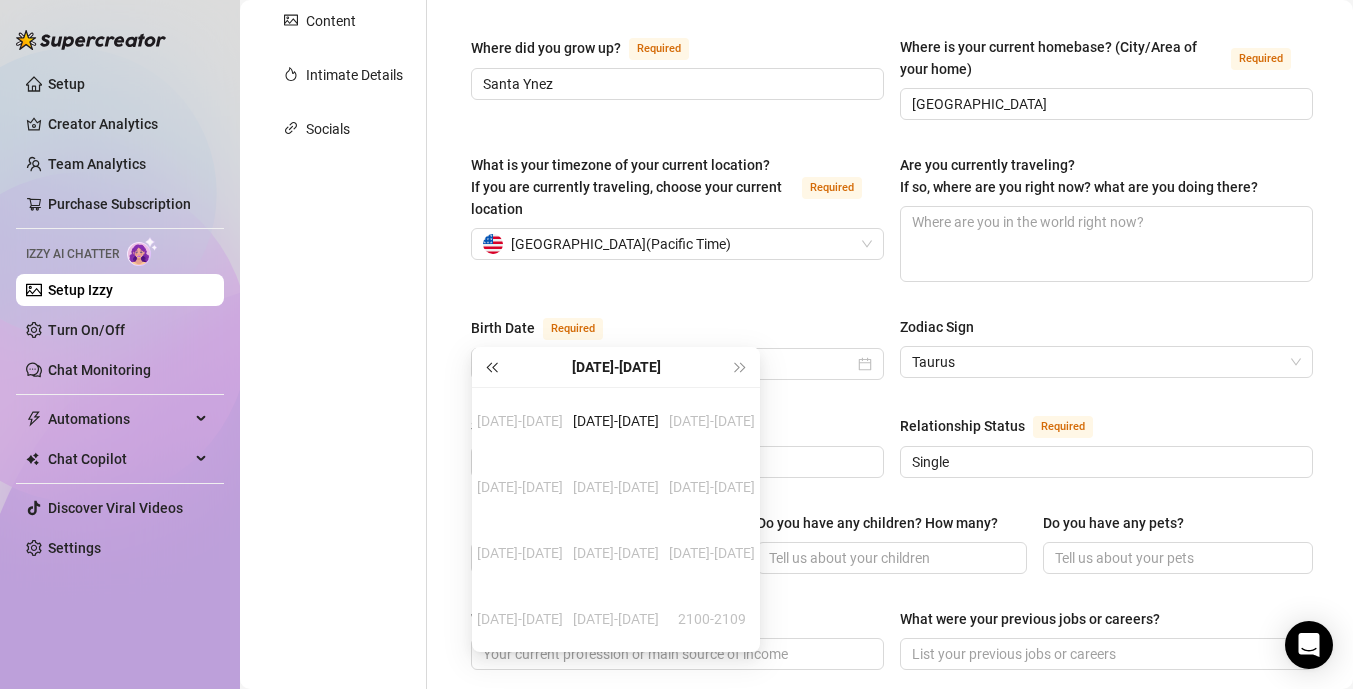 click at bounding box center (491, 367) 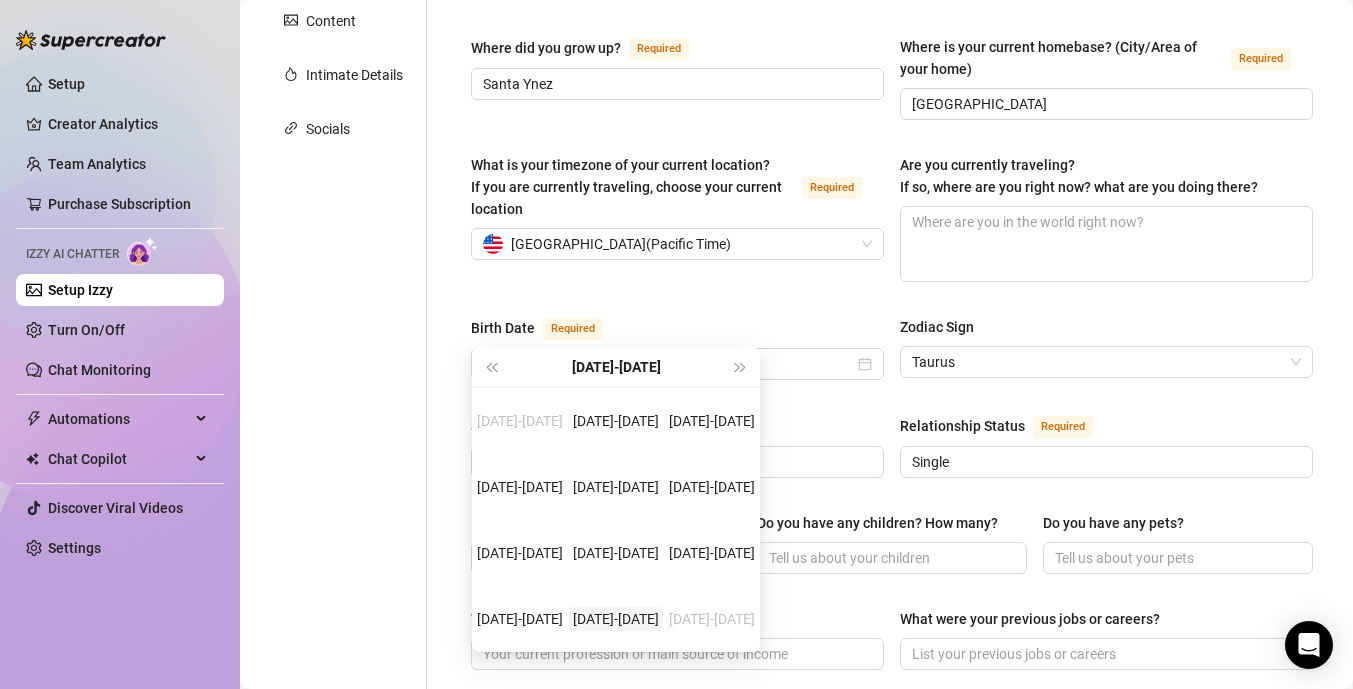 click on "[DATE]-[DATE]" at bounding box center (616, 619) 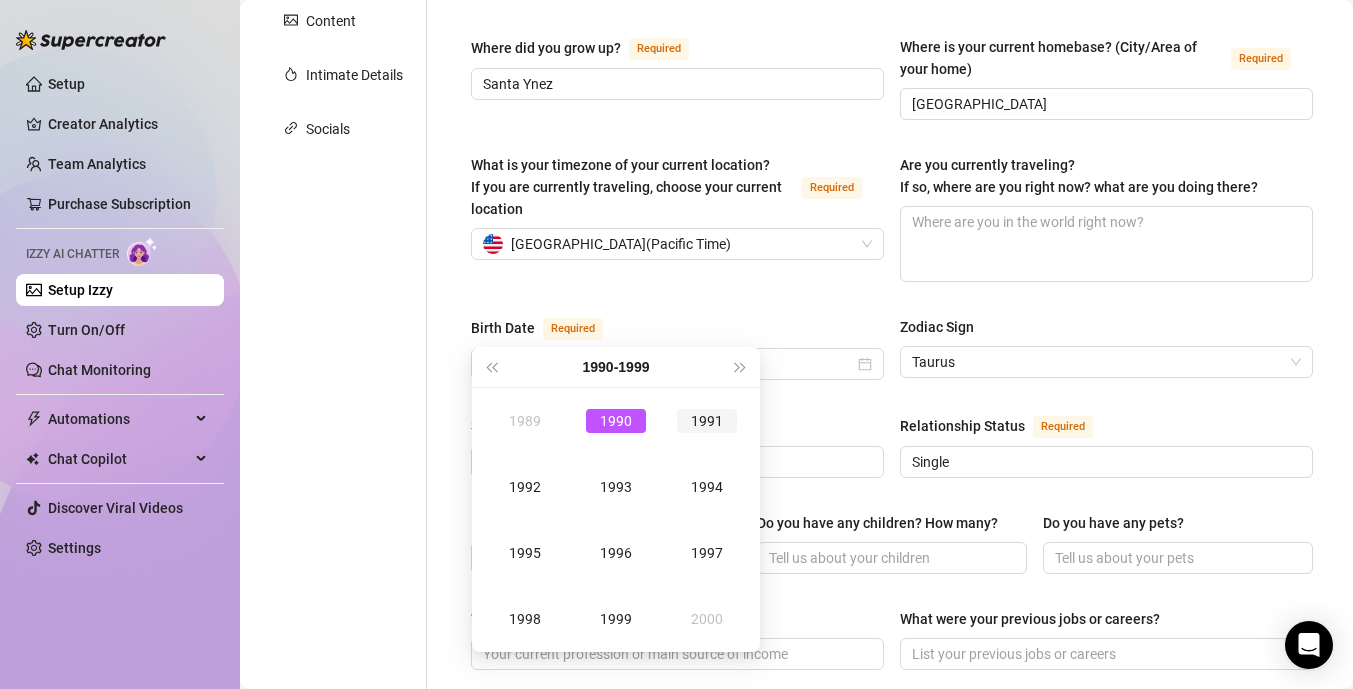 click on "1991" at bounding box center [707, 421] 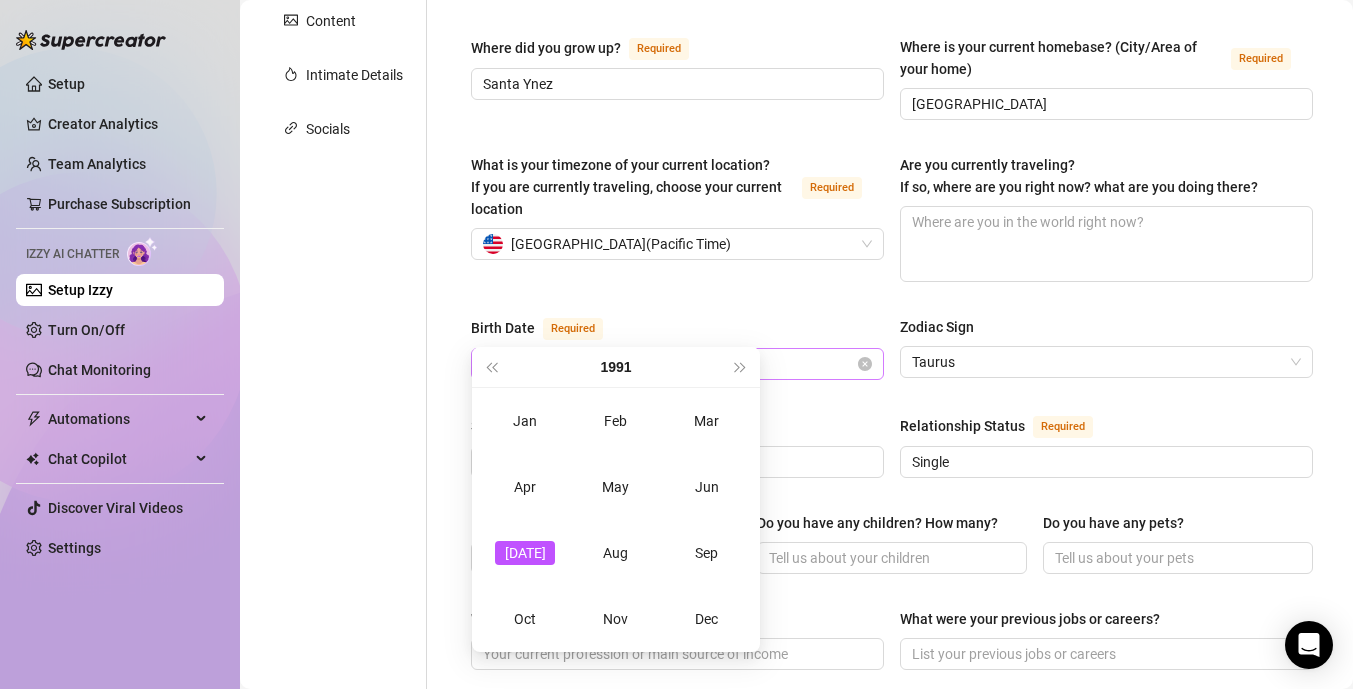 type on "[DATE]" 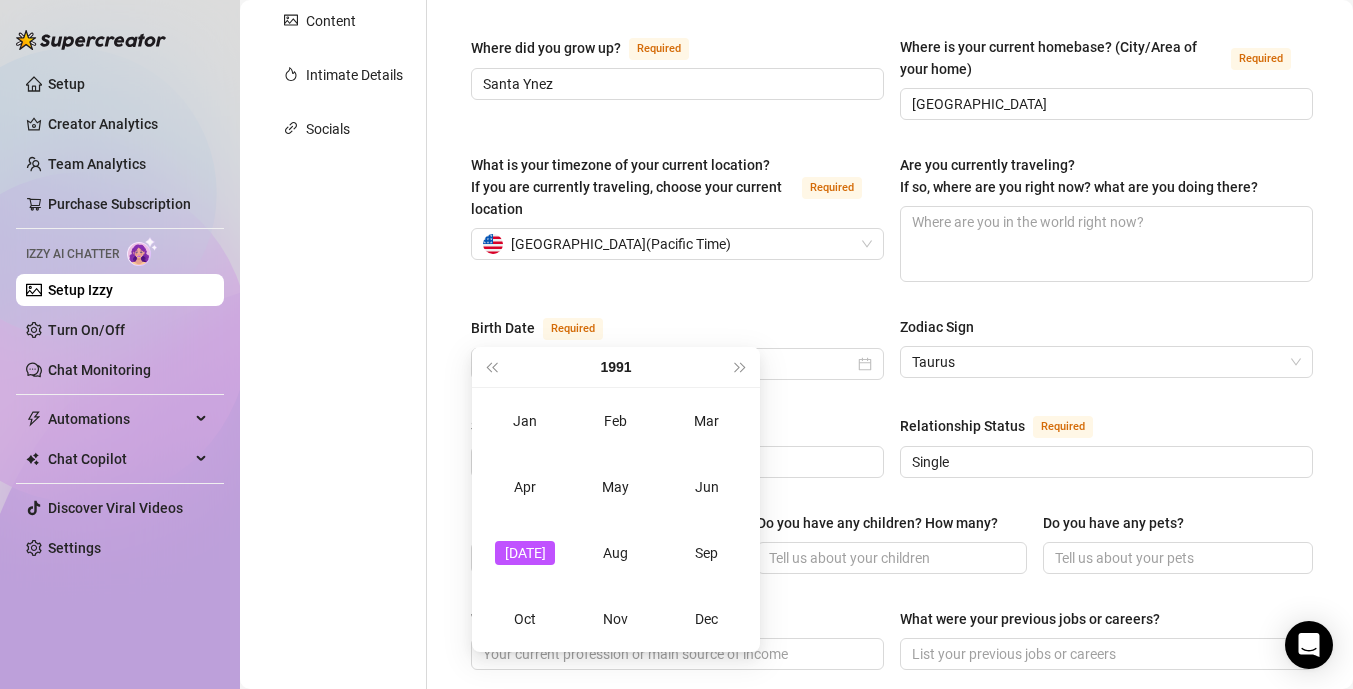 click on "1991" at bounding box center (615, 367) 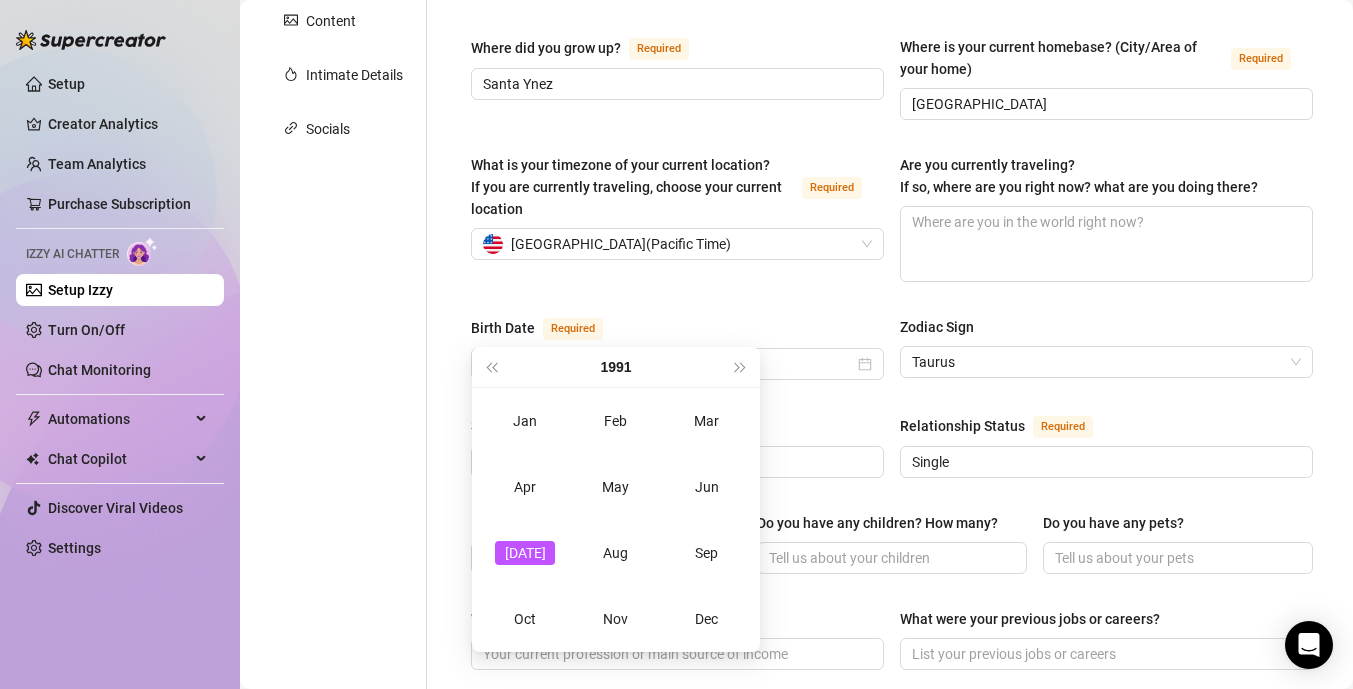 click on "What is your timezone of your current location? If you are currently traveling, choose your current location Required [GEOGRAPHIC_DATA]  ( Pacific Time ) Are you currently traveling? If so, where are you right now? what are you doing there?" at bounding box center [892, 227] 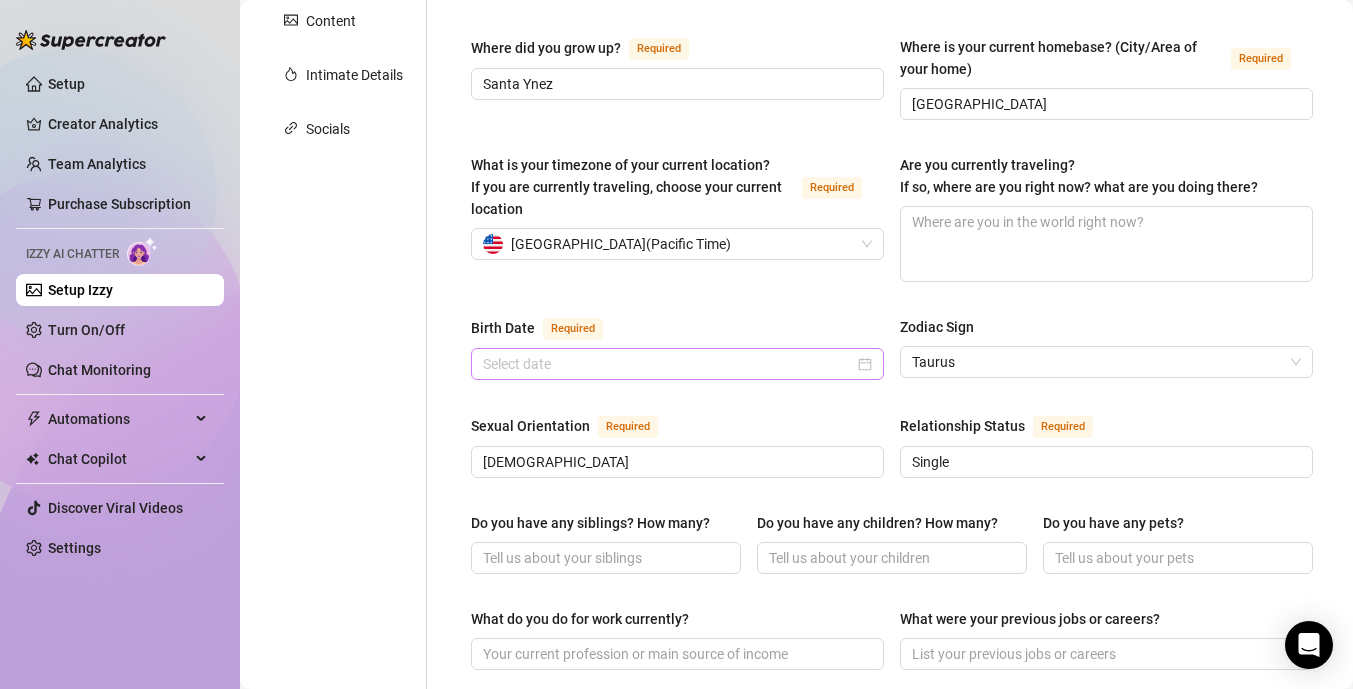 click at bounding box center [677, 364] 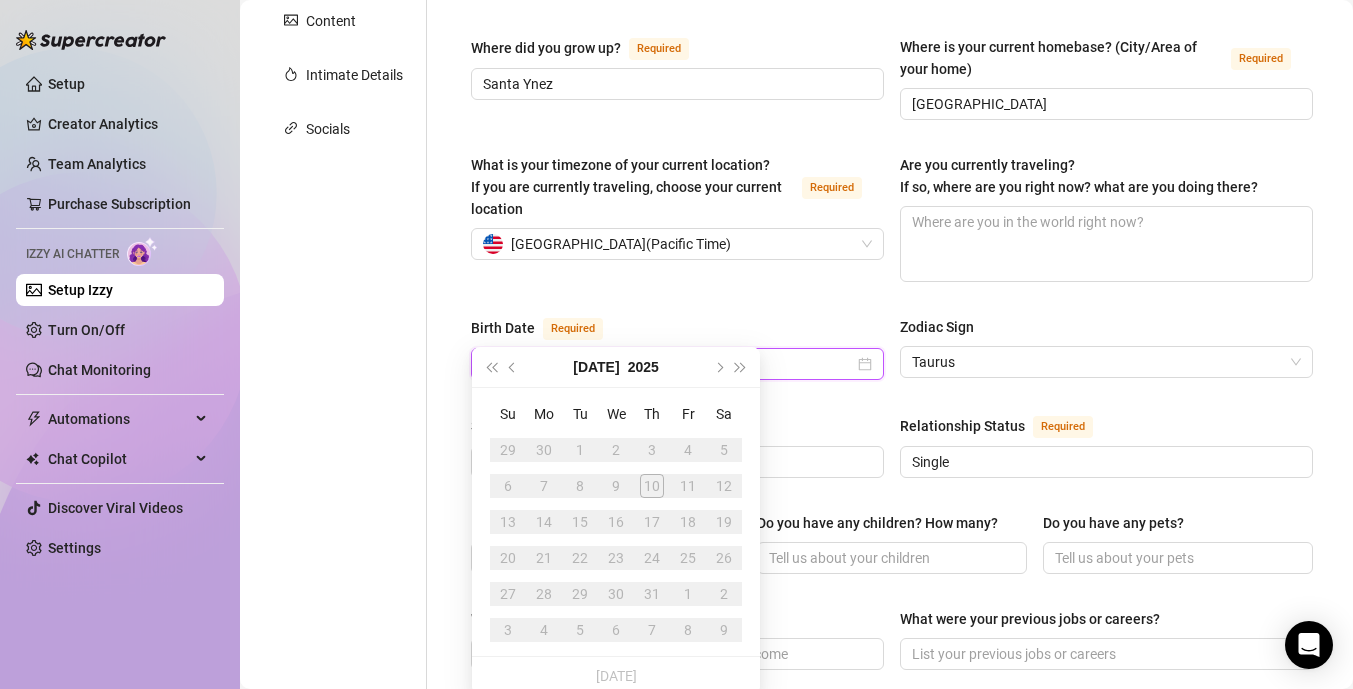 click on "Birth Date Required" at bounding box center [668, 364] 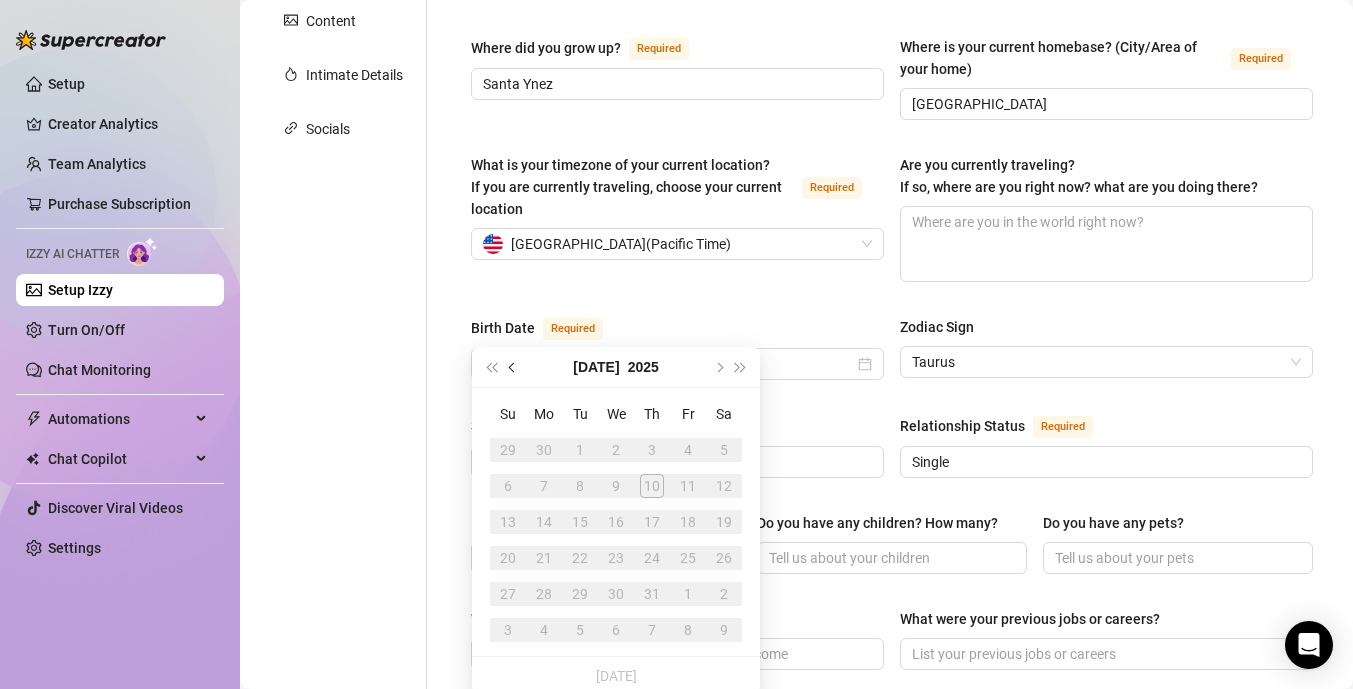 click at bounding box center [514, 367] 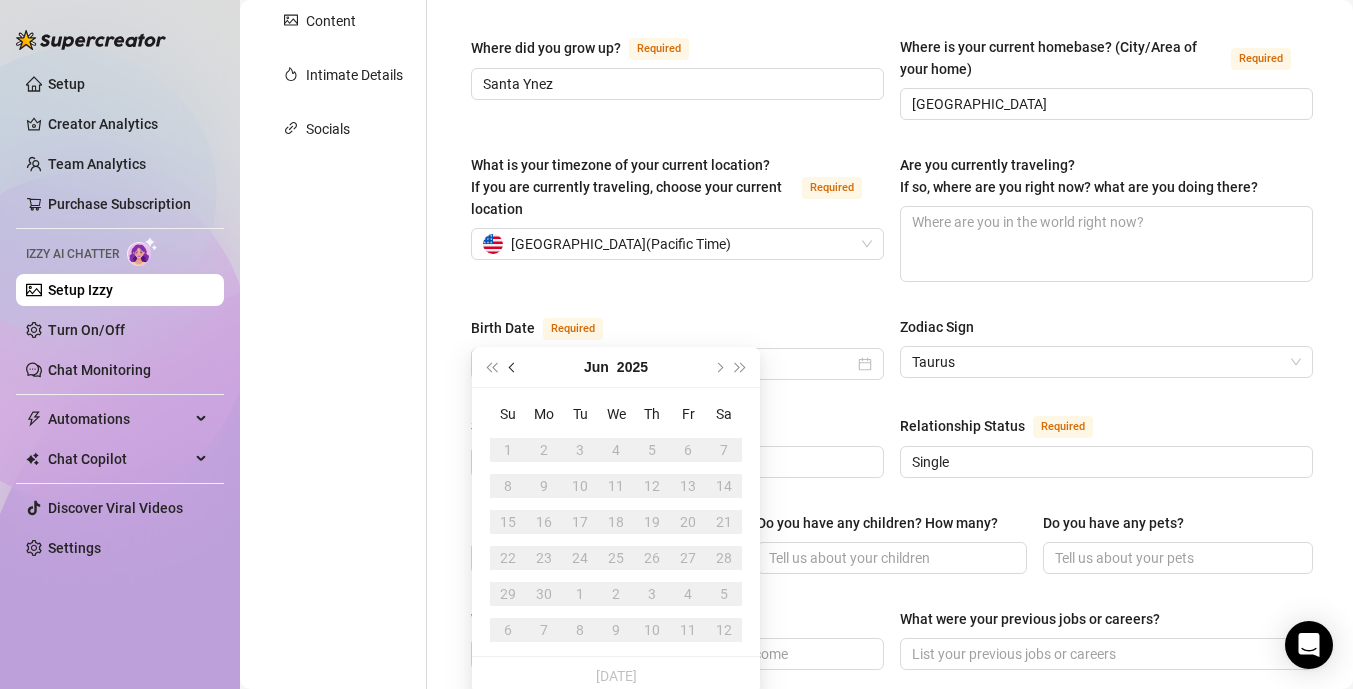 click at bounding box center [514, 367] 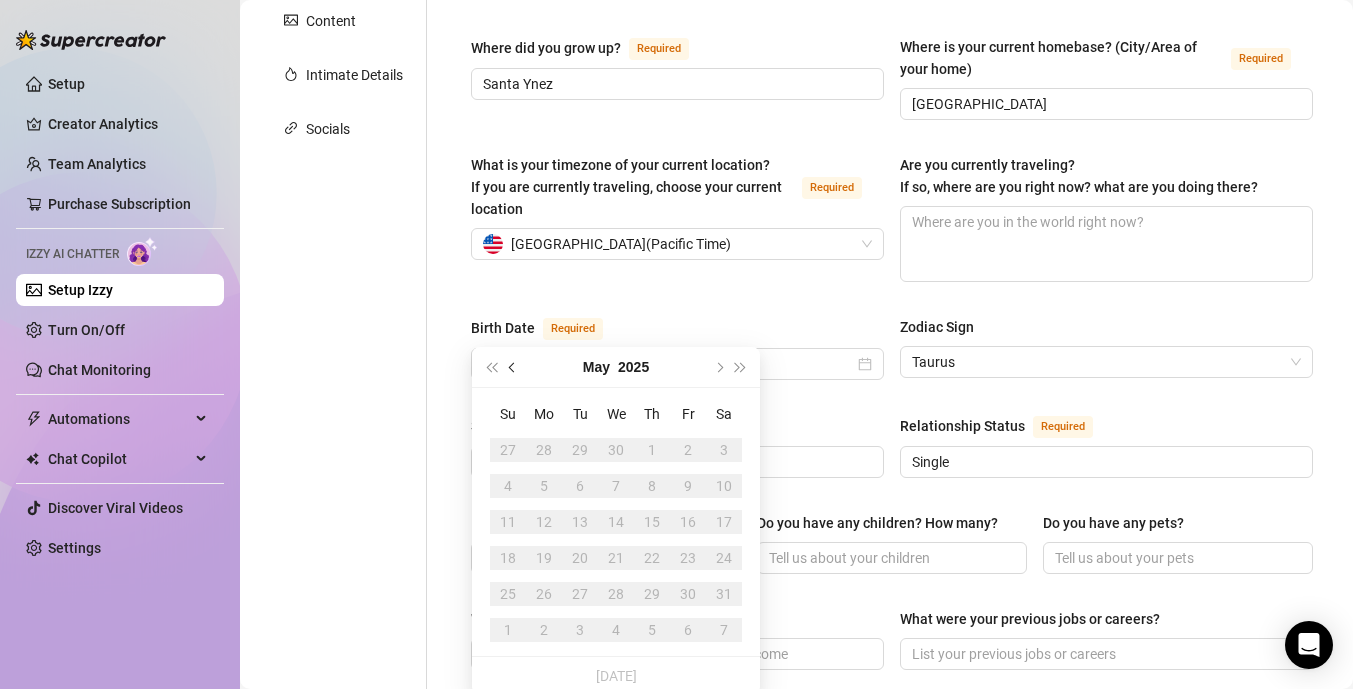 click at bounding box center (514, 367) 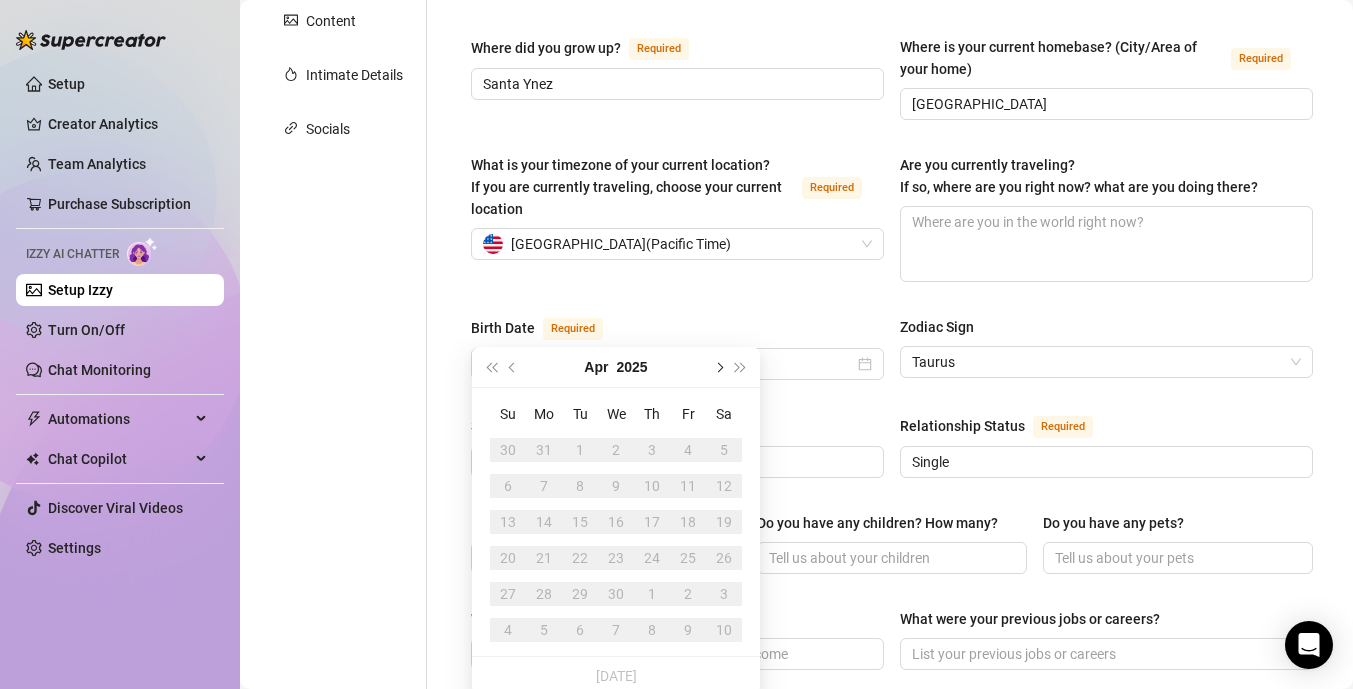 click at bounding box center (718, 367) 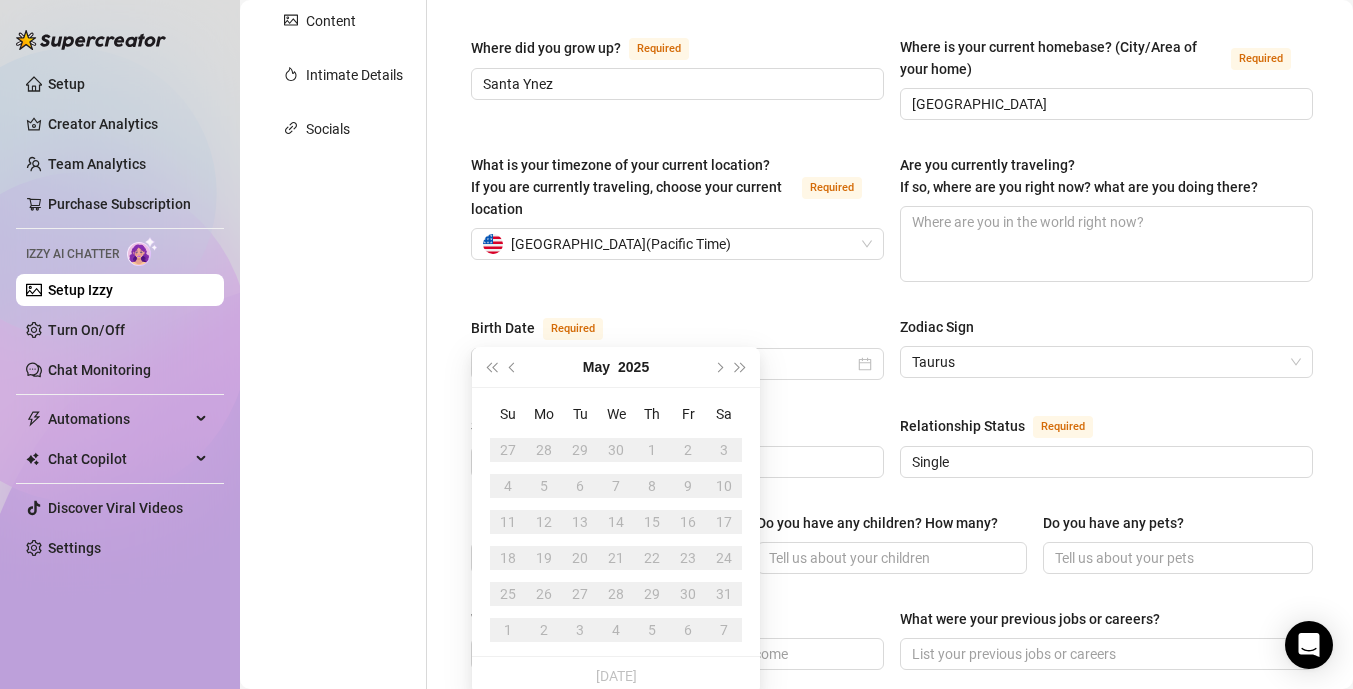 click on "3" at bounding box center [724, 450] 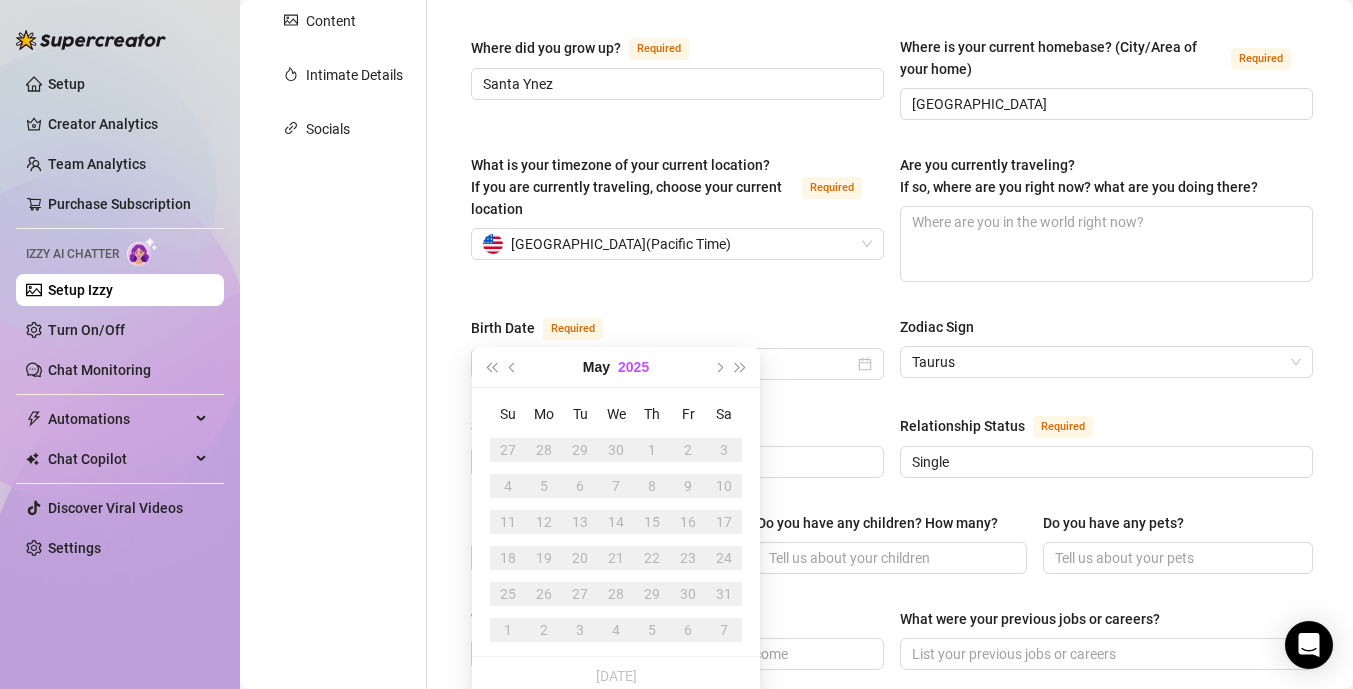 click on "2025" at bounding box center [633, 367] 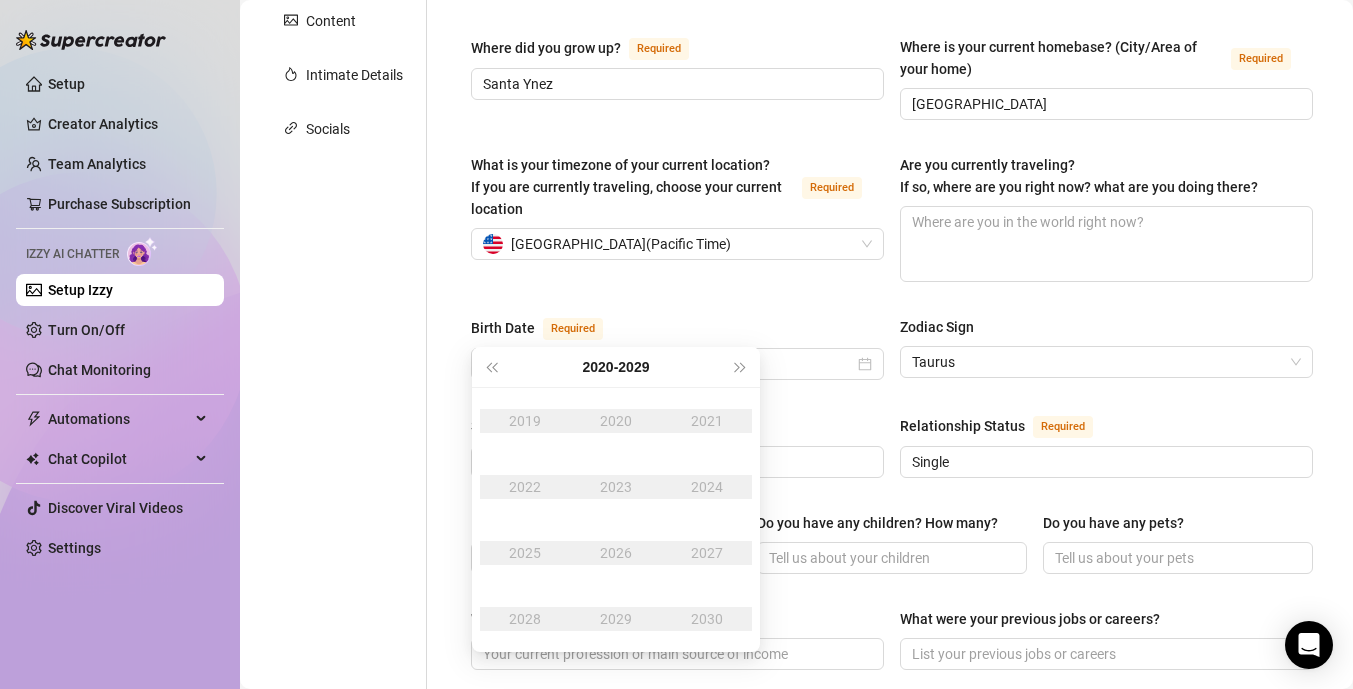 click on "[DATE] - [DATE]" at bounding box center [615, 367] 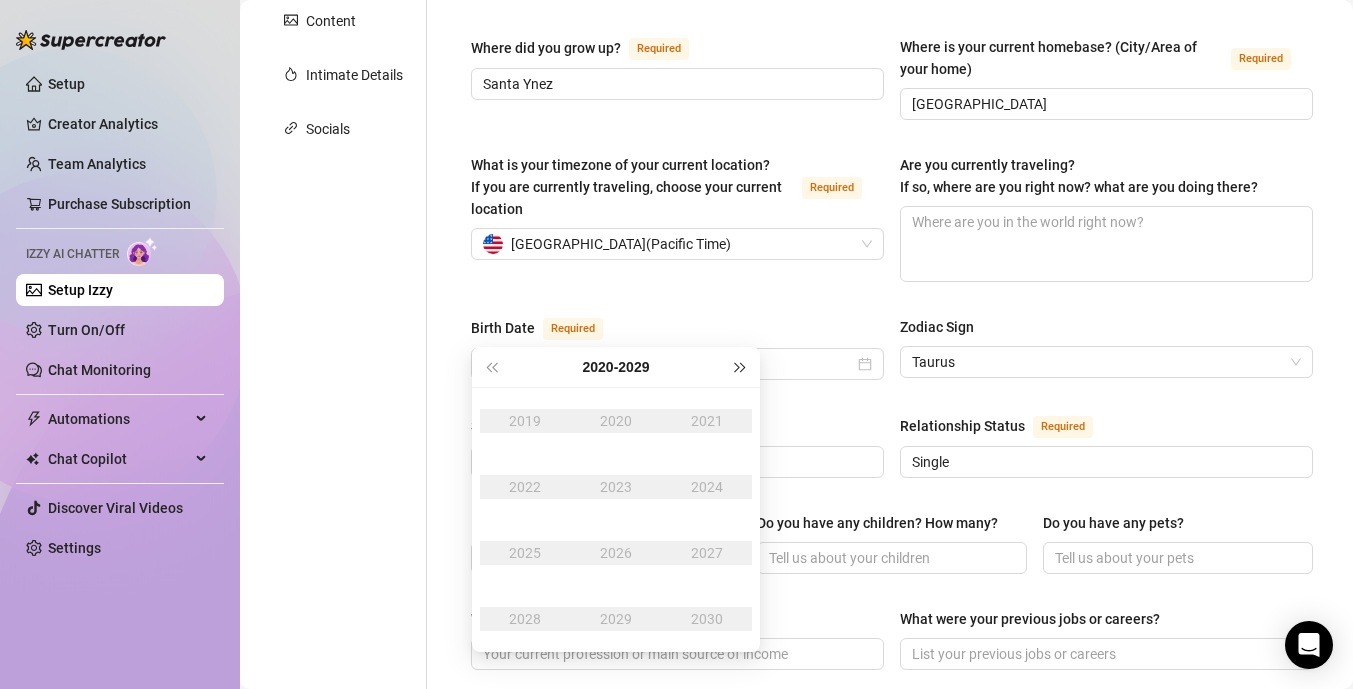 click at bounding box center (741, 367) 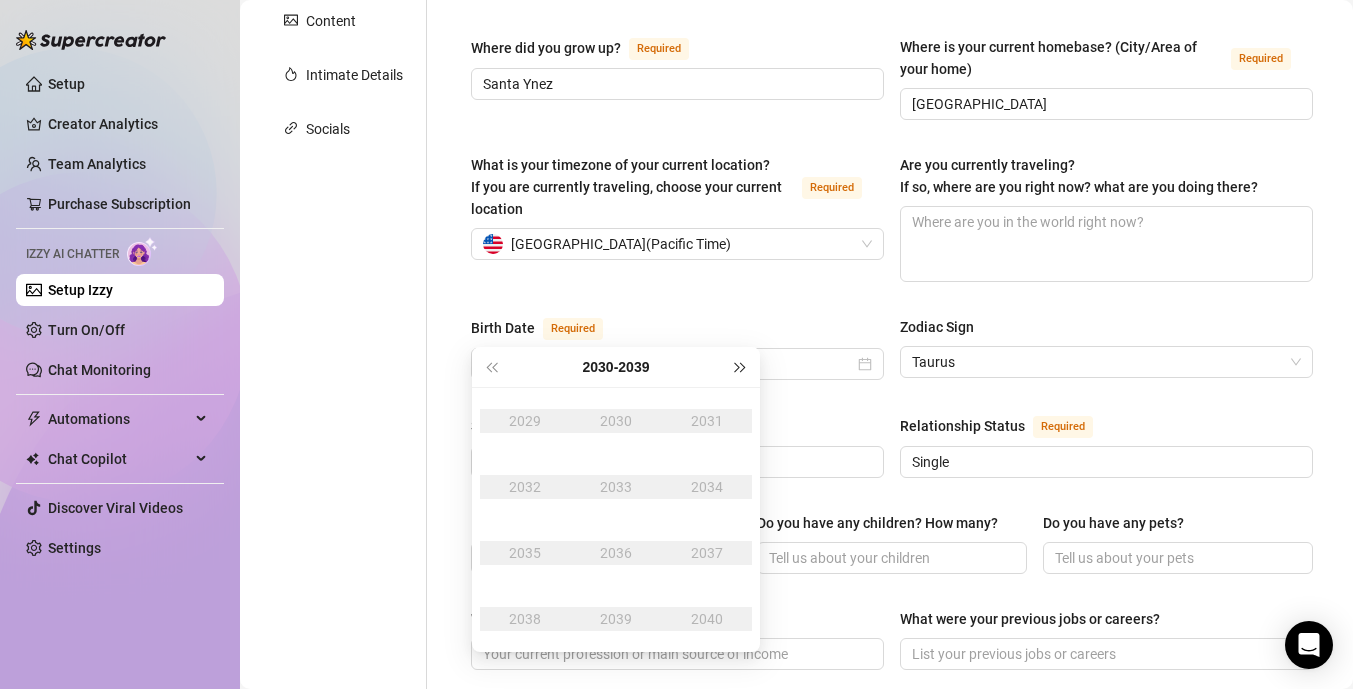 click at bounding box center [741, 367] 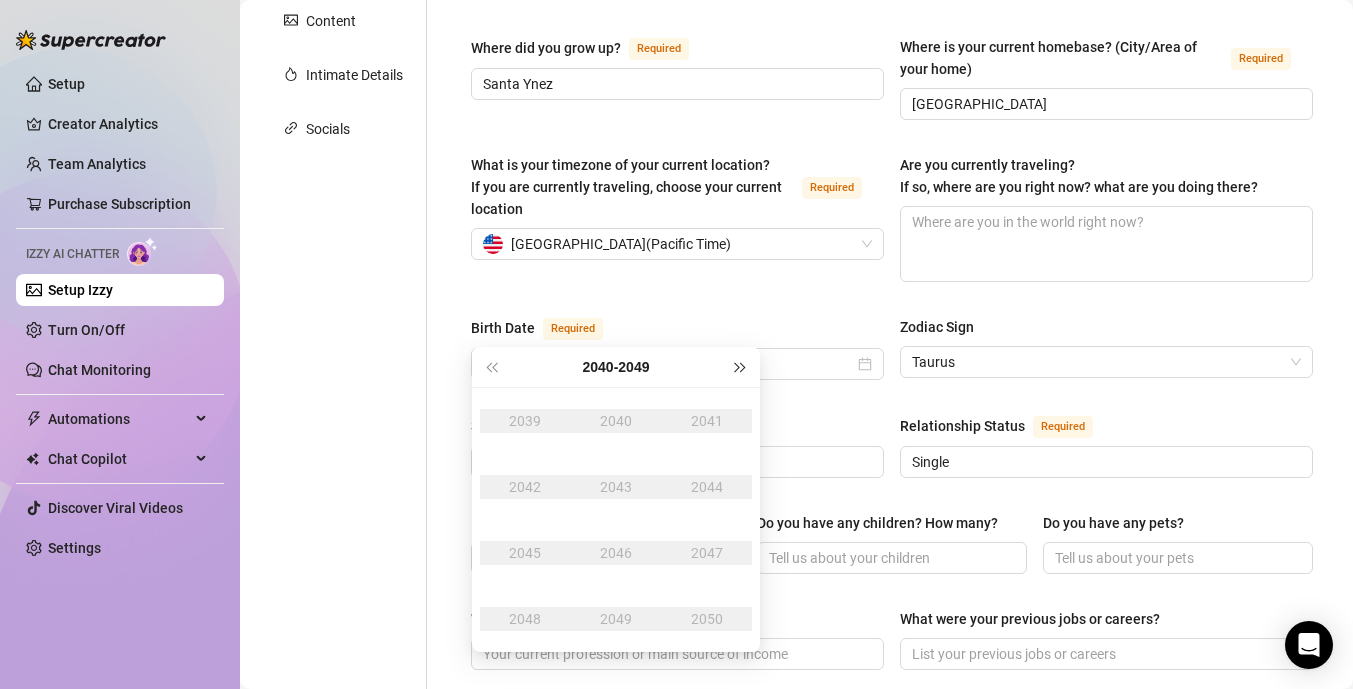 click at bounding box center (741, 367) 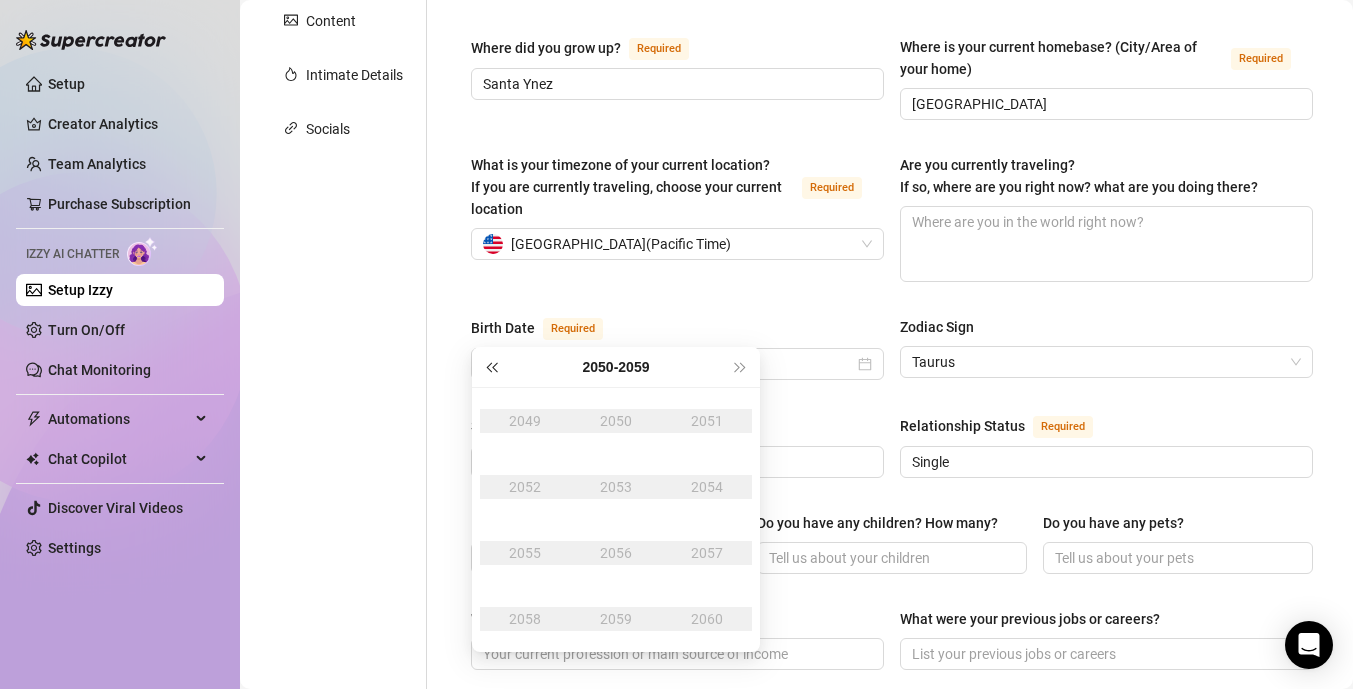 click at bounding box center [491, 367] 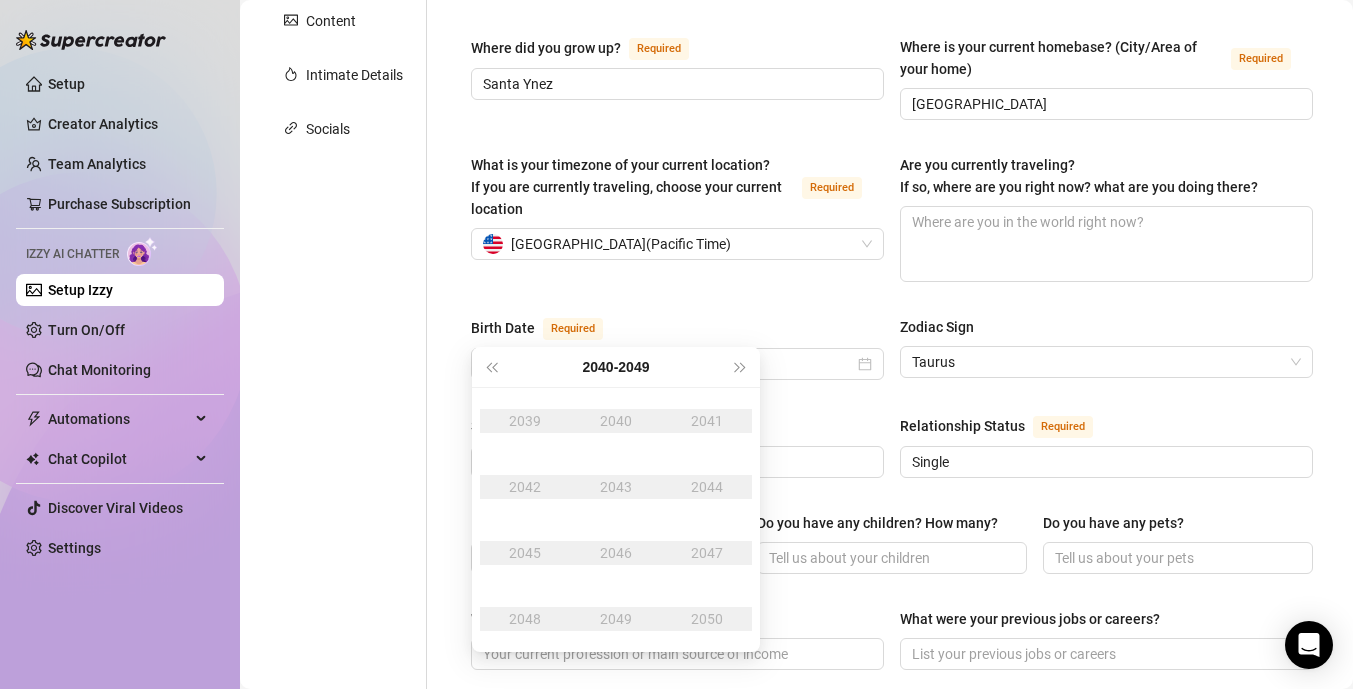 click on "Required" at bounding box center [577, 328] 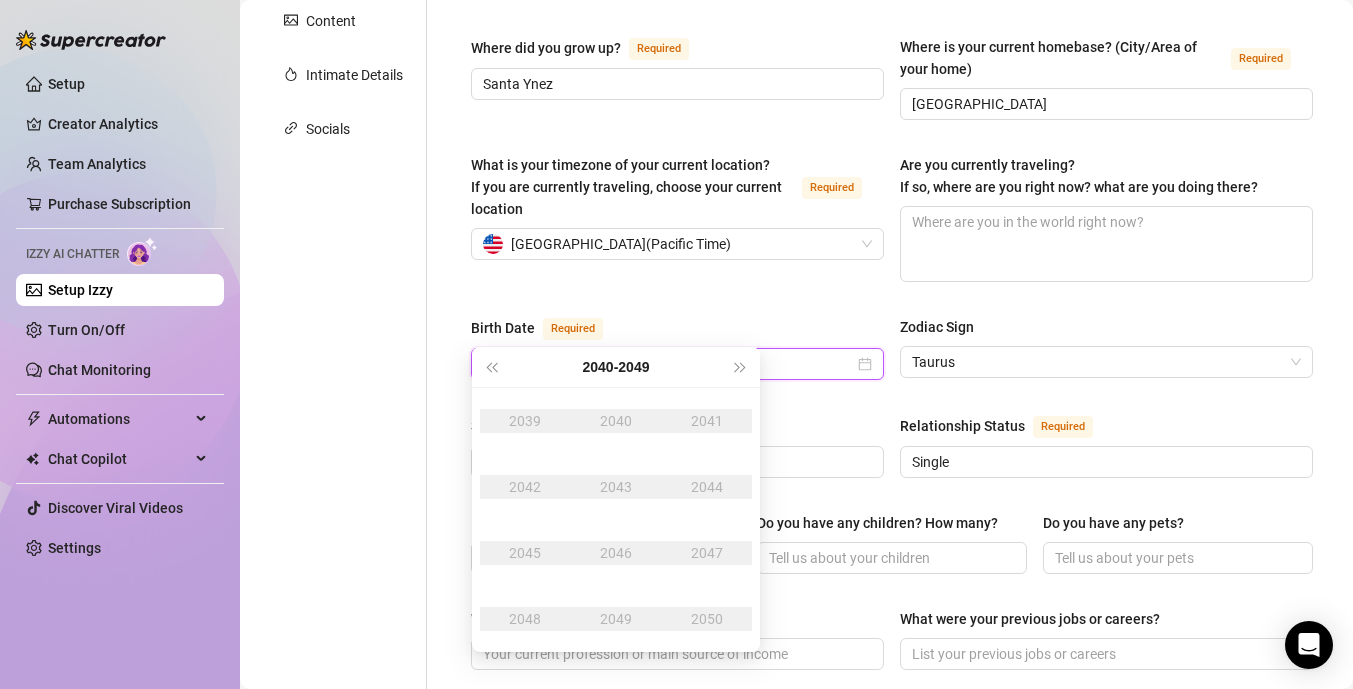 click on "Birth Date Required" at bounding box center (668, 364) 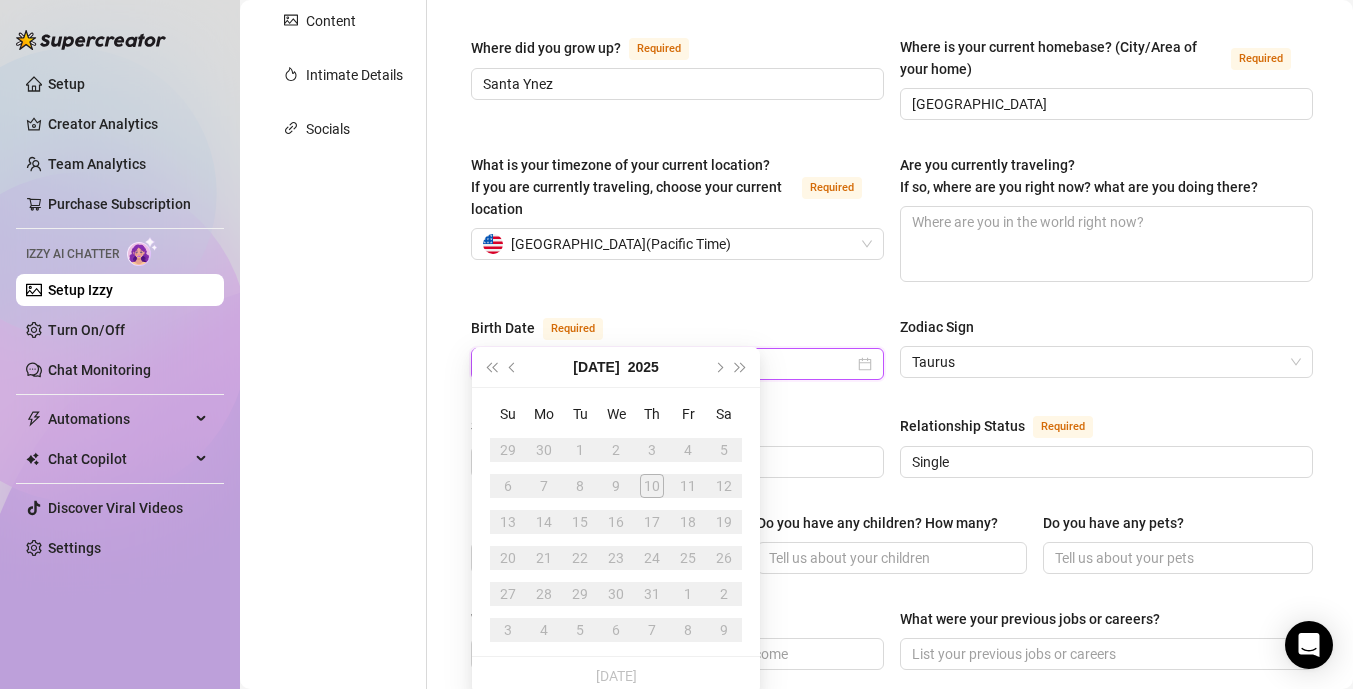 type on "[DATE]" 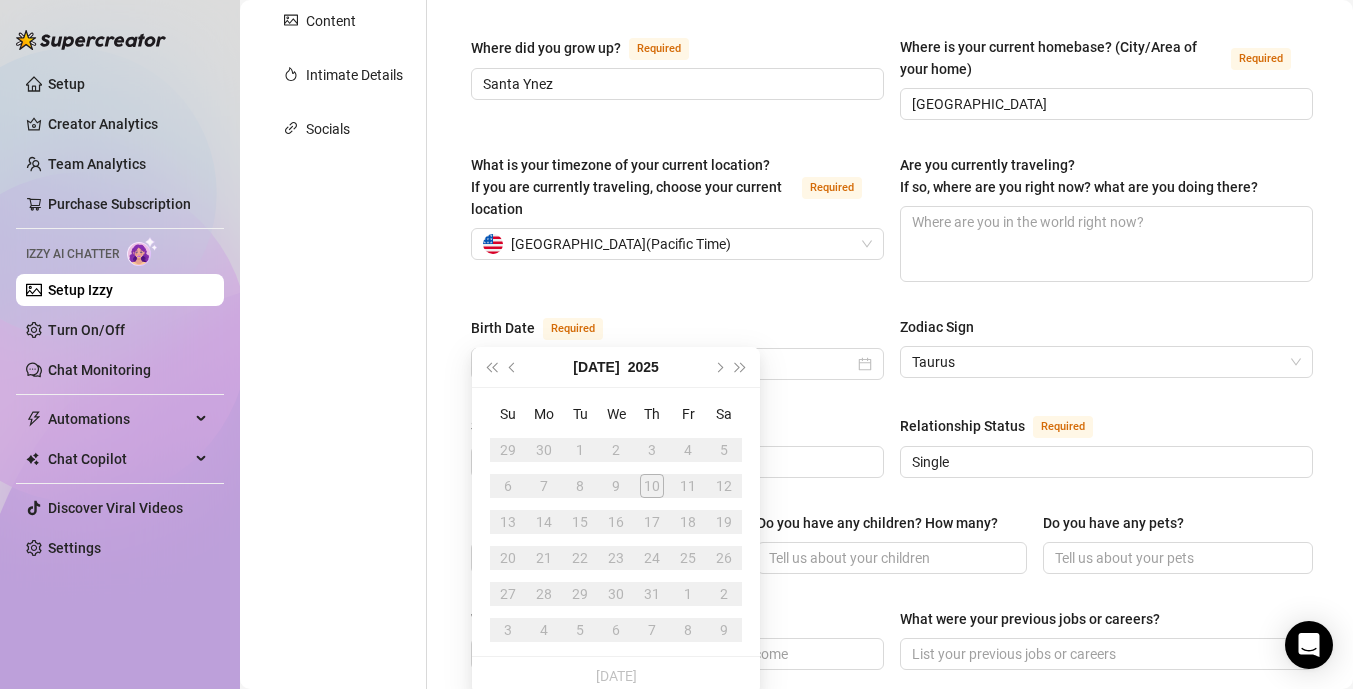 type 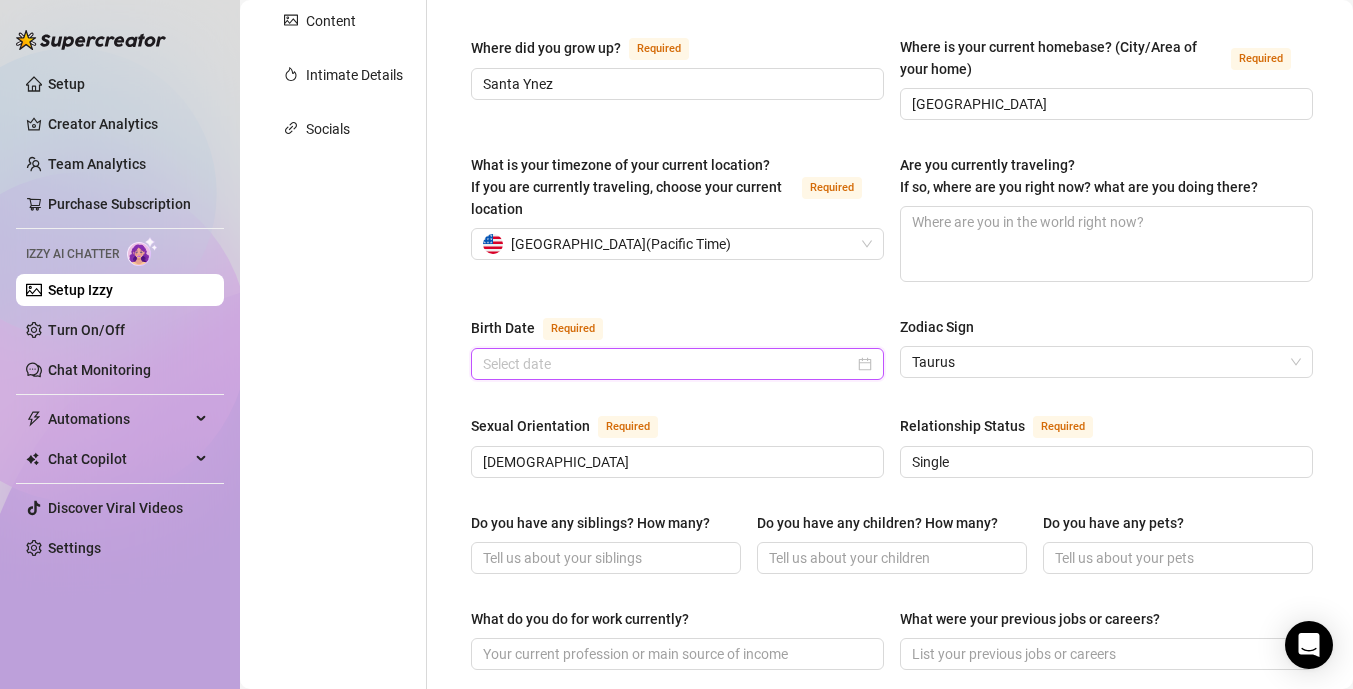 click on "Birth Date Required" at bounding box center (668, 364) 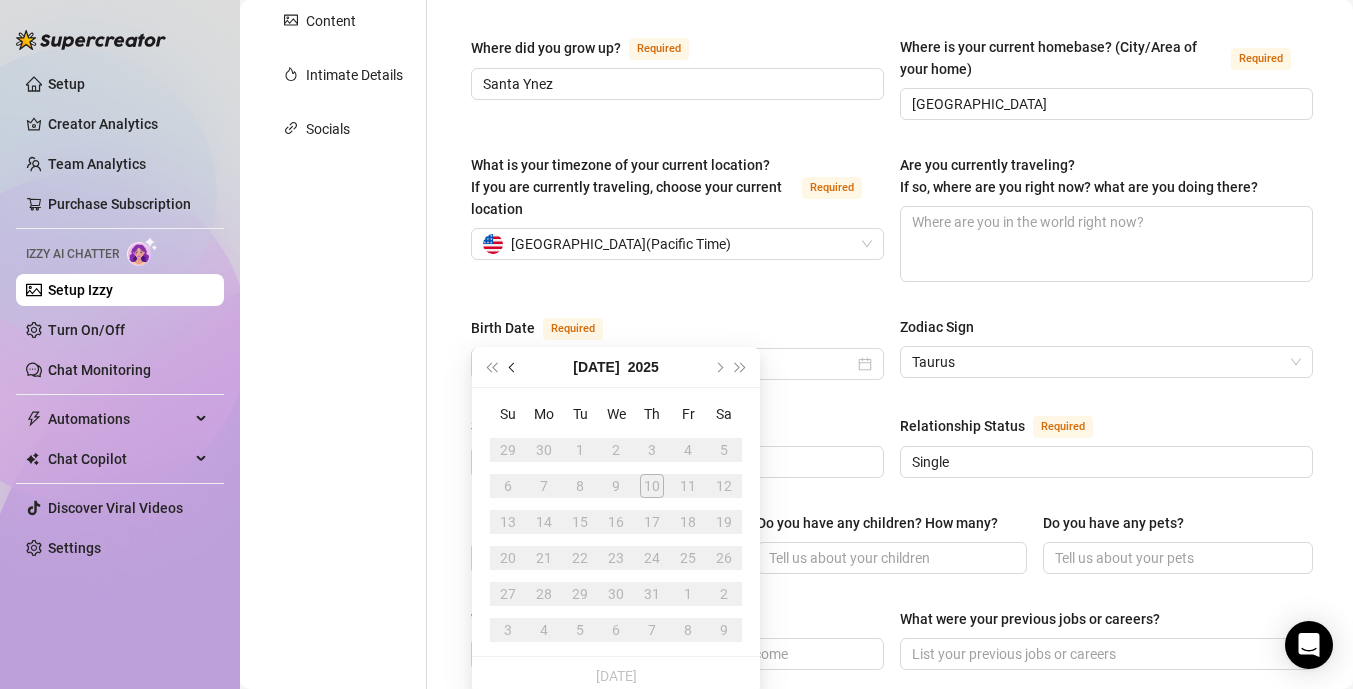 click at bounding box center (514, 367) 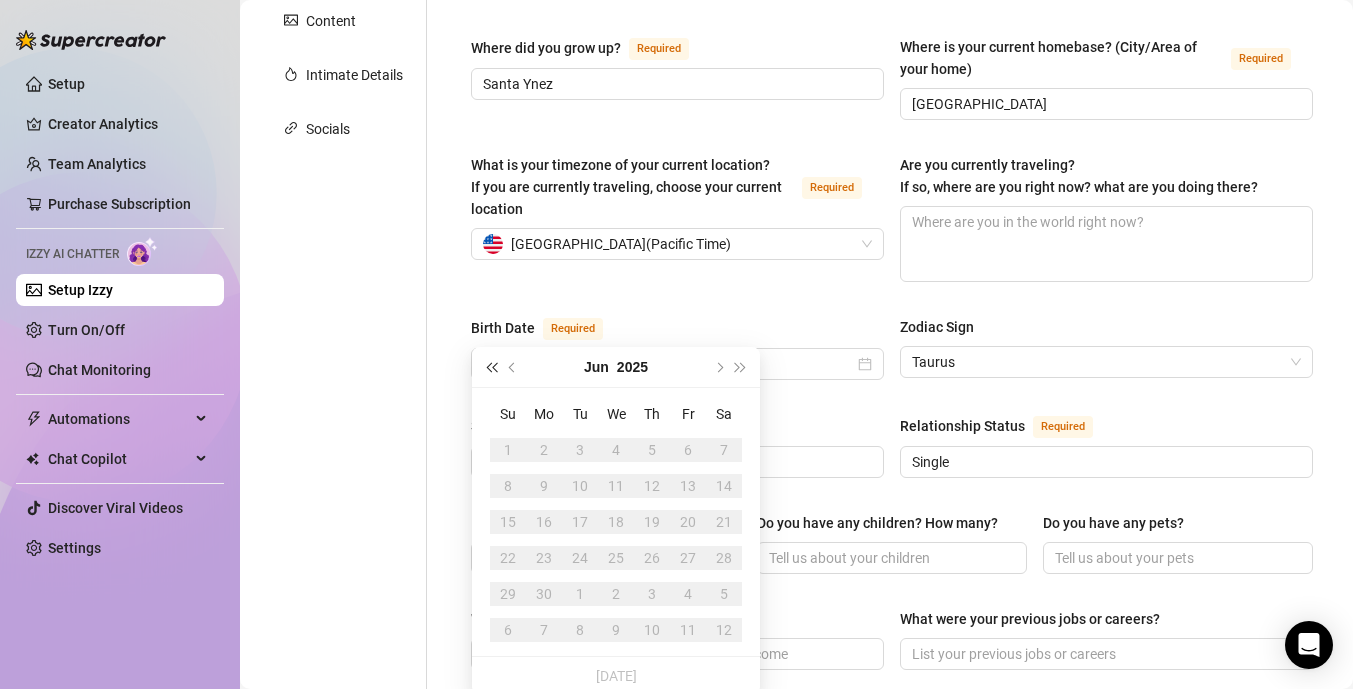 click at bounding box center (491, 367) 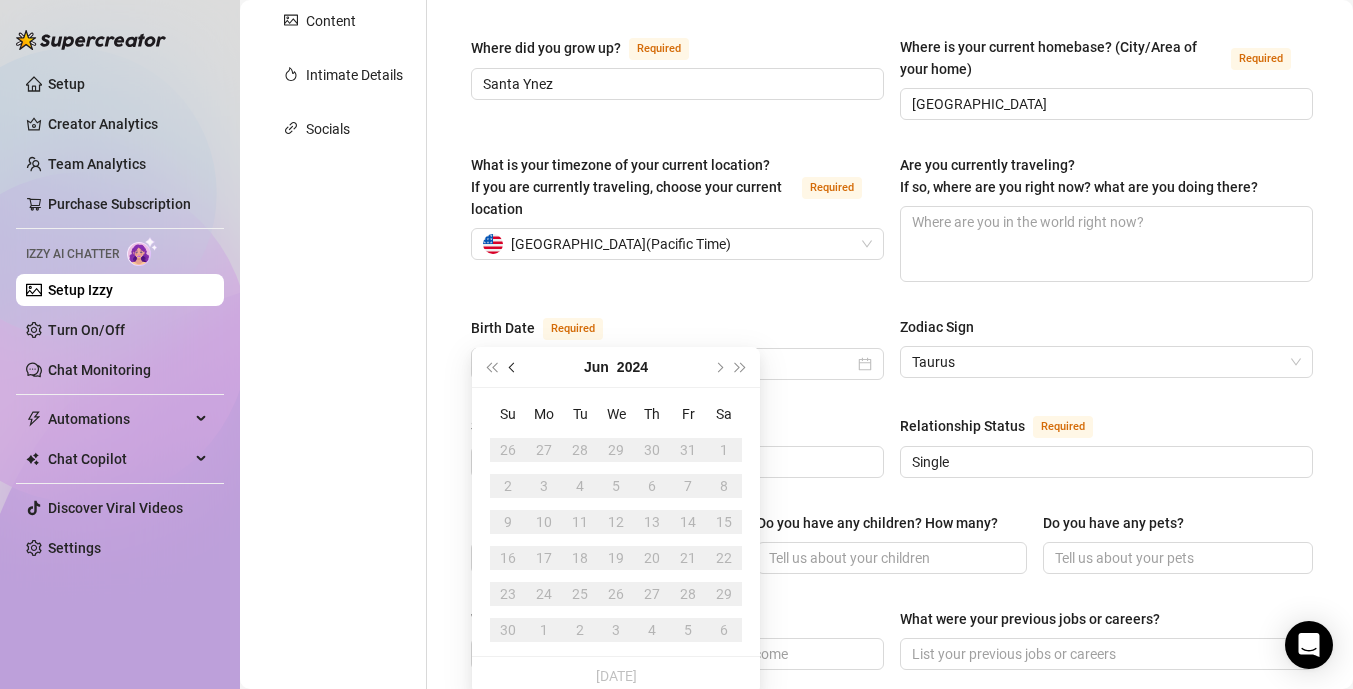 click at bounding box center [514, 367] 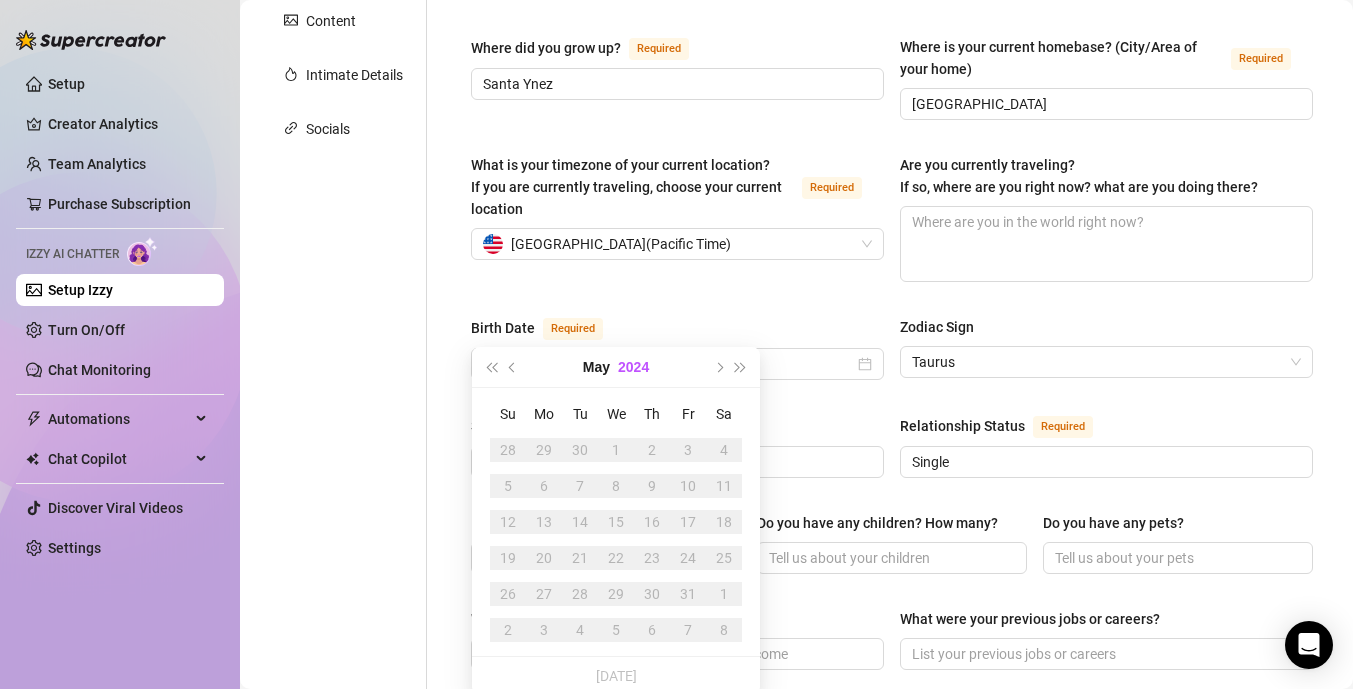 click on "2024" at bounding box center (633, 367) 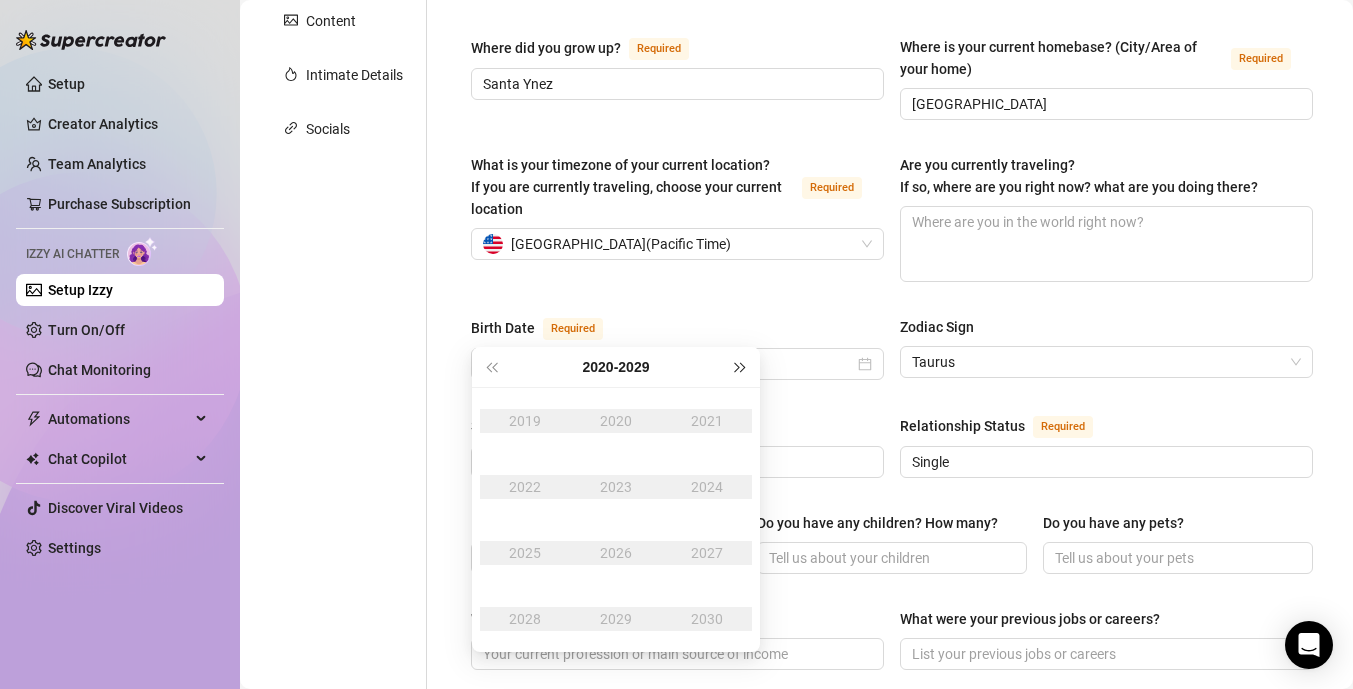 click at bounding box center (741, 367) 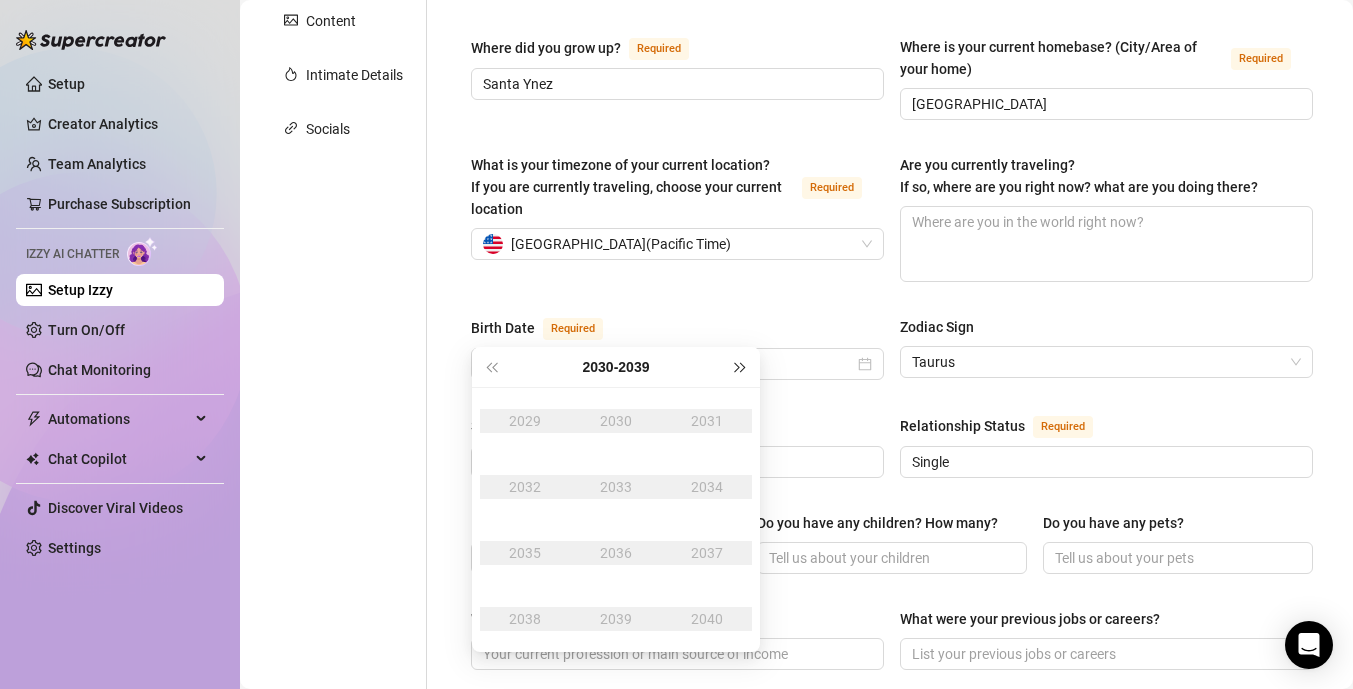 click at bounding box center [741, 367] 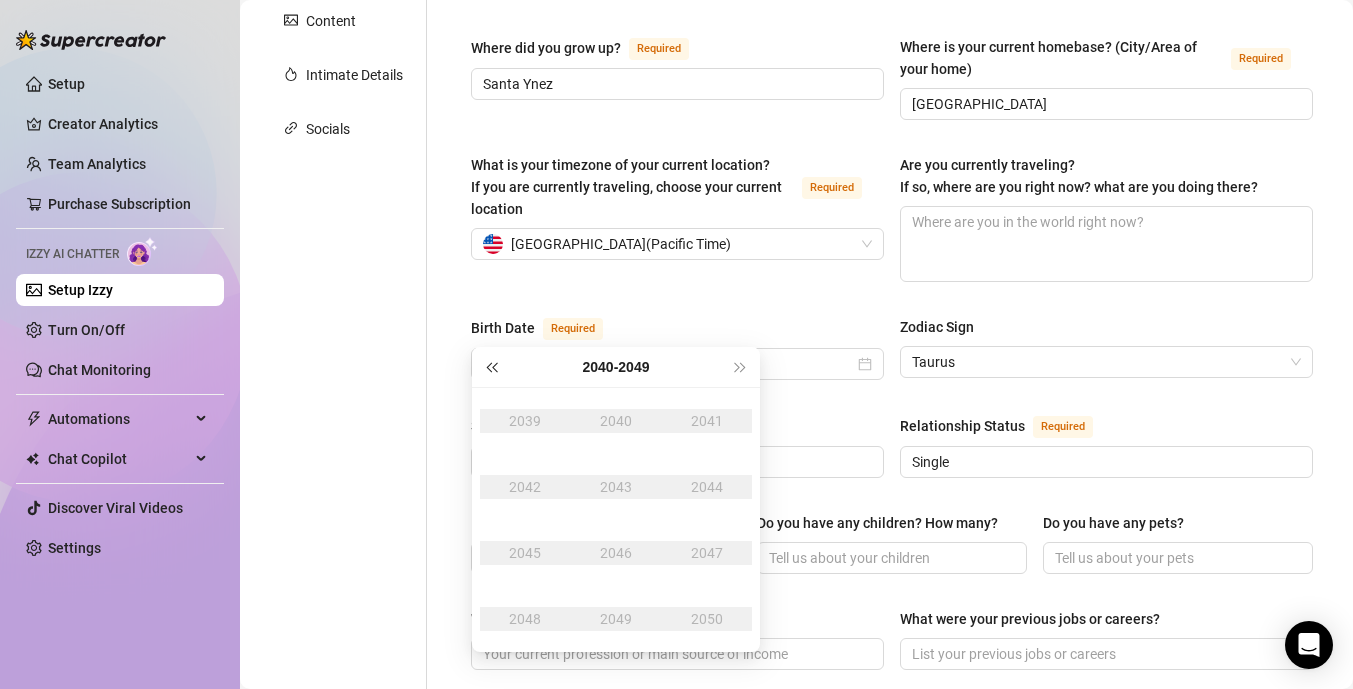 click at bounding box center (491, 367) 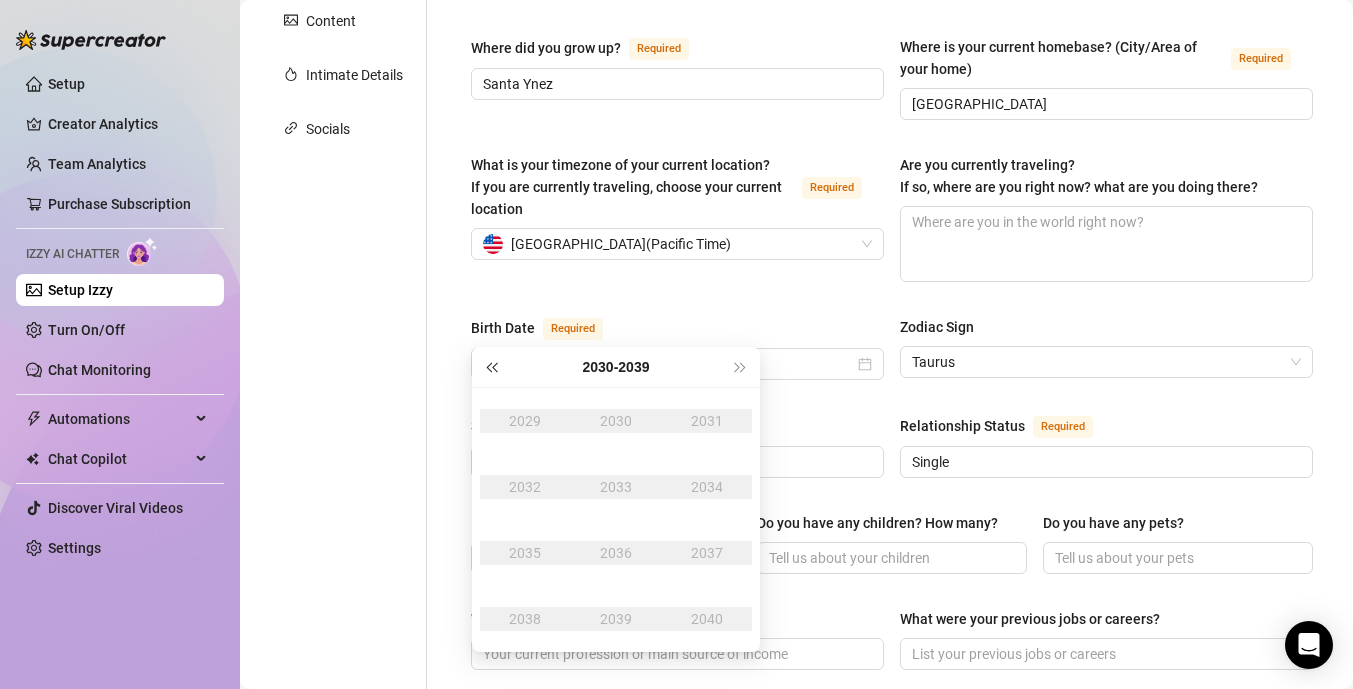 click at bounding box center [491, 367] 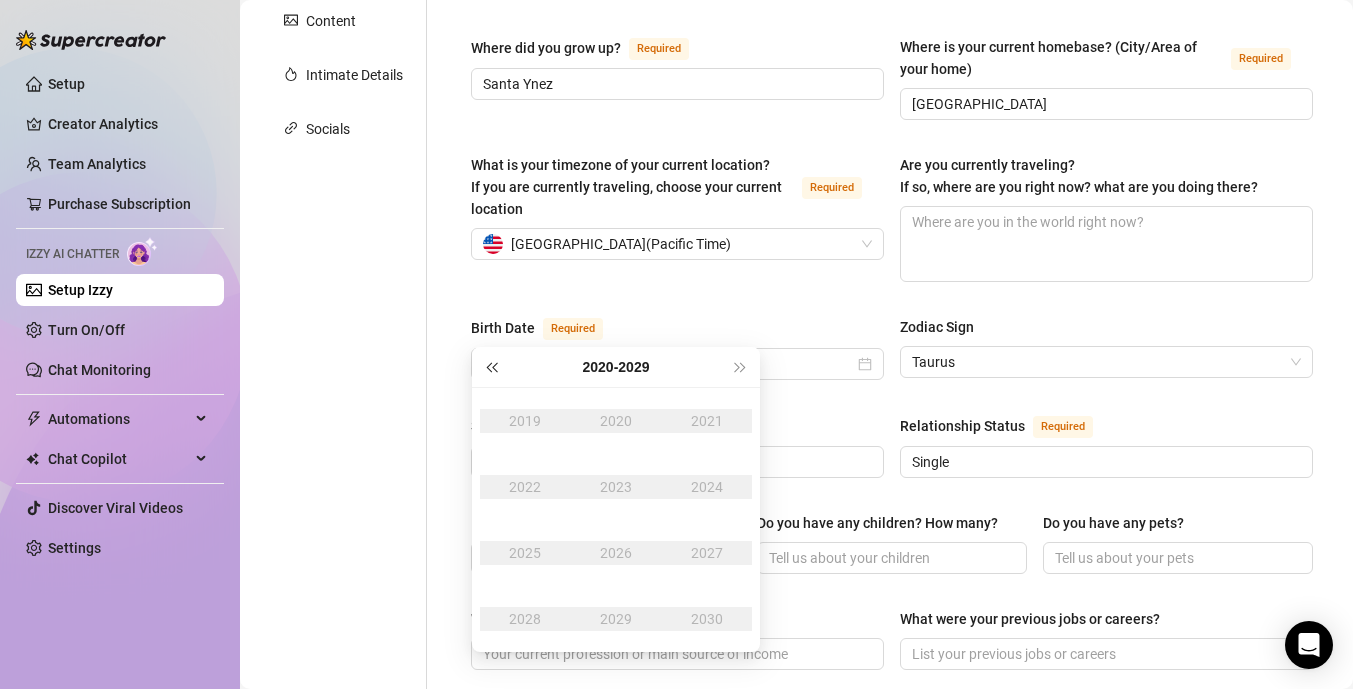 click at bounding box center [491, 367] 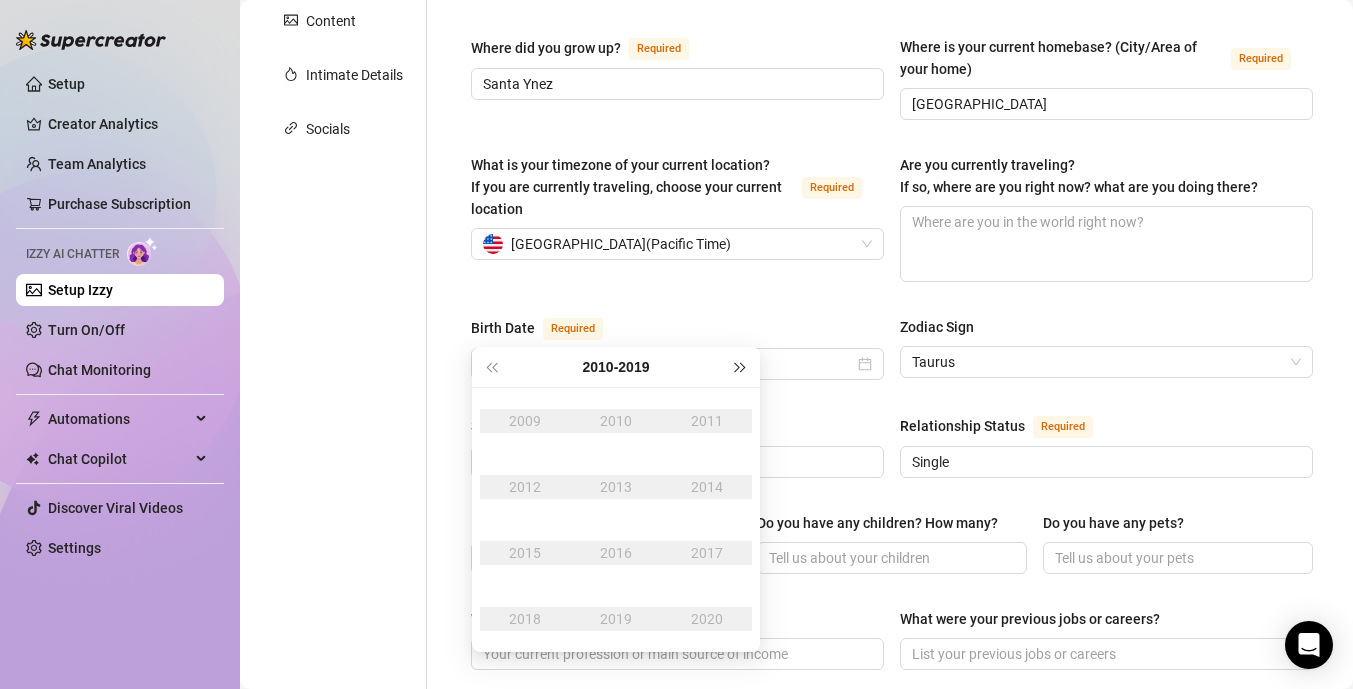 click at bounding box center (741, 367) 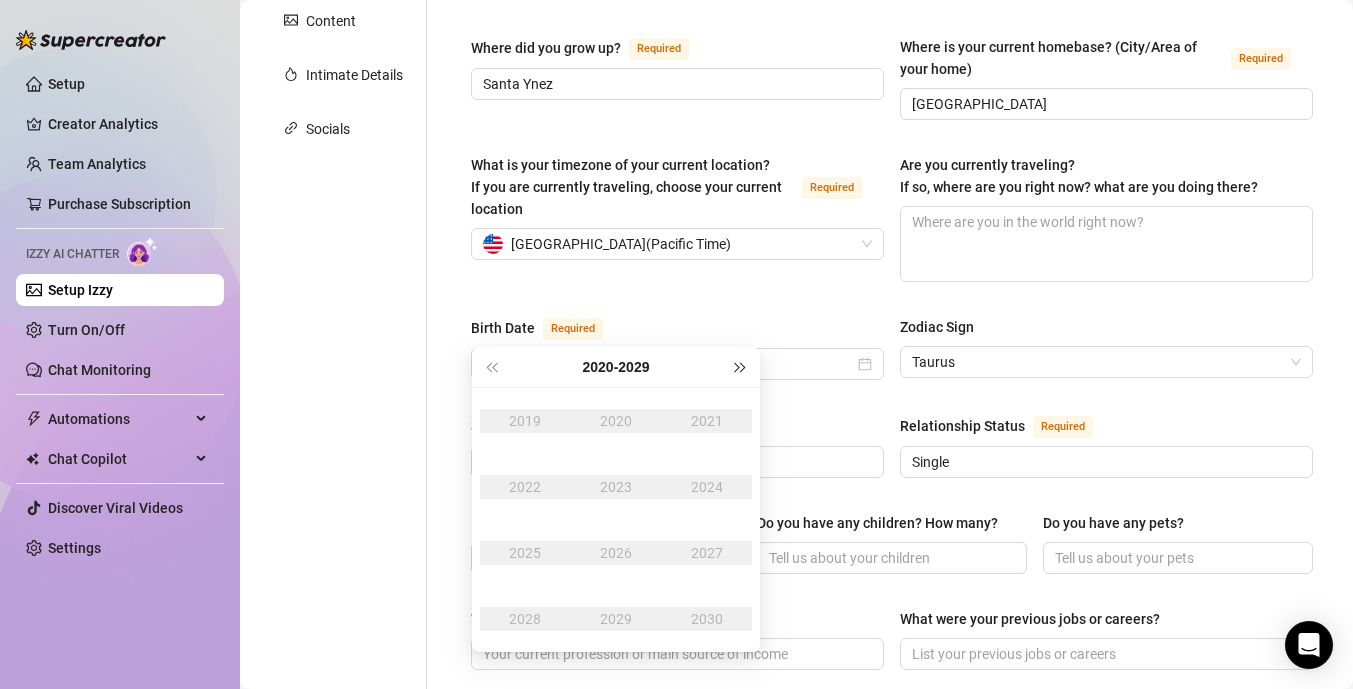 click at bounding box center [741, 367] 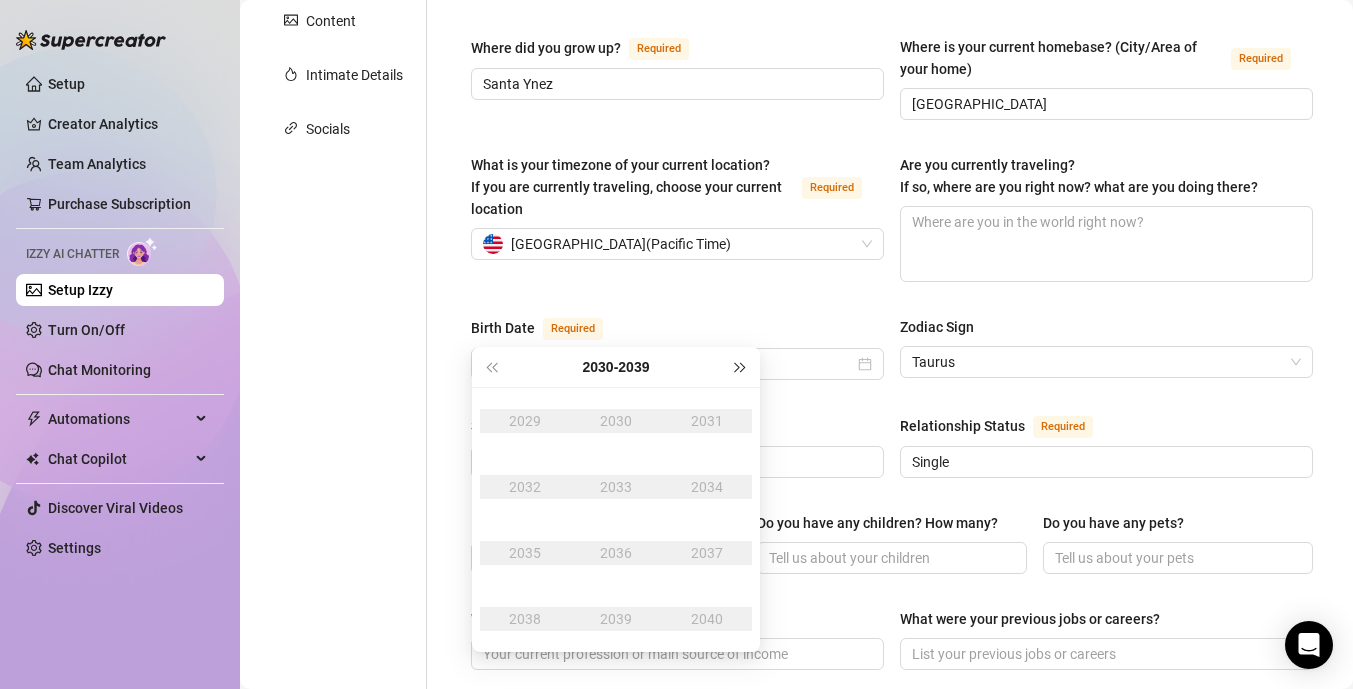 click at bounding box center [741, 367] 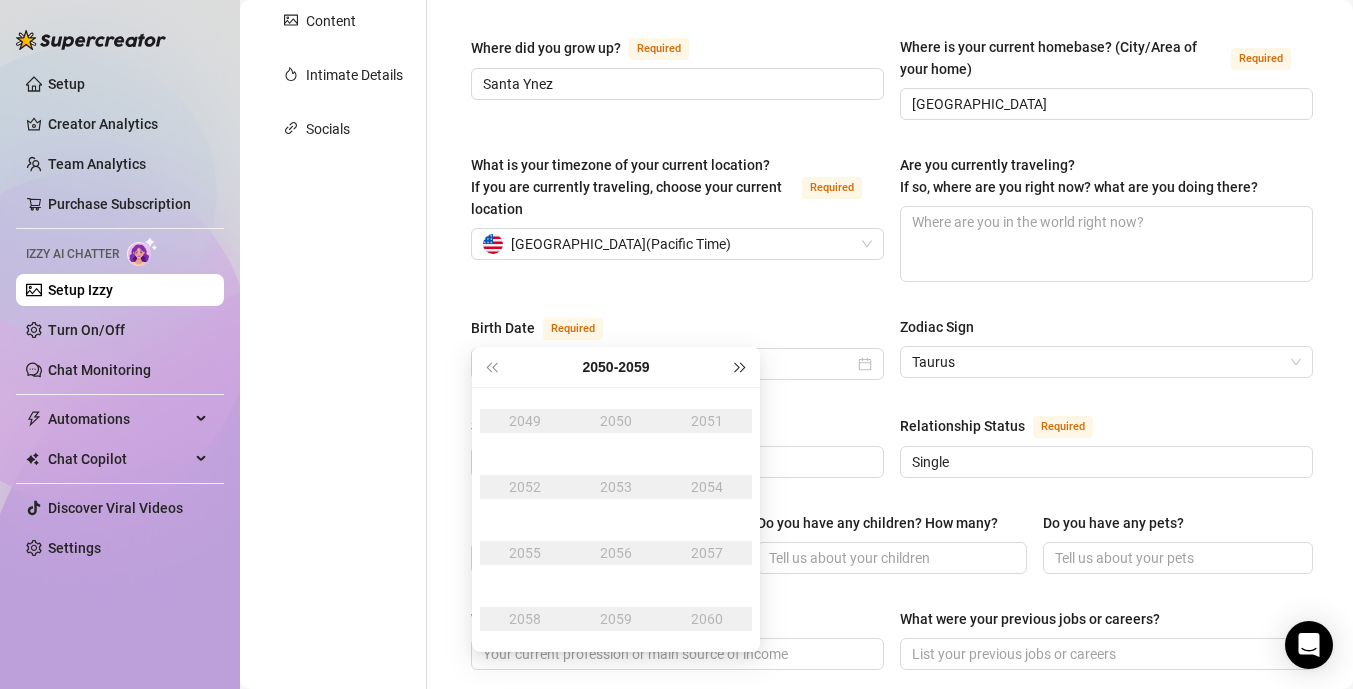 click at bounding box center [741, 367] 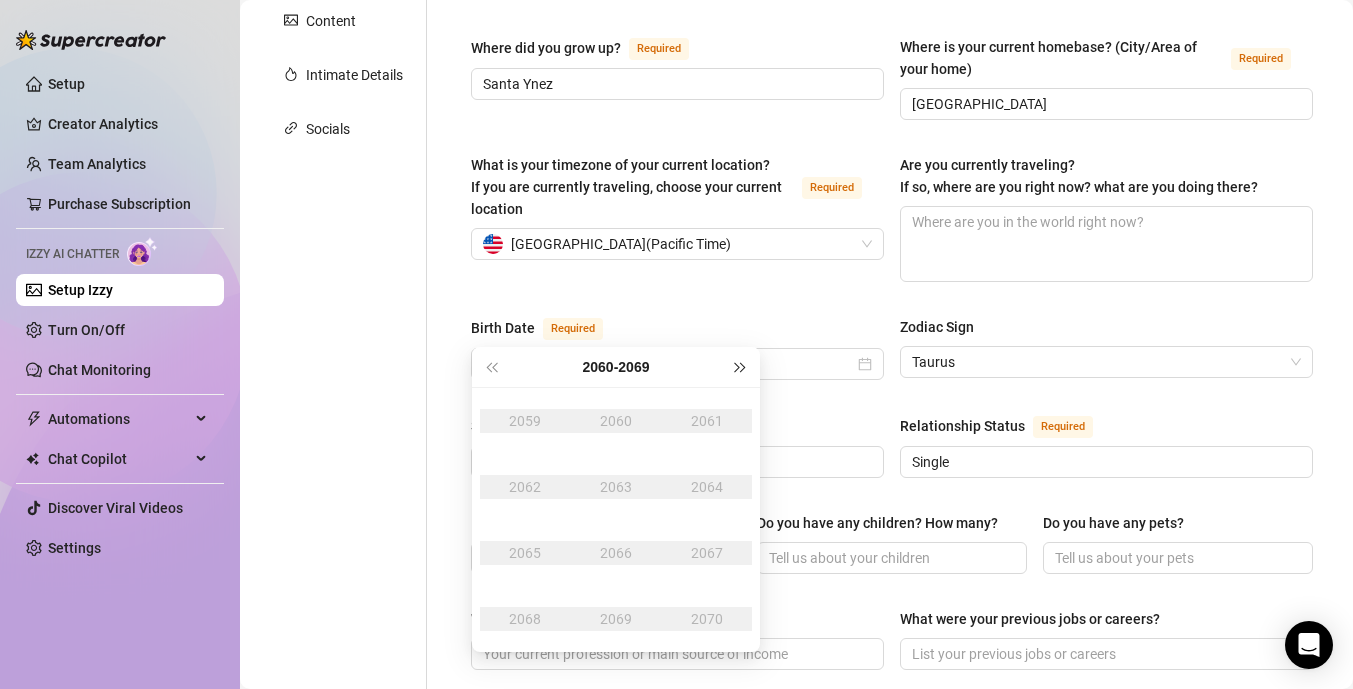 click at bounding box center [741, 367] 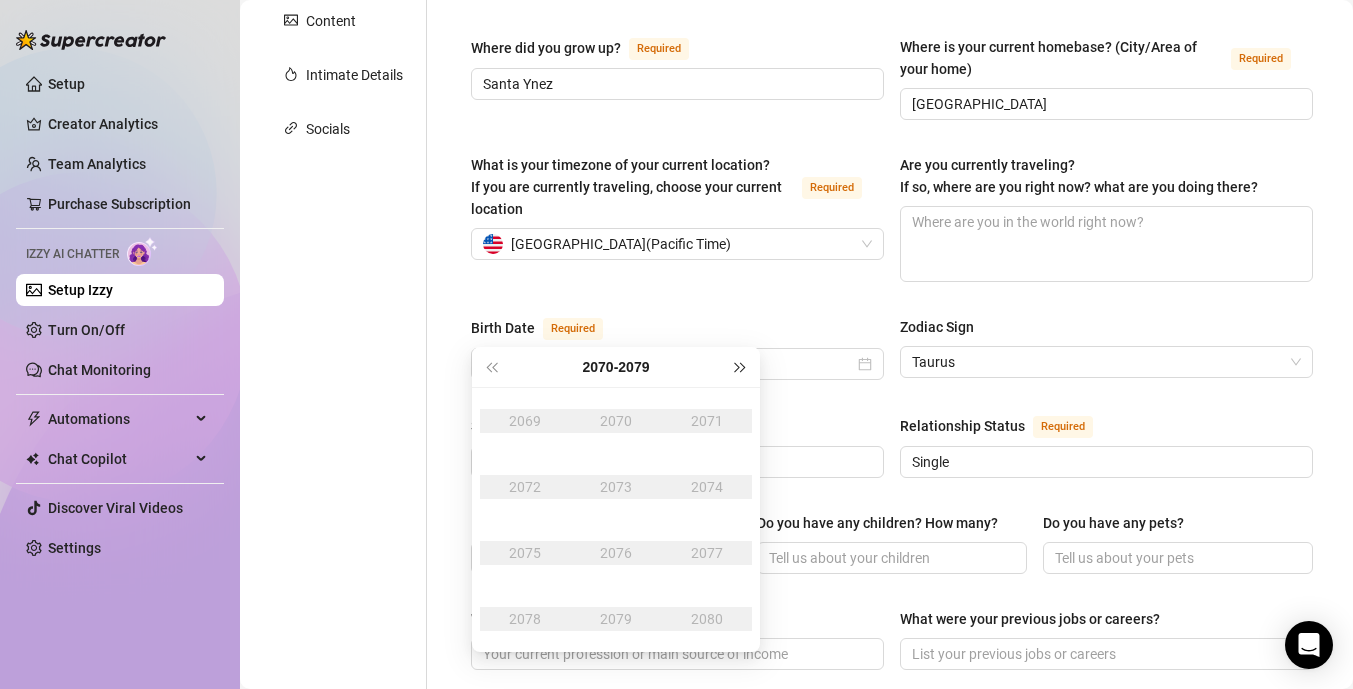 click at bounding box center [741, 367] 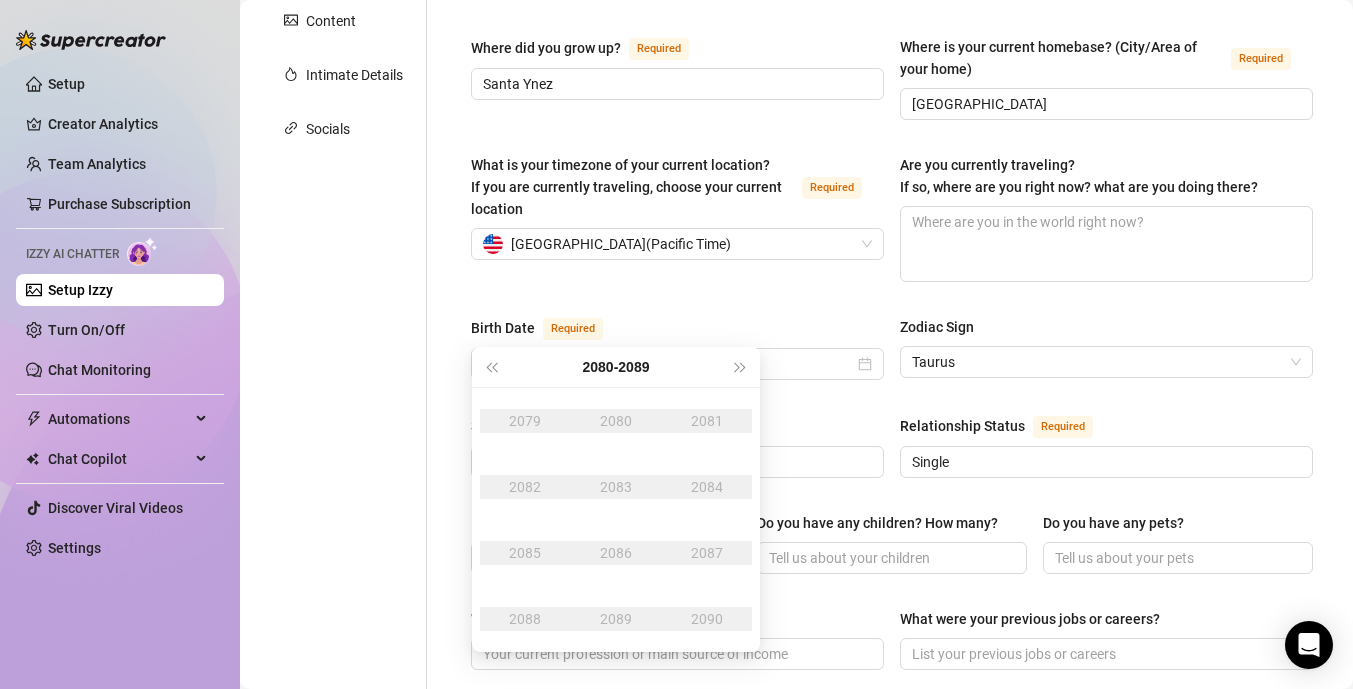 click on "2082" at bounding box center (525, 487) 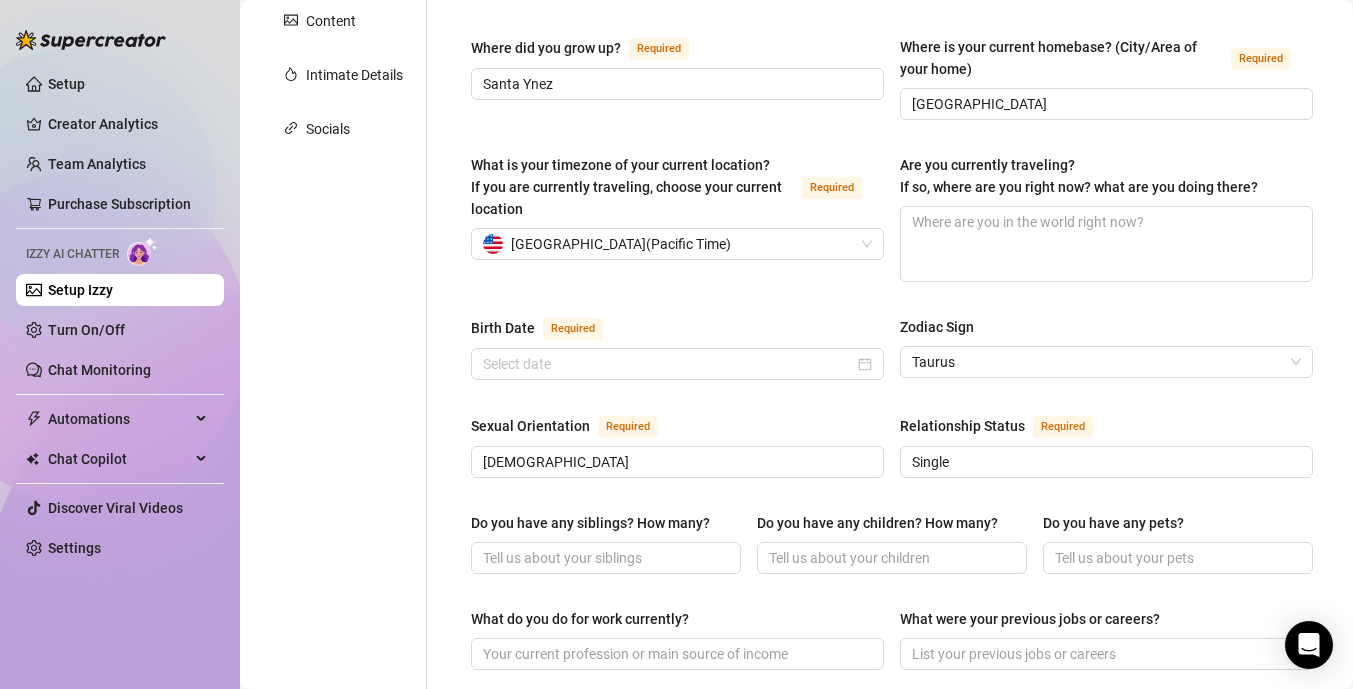 click on "Name Required [PERSON_NAME](s) Gender Required [DEMOGRAPHIC_DATA] [DEMOGRAPHIC_DATA] [DEMOGRAPHIC_DATA] / [DEMOGRAPHIC_DATA] [DEMOGRAPHIC_DATA] [DEMOGRAPHIC_DATA] [DEMOGRAPHIC_DATA] Other Where did you grow up? Required [GEOGRAPHIC_DATA] Where is your current homebase? (City/Area of your home) Required [GEOGRAPHIC_DATA] What is your timezone of your current location? If you are currently traveling, choose your current location Required [GEOGRAPHIC_DATA]  ( Pacific Time ) Are you currently traveling? If so, where are you right now? what are you doing there? Birth Date Required Zodiac Sign Taurus Sexual Orientation Required [DEMOGRAPHIC_DATA] Relationship Status Required Single Do you have any siblings? How many? Do you have any children? How many? Do you have any pets? What do you do for work currently? What were your previous jobs or careers? What is your educational background? What languages do you speak?   Select or type languages you speak What are your religious beliefs? What are your ideological beliefs? What are your dreams or goals? Required Share a funny story about yourself" at bounding box center (892, 624) 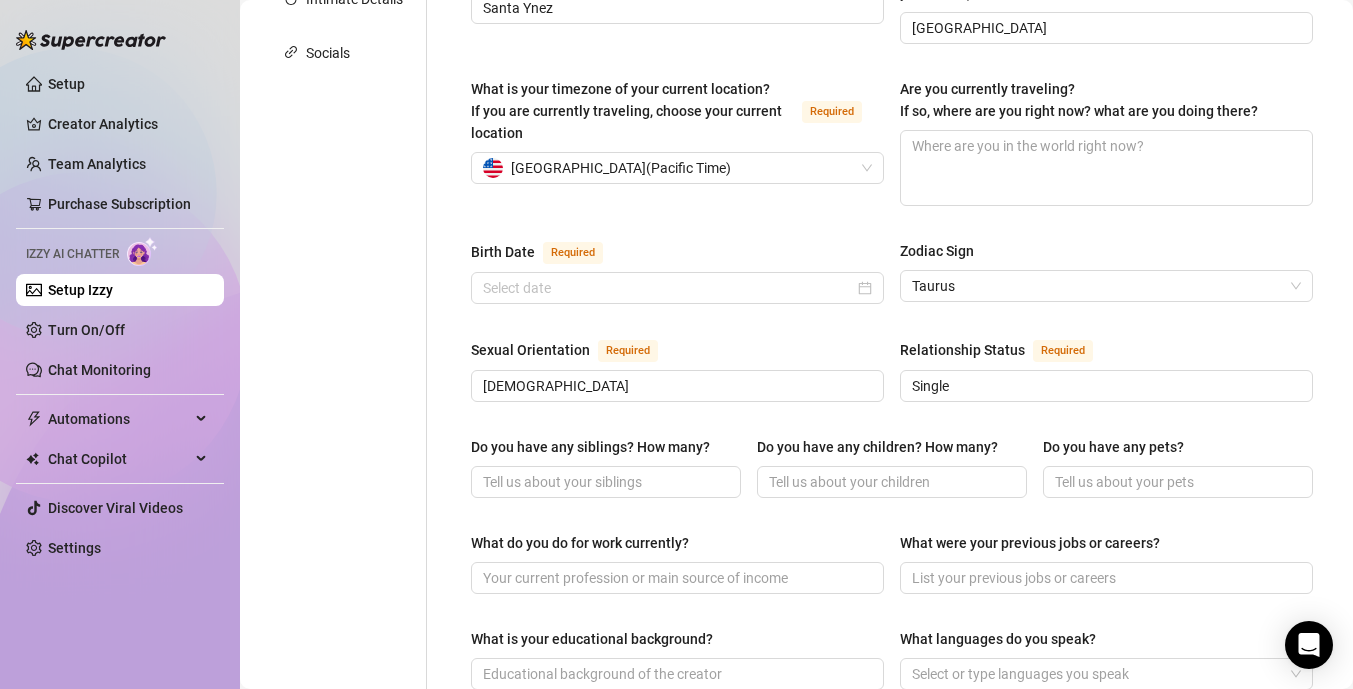 scroll, scrollTop: 518, scrollLeft: 0, axis: vertical 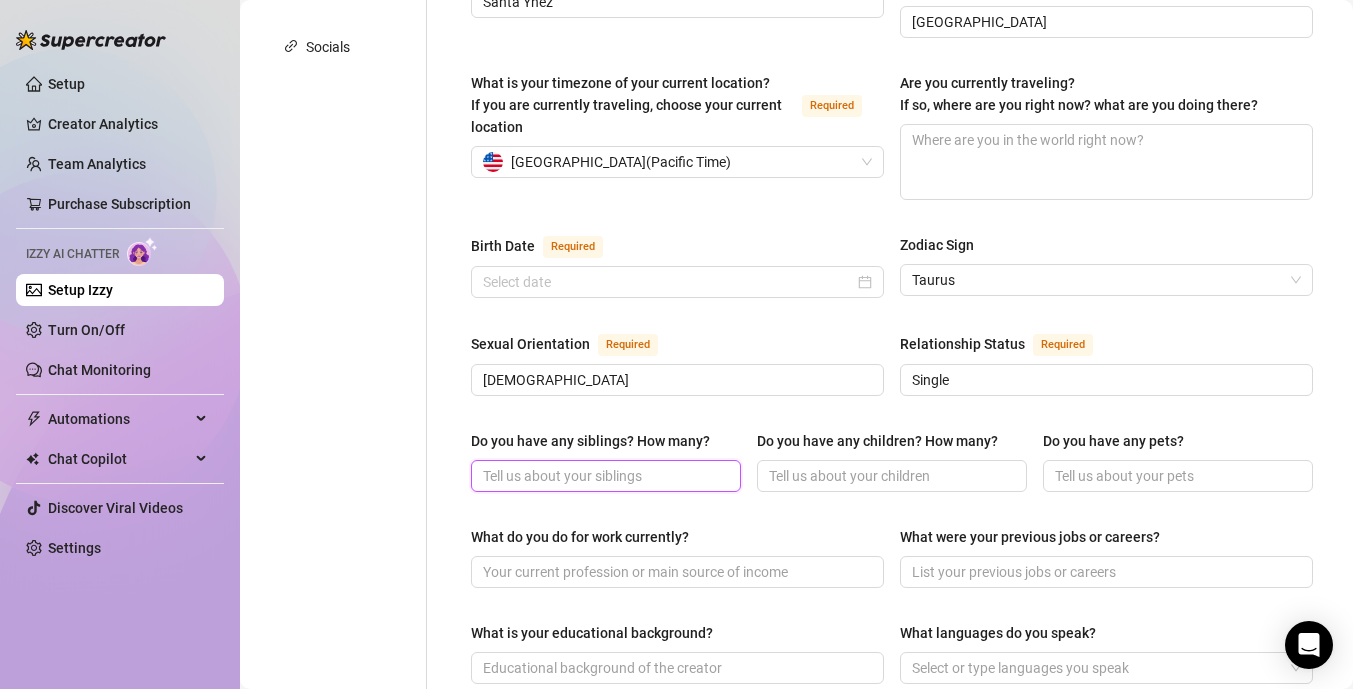 click on "Do you have any siblings? How many?" at bounding box center (604, 476) 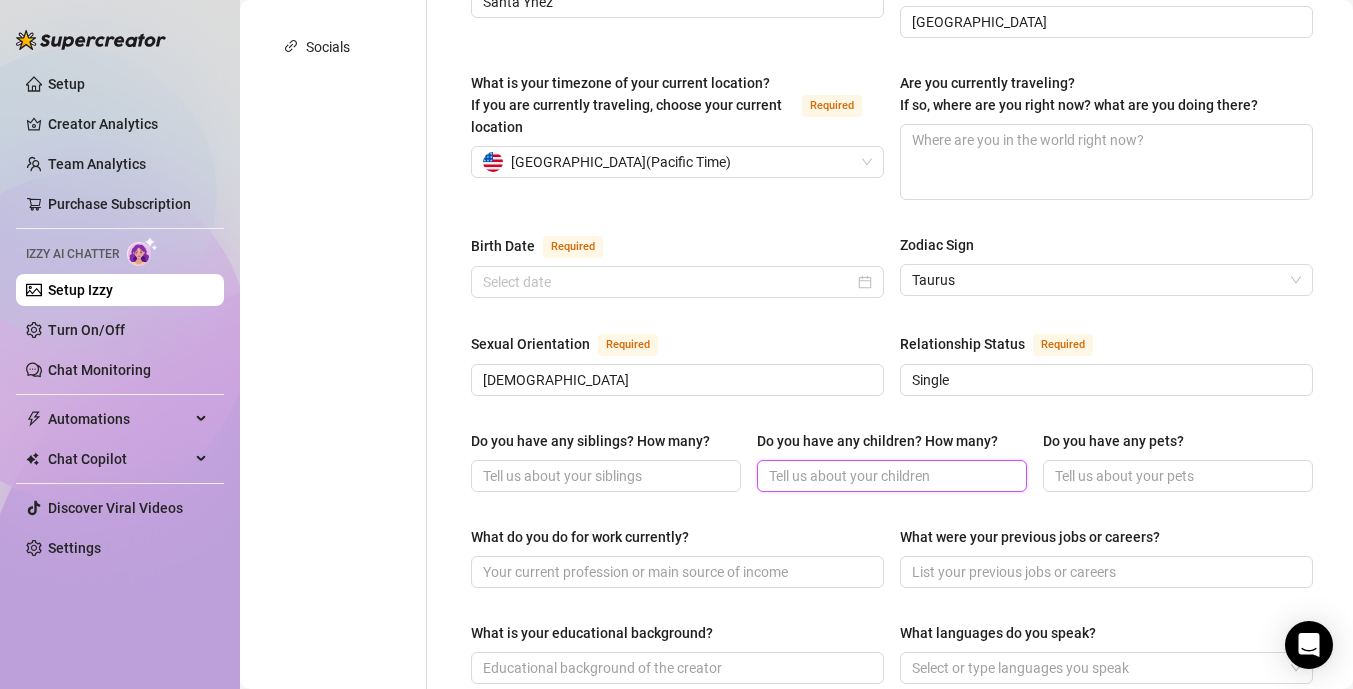 click on "Do you have any children? How many?" at bounding box center [890, 476] 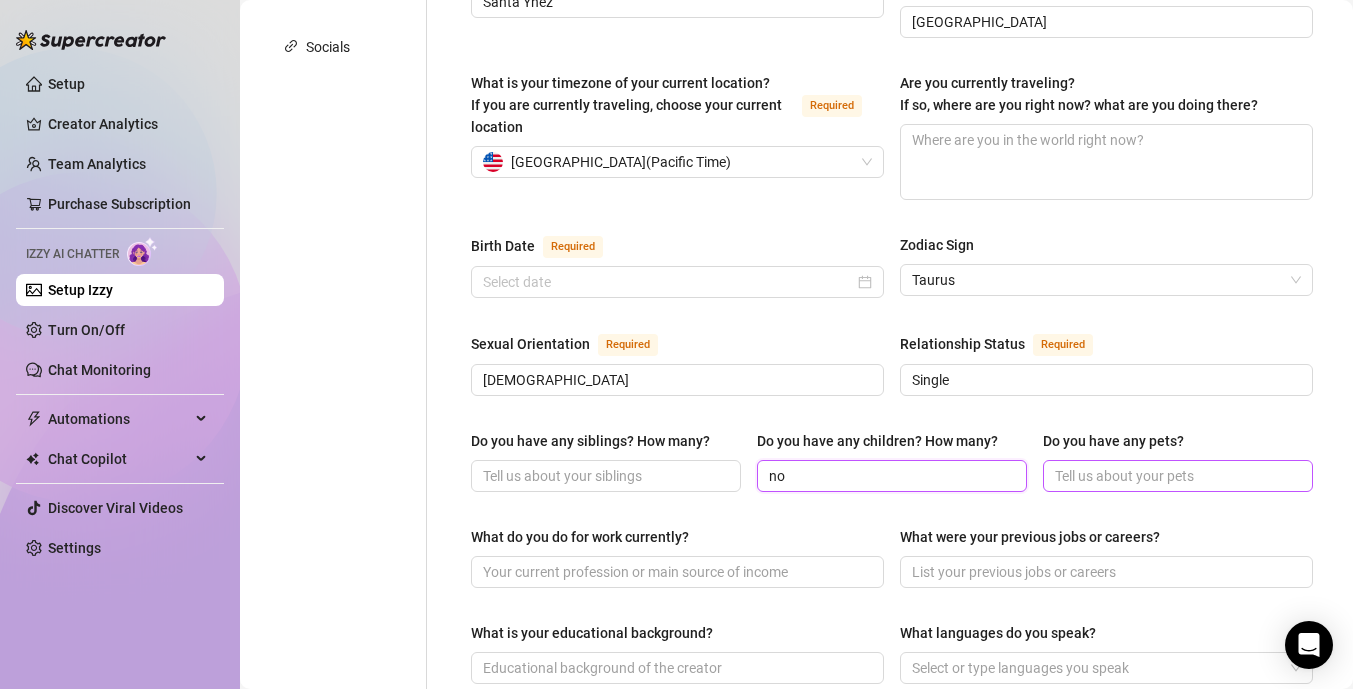 type on "no" 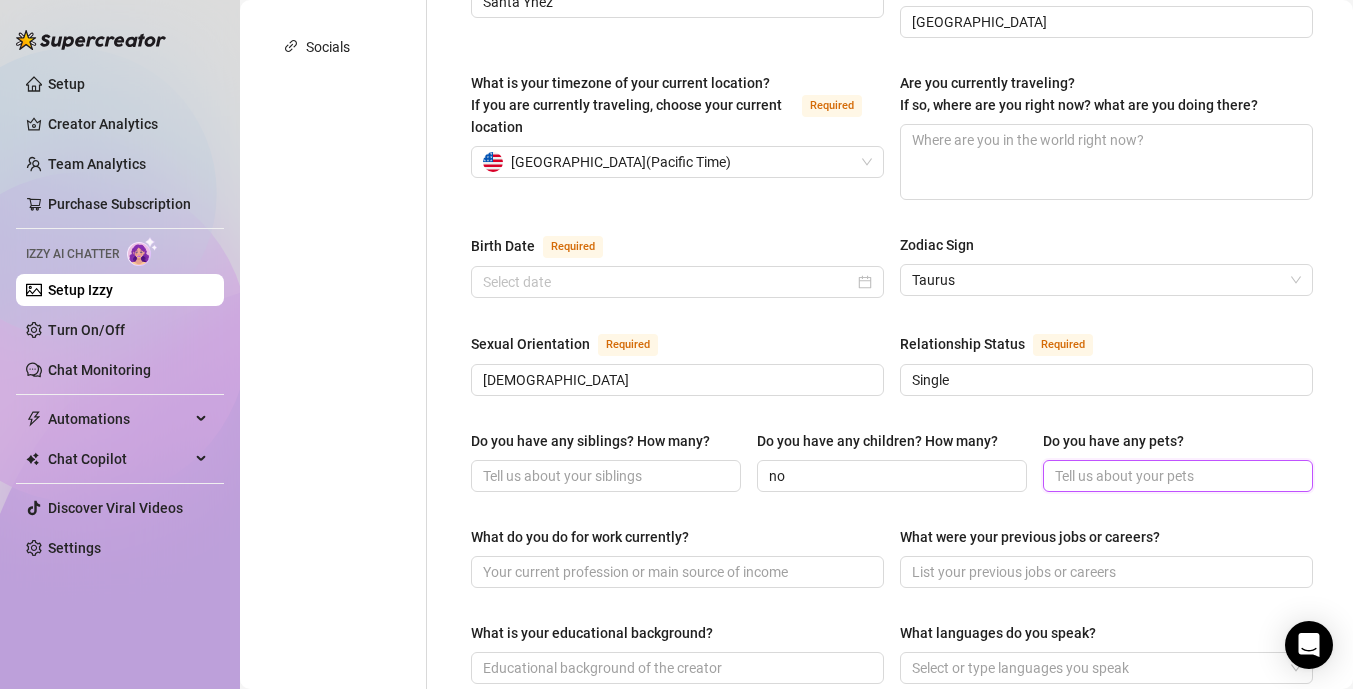 click on "Do you have any pets?" at bounding box center (1176, 476) 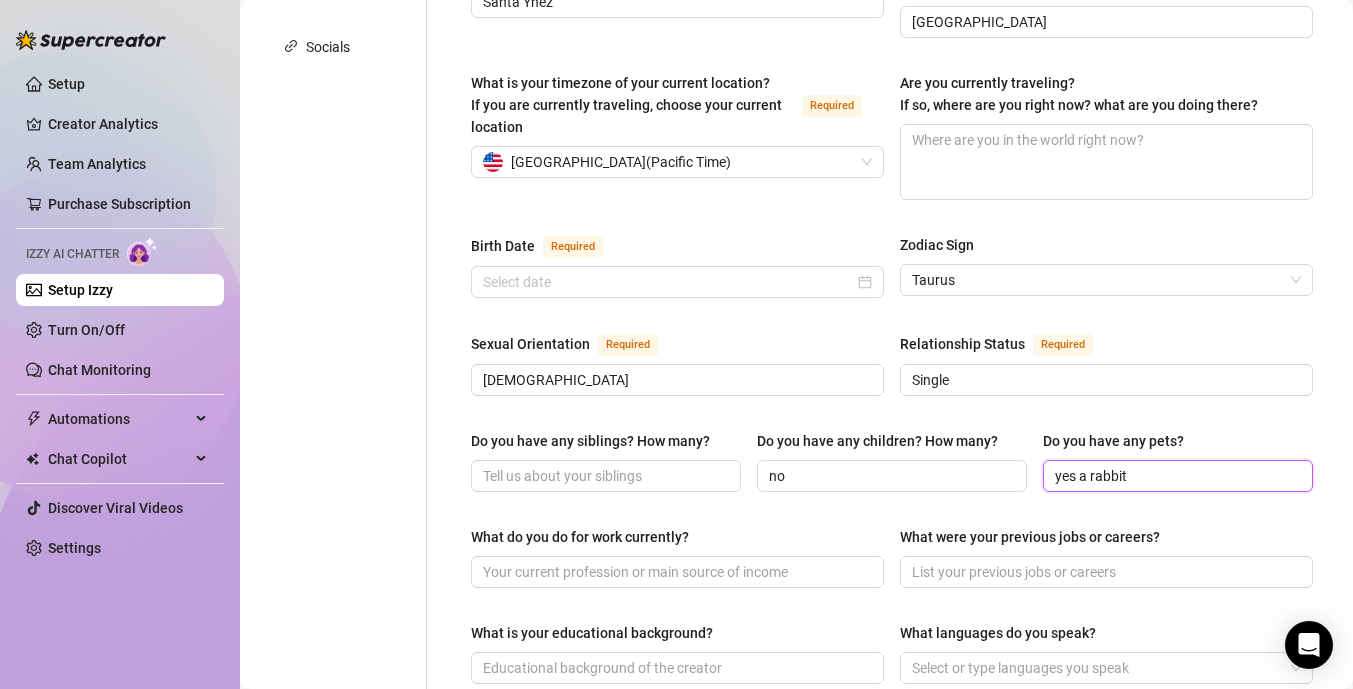 type on "yes a rabbit" 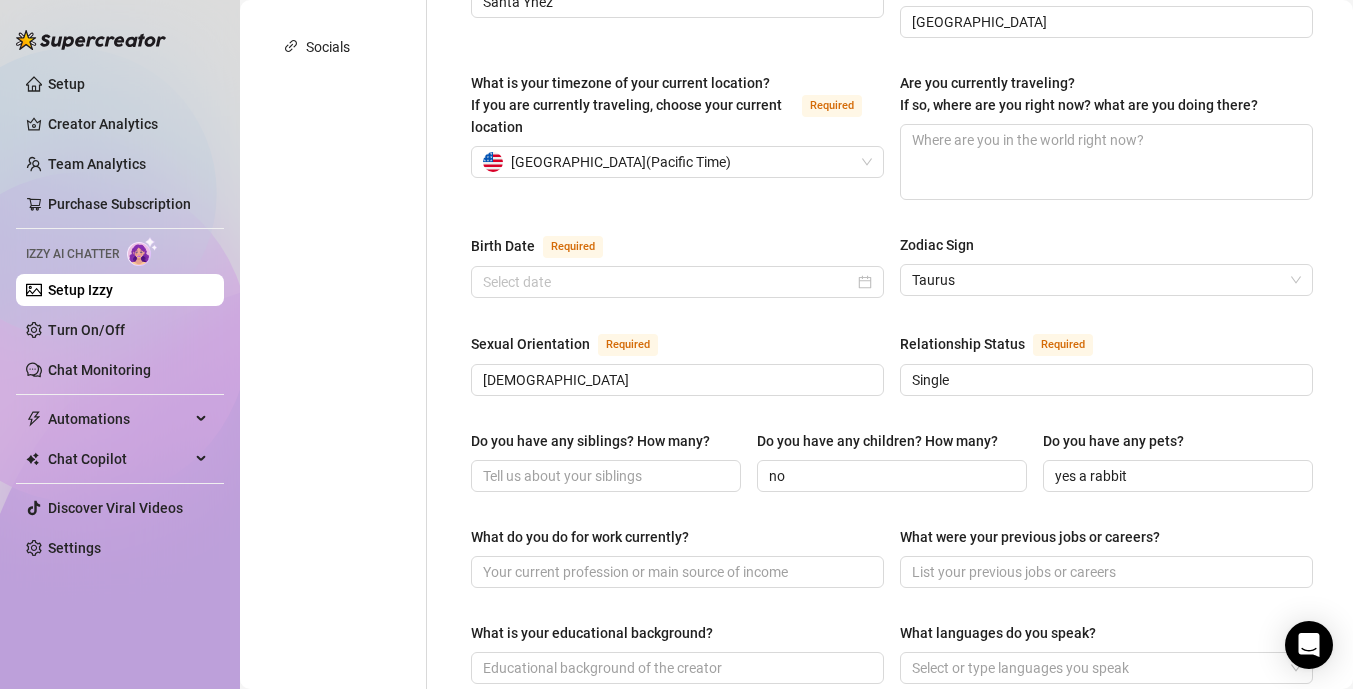 click on "Name Required [PERSON_NAME](s) Gender Required [DEMOGRAPHIC_DATA] [DEMOGRAPHIC_DATA] [DEMOGRAPHIC_DATA] / [DEMOGRAPHIC_DATA] [DEMOGRAPHIC_DATA] [DEMOGRAPHIC_DATA] [DEMOGRAPHIC_DATA] Other Where did you grow up? Required [GEOGRAPHIC_DATA] Where is your current homebase? (City/Area of your home) Required [GEOGRAPHIC_DATA] What is your timezone of your current location? If you are currently traveling, choose your current location Required [GEOGRAPHIC_DATA]  ( Pacific Time ) Are you currently traveling? If so, where are you right now? what are you doing there? Birth Date Required Zodiac Sign Taurus Sexual Orientation Required [DEMOGRAPHIC_DATA] Relationship Status Required Single Do you have any siblings? How many? Do you have any children? How many? no Do you have any pets? yes a rabbit What do you do for work currently? What were your previous jobs or careers? What is your educational background? What languages do you speak?   Select or type languages you speak What are your religious beliefs? What are your ideological beliefs? What are your dreams or goals? Required" at bounding box center [892, 542] 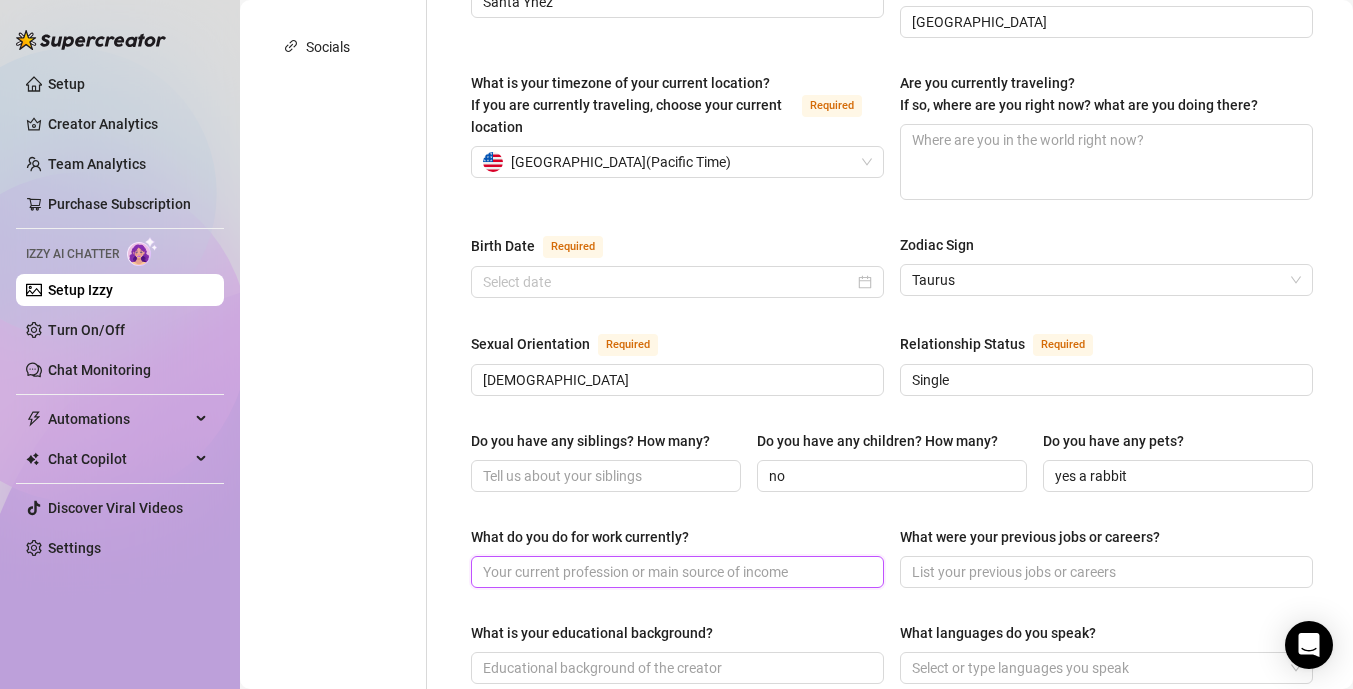 click on "What do you do for work currently?" at bounding box center (675, 572) 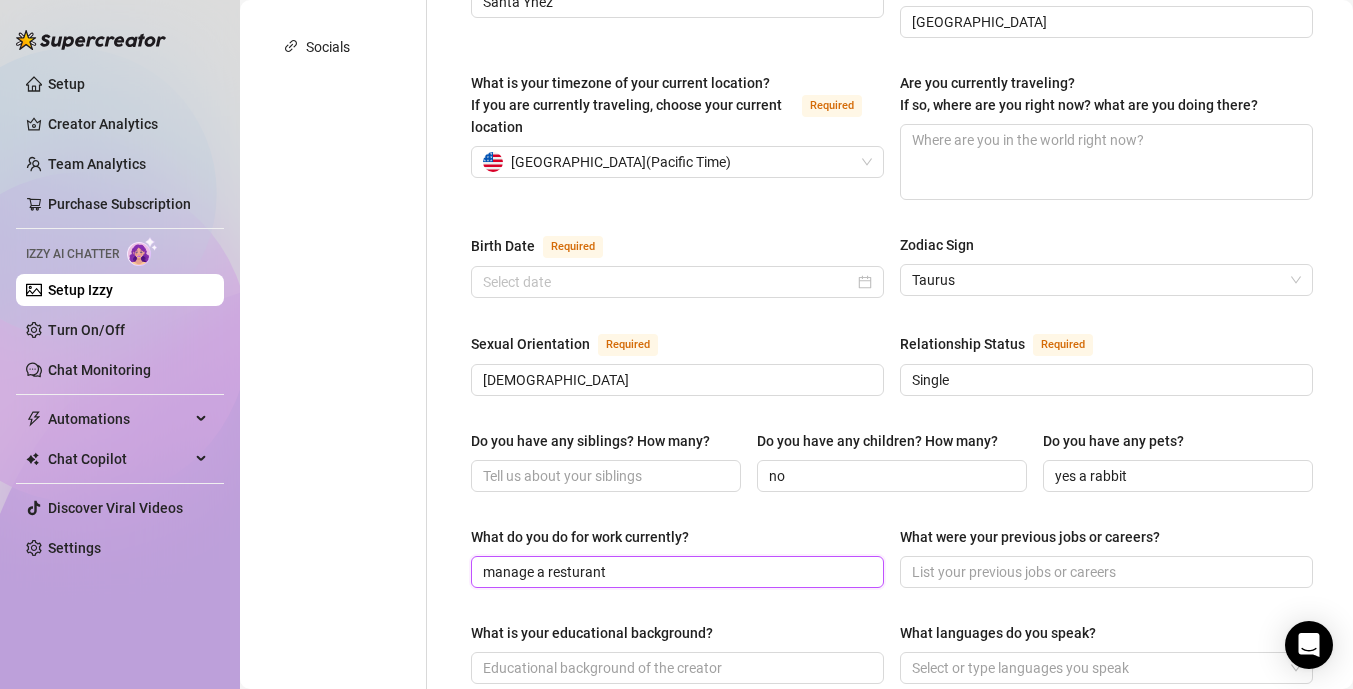 click on "manage a resturant" at bounding box center (675, 572) 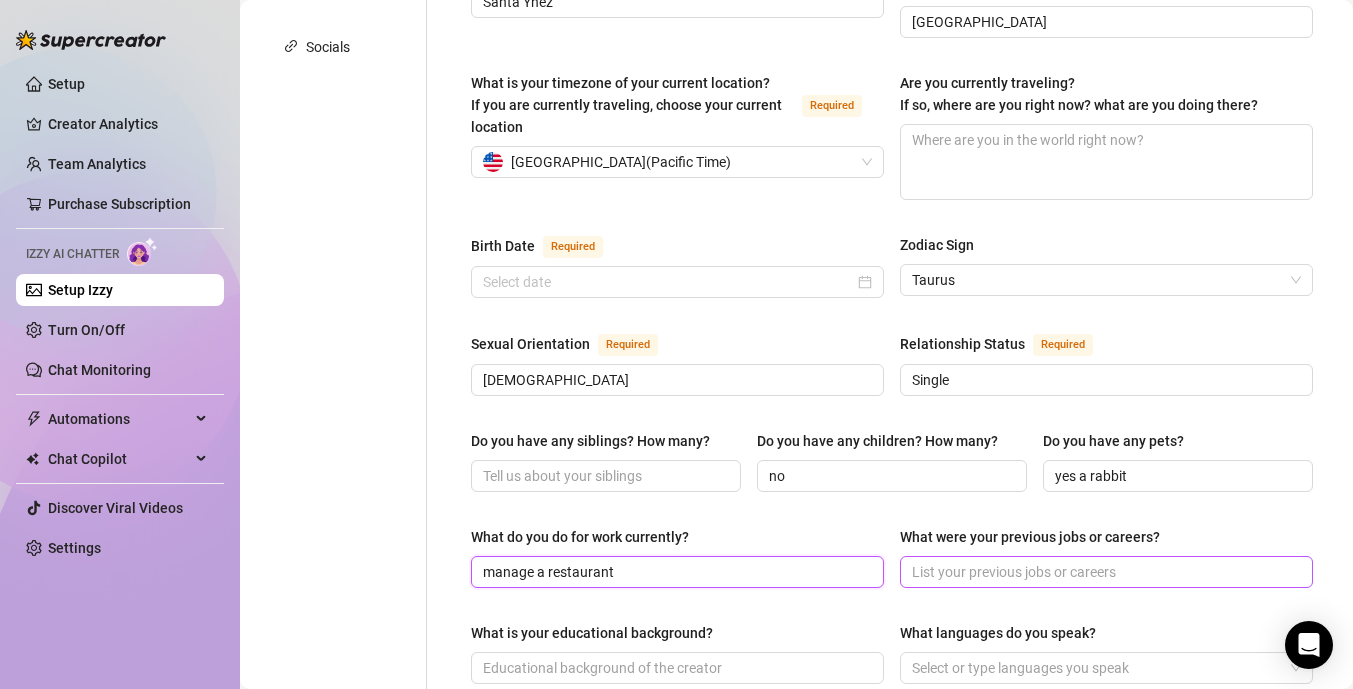 type on "manage a restaurant" 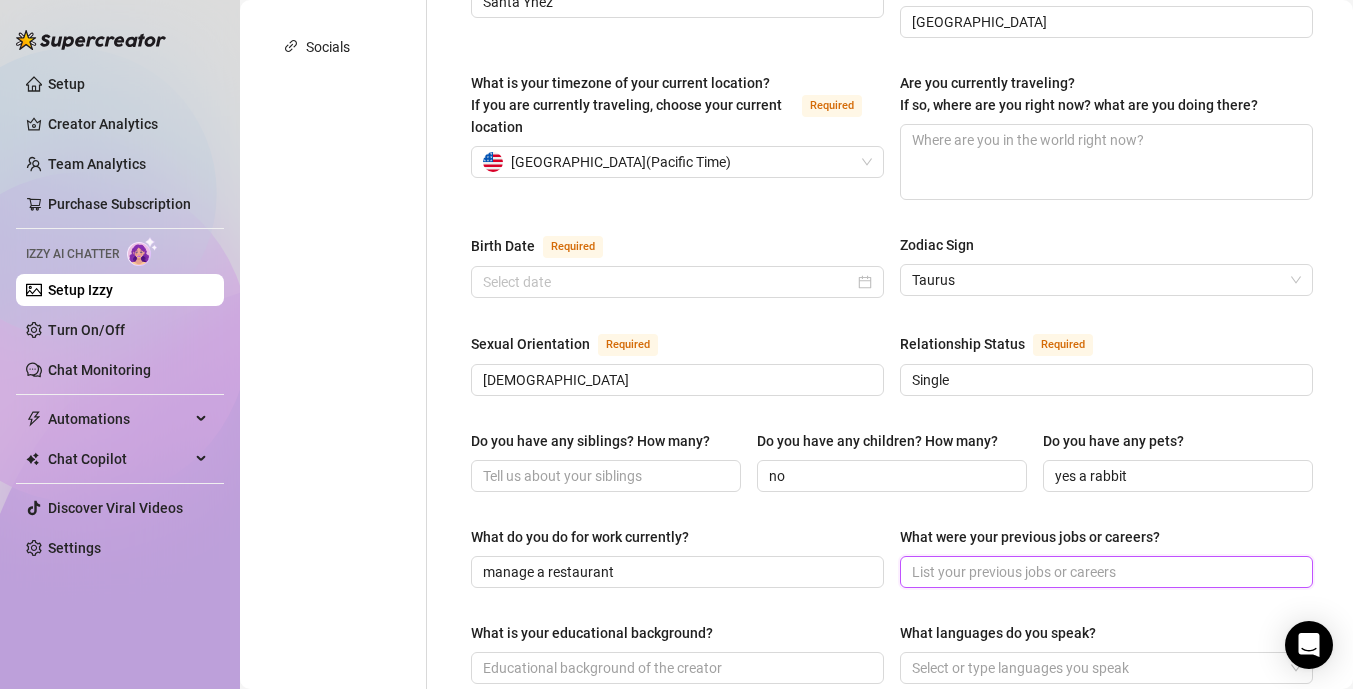 click on "What were your previous jobs or careers?" at bounding box center (1104, 572) 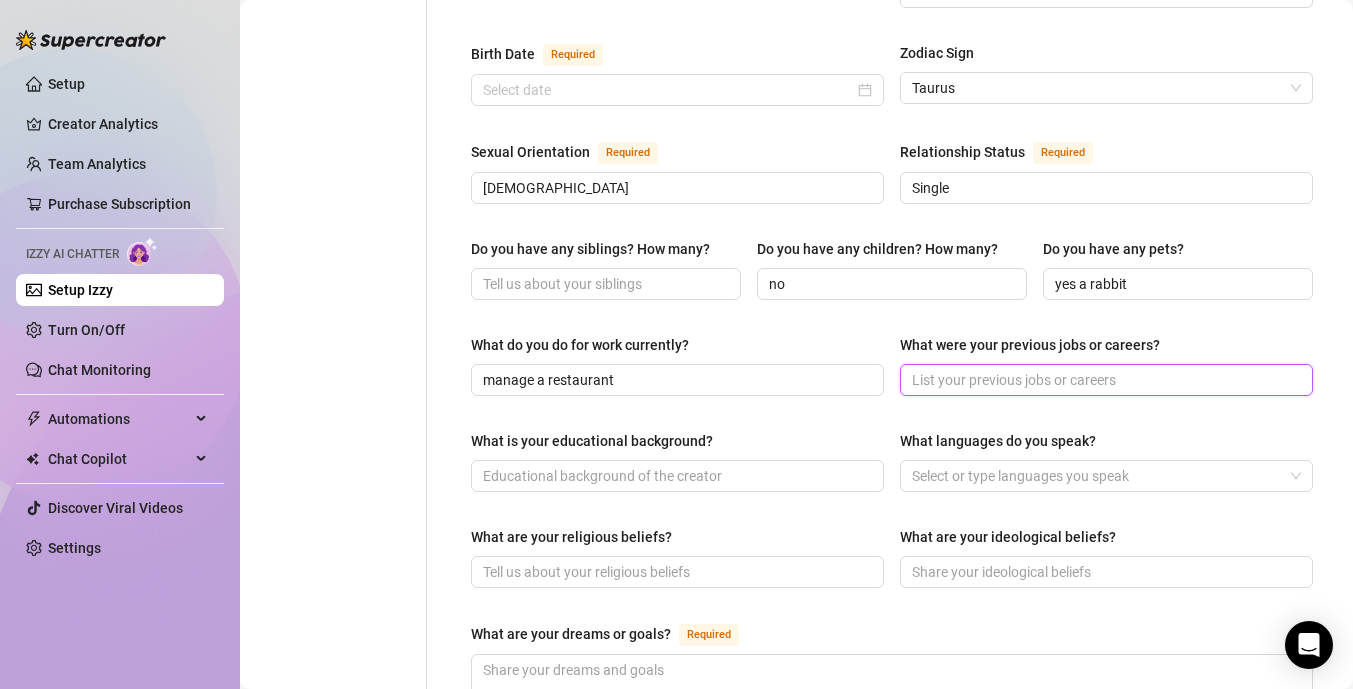 scroll, scrollTop: 714, scrollLeft: 0, axis: vertical 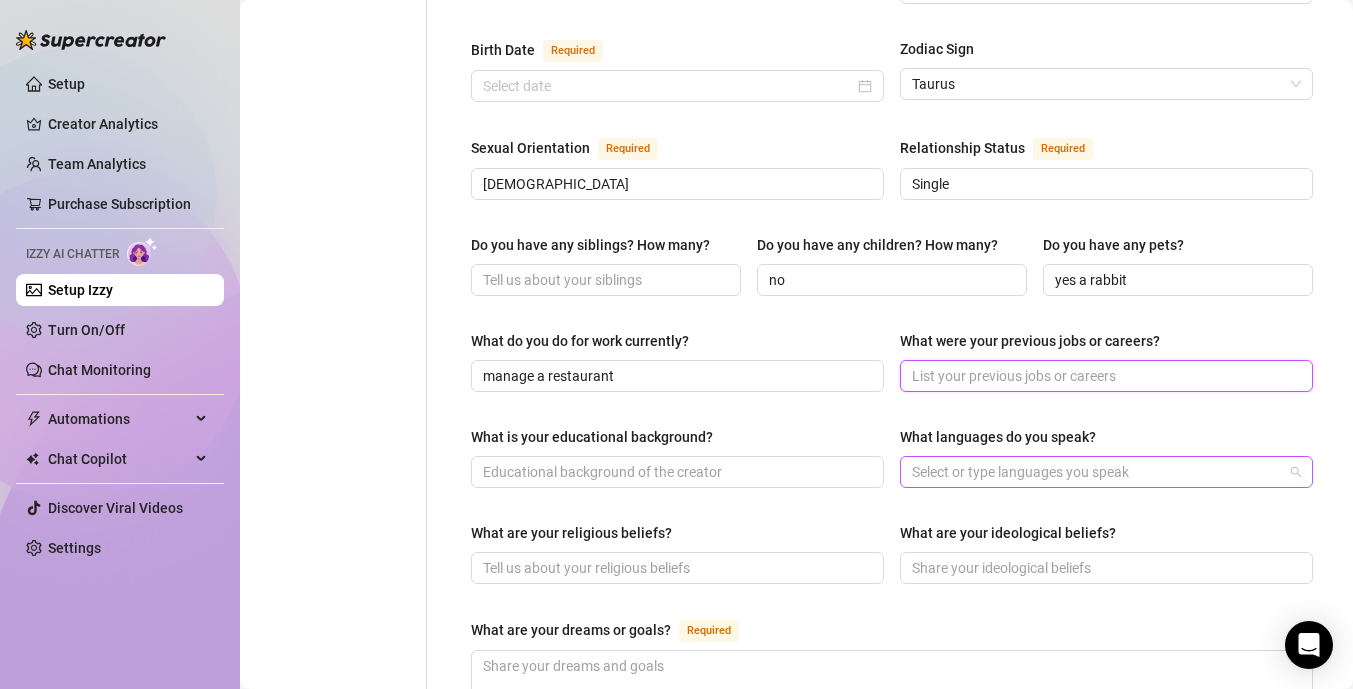 click at bounding box center (1096, 472) 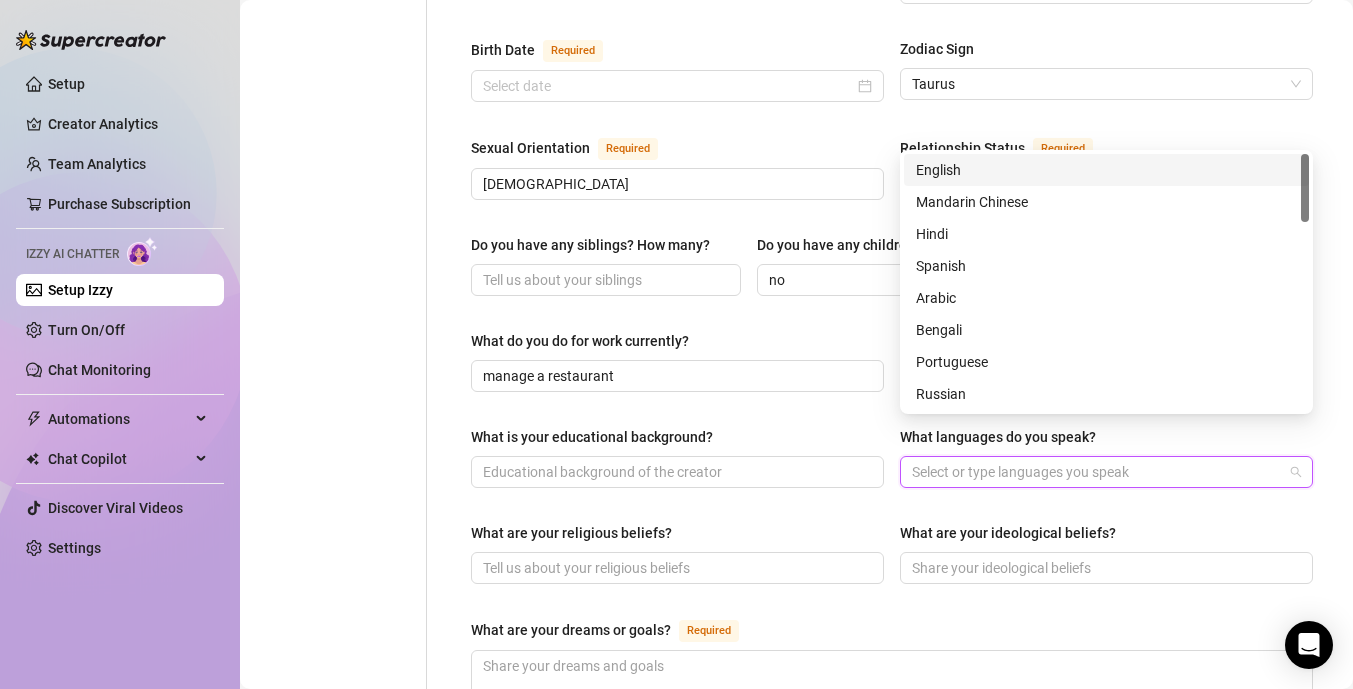 click on "English" at bounding box center [1106, 170] 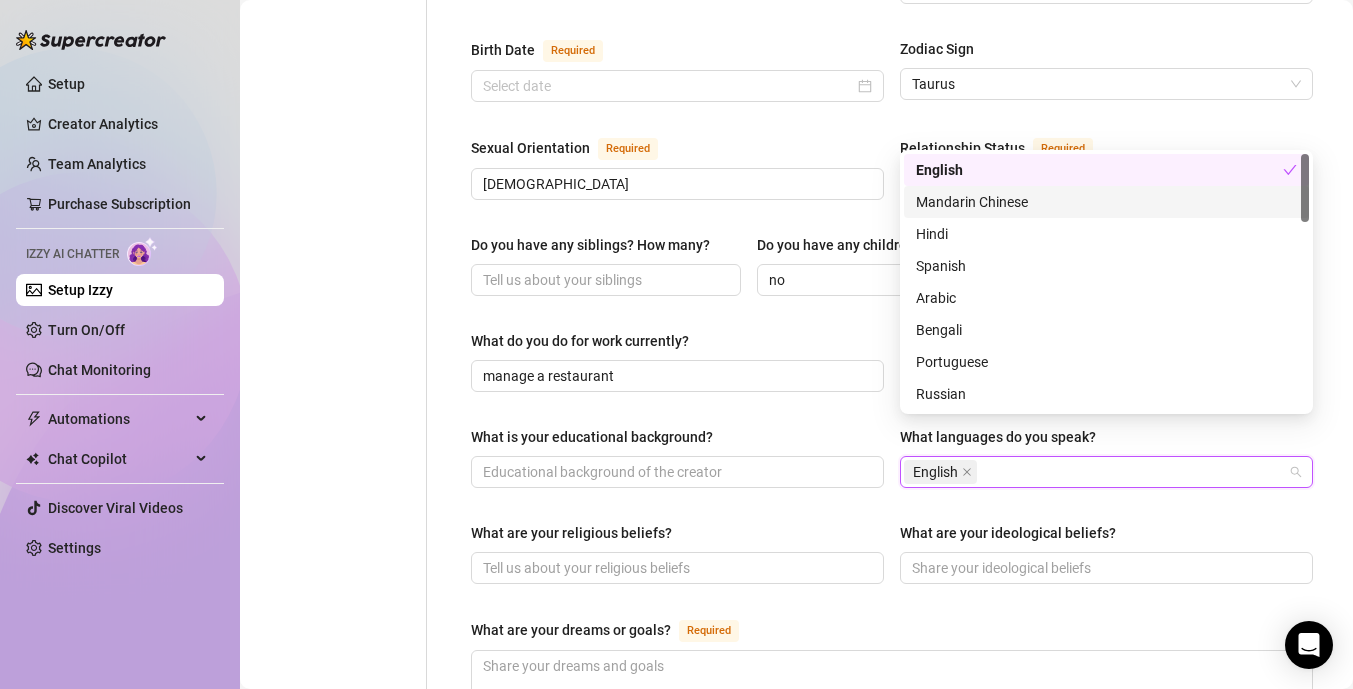 click on "Name Required [PERSON_NAME](s) Gender Required [DEMOGRAPHIC_DATA] [DEMOGRAPHIC_DATA] [DEMOGRAPHIC_DATA] / [DEMOGRAPHIC_DATA] [DEMOGRAPHIC_DATA] [DEMOGRAPHIC_DATA] [DEMOGRAPHIC_DATA] Other Where did you grow up? Required [GEOGRAPHIC_DATA] Where is your current homebase? (City/Area of your home) Required [GEOGRAPHIC_DATA] What is your timezone of your current location? If you are currently traveling, choose your current location Required [GEOGRAPHIC_DATA]  ( Pacific Time ) Are you currently traveling? If so, where are you right now? what are you doing there? Birth Date Required Zodiac Sign Taurus Sexual Orientation Required [DEMOGRAPHIC_DATA] Relationship Status Required Single Do you have any siblings? How many? Do you have any children? How many? no Do you have any pets? yes a rabbit What do you do for work currently? manage a restaurant What were your previous jobs or careers? What is your educational background? What languages do you speak? English   What are your religious beliefs? What are your ideological beliefs? What are your dreams or goals? Required Share a funny story about yourself" at bounding box center (892, 346) 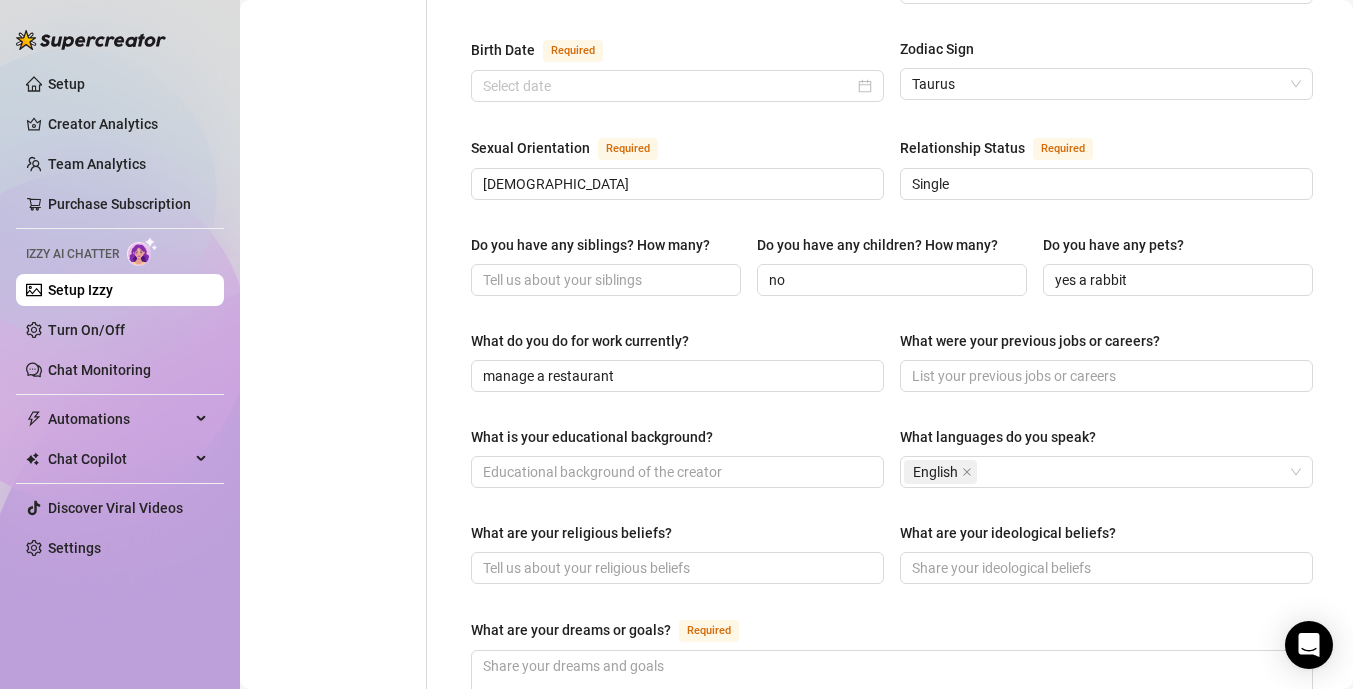 click on "Name Required [PERSON_NAME](s) Gender Required [DEMOGRAPHIC_DATA] [DEMOGRAPHIC_DATA] [DEMOGRAPHIC_DATA] / [DEMOGRAPHIC_DATA] [DEMOGRAPHIC_DATA] [DEMOGRAPHIC_DATA] [DEMOGRAPHIC_DATA] Other Where did you grow up? Required [GEOGRAPHIC_DATA] Where is your current homebase? (City/Area of your home) Required [GEOGRAPHIC_DATA] What is your timezone of your current location? If you are currently traveling, choose your current location Required [GEOGRAPHIC_DATA]  ( Pacific Time ) Are you currently traveling? If so, where are you right now? what are you doing there? Birth Date Required Zodiac Sign Taurus Sexual Orientation Required [DEMOGRAPHIC_DATA] Relationship Status Required Single Do you have any siblings? How many? Do you have any children? How many? no Do you have any pets? yes a rabbit What do you do for work currently? manage a restaurant What were your previous jobs or careers? What is your educational background? What languages do you speak? English   What are your religious beliefs? What are your ideological beliefs? What are your dreams or goals? Required Share a funny story about yourself" at bounding box center (892, 346) 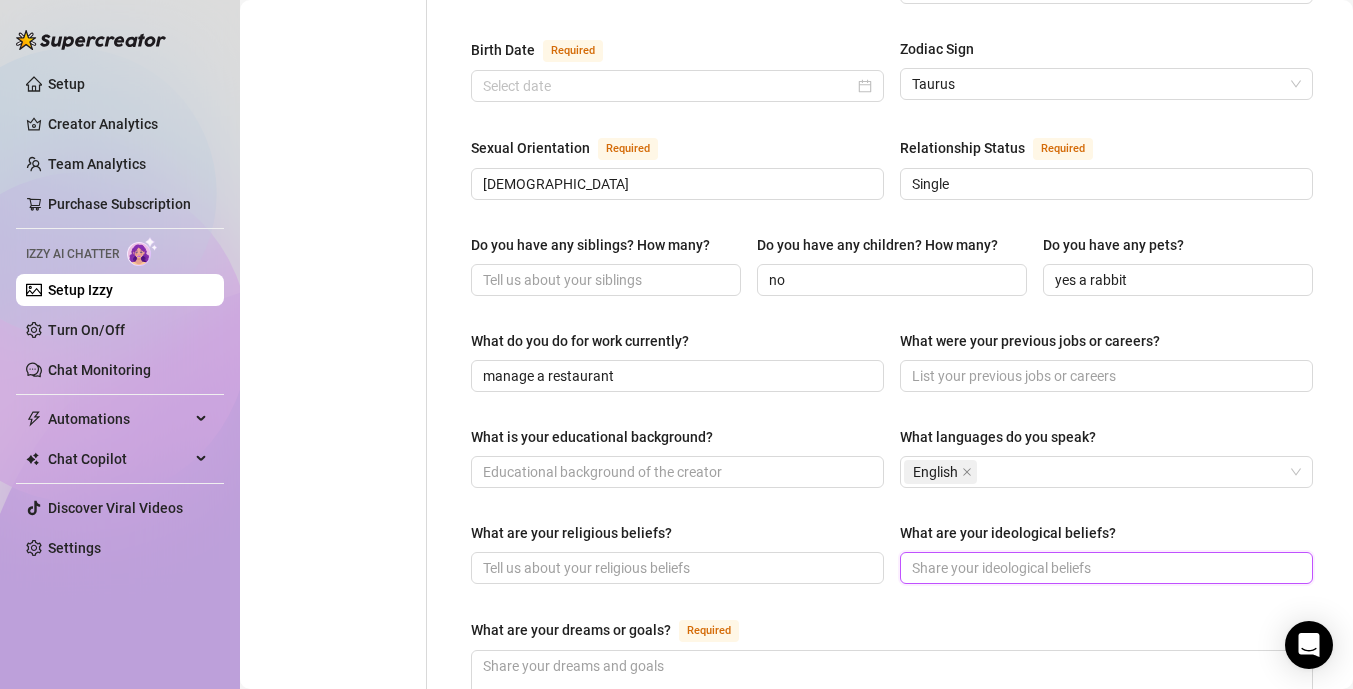 click on "What are your ideological beliefs?" at bounding box center (1104, 568) 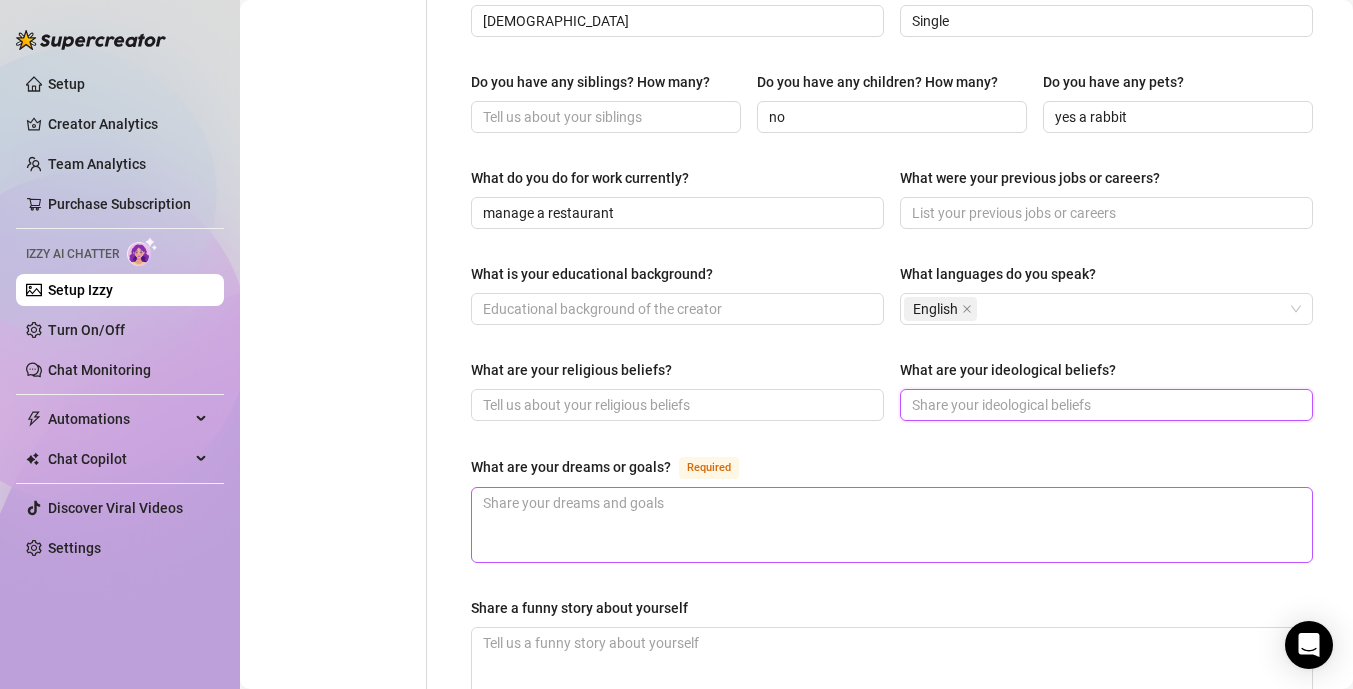 scroll, scrollTop: 896, scrollLeft: 0, axis: vertical 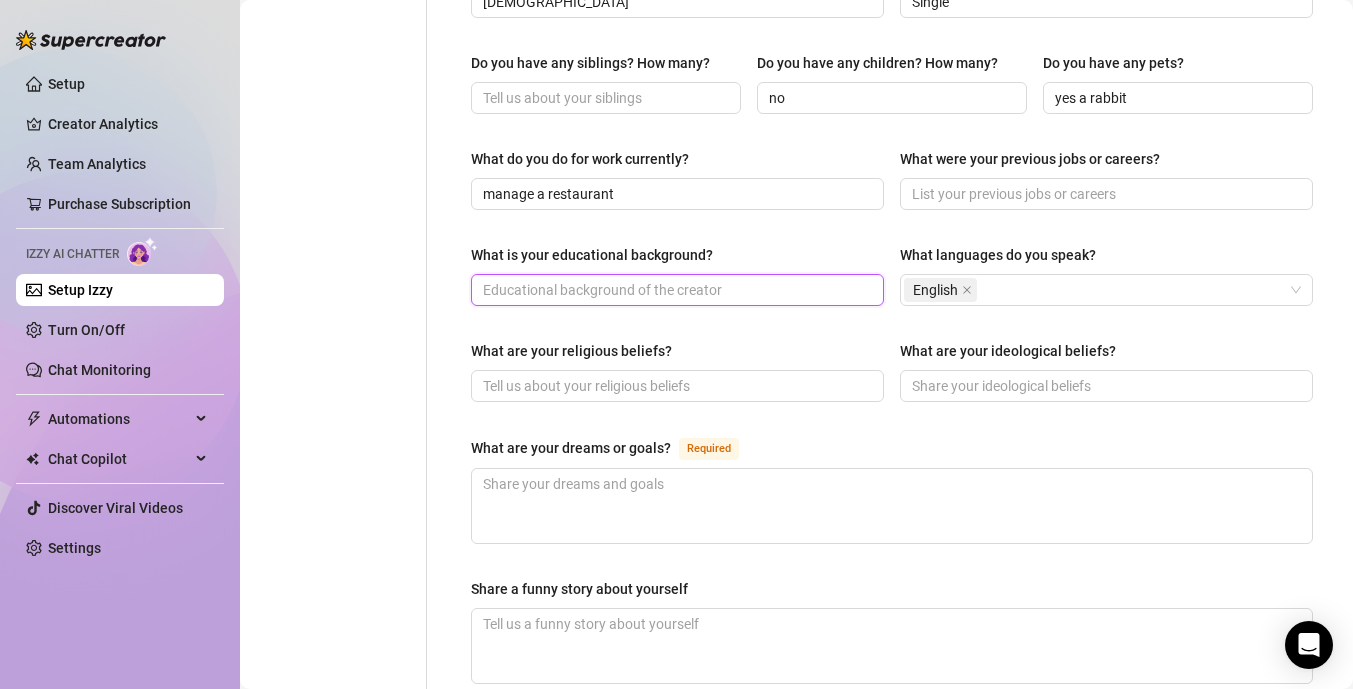 click on "What is your educational background?" at bounding box center [675, 290] 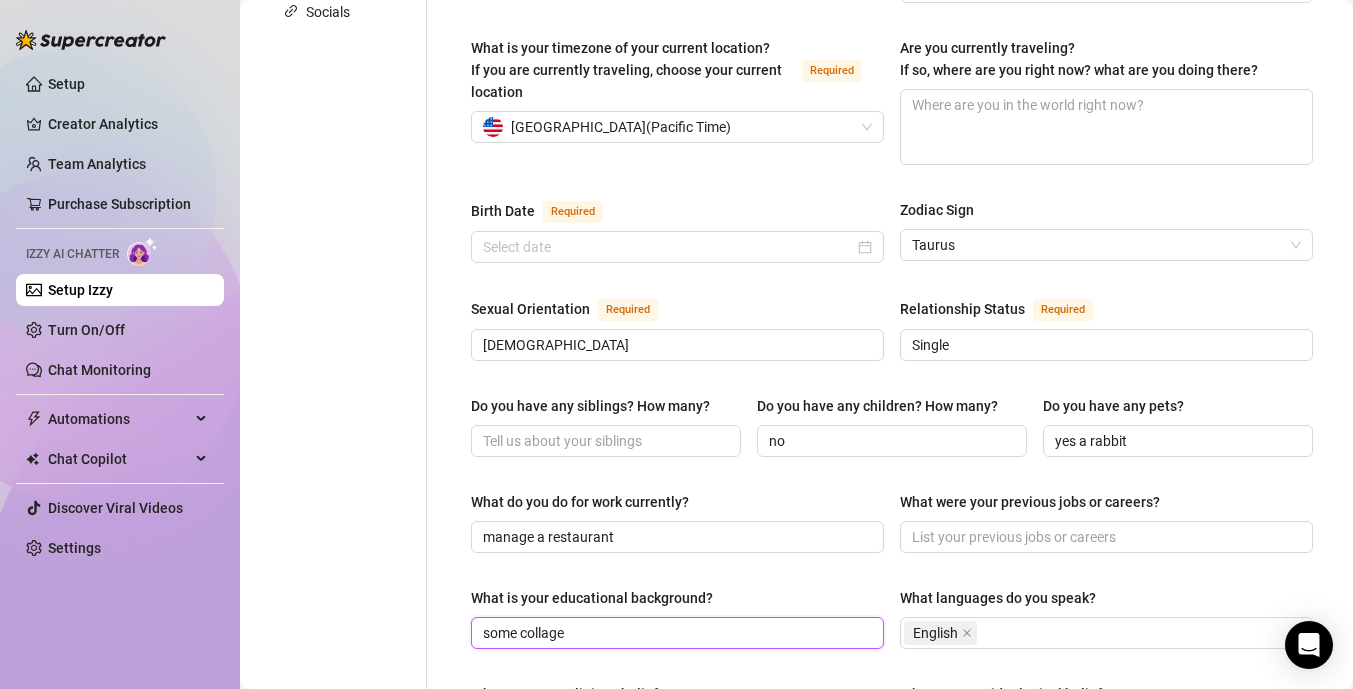 scroll, scrollTop: 547, scrollLeft: 0, axis: vertical 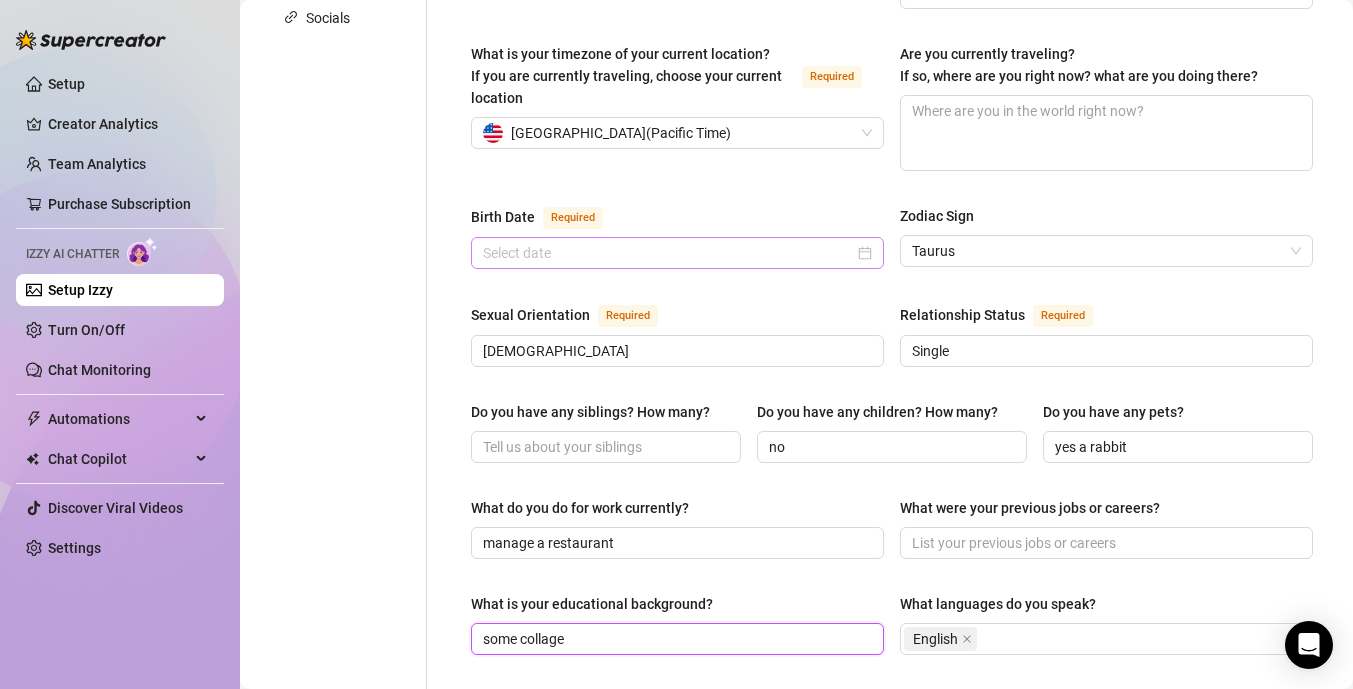 click at bounding box center (677, 253) 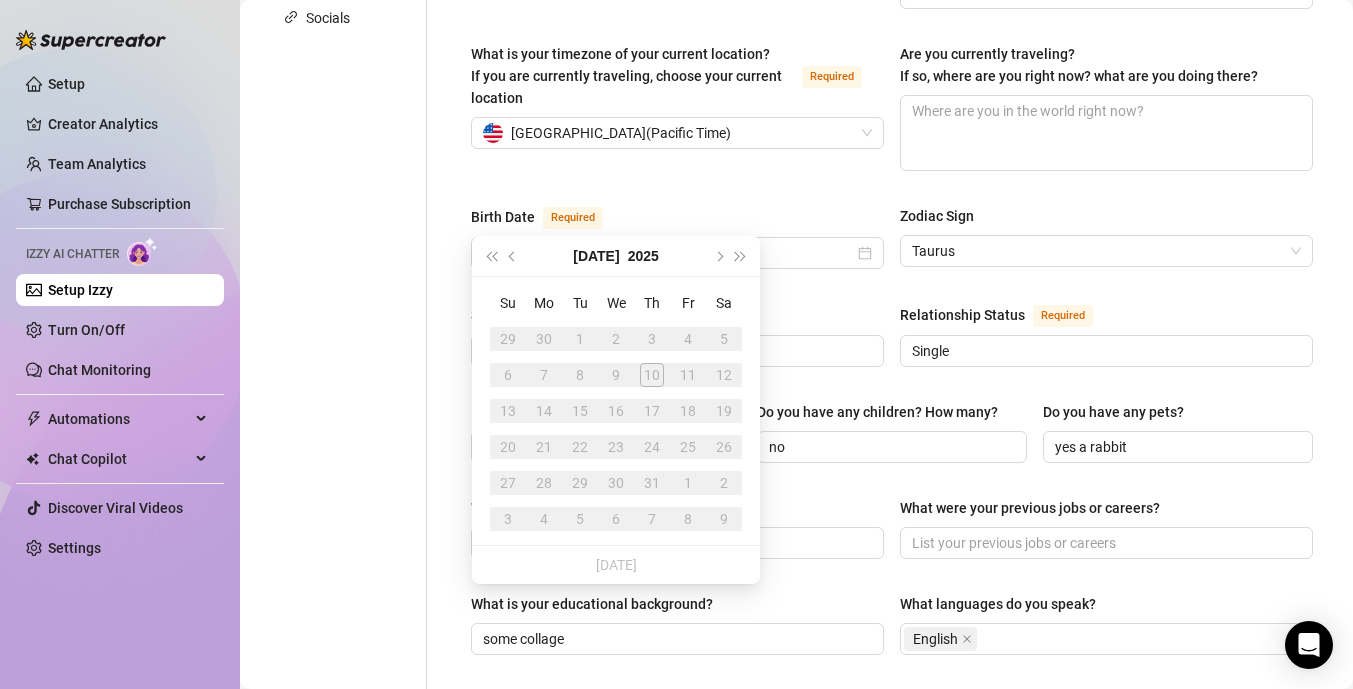 click on "[DATE]" at bounding box center [616, 256] 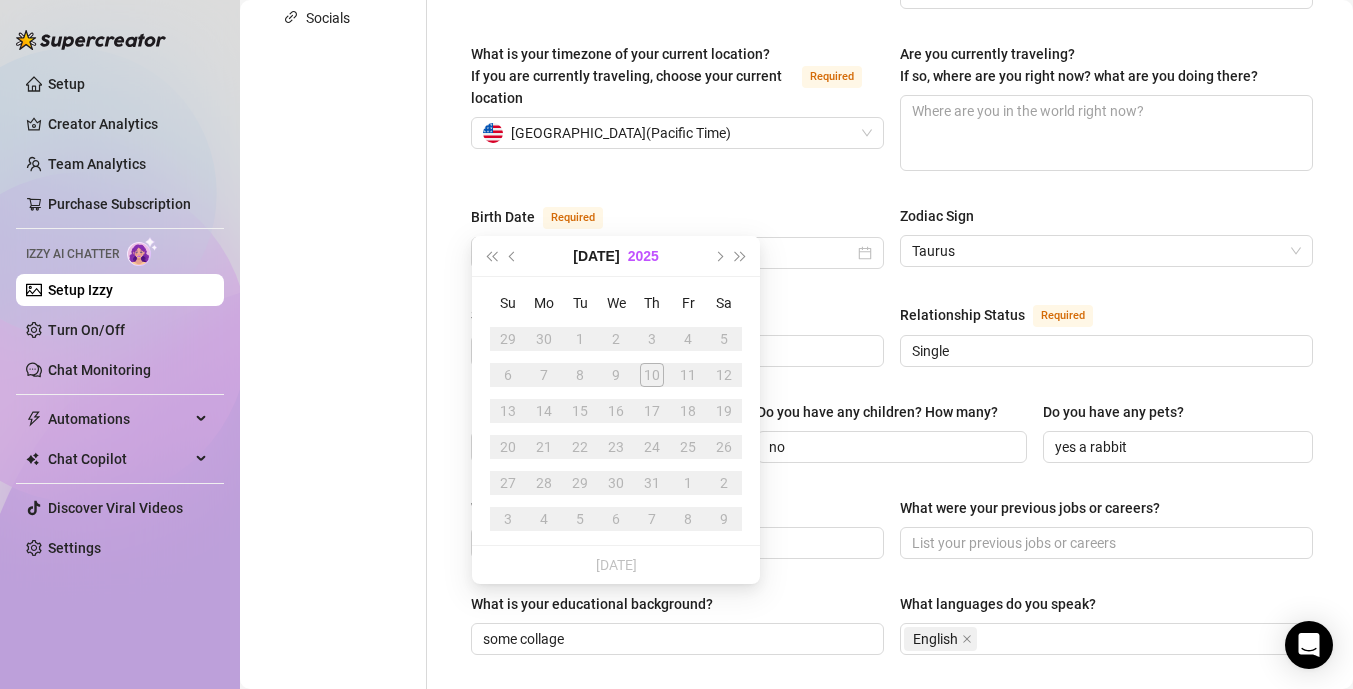 click on "2025" at bounding box center [643, 256] 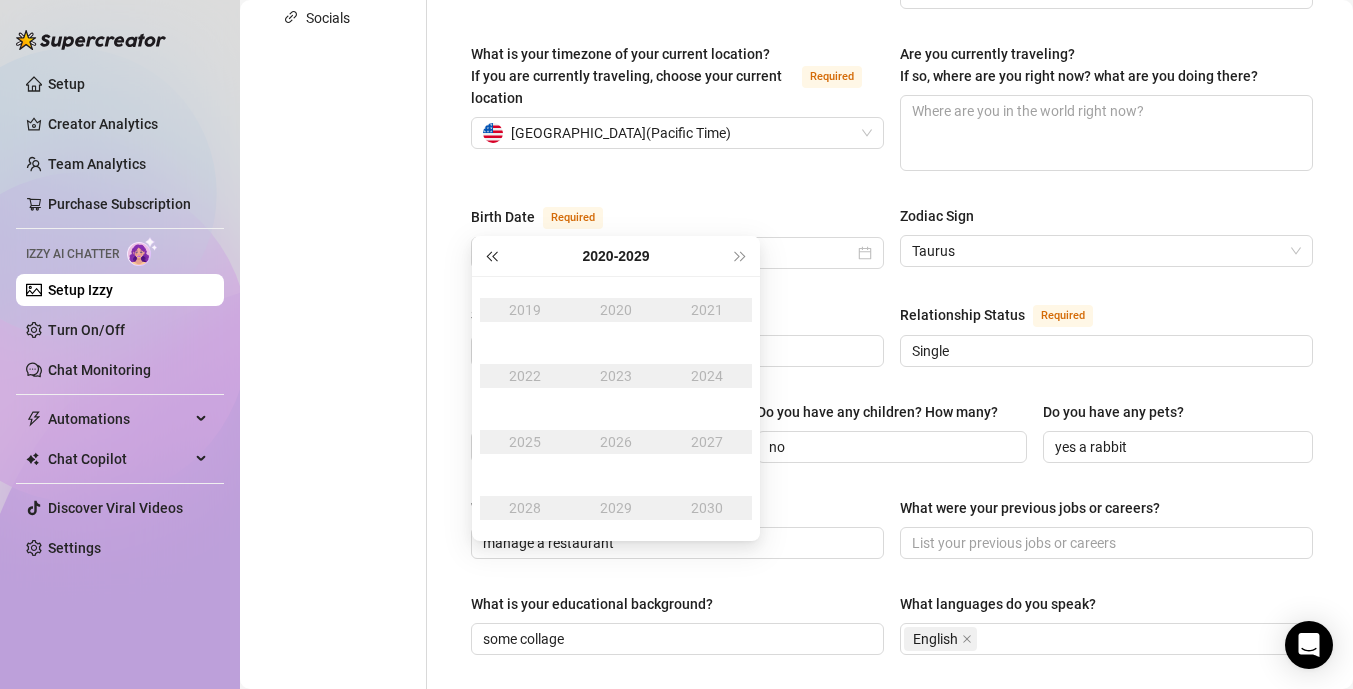 click at bounding box center [491, 256] 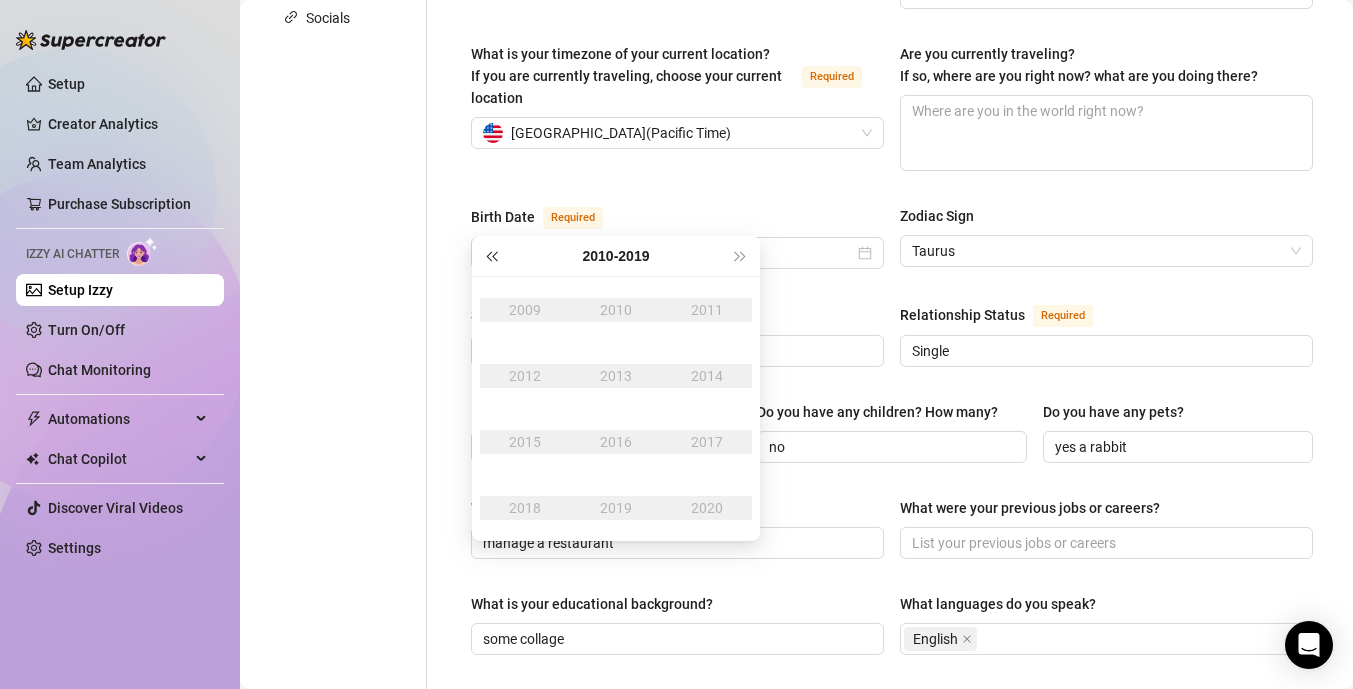 click at bounding box center (491, 256) 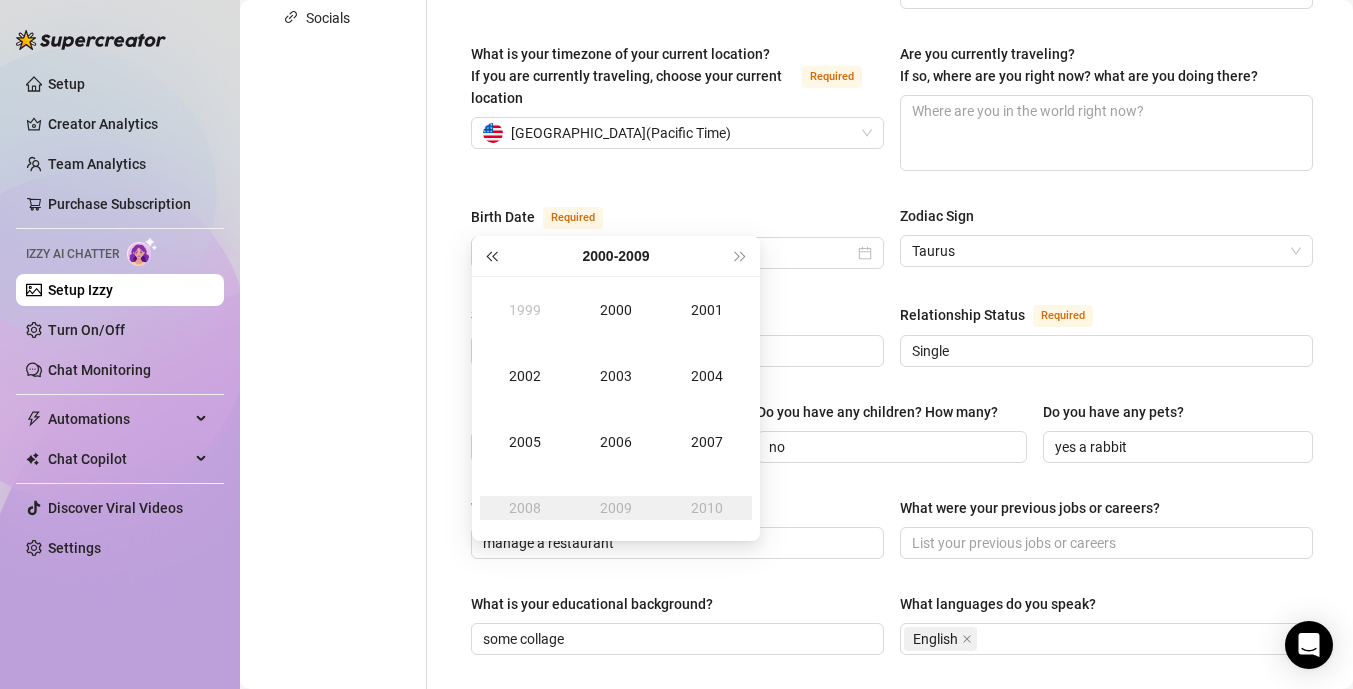 click at bounding box center [491, 256] 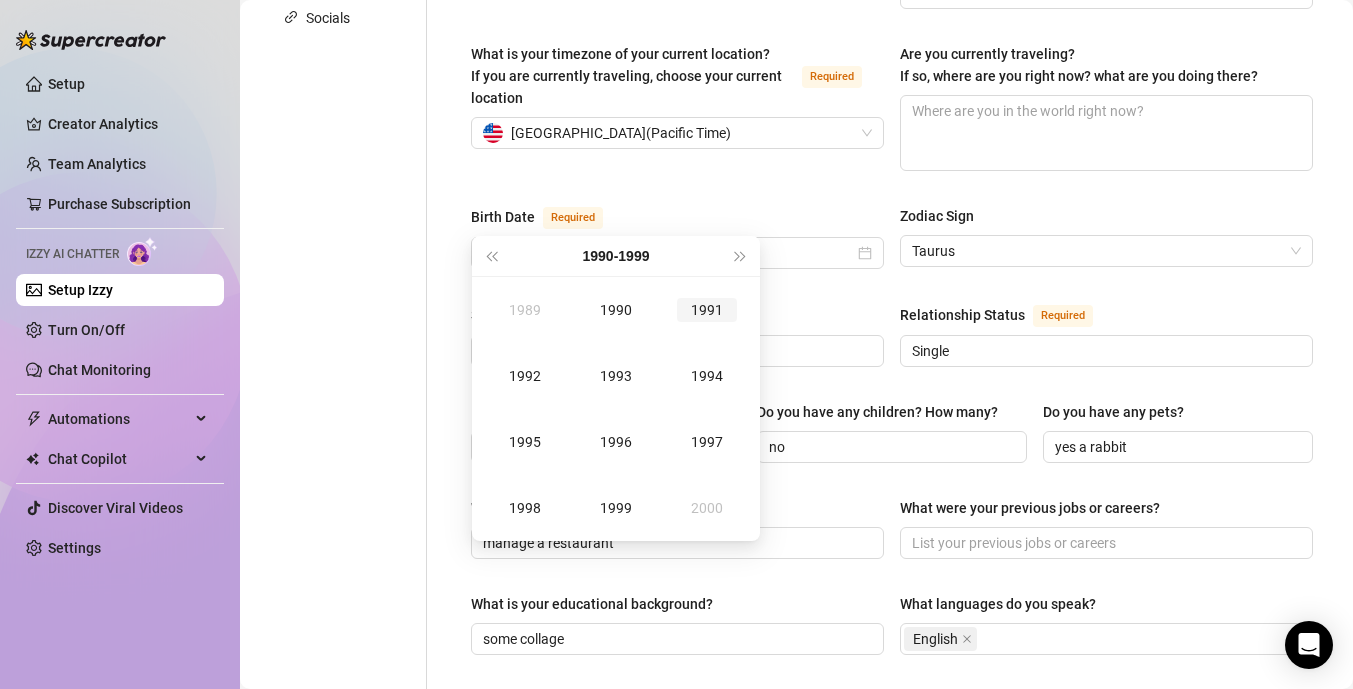 click on "1991" at bounding box center (707, 310) 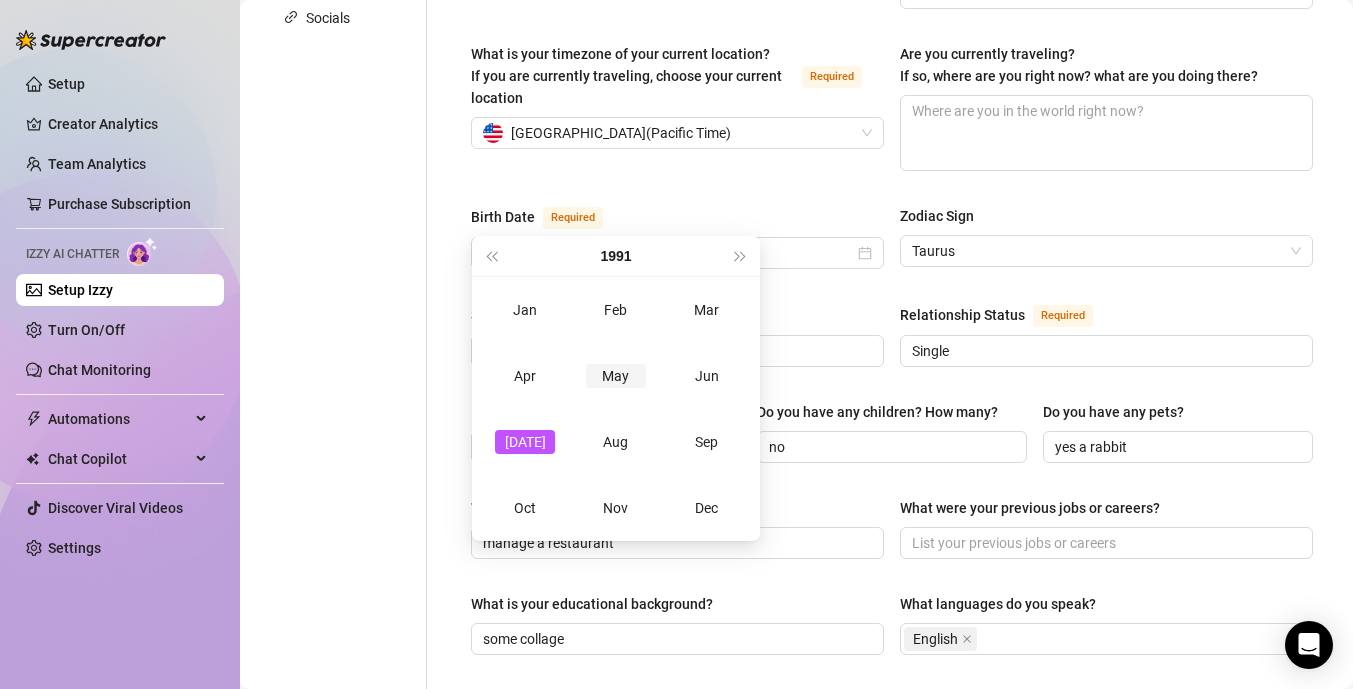 click on "May" at bounding box center [616, 376] 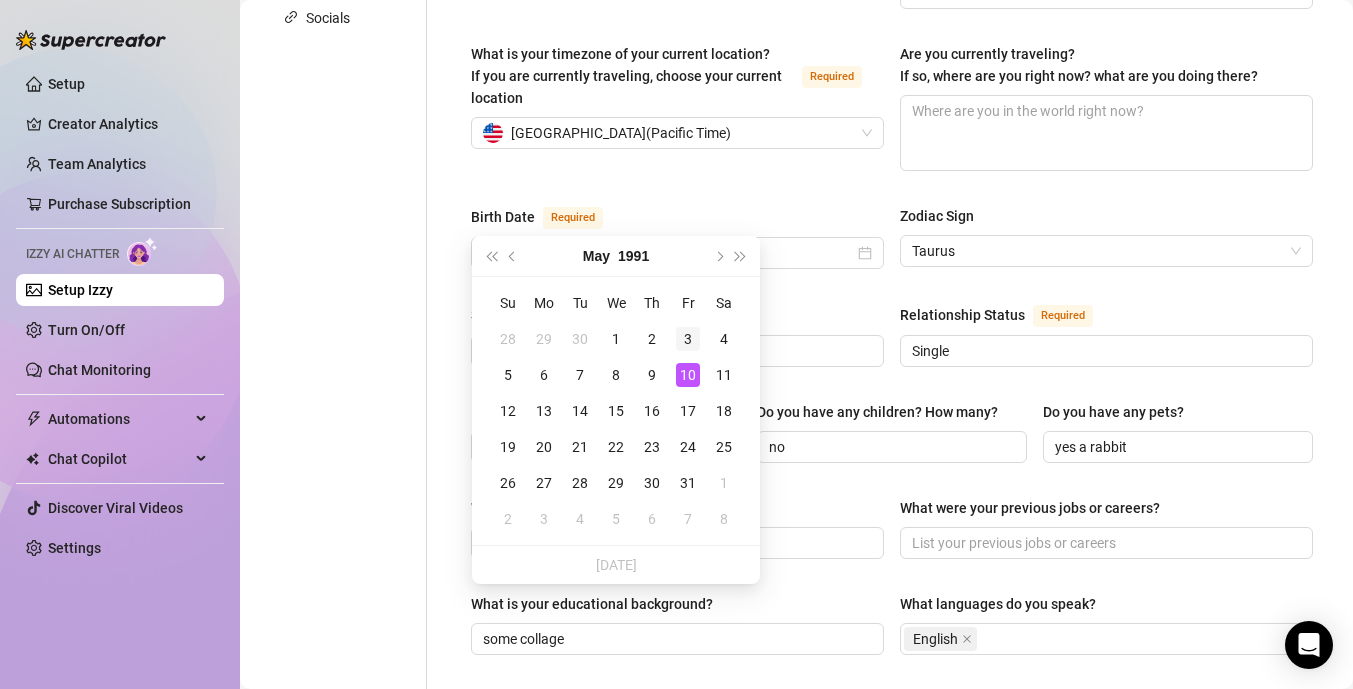 type on "[DATE]" 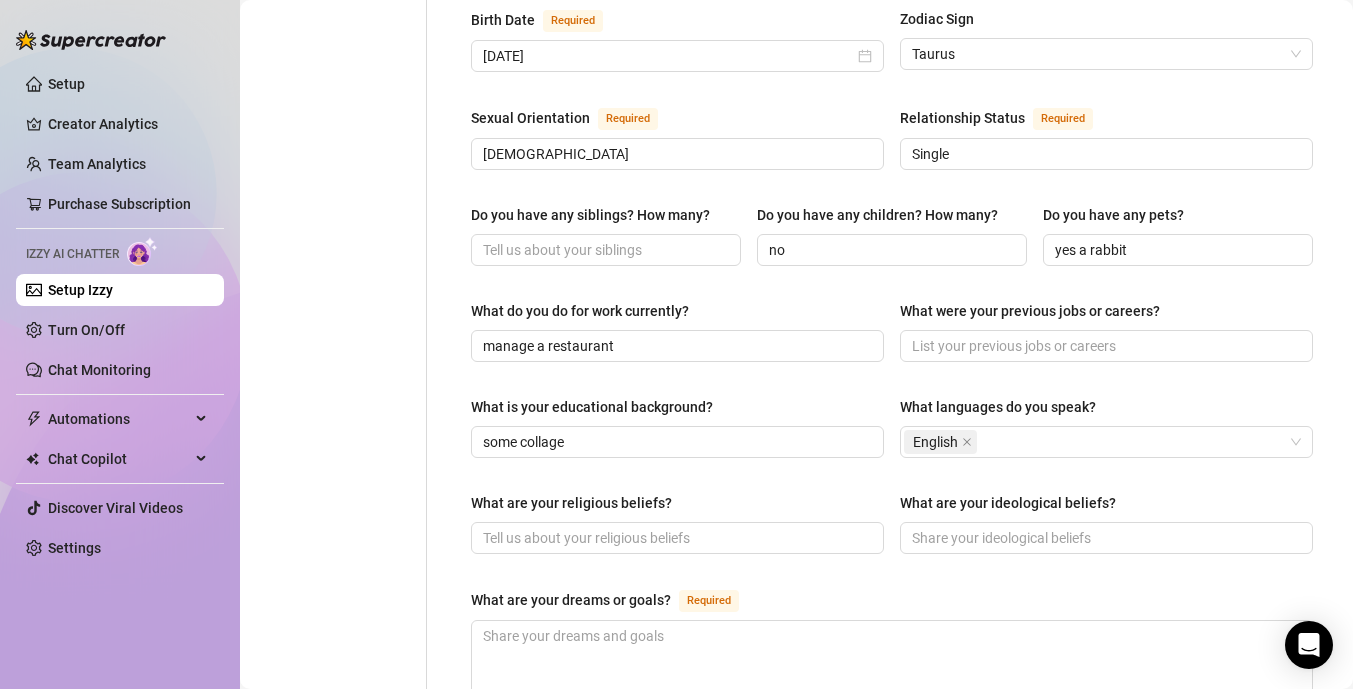 scroll, scrollTop: 672, scrollLeft: 0, axis: vertical 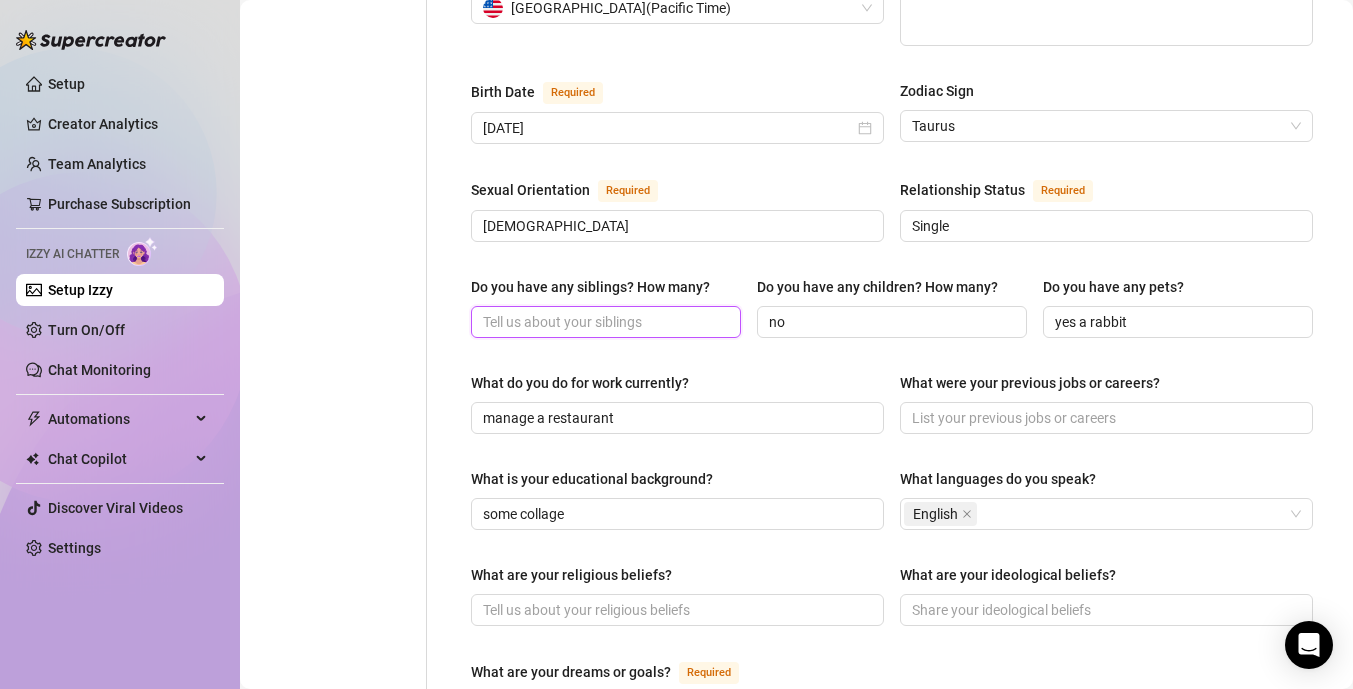 click on "Do you have any siblings? How many?" at bounding box center (604, 322) 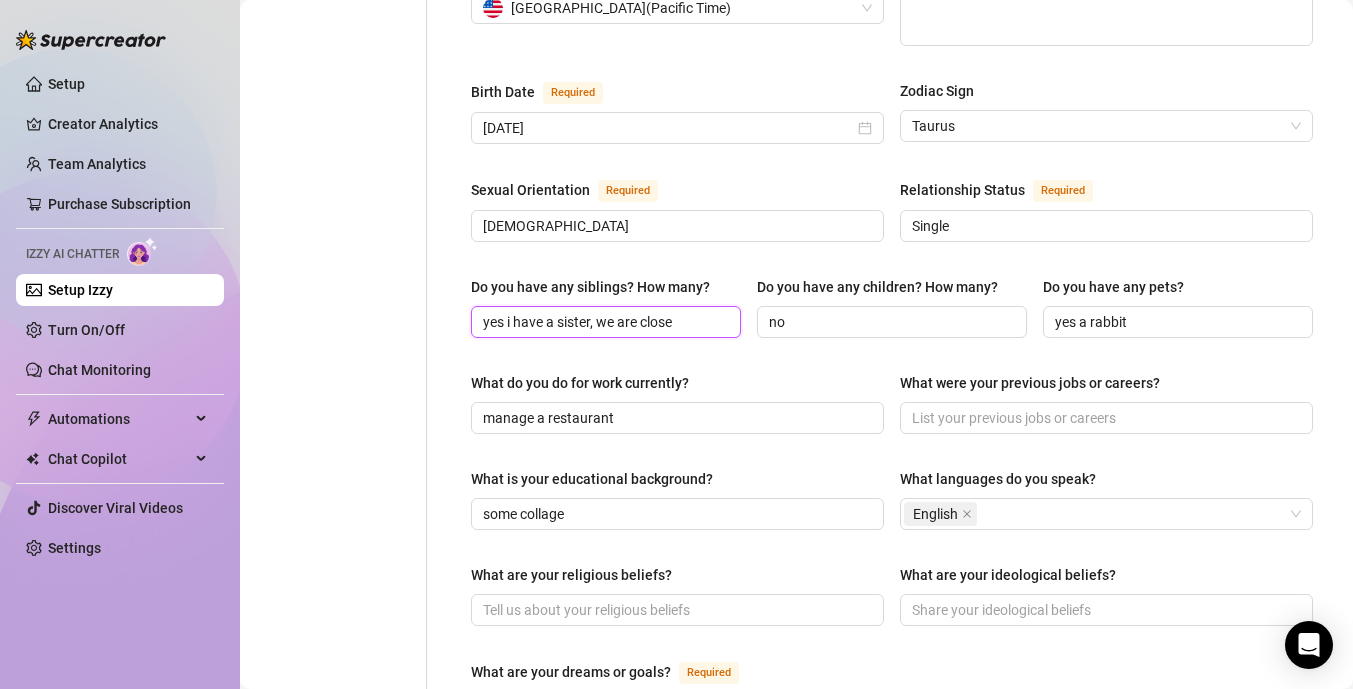 type on "yes i have a sister, we are close" 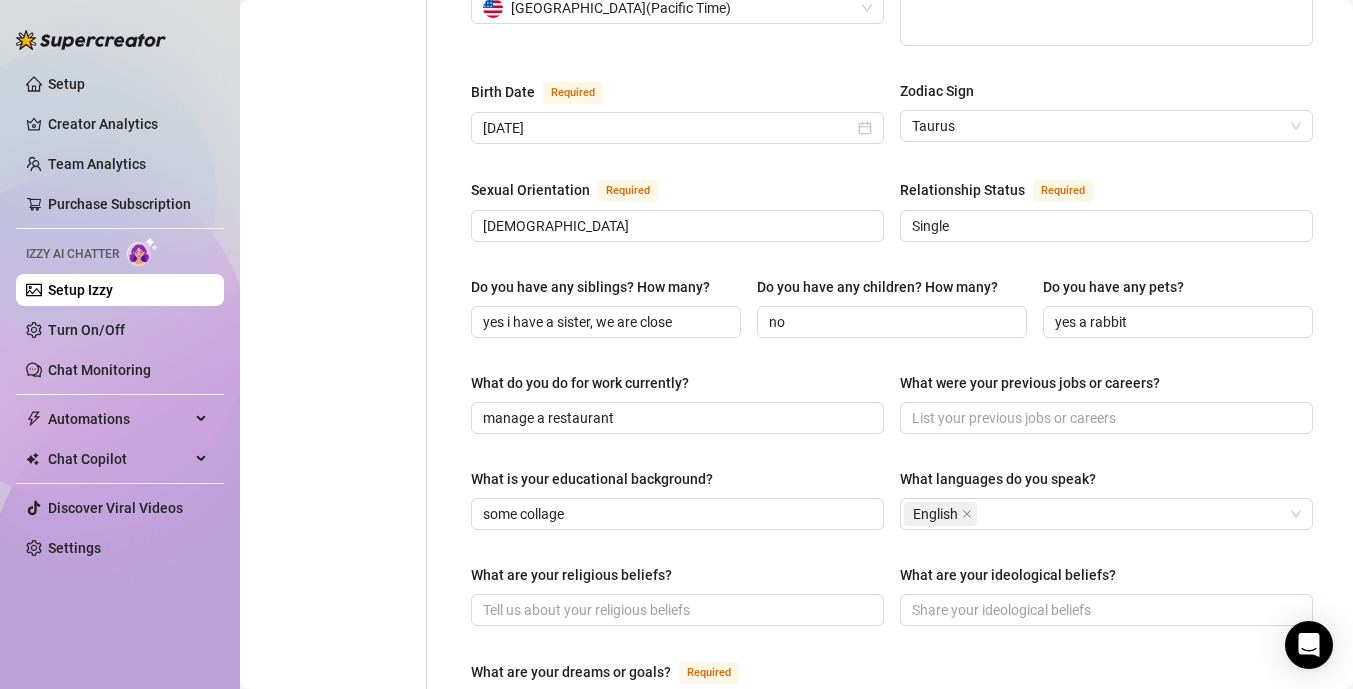 click on "What do you do for work currently?" at bounding box center [677, 387] 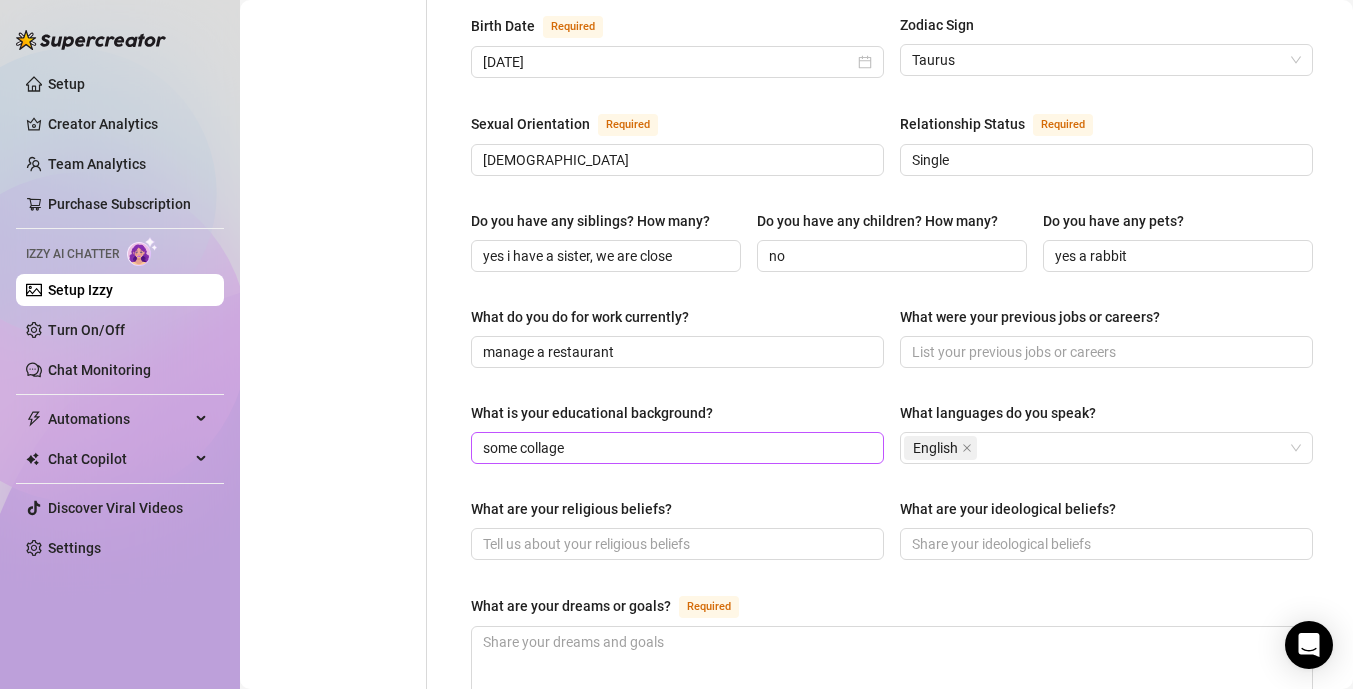scroll, scrollTop: 755, scrollLeft: 0, axis: vertical 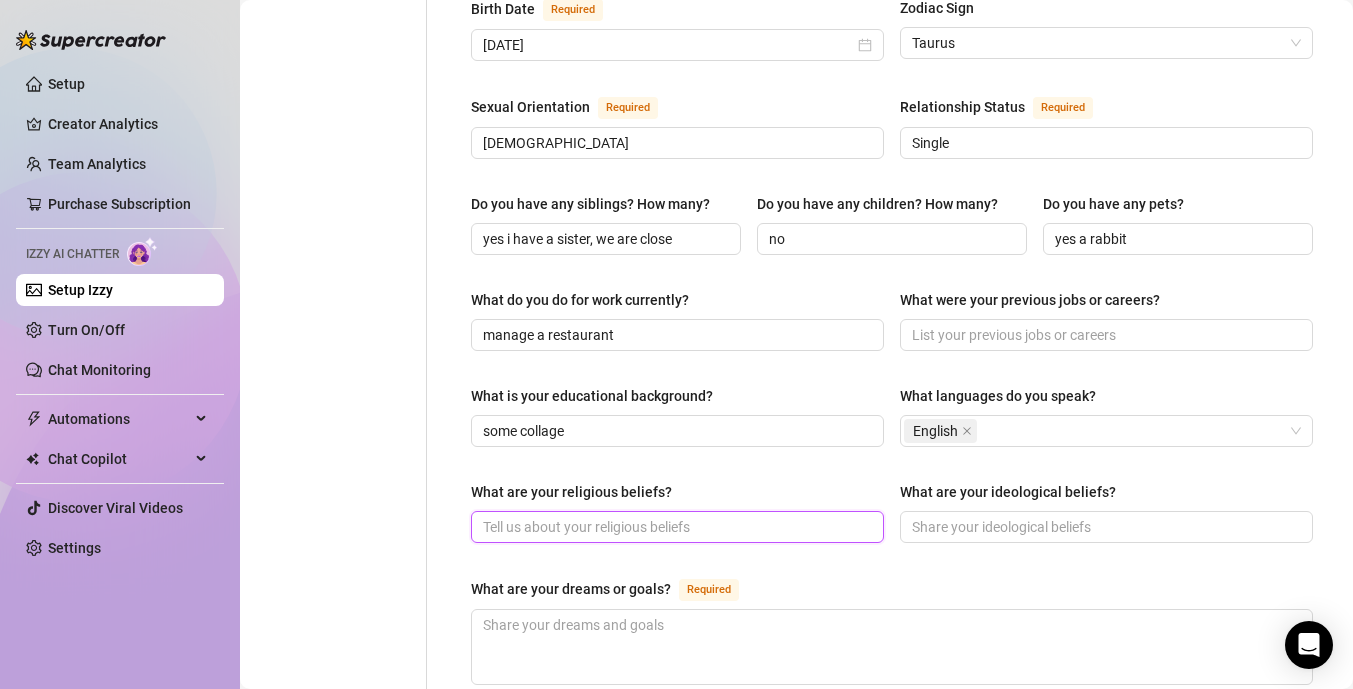 click on "What are your religious beliefs?" at bounding box center [675, 527] 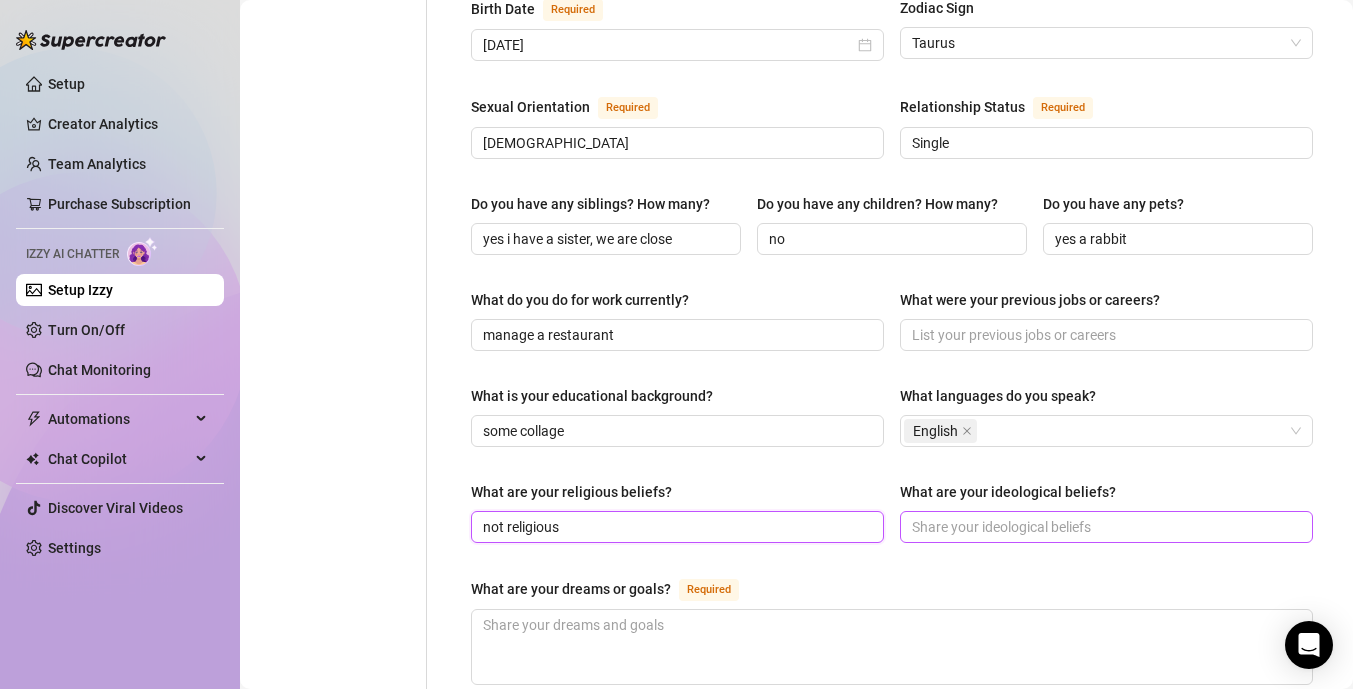 type on "not religious" 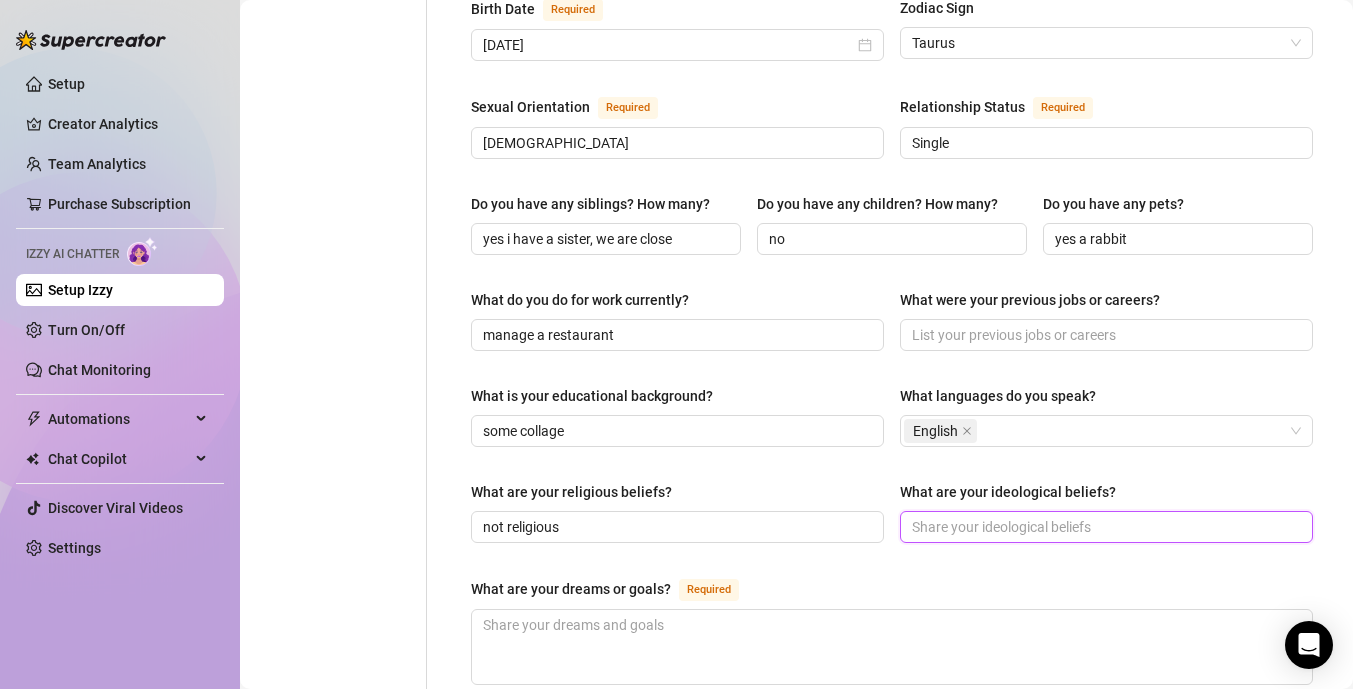 click on "What are your ideological beliefs?" at bounding box center [1104, 527] 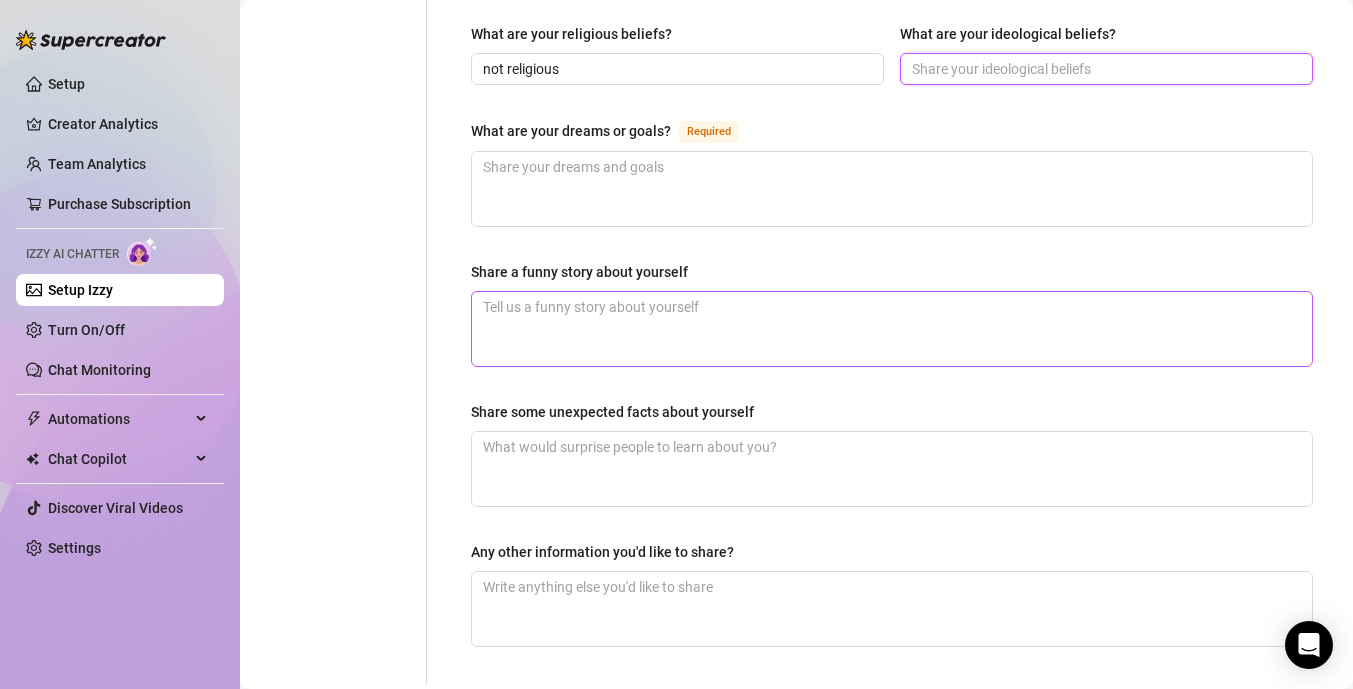scroll, scrollTop: 1216, scrollLeft: 0, axis: vertical 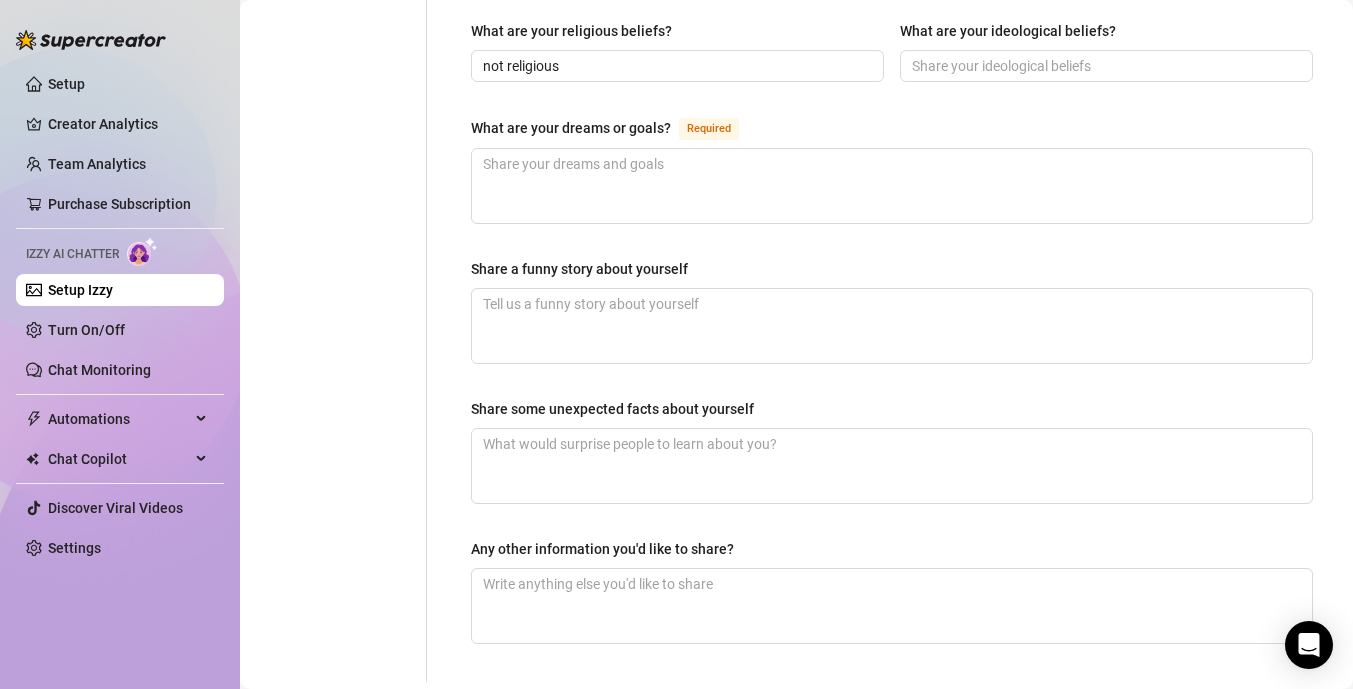 click on "Save All Changes" at bounding box center (1233, 713) 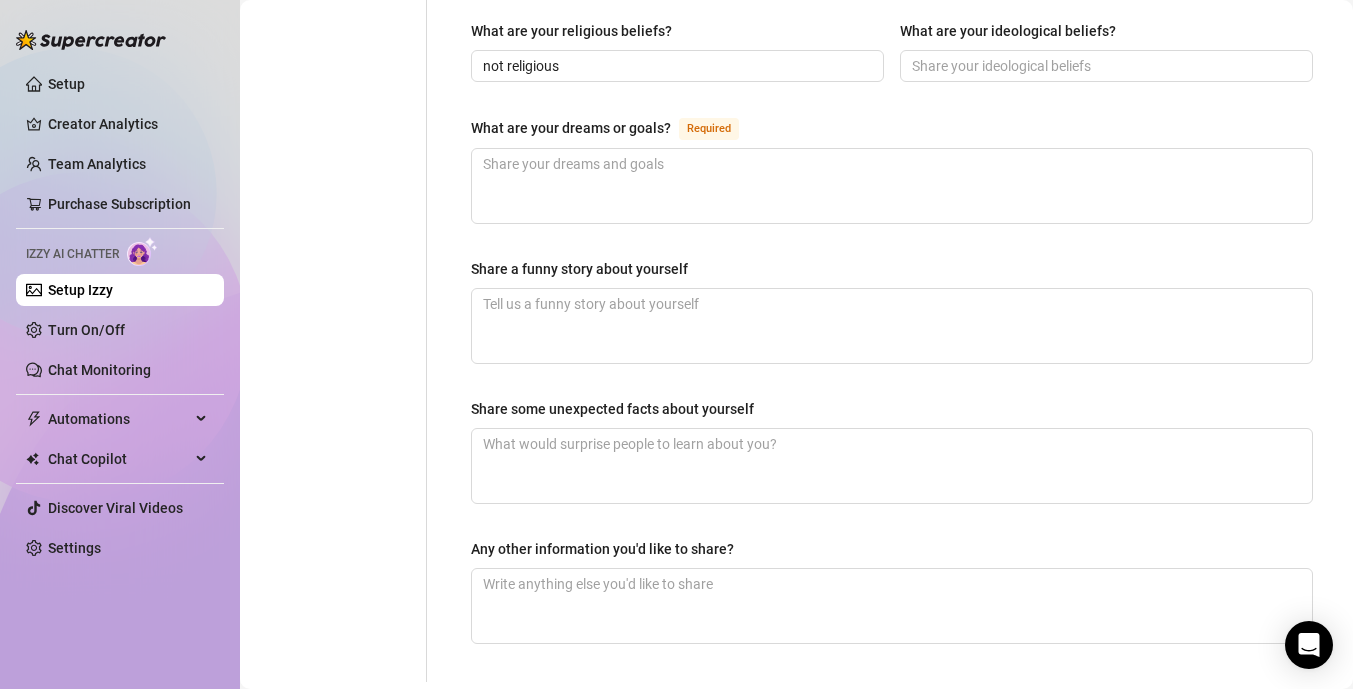 click on "Save All Changes" at bounding box center [1233, 713] 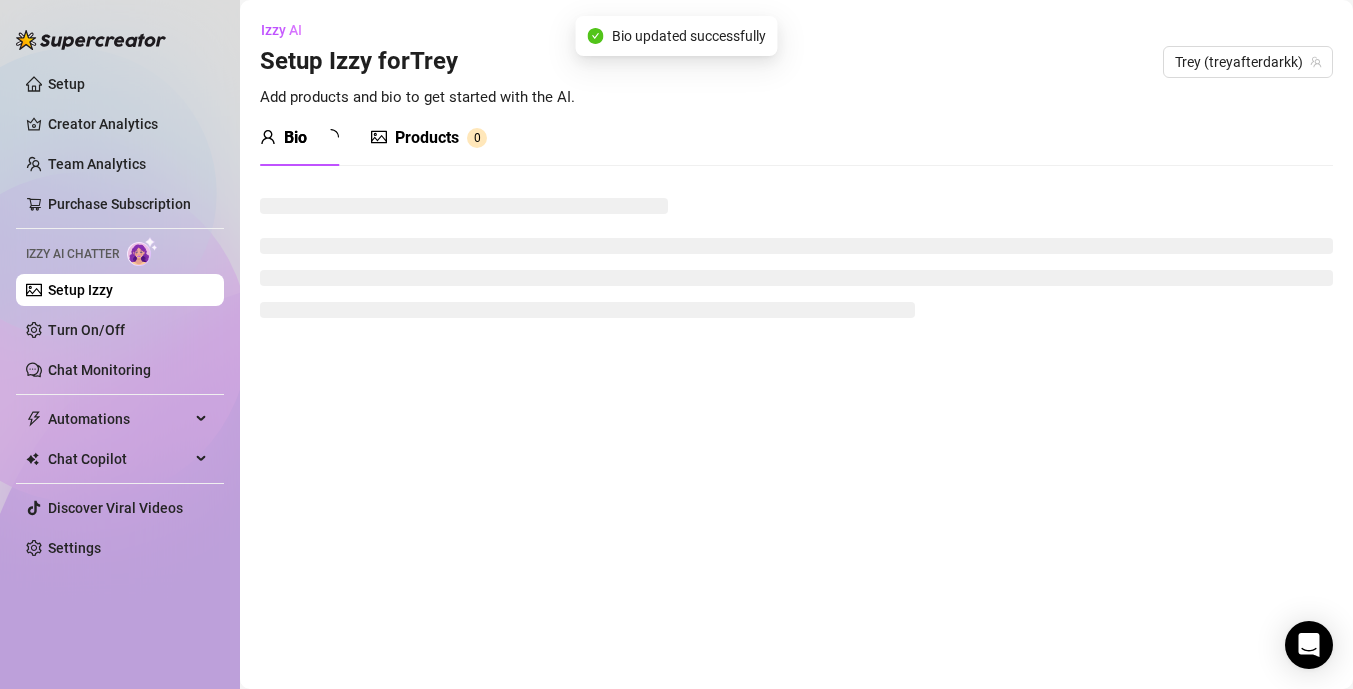 scroll, scrollTop: 0, scrollLeft: 0, axis: both 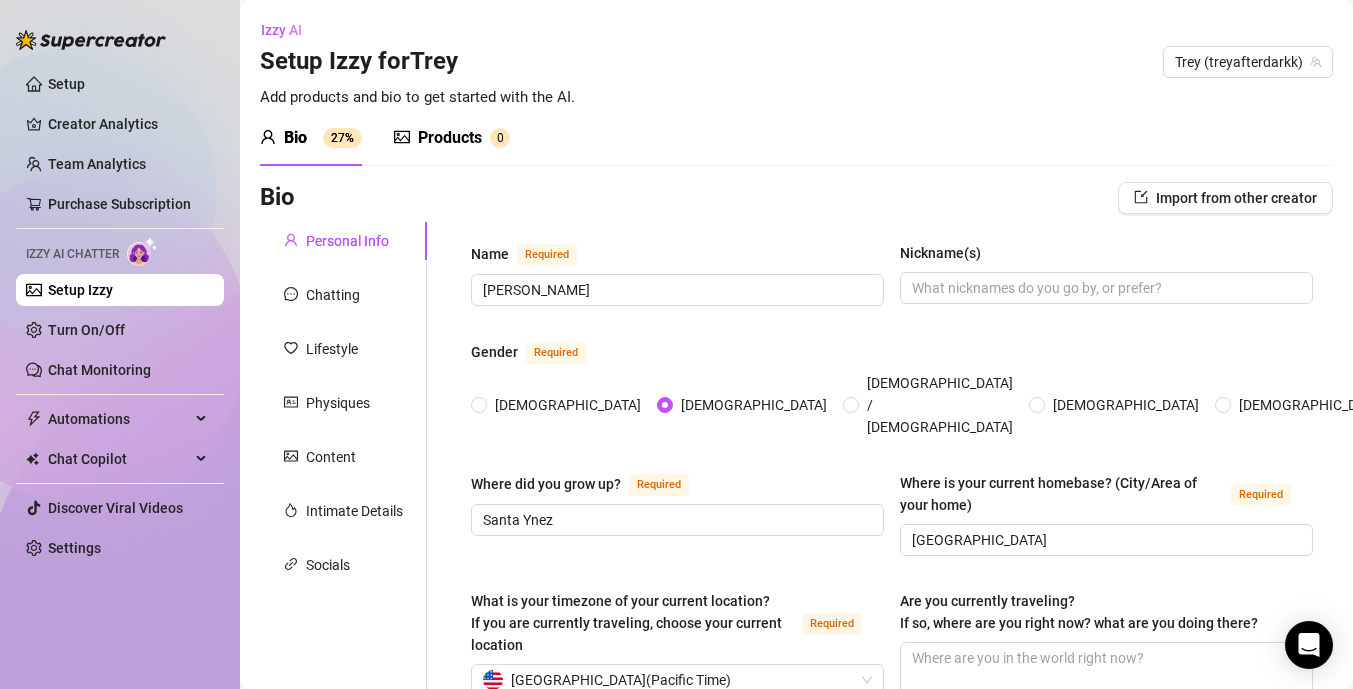 click on "Products" at bounding box center [450, 138] 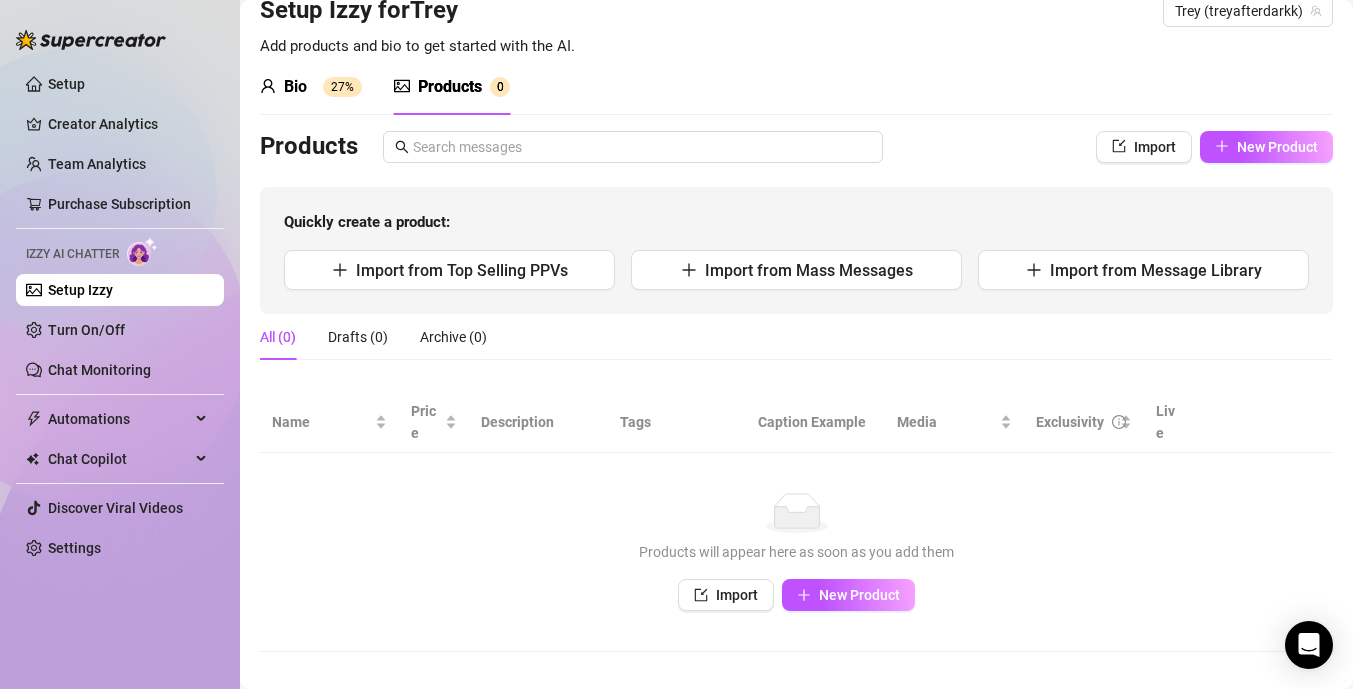 scroll, scrollTop: 52, scrollLeft: 0, axis: vertical 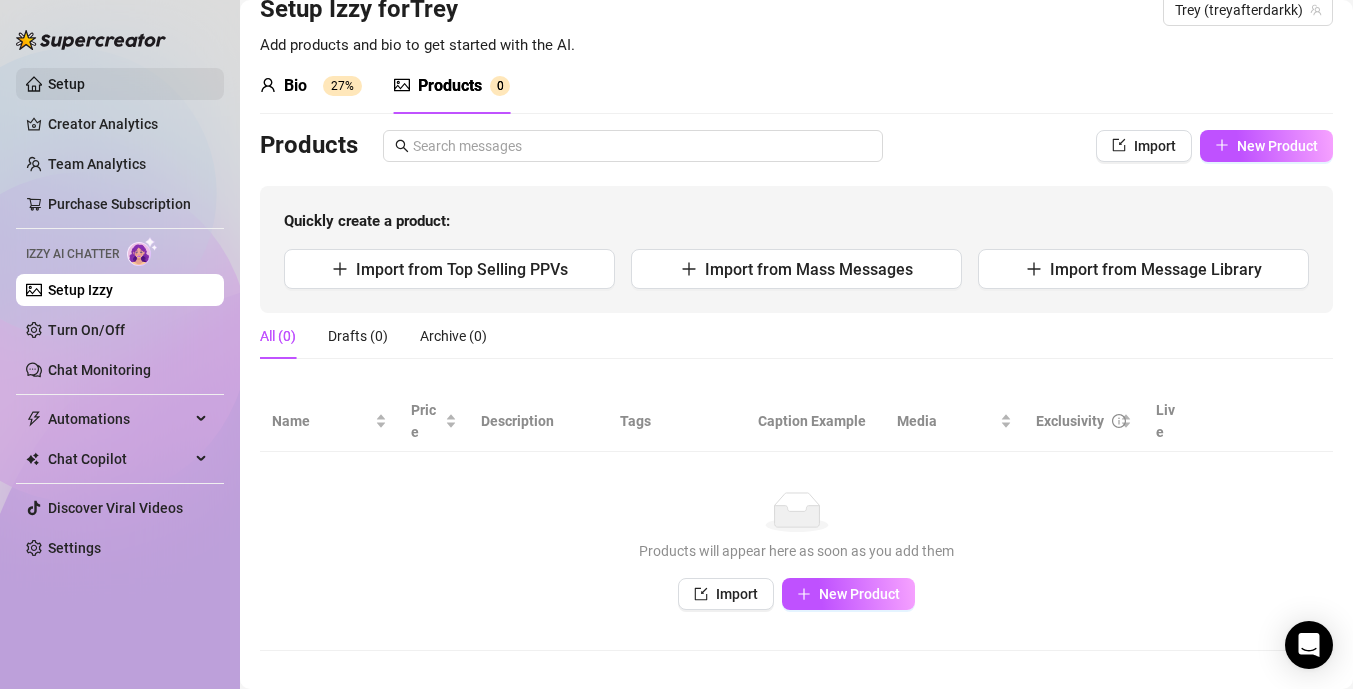 click on "Setup" at bounding box center (66, 84) 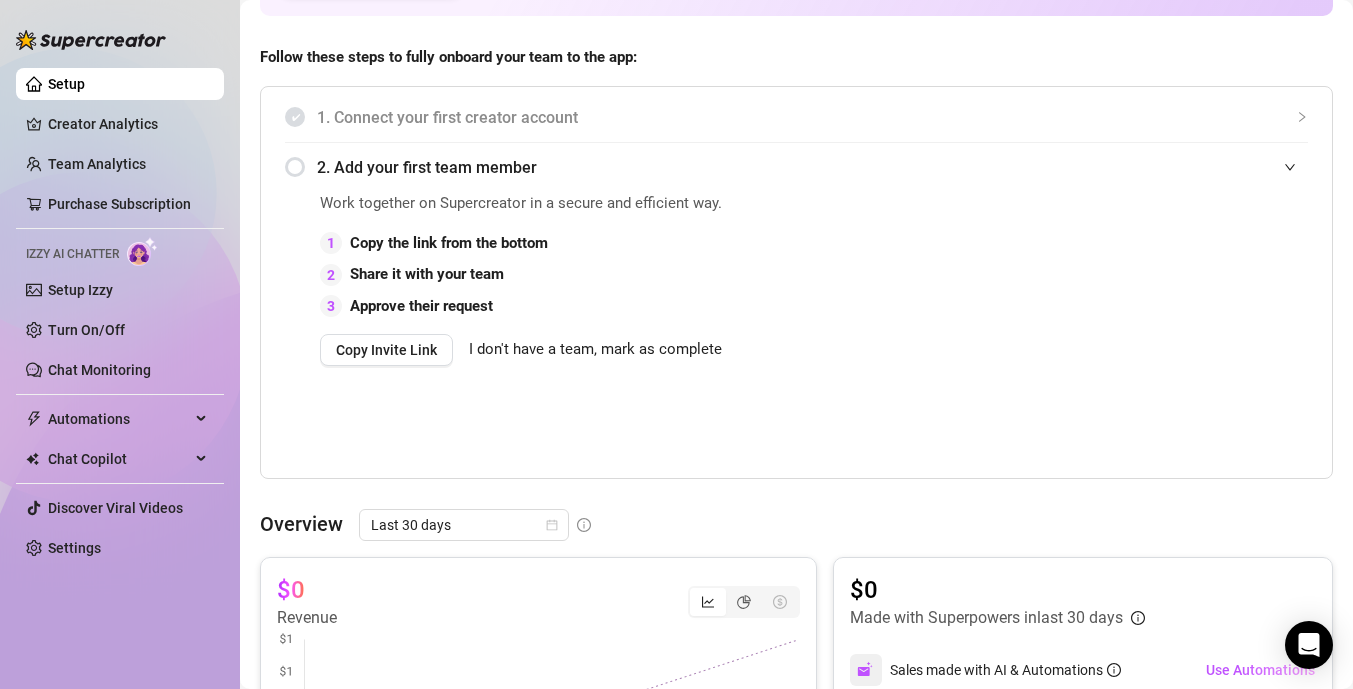 scroll, scrollTop: 494, scrollLeft: 0, axis: vertical 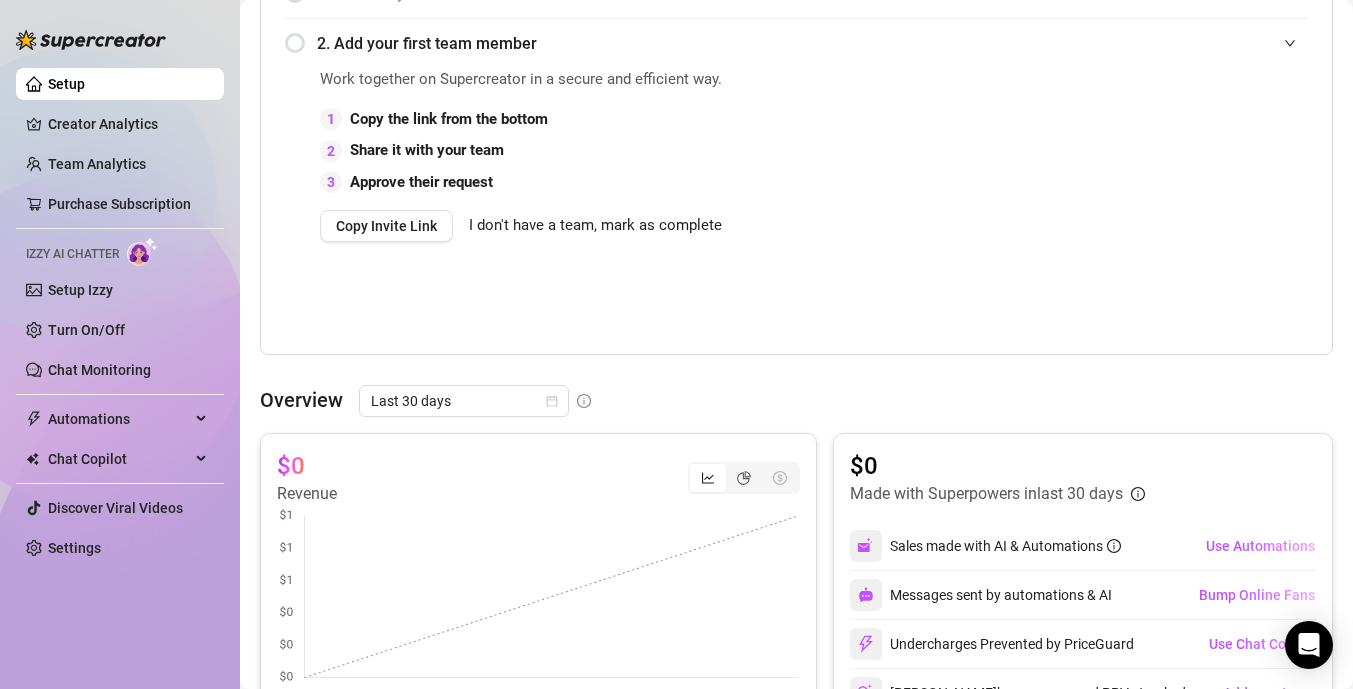 click on "👋 Hey,  [PERSON_NAME] Check  your  achievements with Supercreator Live Metrics (Last Hour) 👩‍💻 Active Chatters 0 / 1 😴 Snoozing Chatters 0 💵 Sales $0 💬 Messages Sent 0 📪 Unread Messages 0 Risk Status Medium Follow these steps to fully onboard your team to the app: 1. Connect your first creator account 2. Add your first team member Work together on Supercreator in a secure and efficient way. 1 Copy the link from the bottom 2 Share it with your team 3 Approve their request Copy Invite Link I don't have a team, mark as complete Overview Last 30 days $0 Revenue $0 Made with Superpowers in  last 30 days Sales made with AI & Automations Use Automations Messages sent by automations & AI Bump Online Fans Undercharges Prevented by PriceGuard Use Chat Copilot Chatter’s messages and PPVs tracked Add your team Fans Engaged 0 With Automation   (0) Manually Messages Sent 0 With Automation & AI   (0) Manually Team Leaderboard AI Chatter 0 $0 [PERSON_NAME] 0 $0 Creator Leaderboard Trey $0 All Risks ( 1" at bounding box center [796, 439] 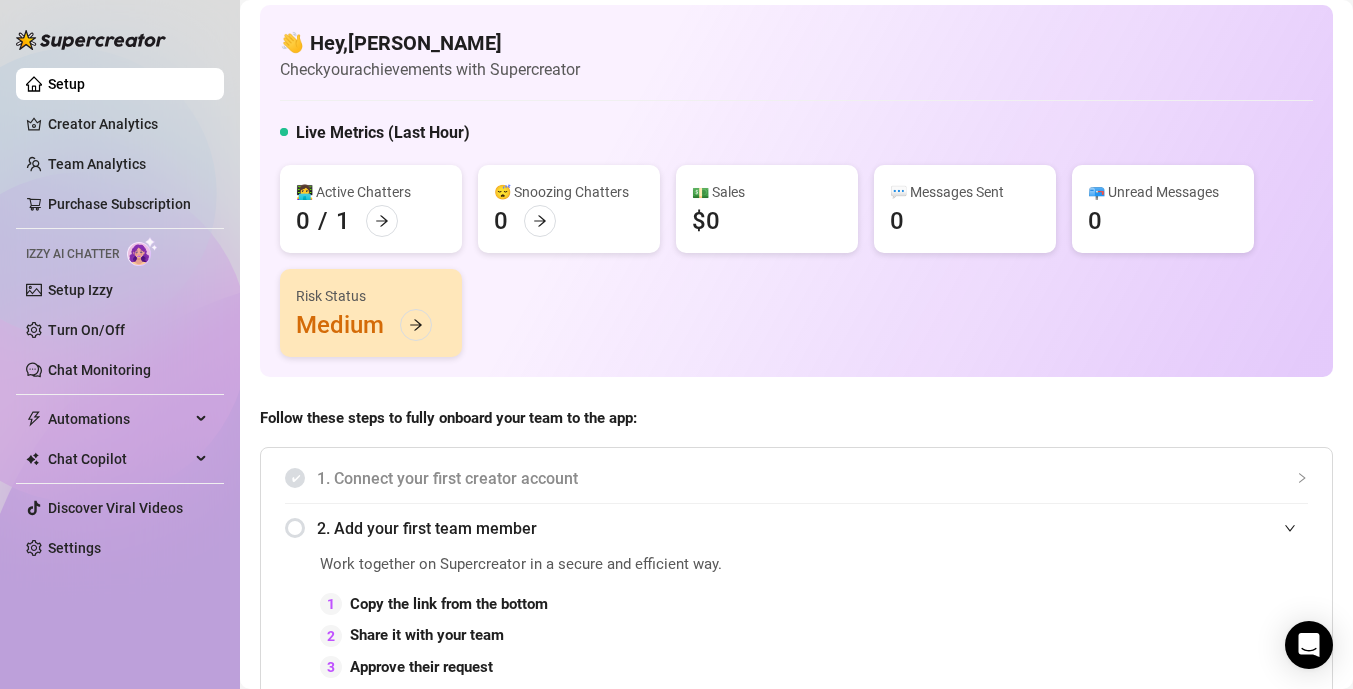 scroll, scrollTop: 0, scrollLeft: 0, axis: both 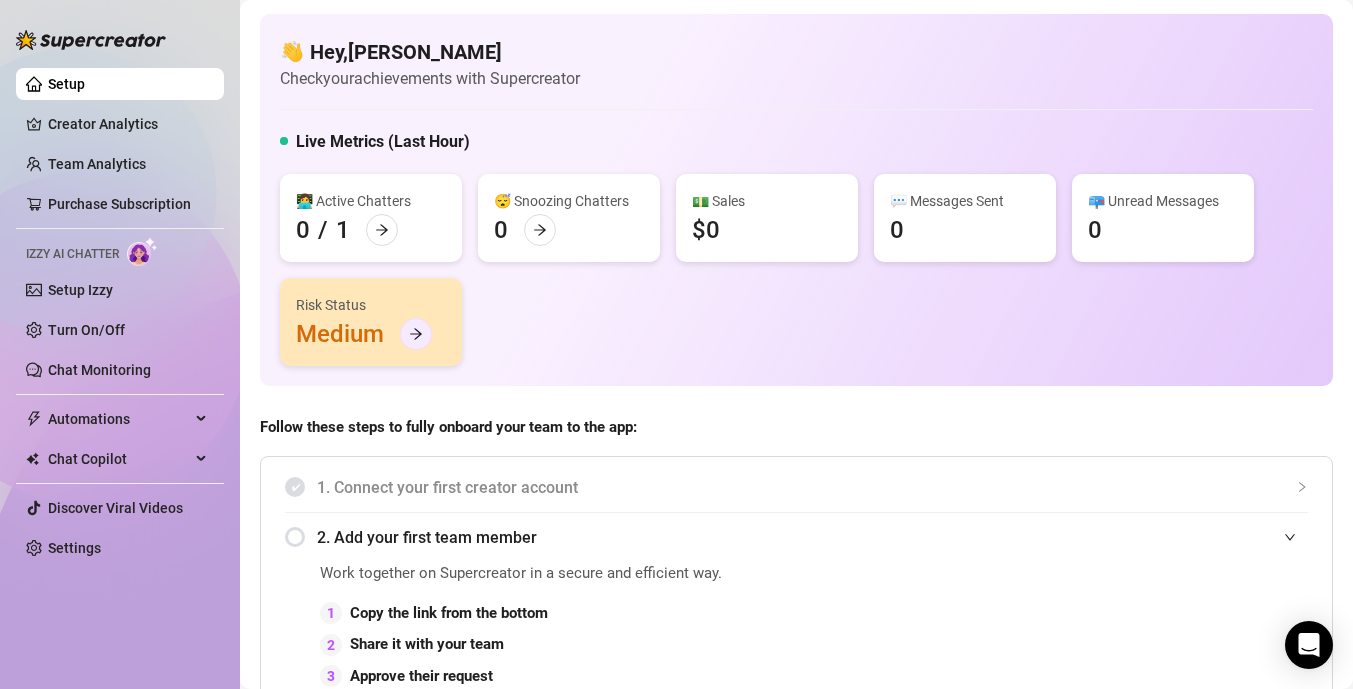click at bounding box center [416, 334] 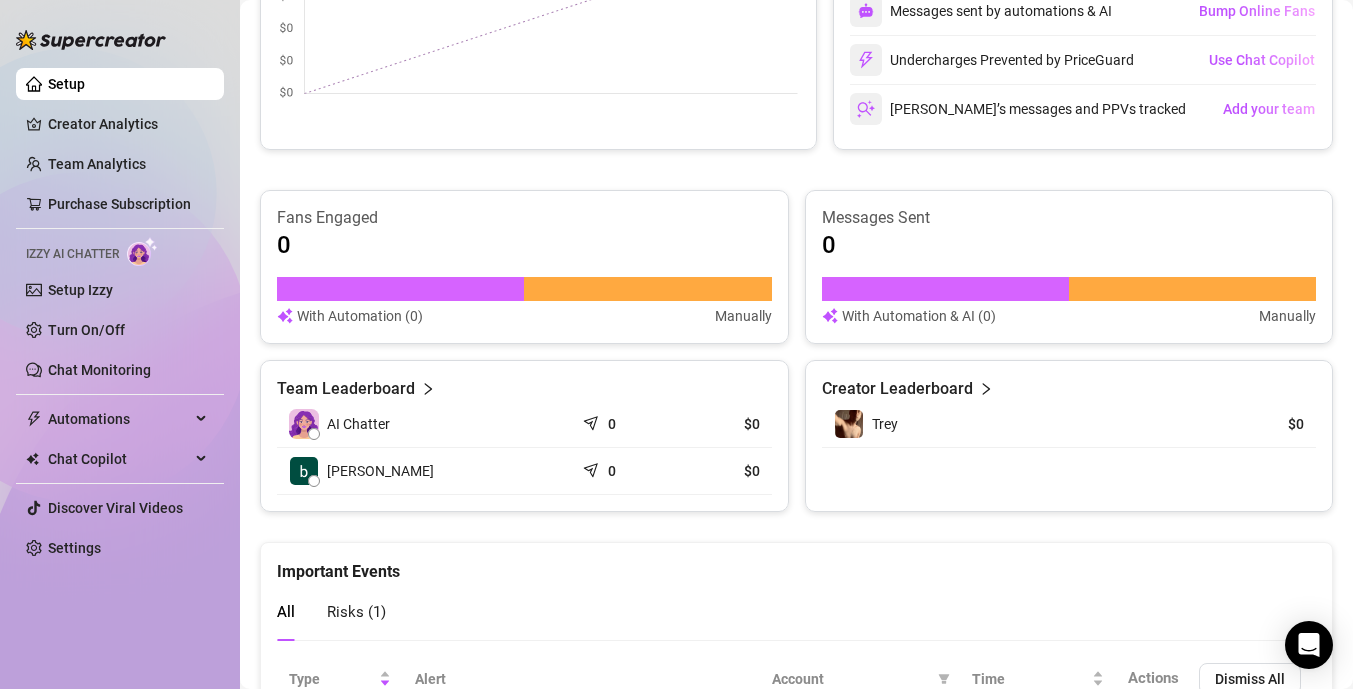 scroll, scrollTop: 1223, scrollLeft: 0, axis: vertical 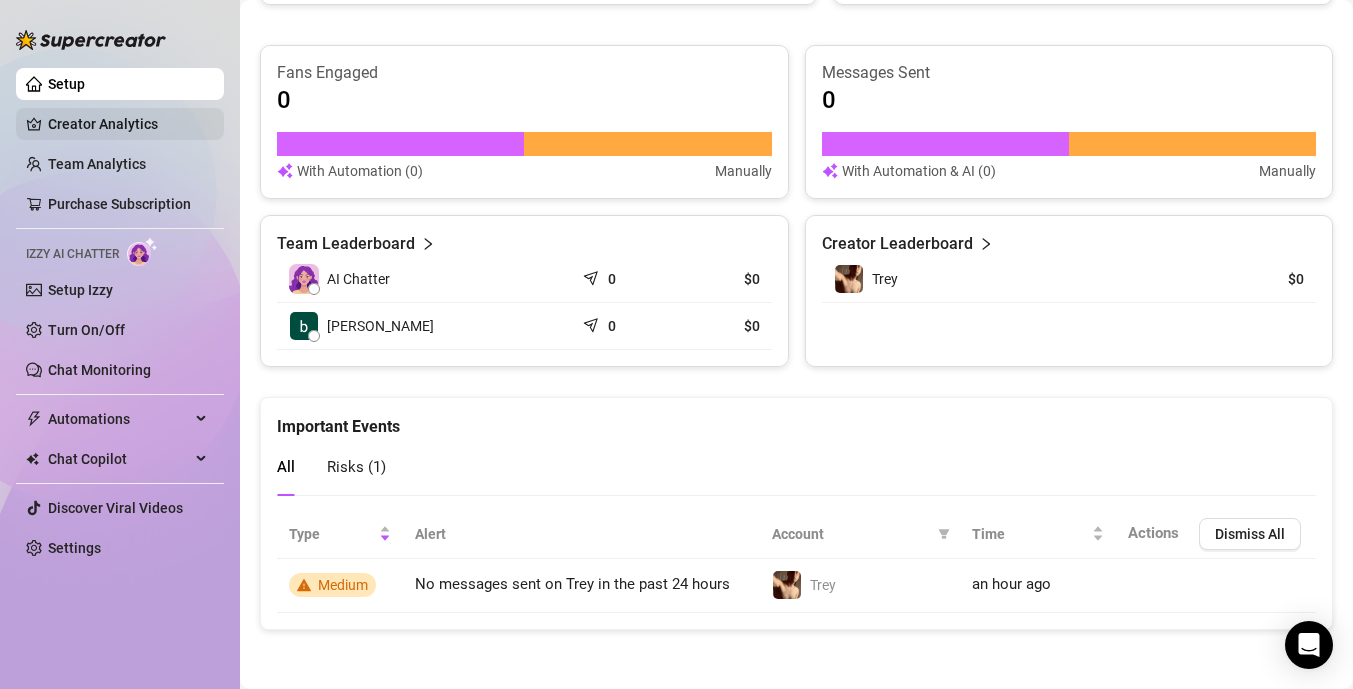 click on "Creator Analytics" at bounding box center [128, 124] 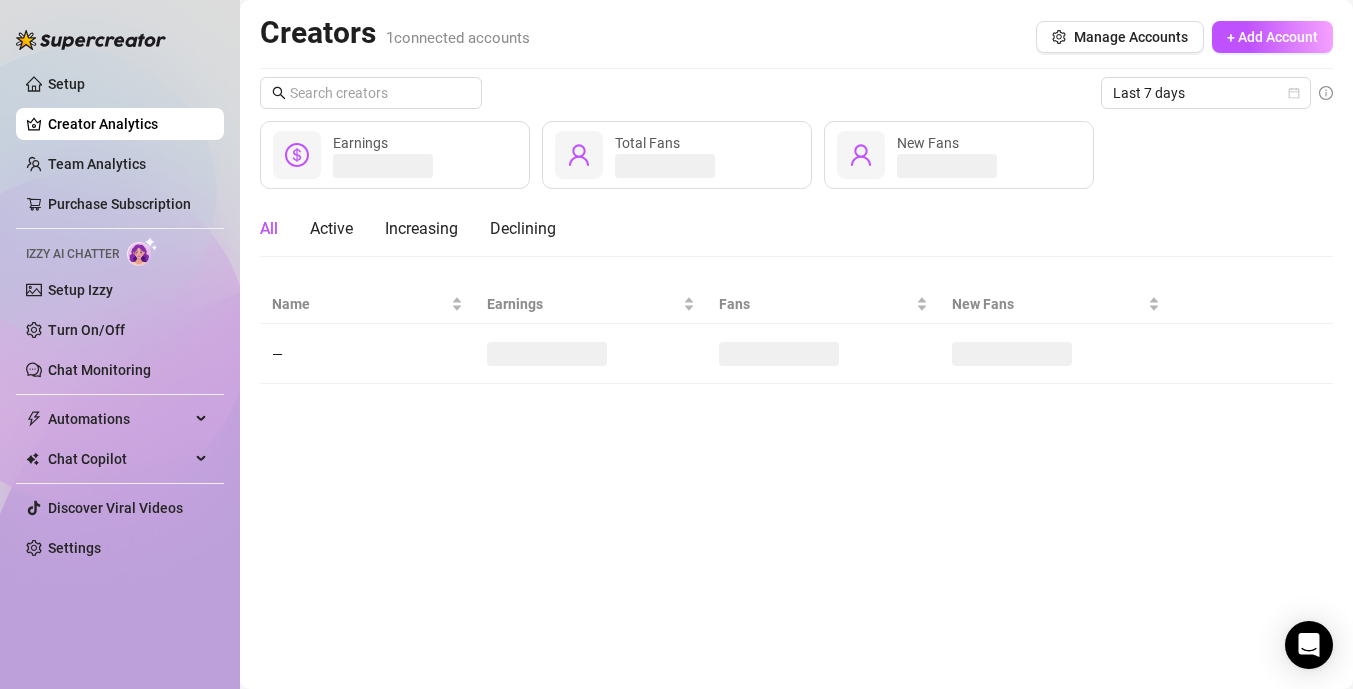 scroll, scrollTop: 0, scrollLeft: 0, axis: both 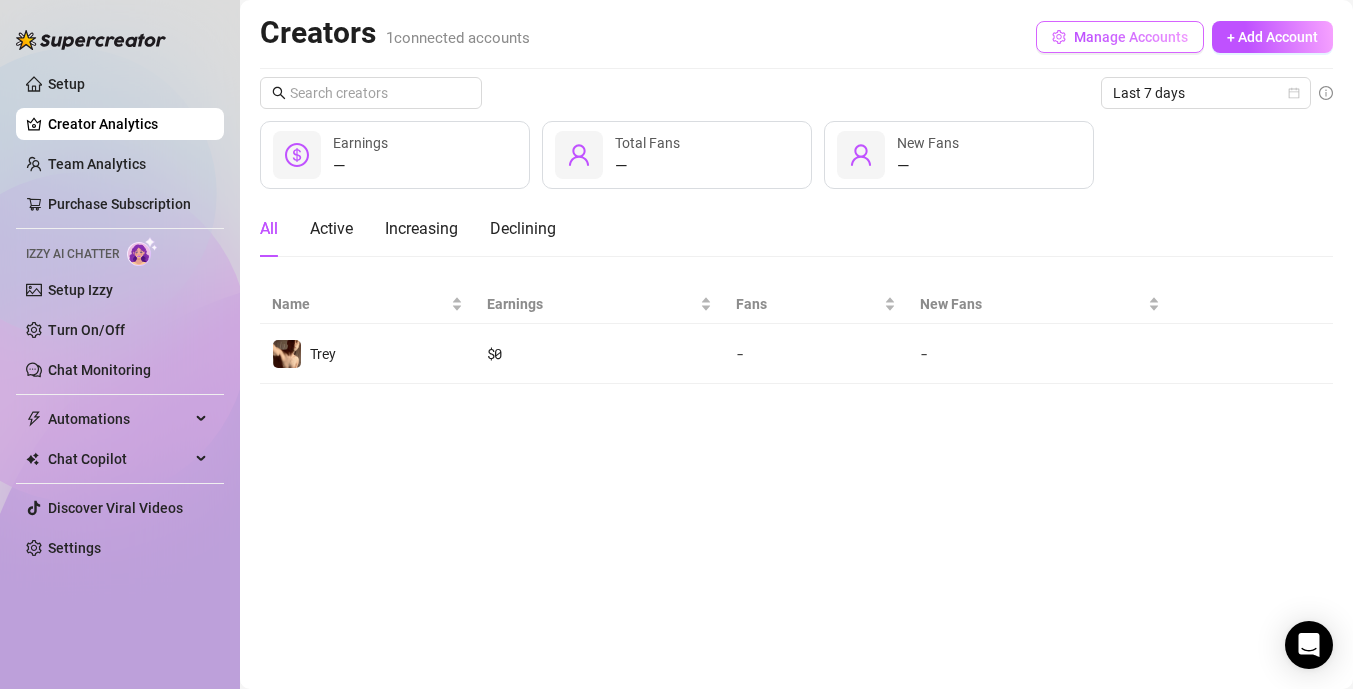 click on "Manage Accounts" at bounding box center (1131, 37) 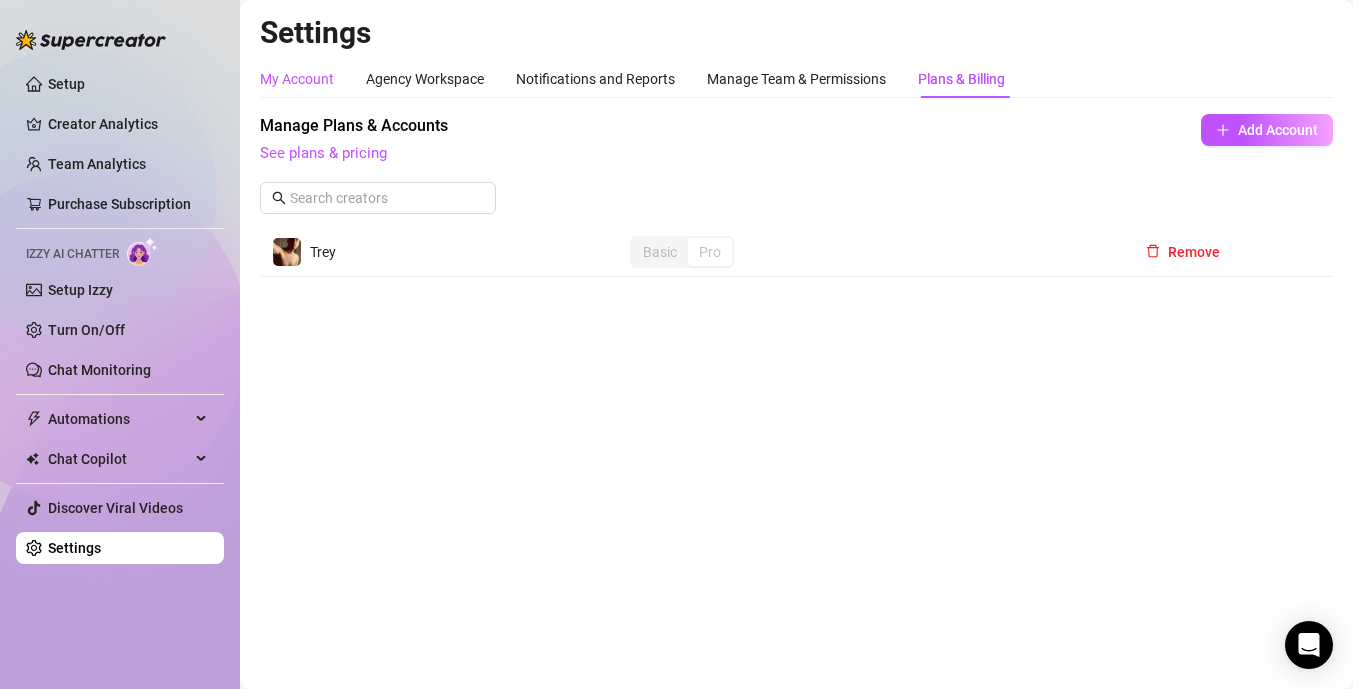 click on "My Account" at bounding box center [297, 79] 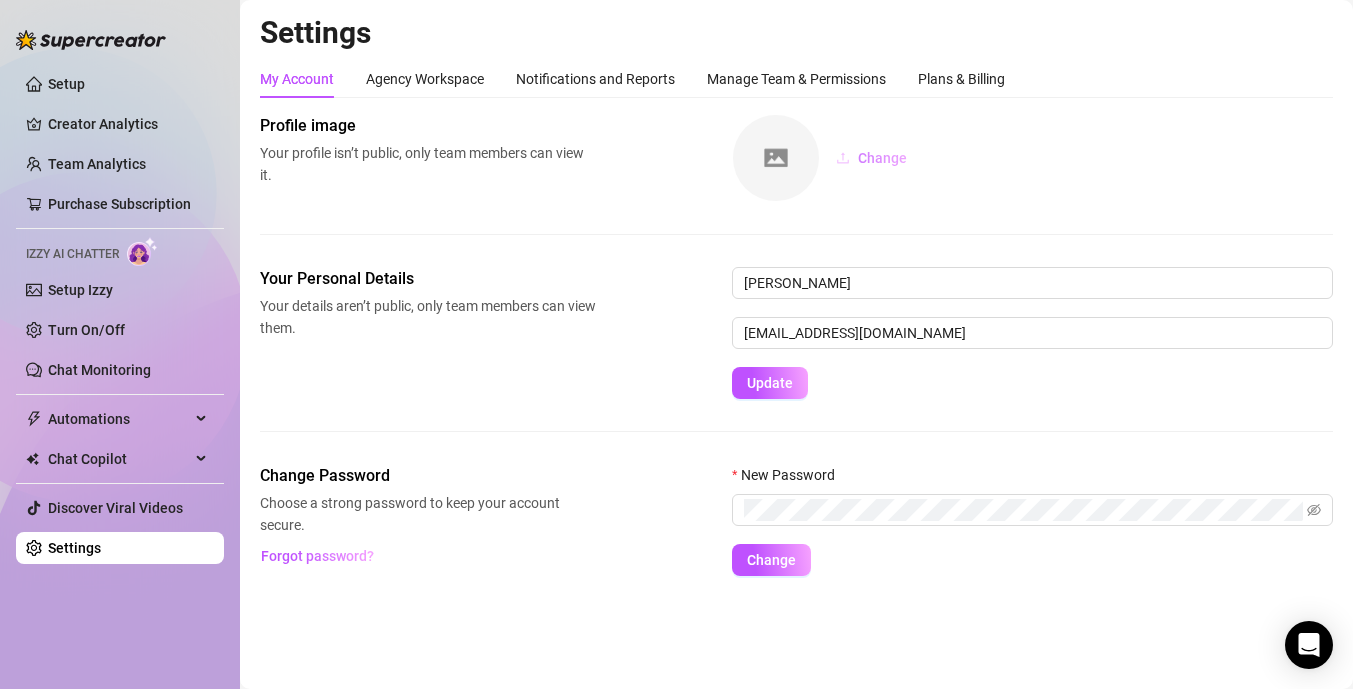 click on "Change" at bounding box center (882, 158) 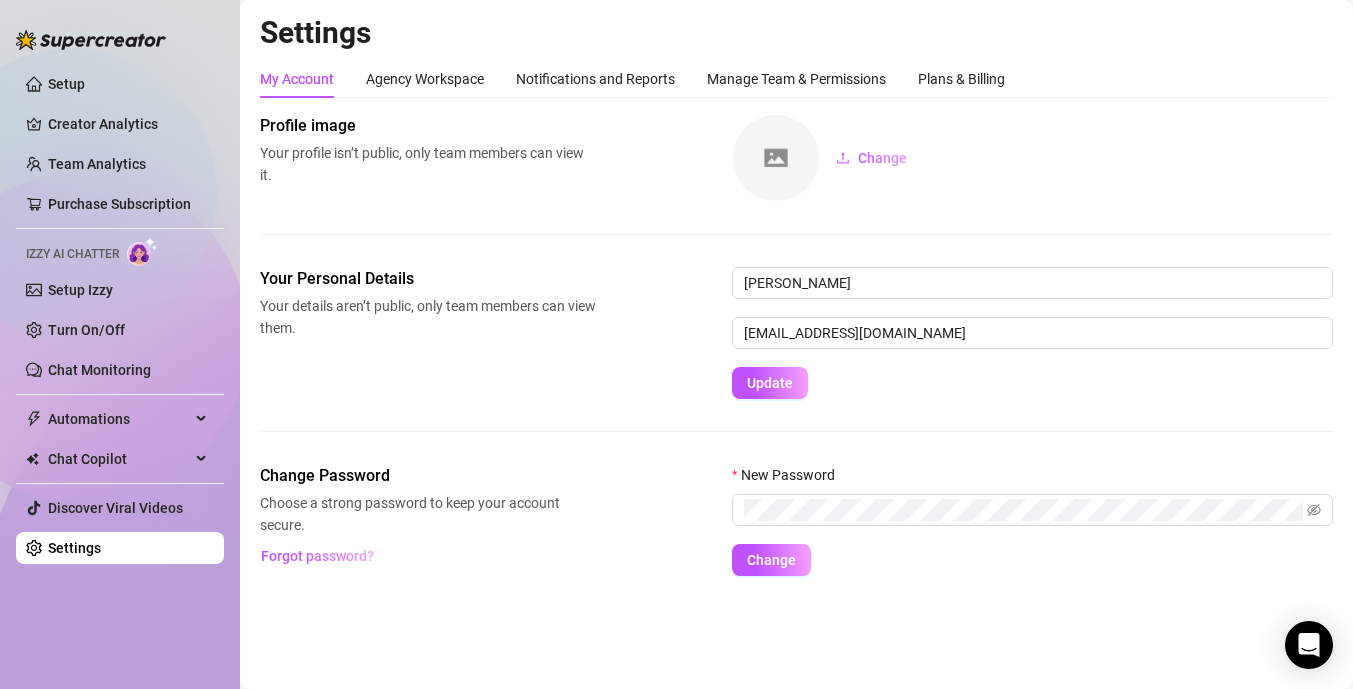 click on "Your Personal Details Your details aren’t public, only team members can view them. [PERSON_NAME] [EMAIL_ADDRESS][DOMAIN_NAME] Update" at bounding box center [796, 365] 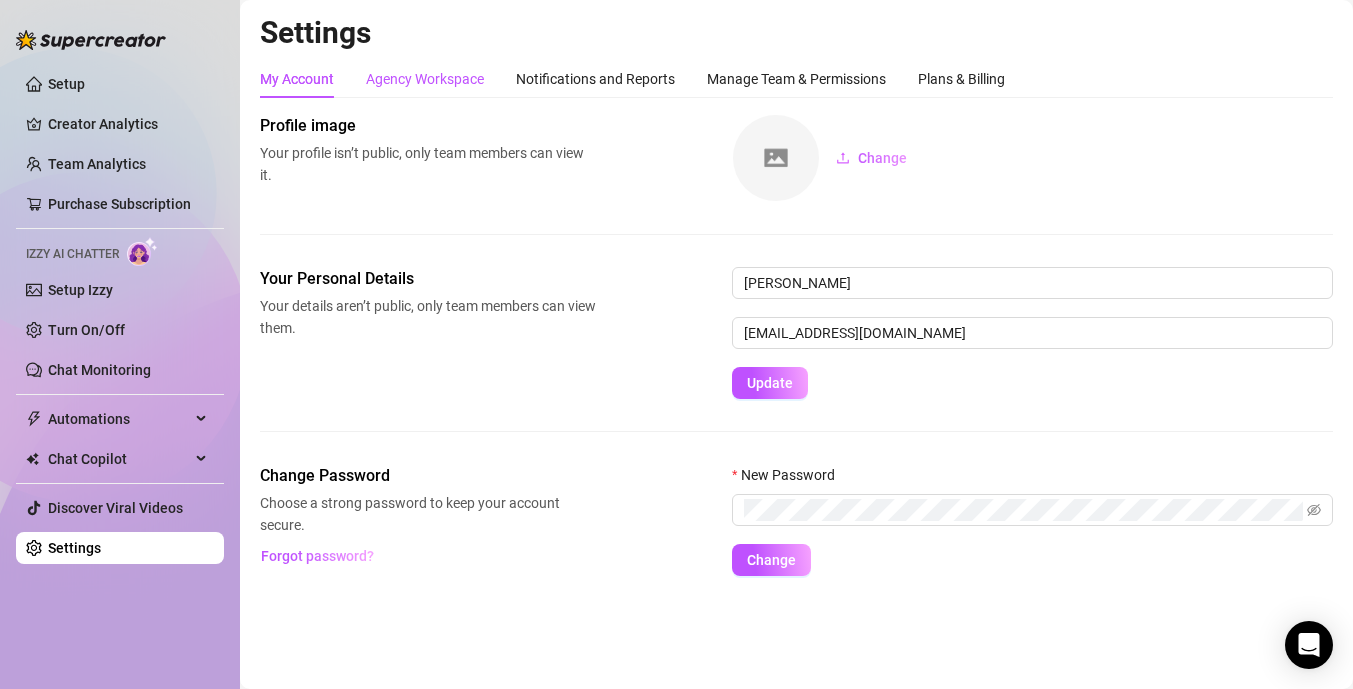 click on "Agency Workspace" at bounding box center [425, 79] 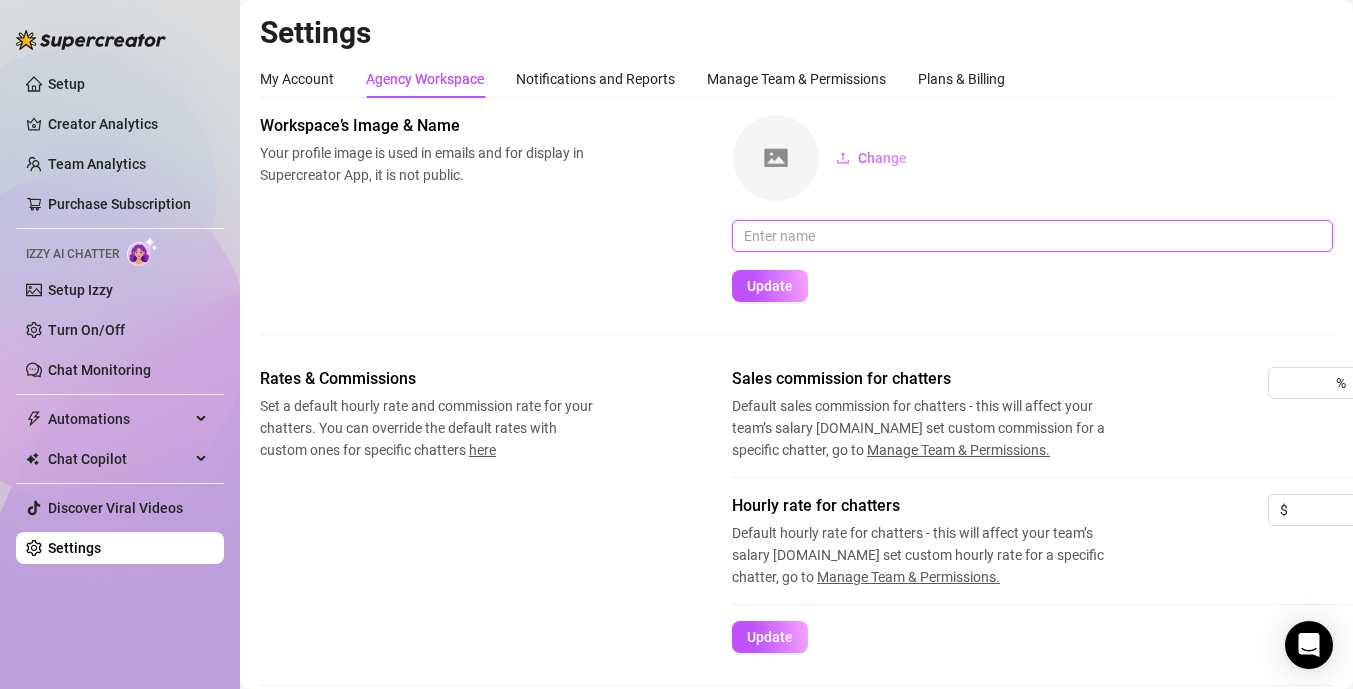 click at bounding box center (1032, 236) 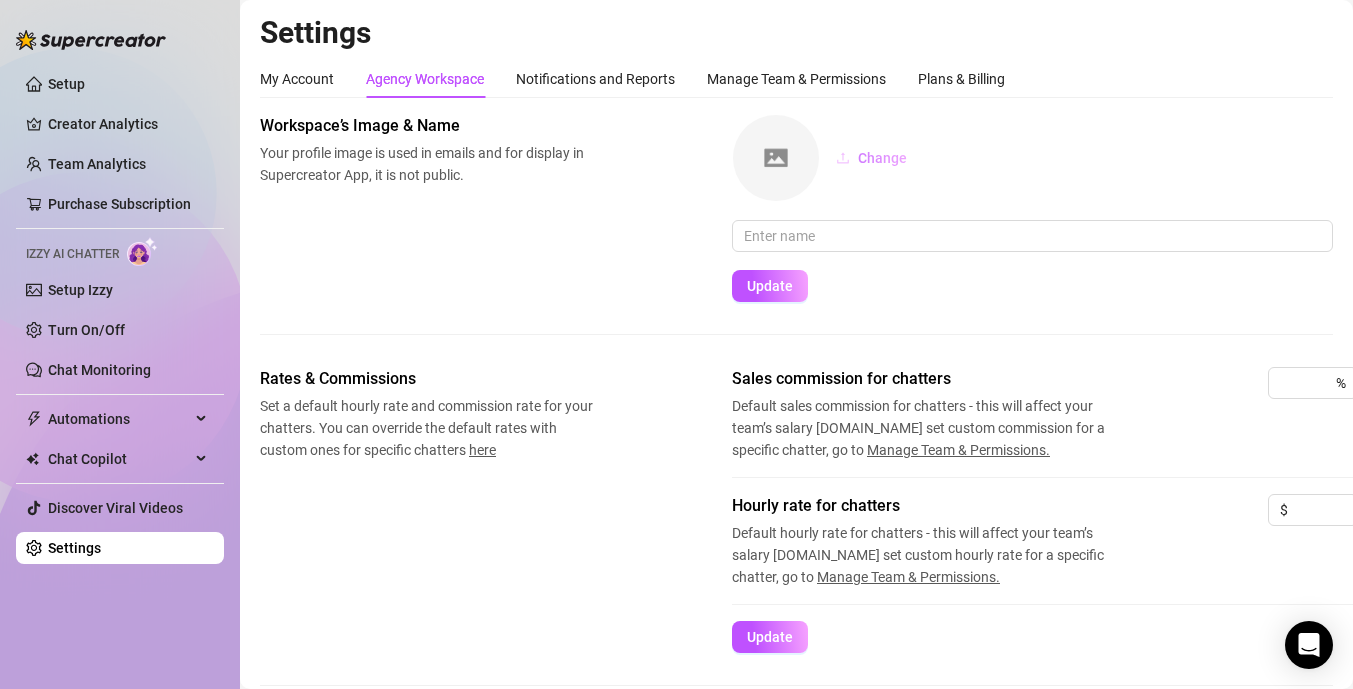 click on "Change" at bounding box center (882, 158) 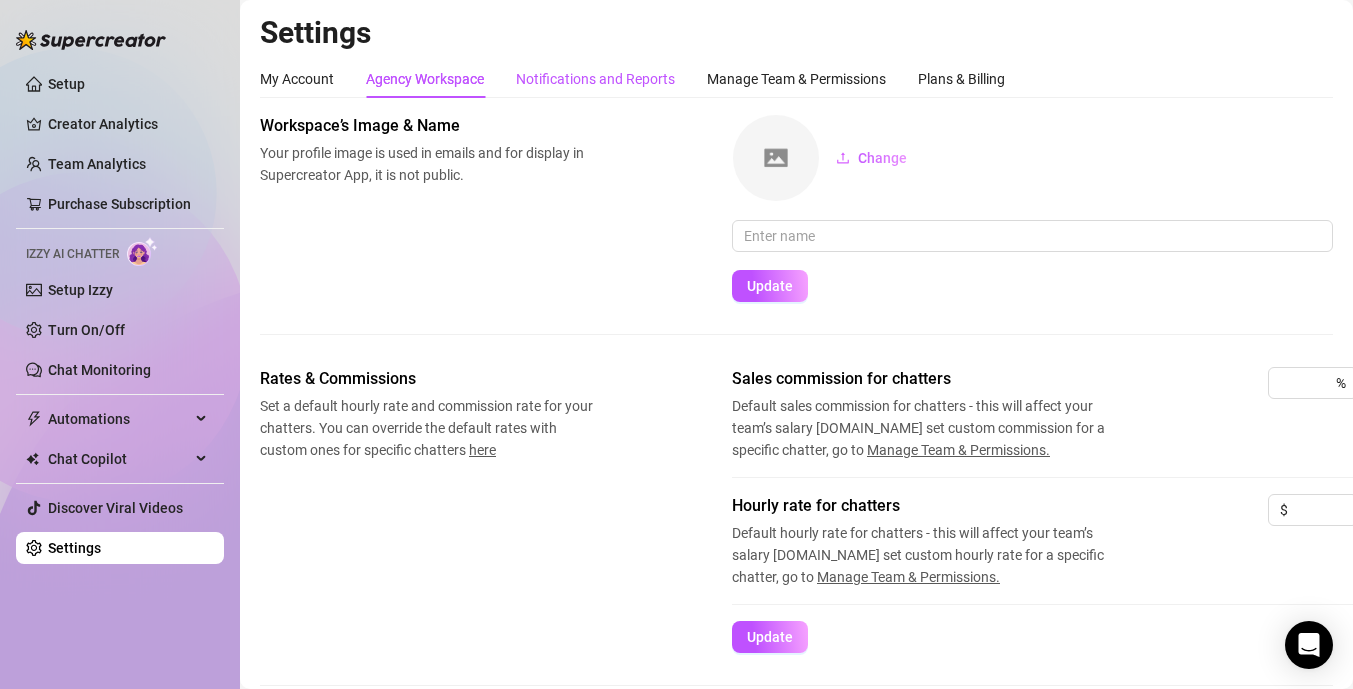 click on "Notifications and Reports" at bounding box center (595, 79) 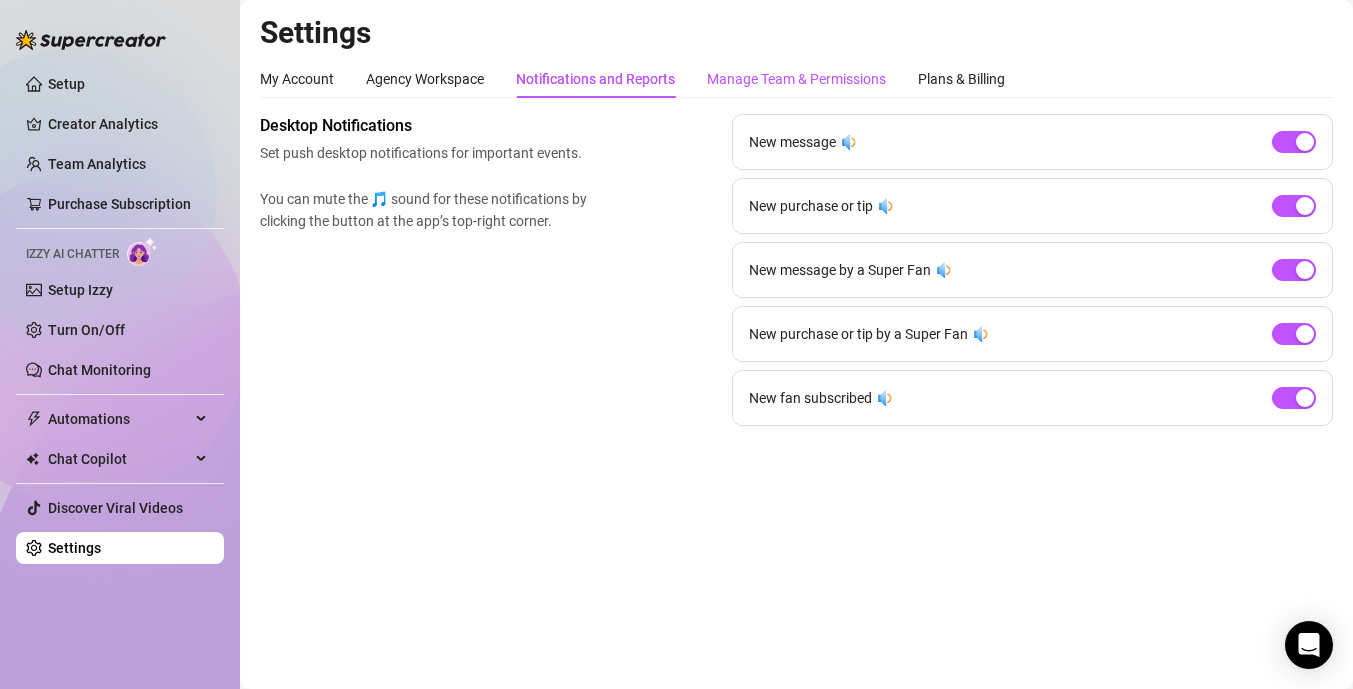 click on "Manage Team & Permissions" at bounding box center [796, 79] 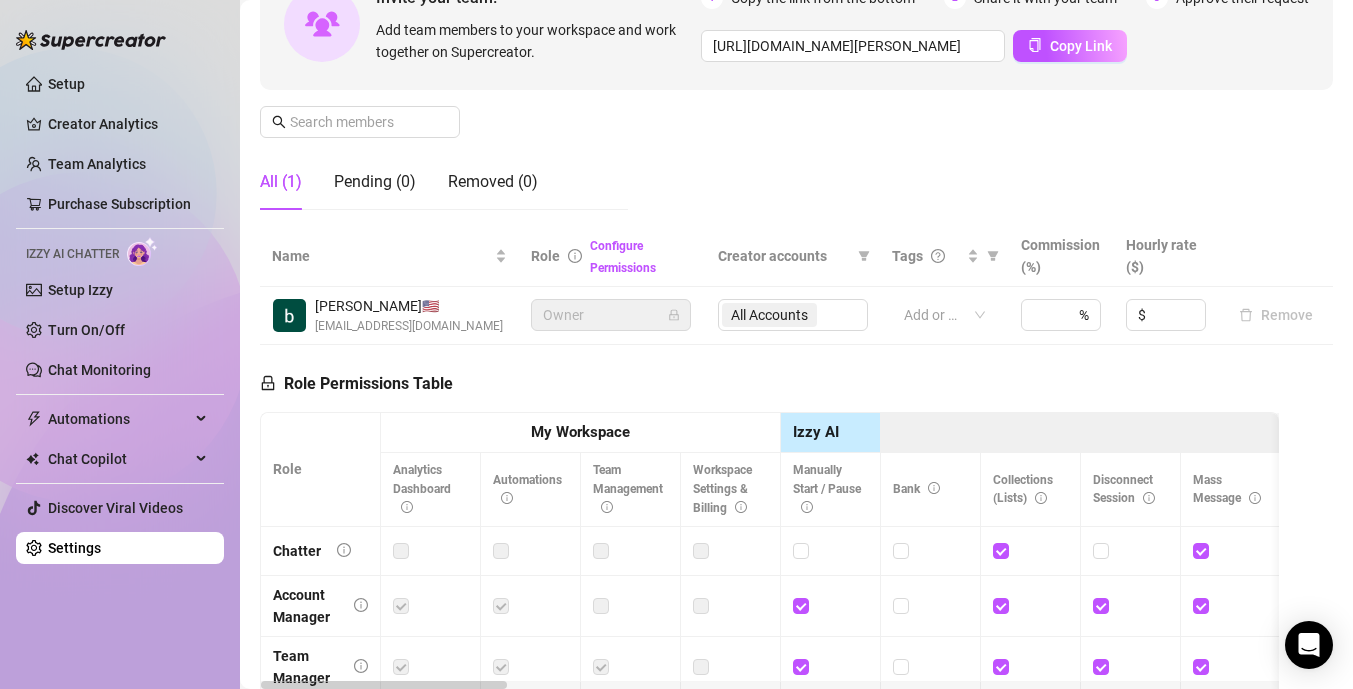 scroll, scrollTop: 209, scrollLeft: 0, axis: vertical 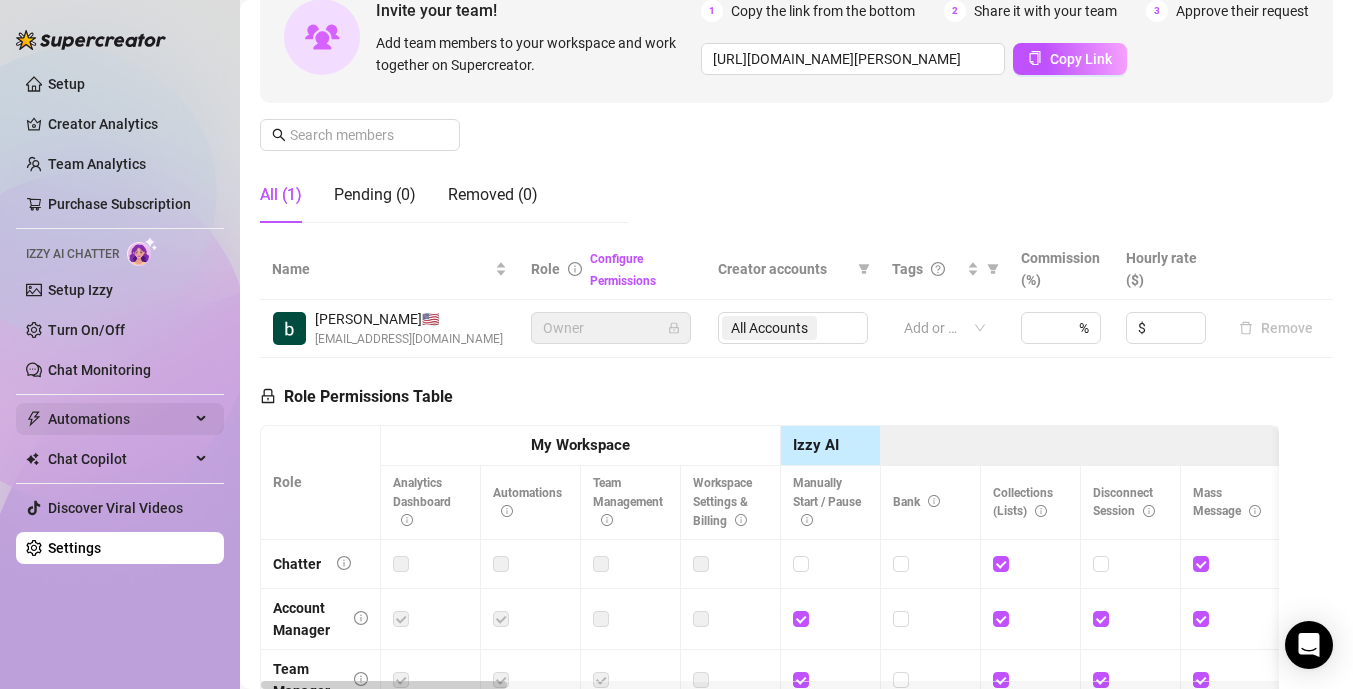 click on "Automations" at bounding box center (120, 419) 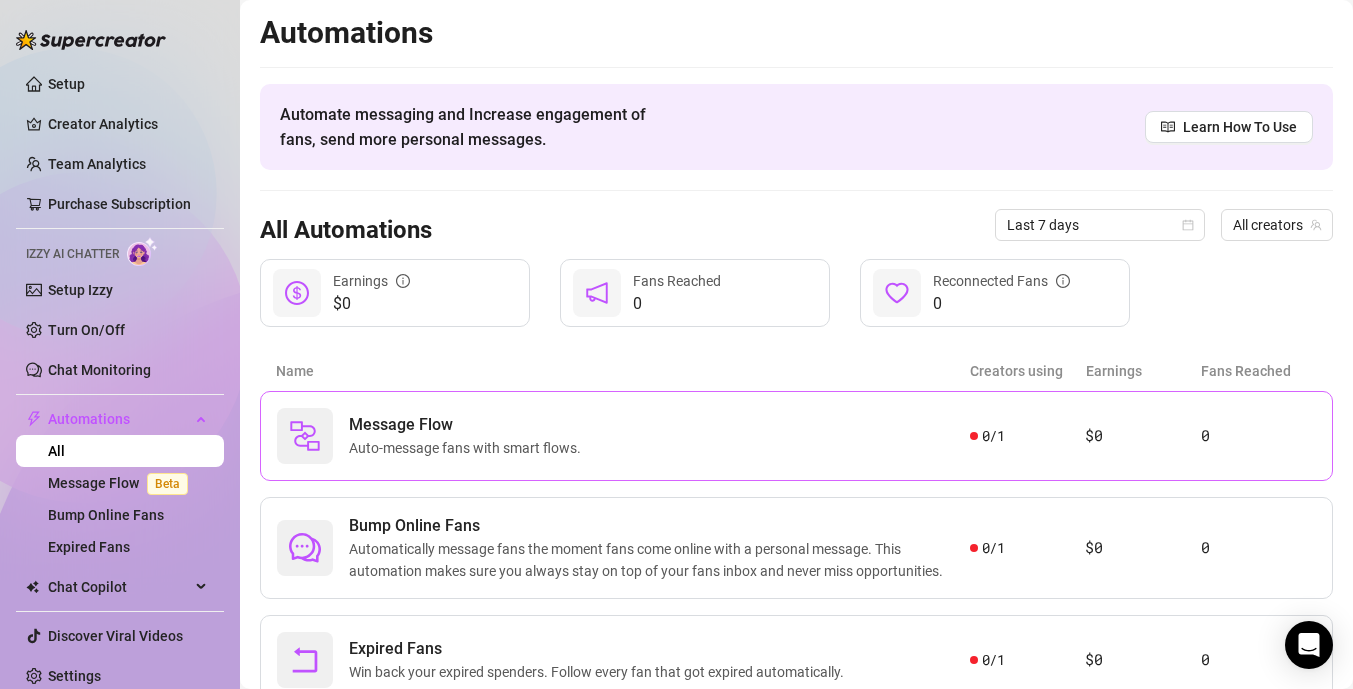 scroll, scrollTop: 76, scrollLeft: 0, axis: vertical 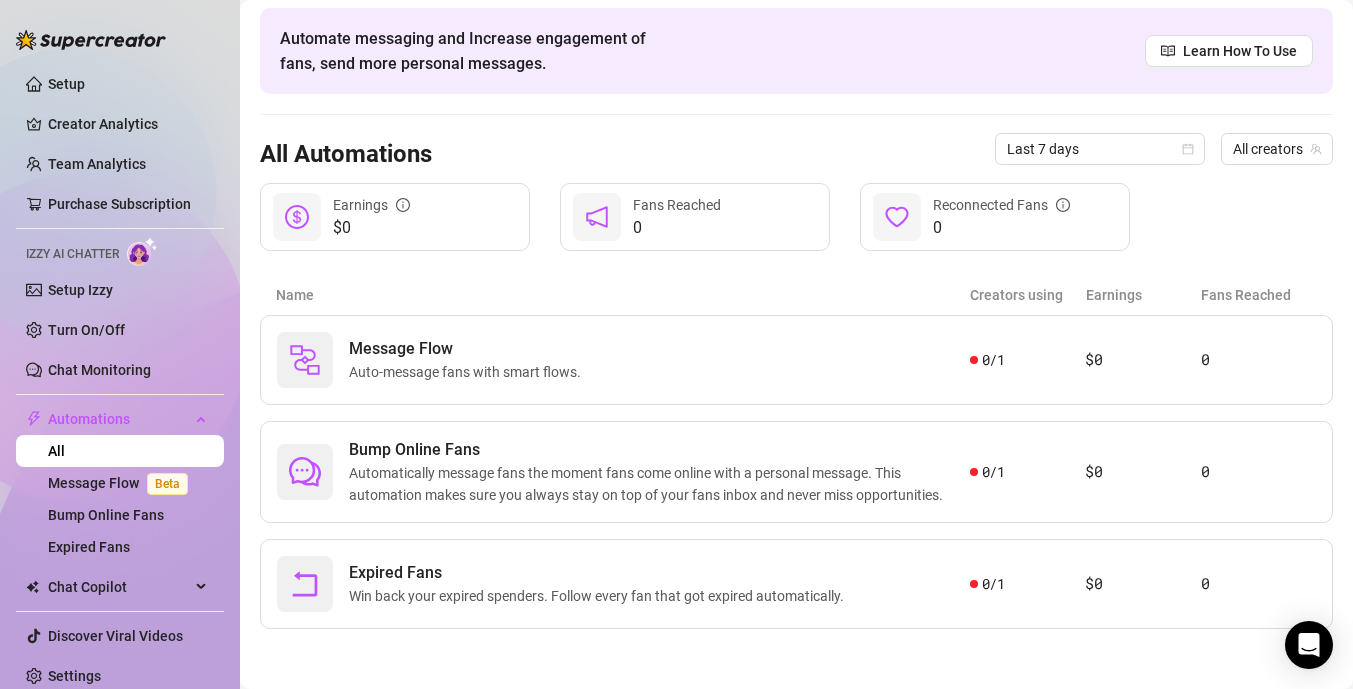 click on "All Automations   Last 7 days All creators" at bounding box center (796, 149) 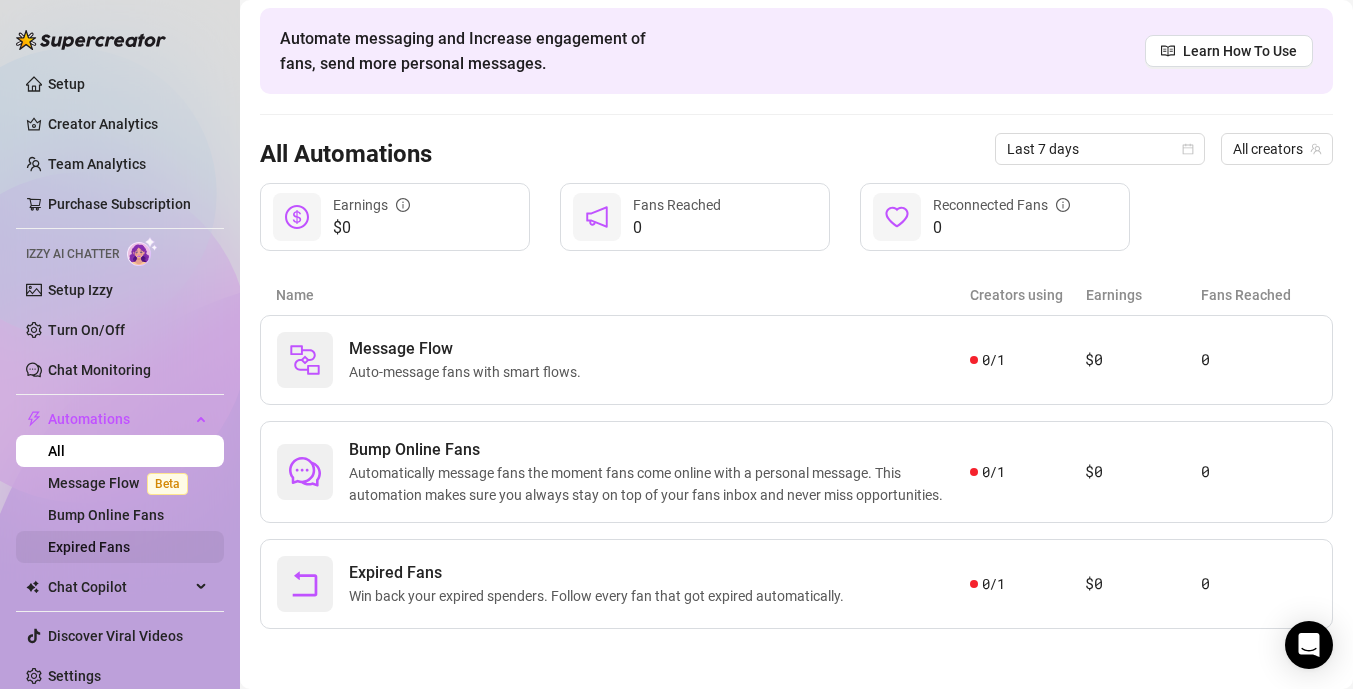 scroll, scrollTop: 11, scrollLeft: 0, axis: vertical 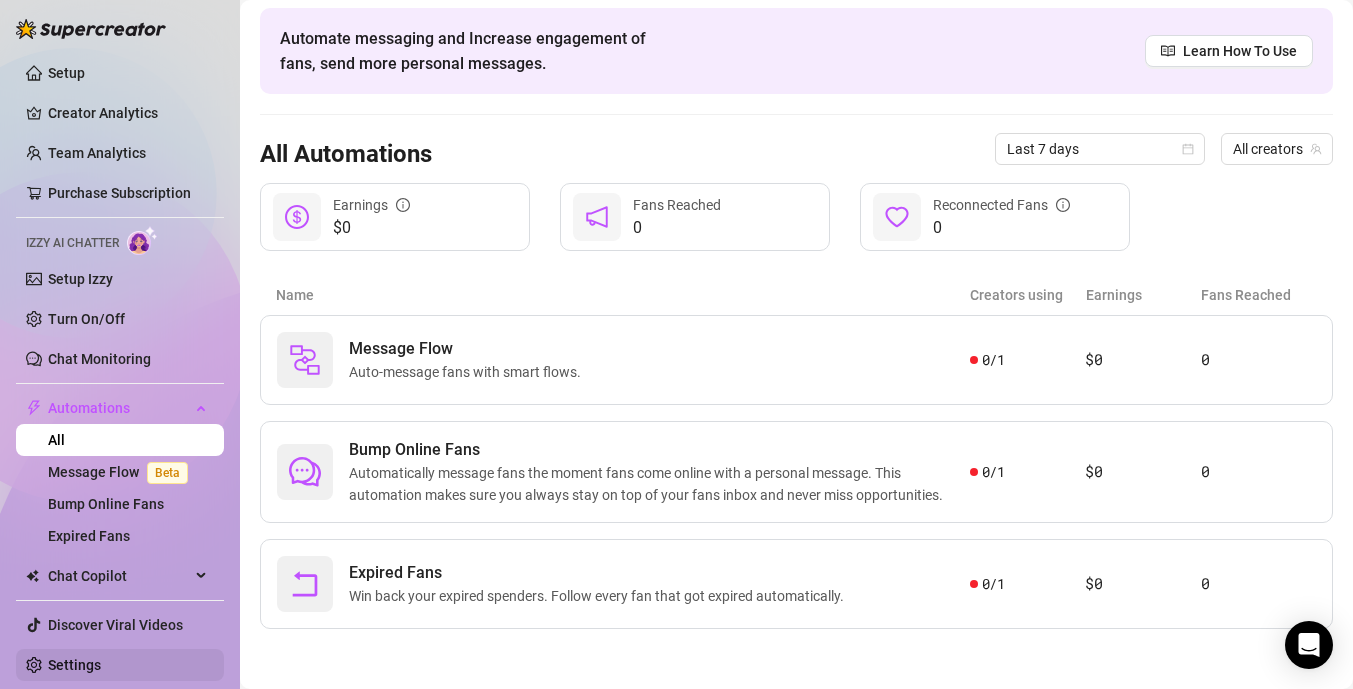 click on "Settings" at bounding box center [74, 665] 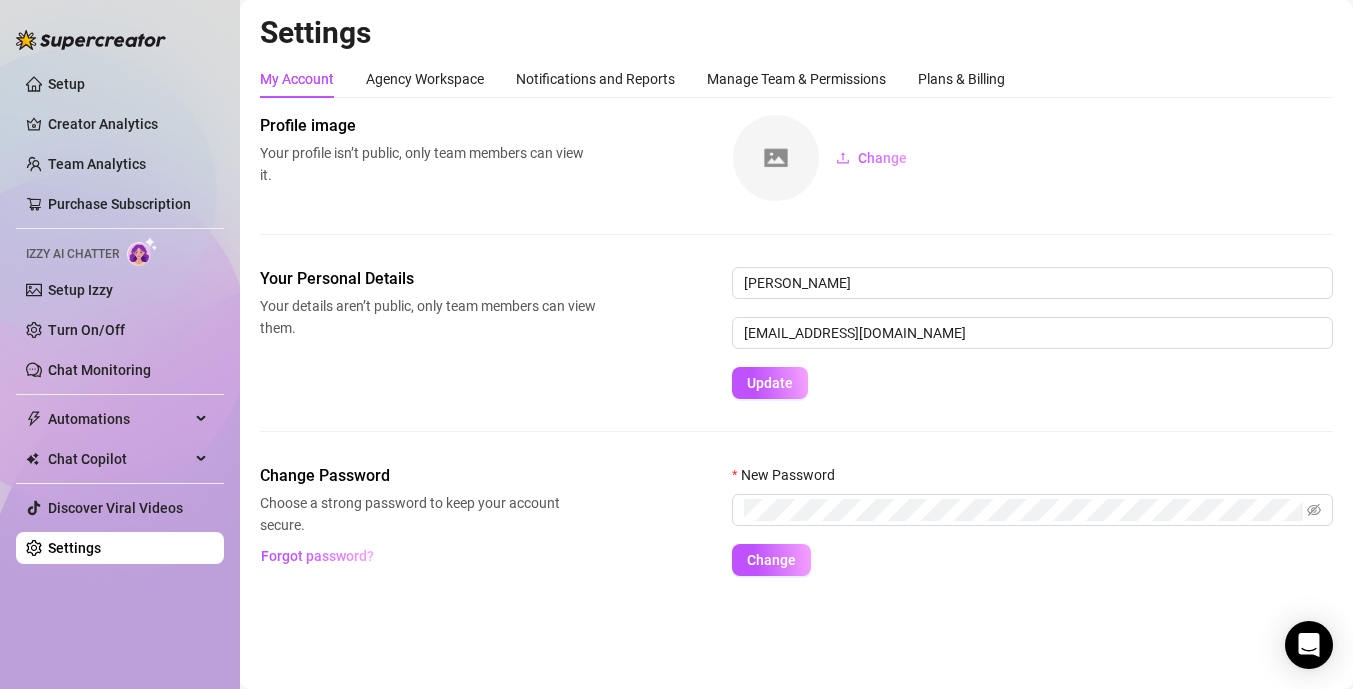 scroll, scrollTop: 0, scrollLeft: 0, axis: both 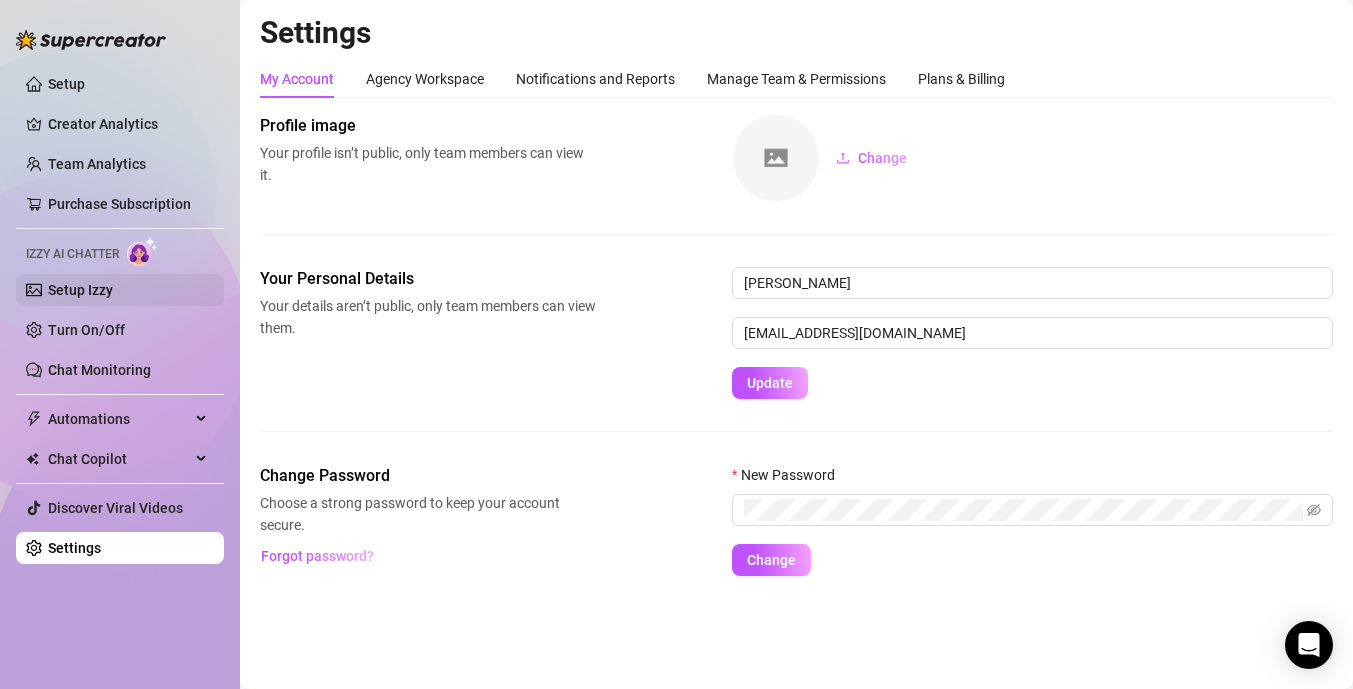 click on "Setup Izzy" at bounding box center (80, 290) 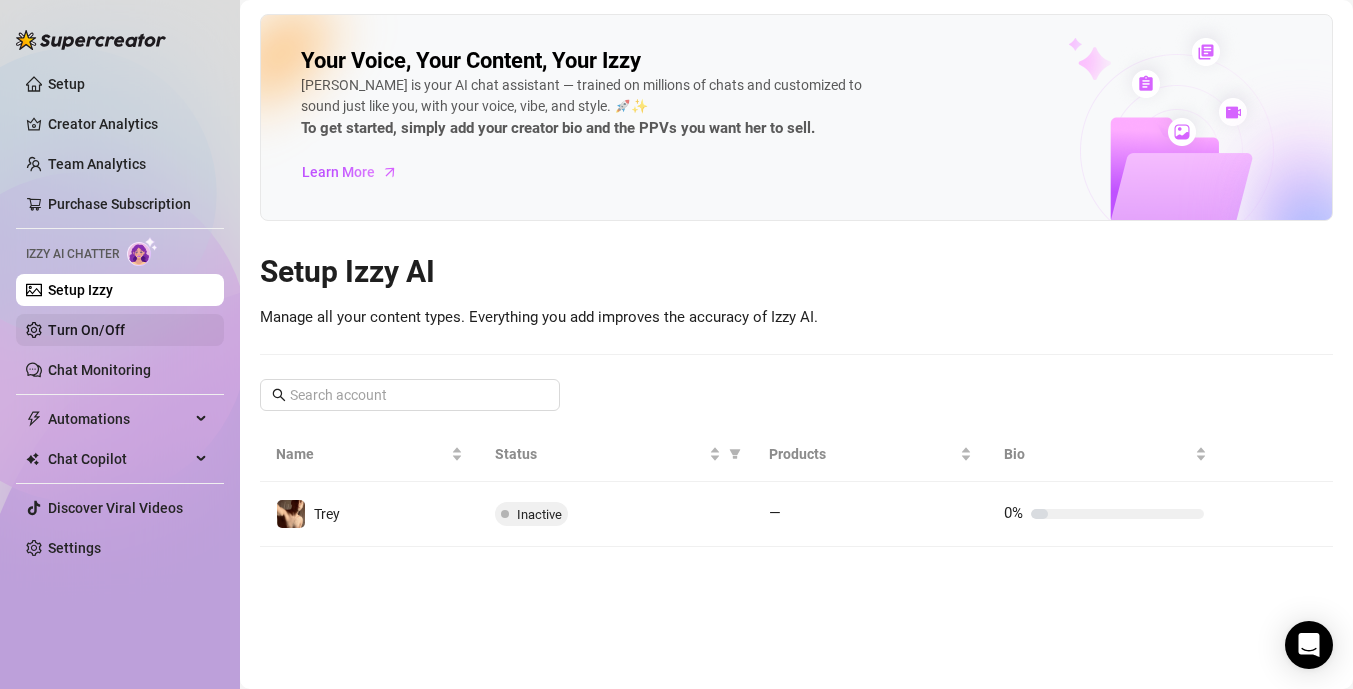 click on "Turn On/Off" at bounding box center [86, 330] 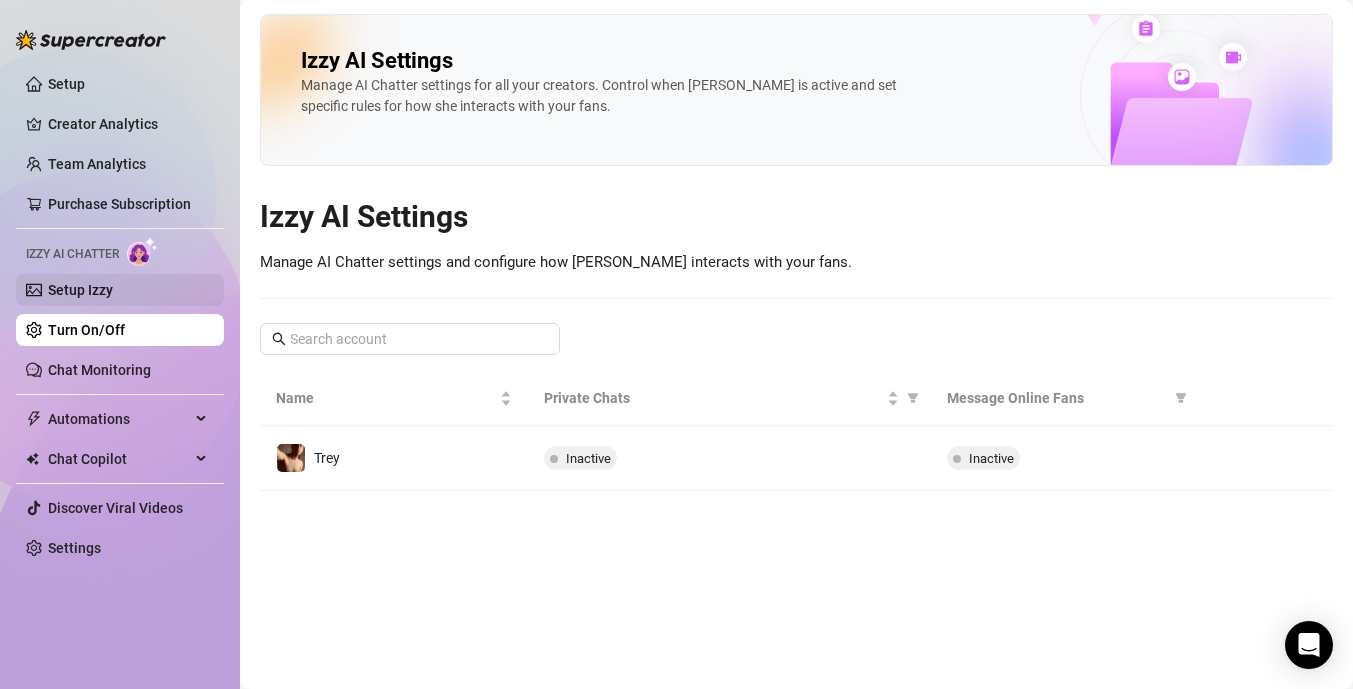 click on "Setup Izzy" at bounding box center [80, 290] 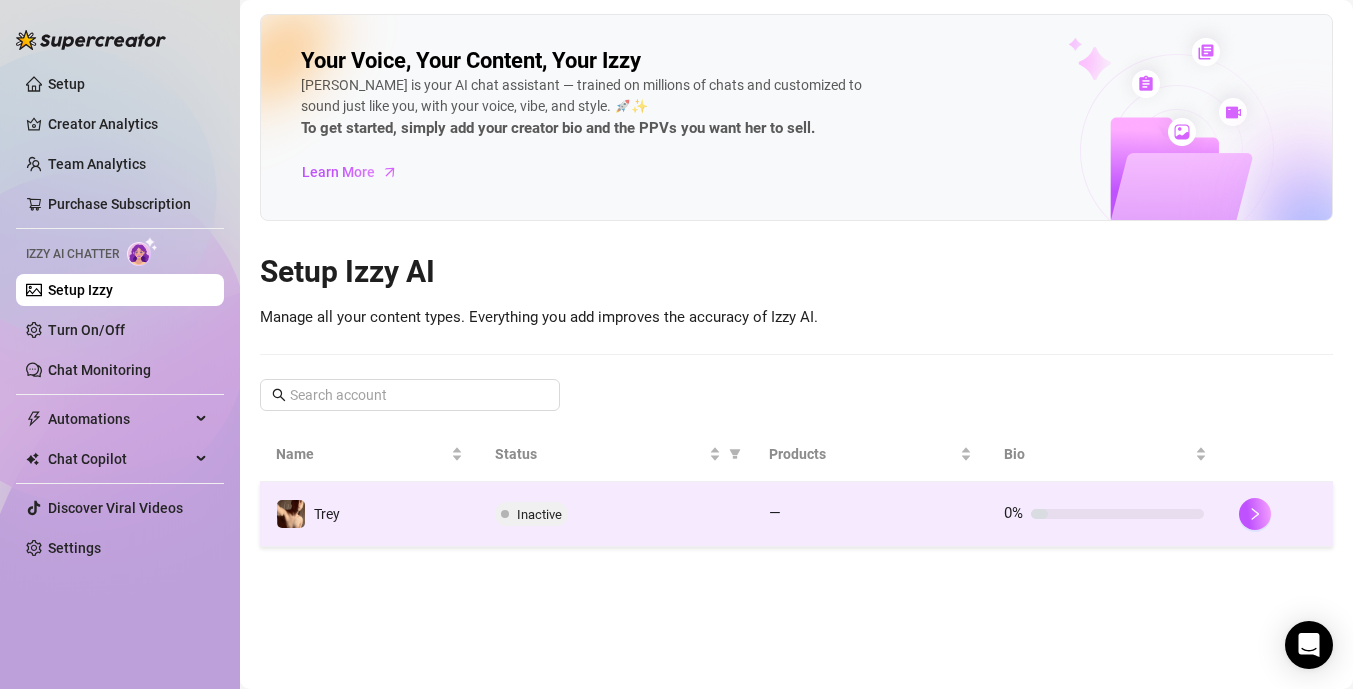click on "Inactive" at bounding box center [616, 514] 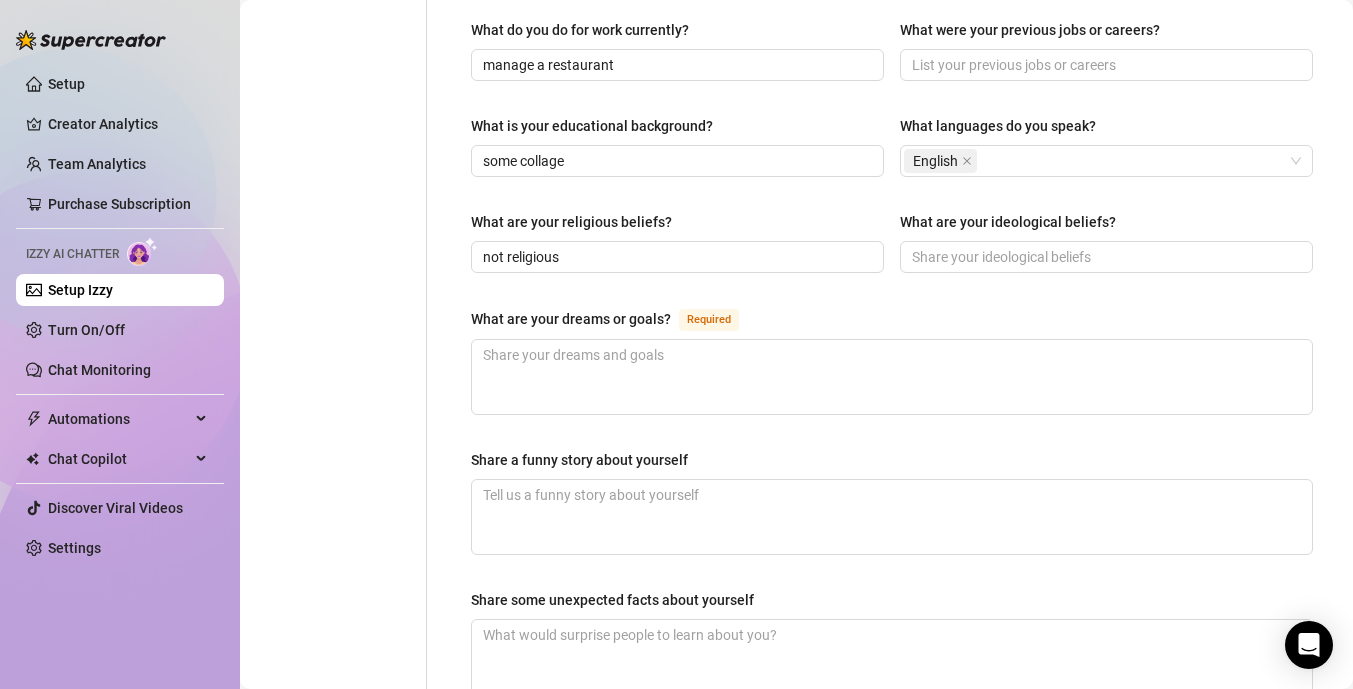 scroll, scrollTop: 964, scrollLeft: 0, axis: vertical 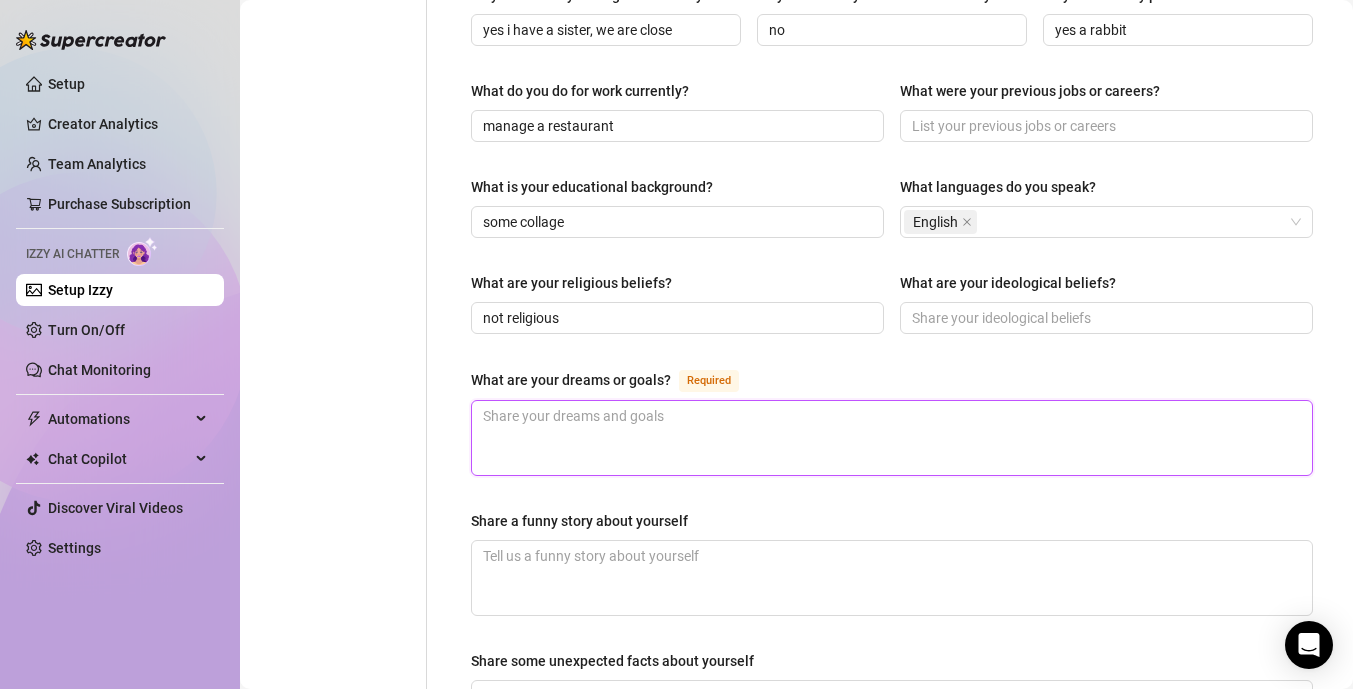 click on "What are your dreams or goals? Required" at bounding box center [892, 438] 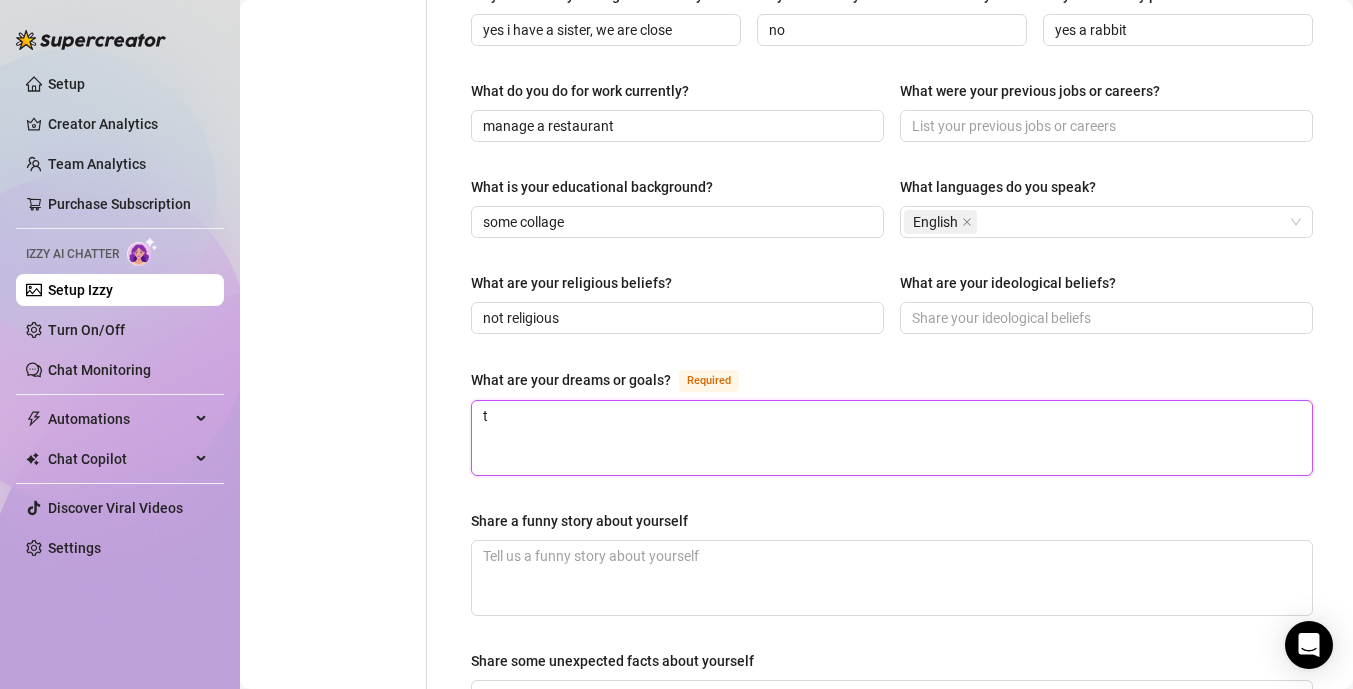 type 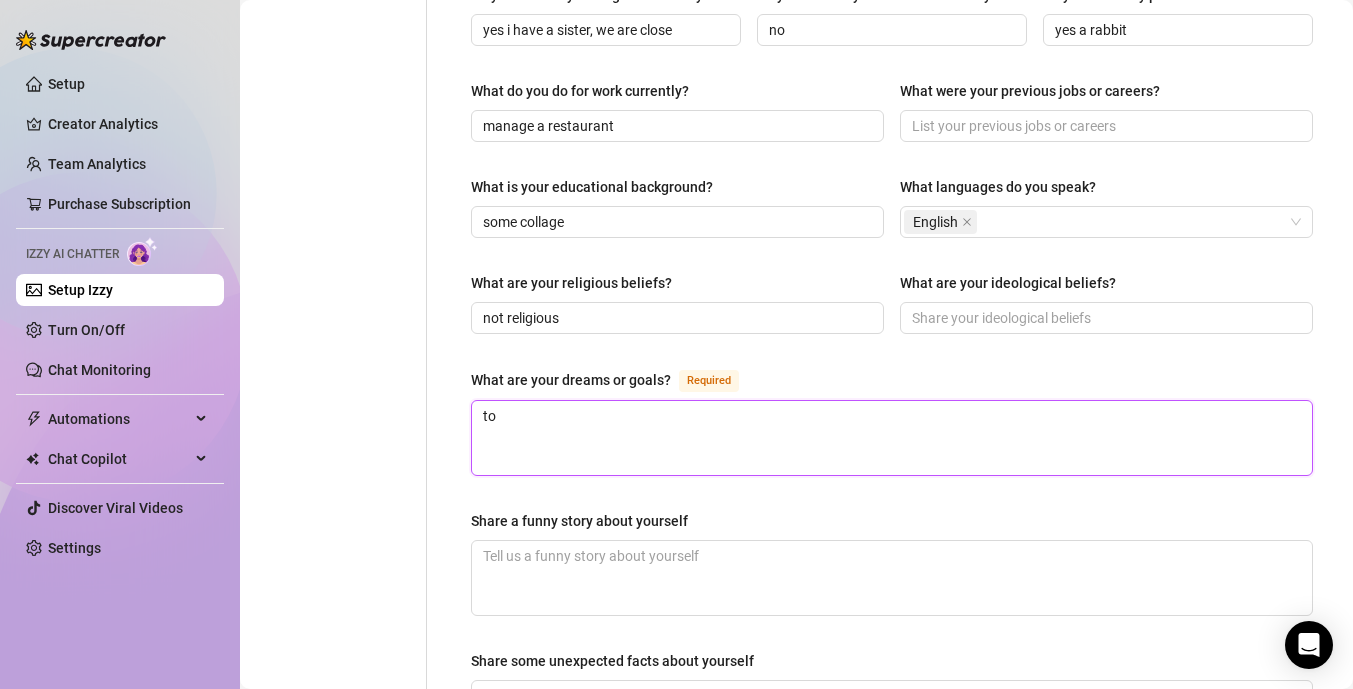 type 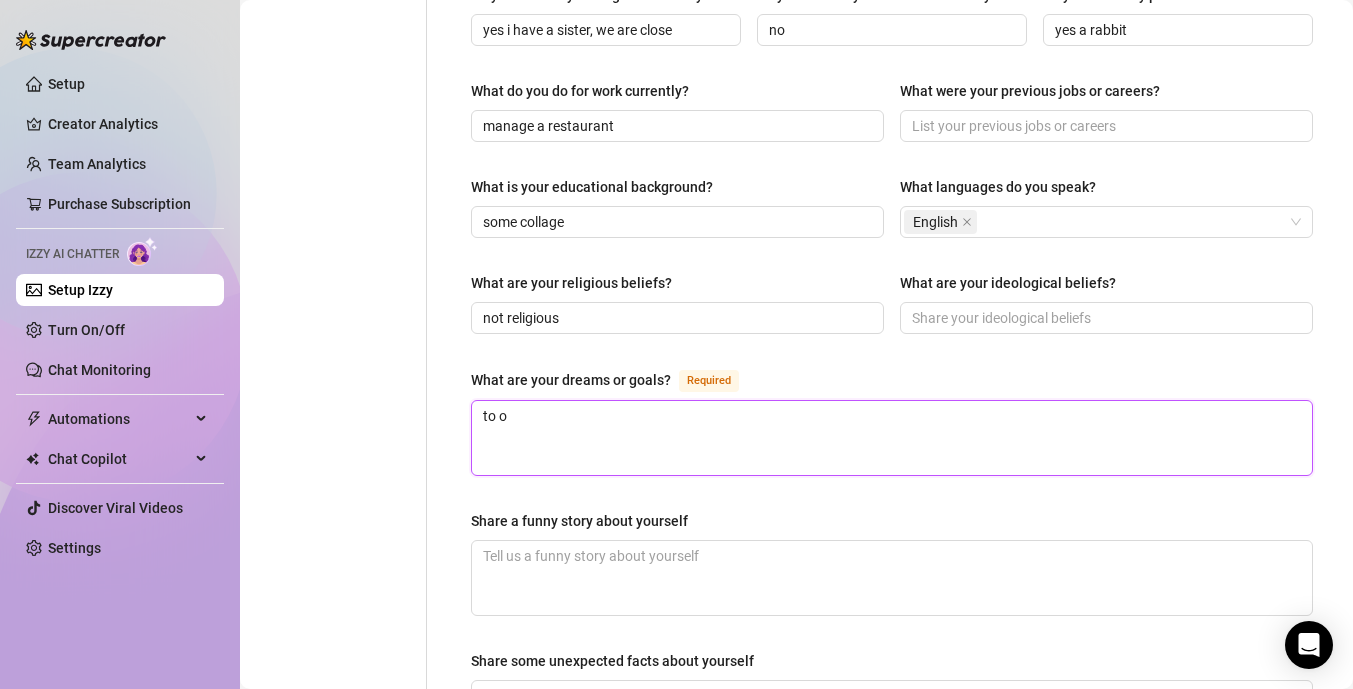 type 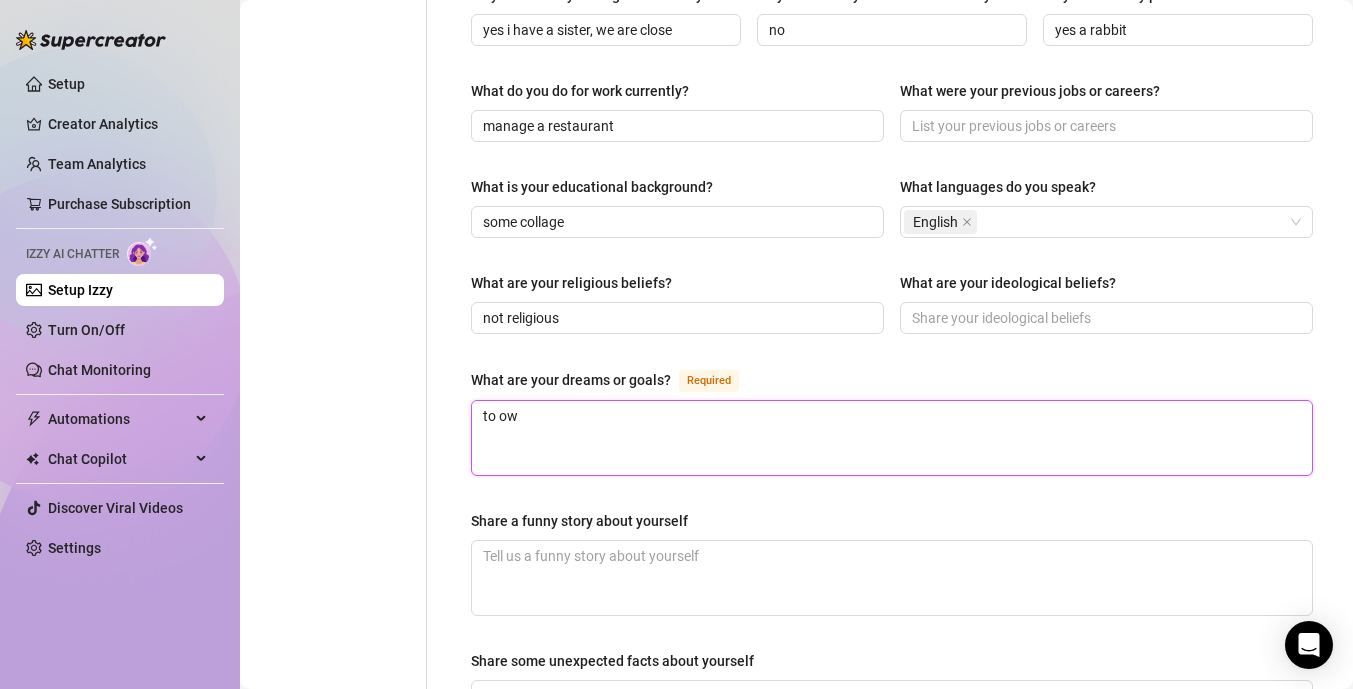 type 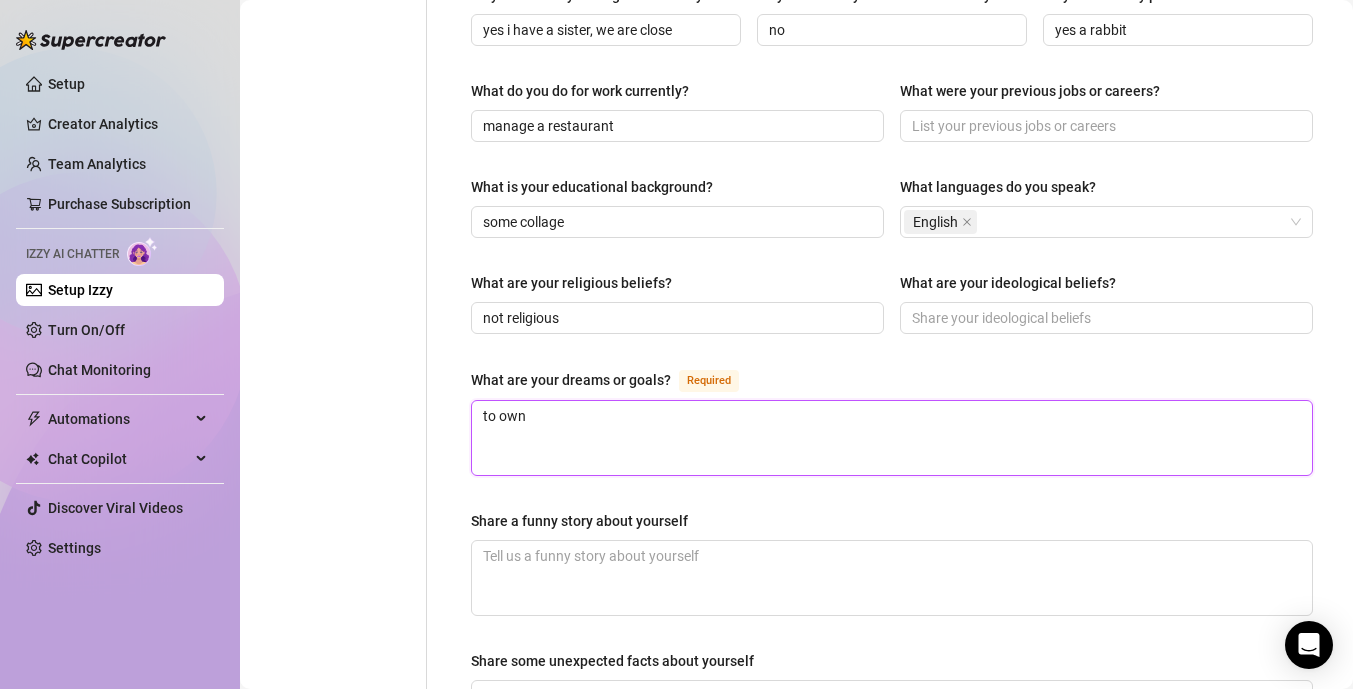 type 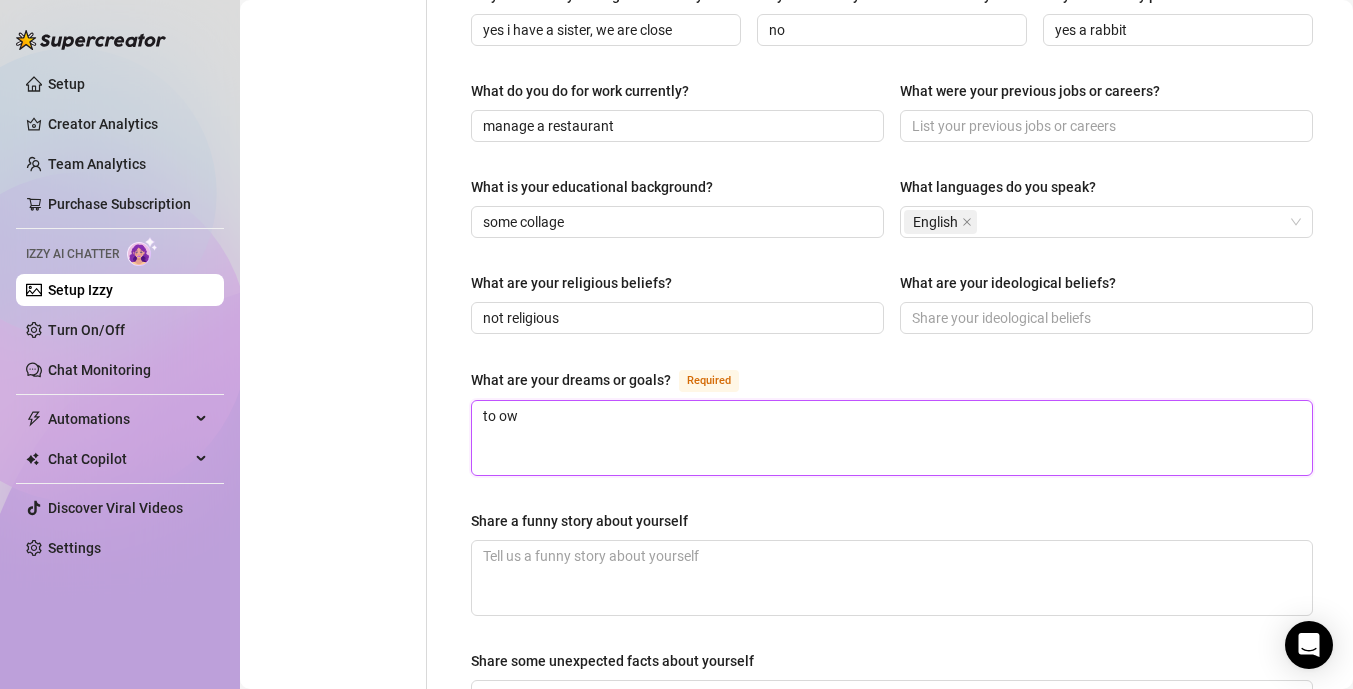 type 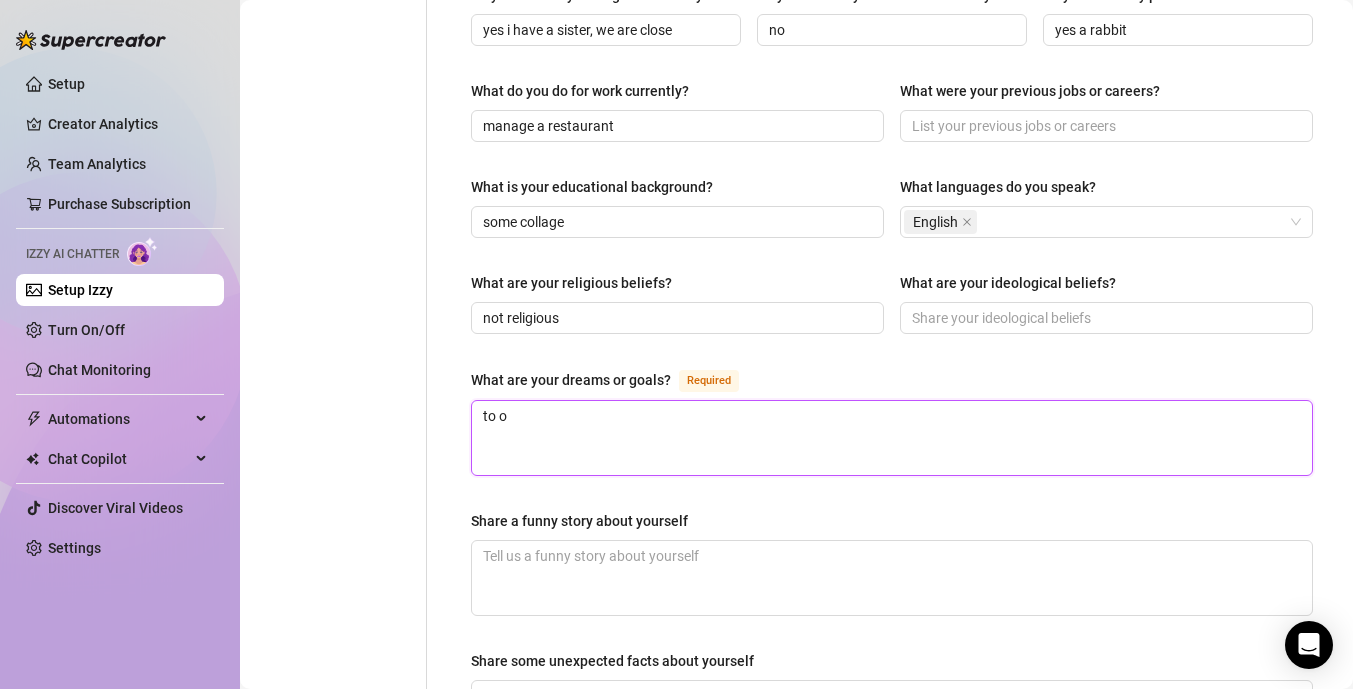 type 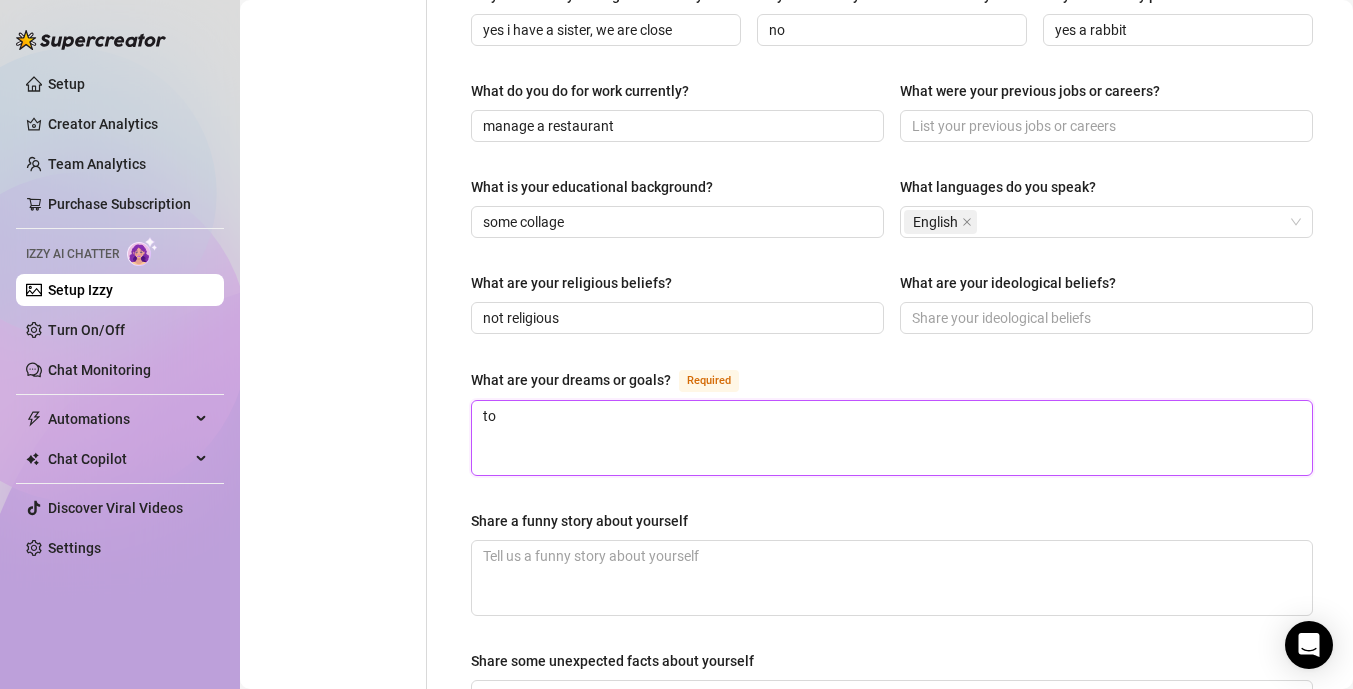 type 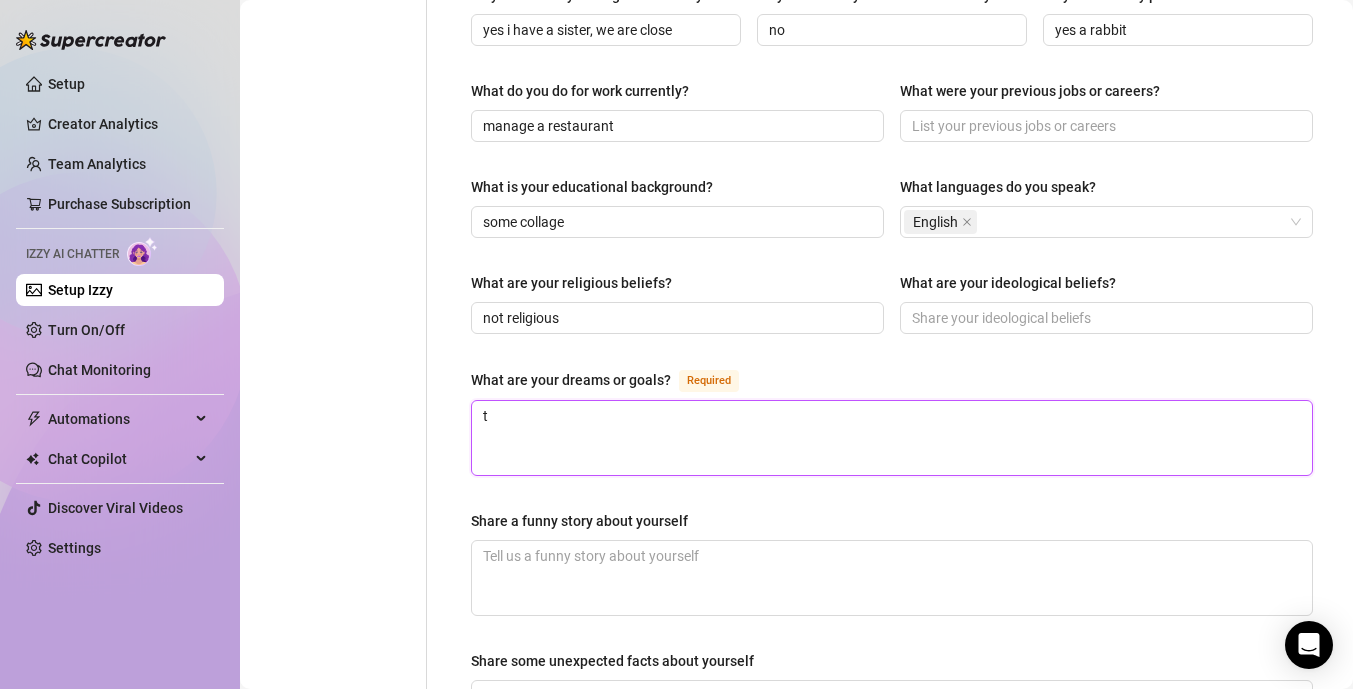 type 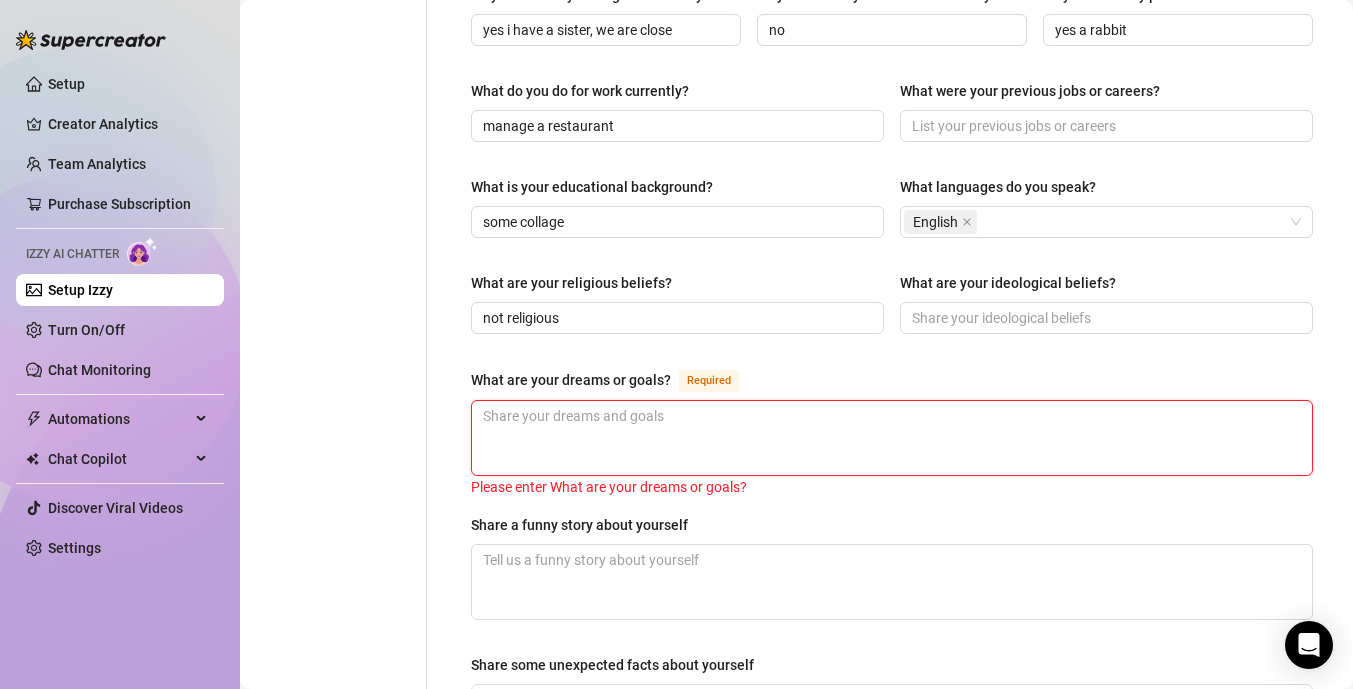 type 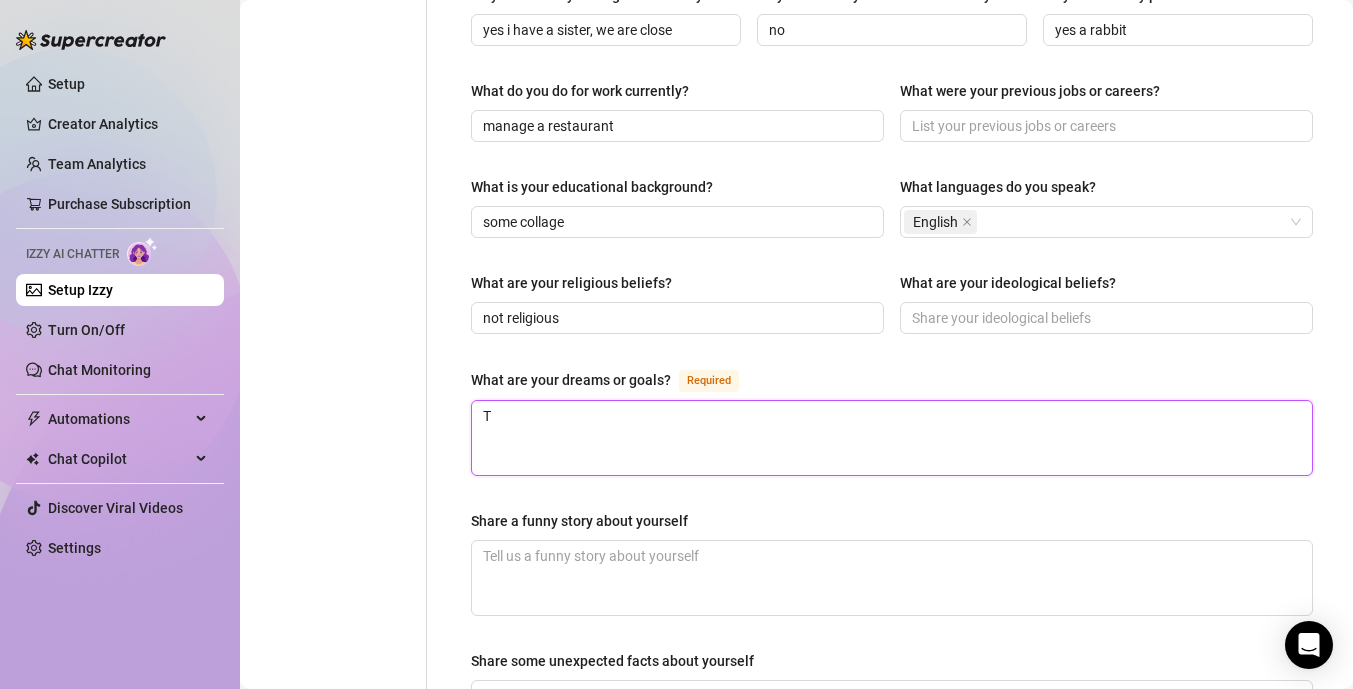 type 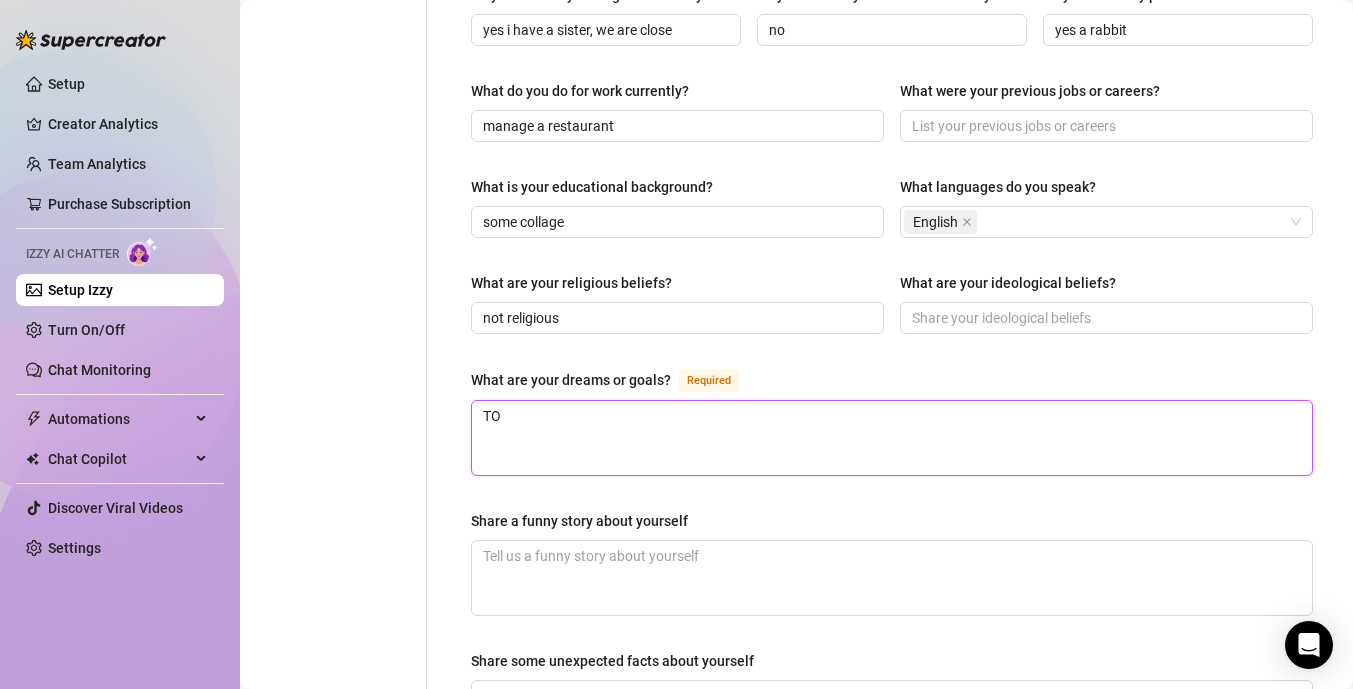 type on "TO" 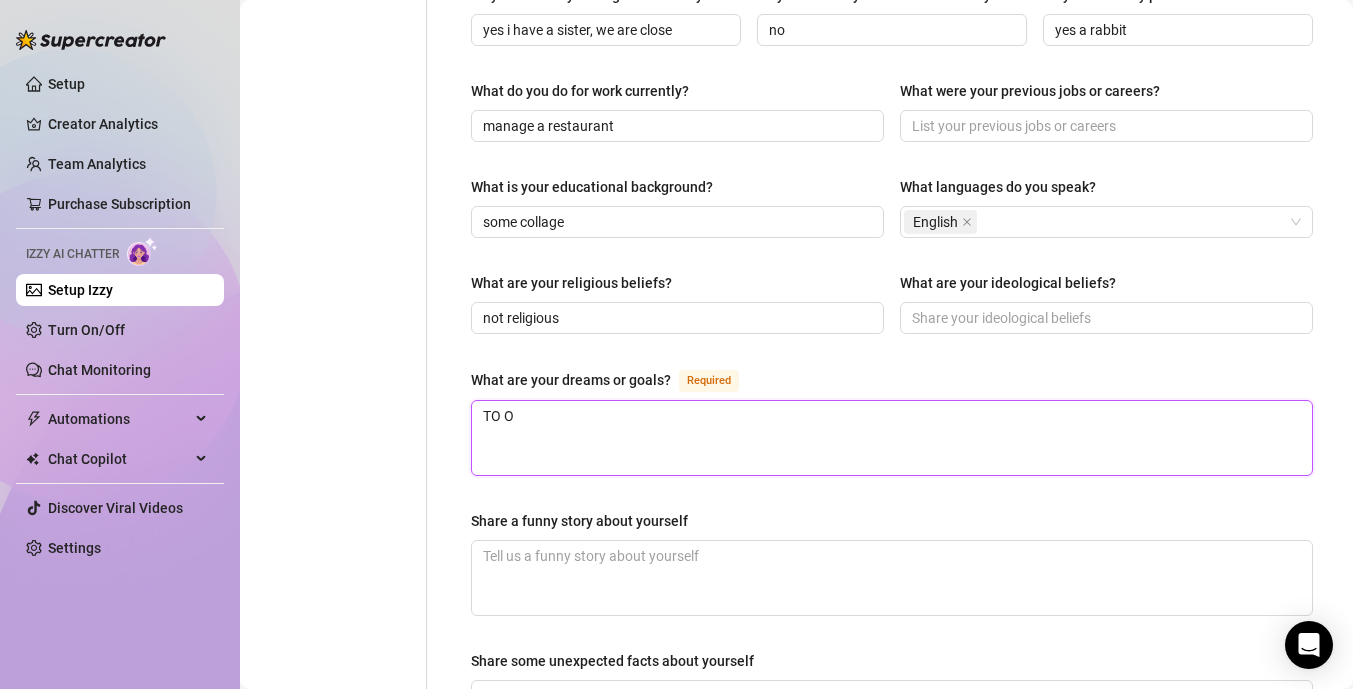 type 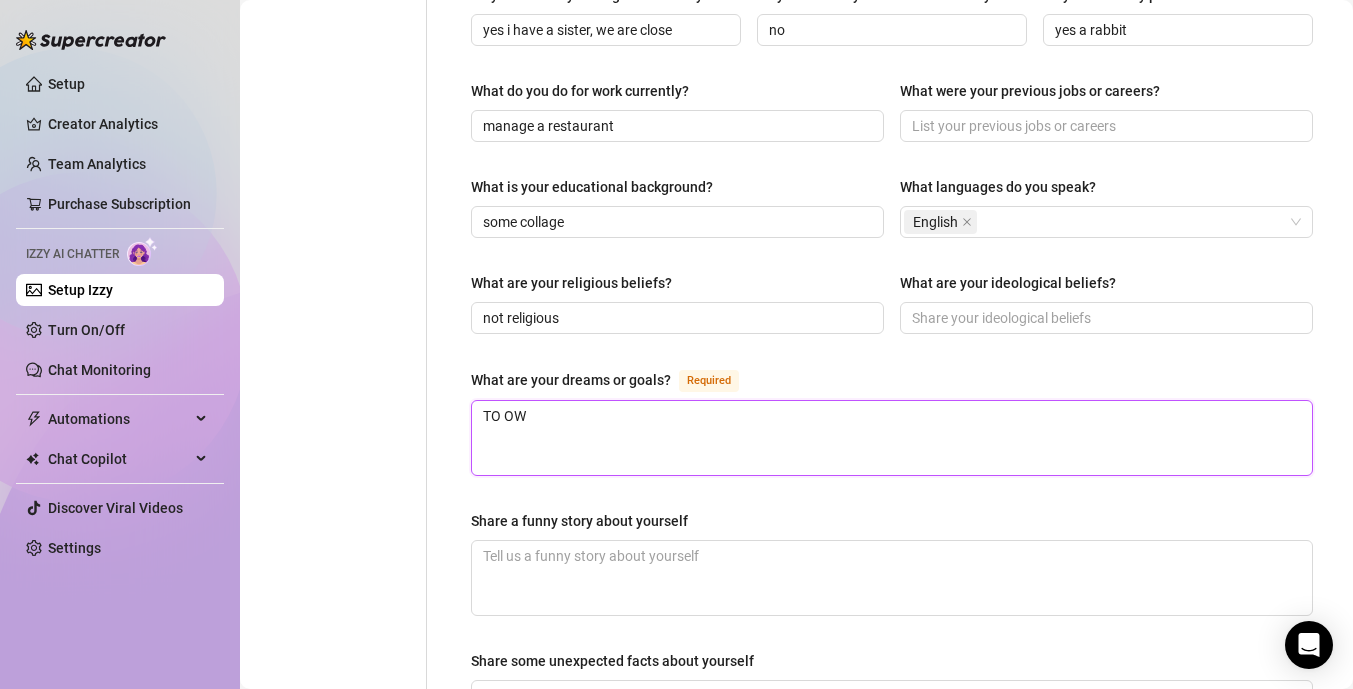 type 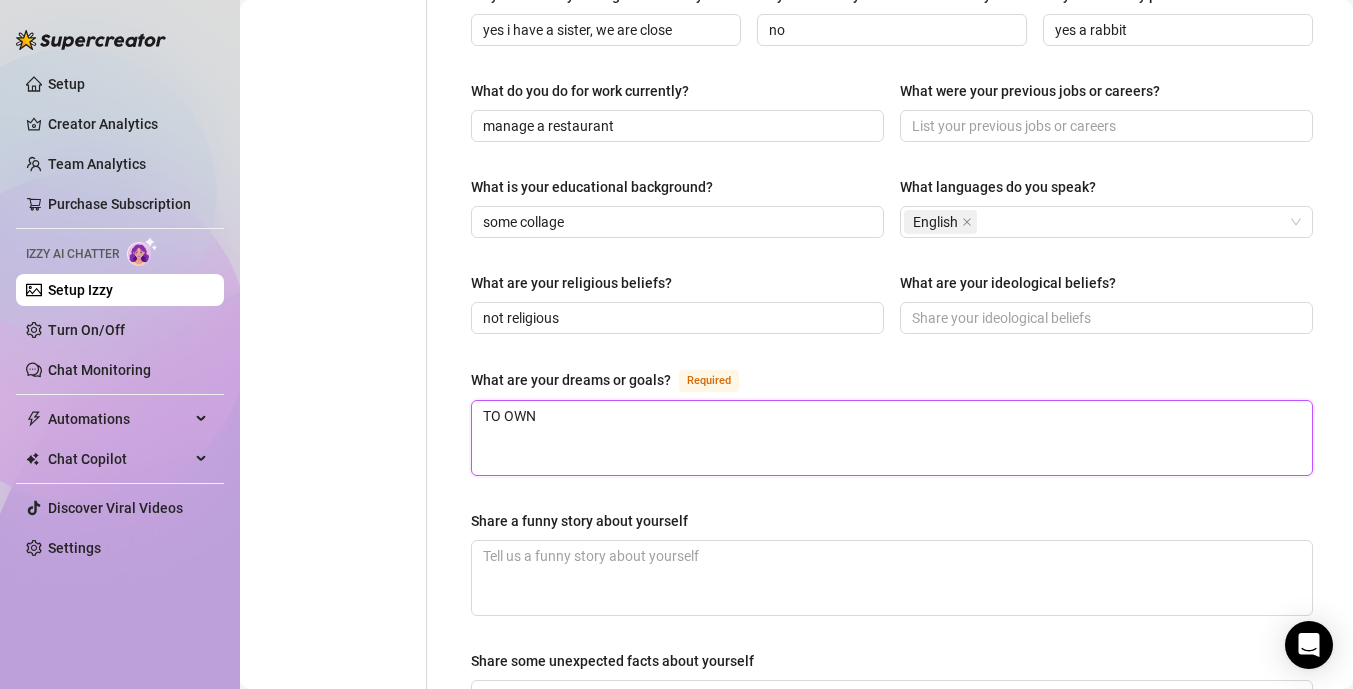 type 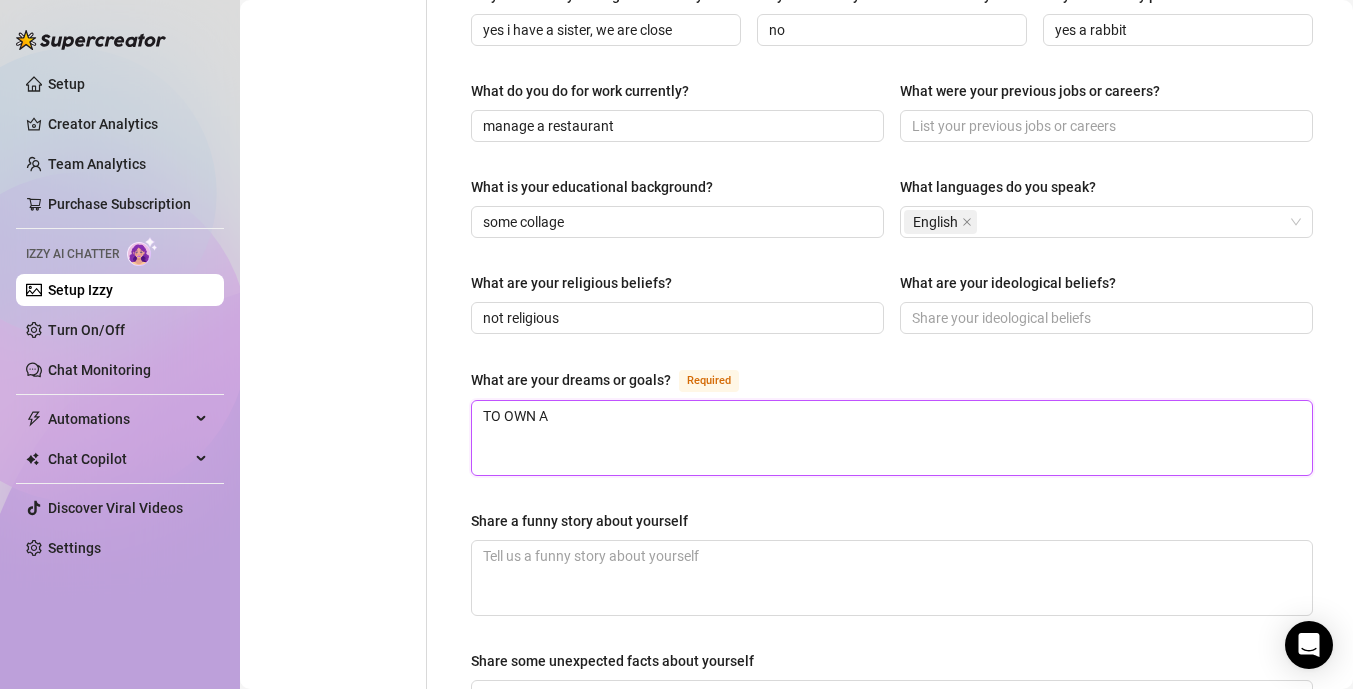 type on "TO OWN A" 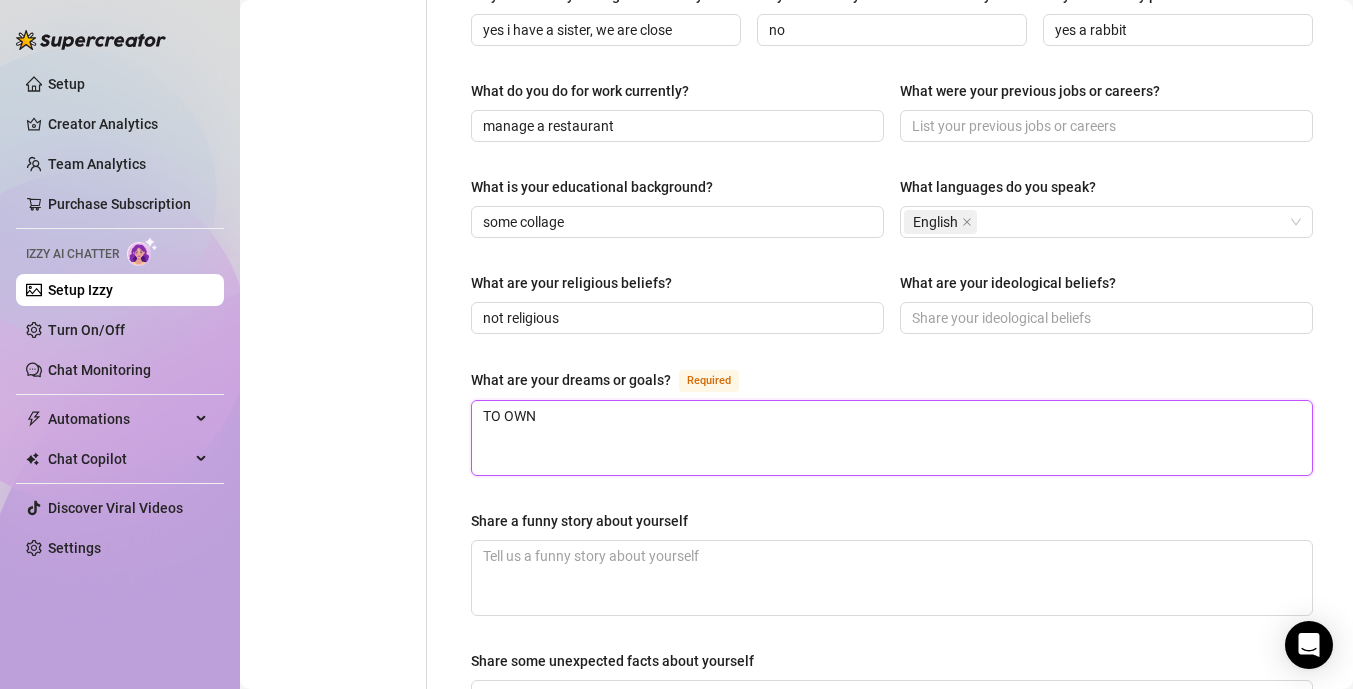 type 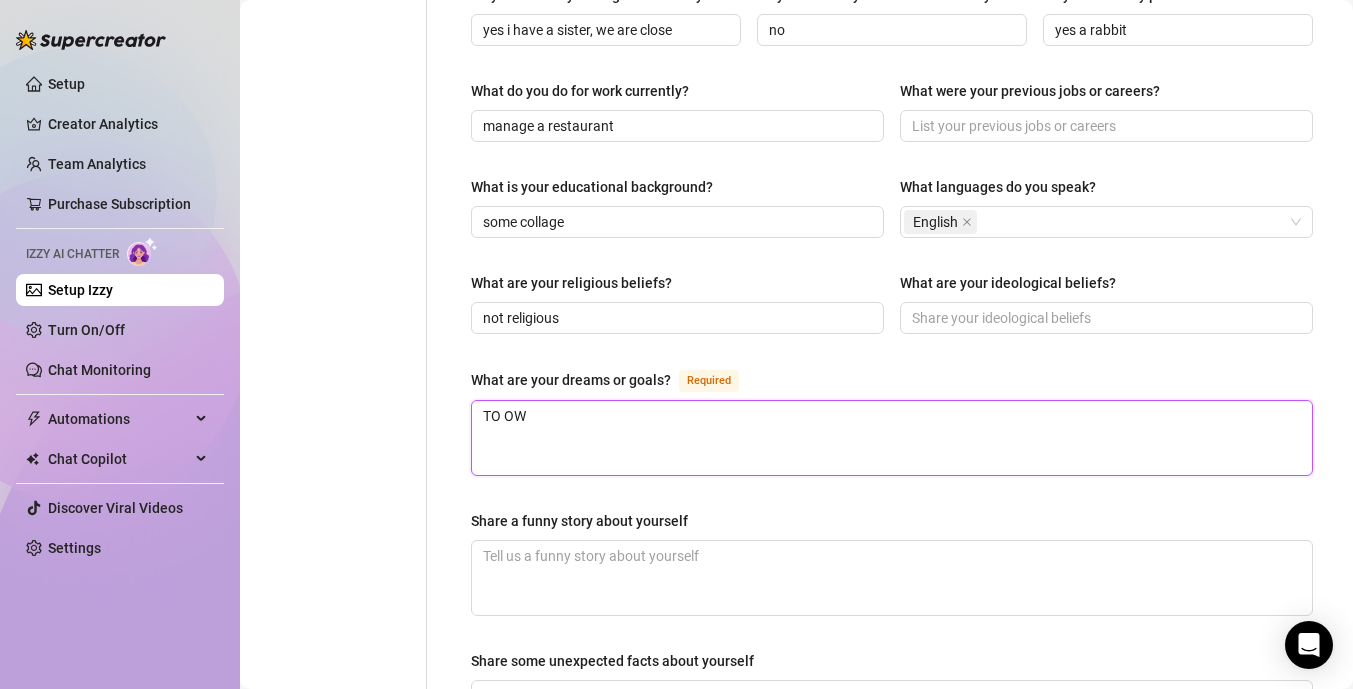 type 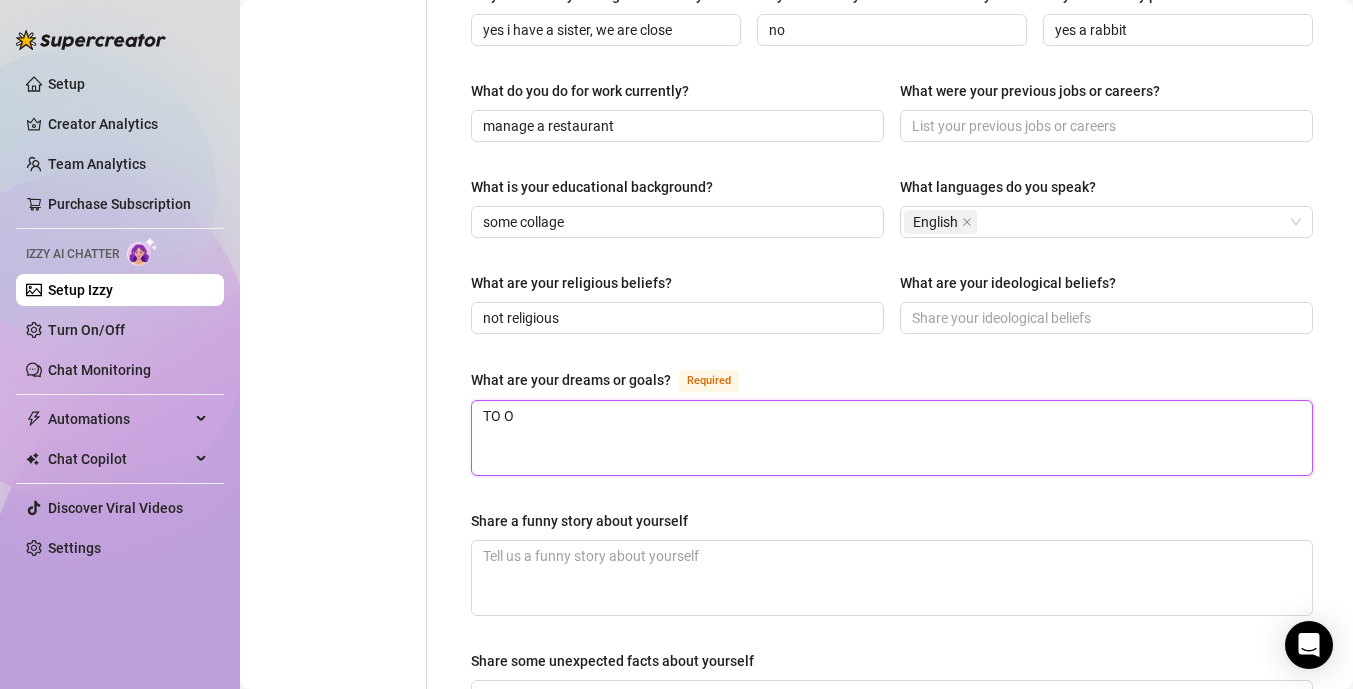 type 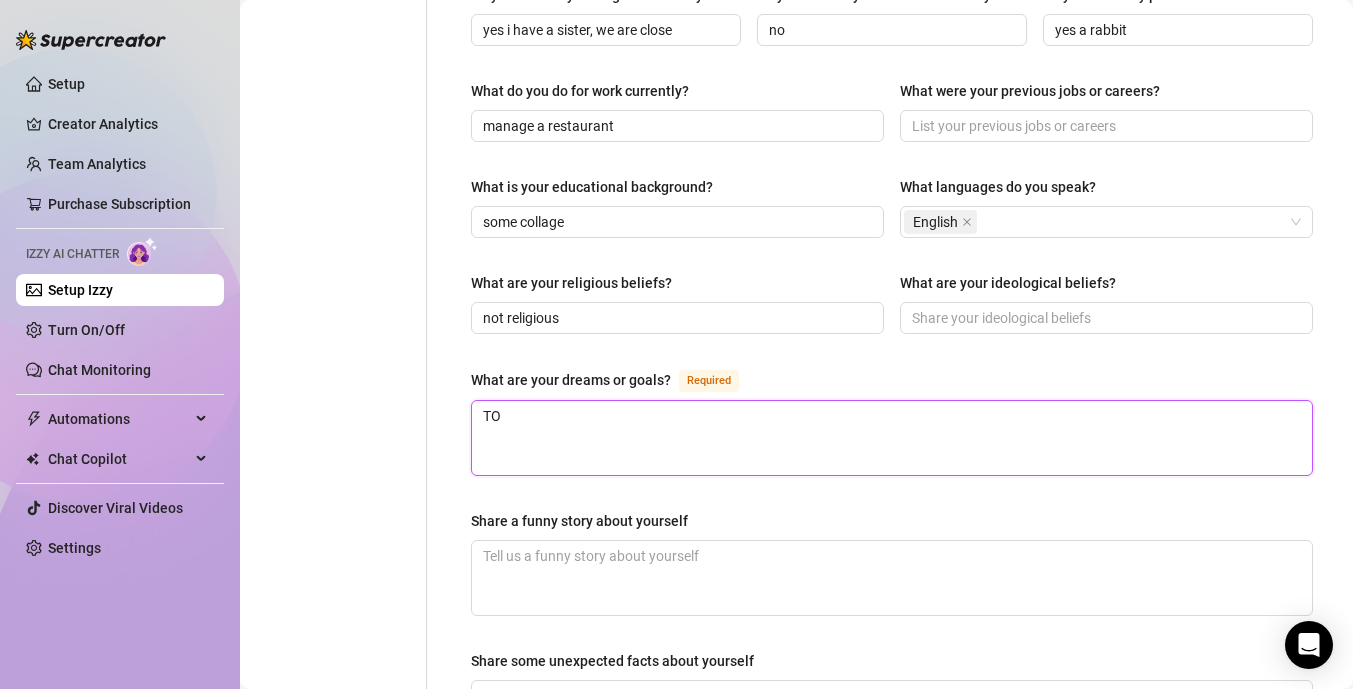 type on "TO" 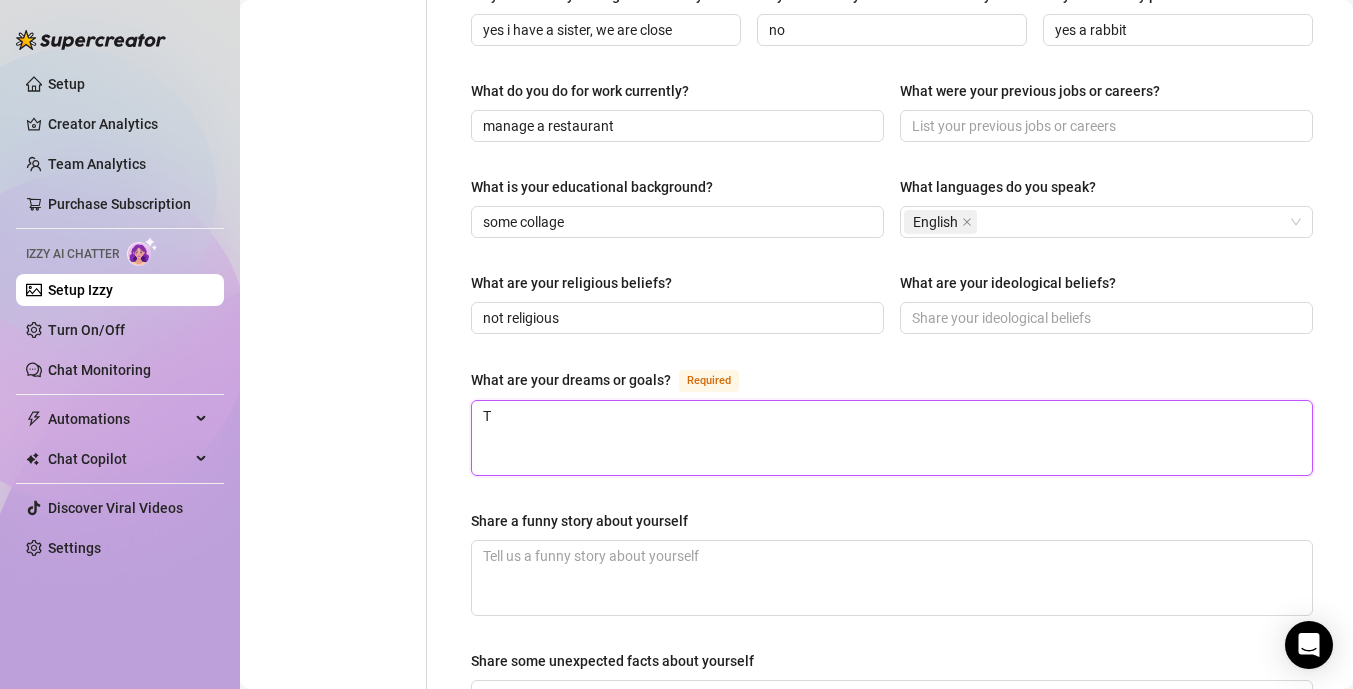 type 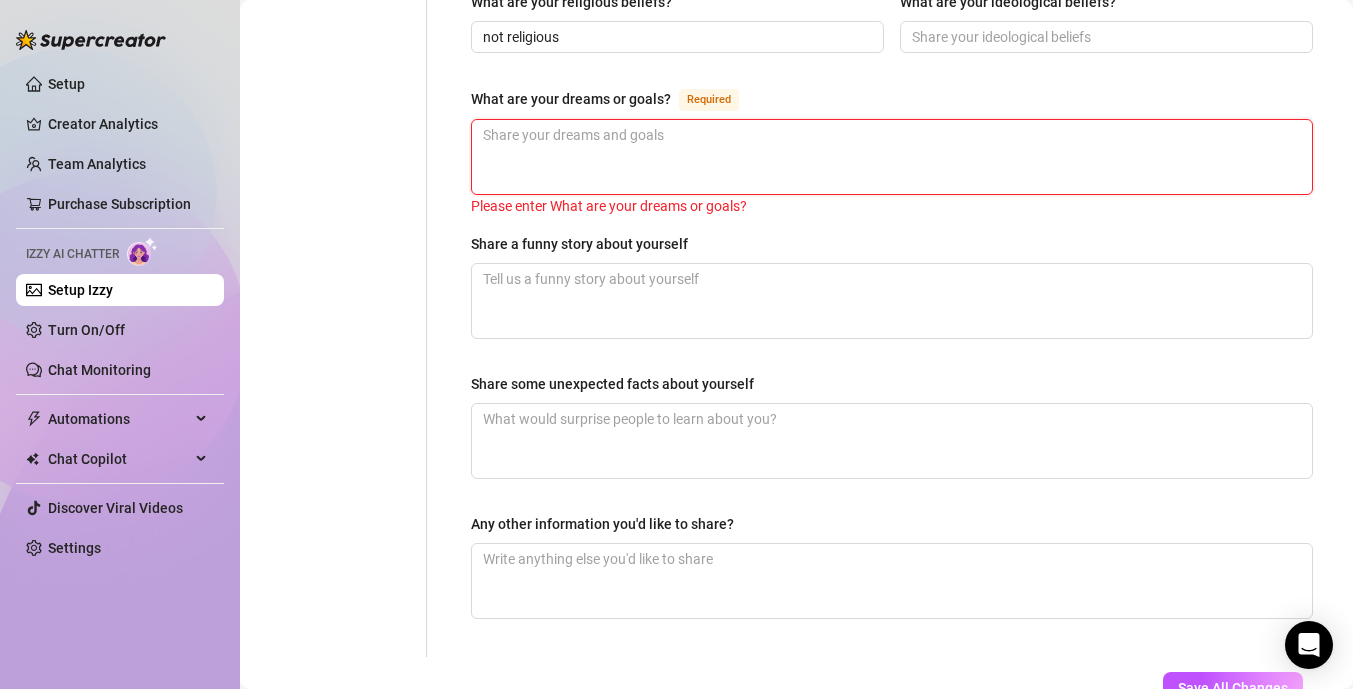 scroll, scrollTop: 1214, scrollLeft: 0, axis: vertical 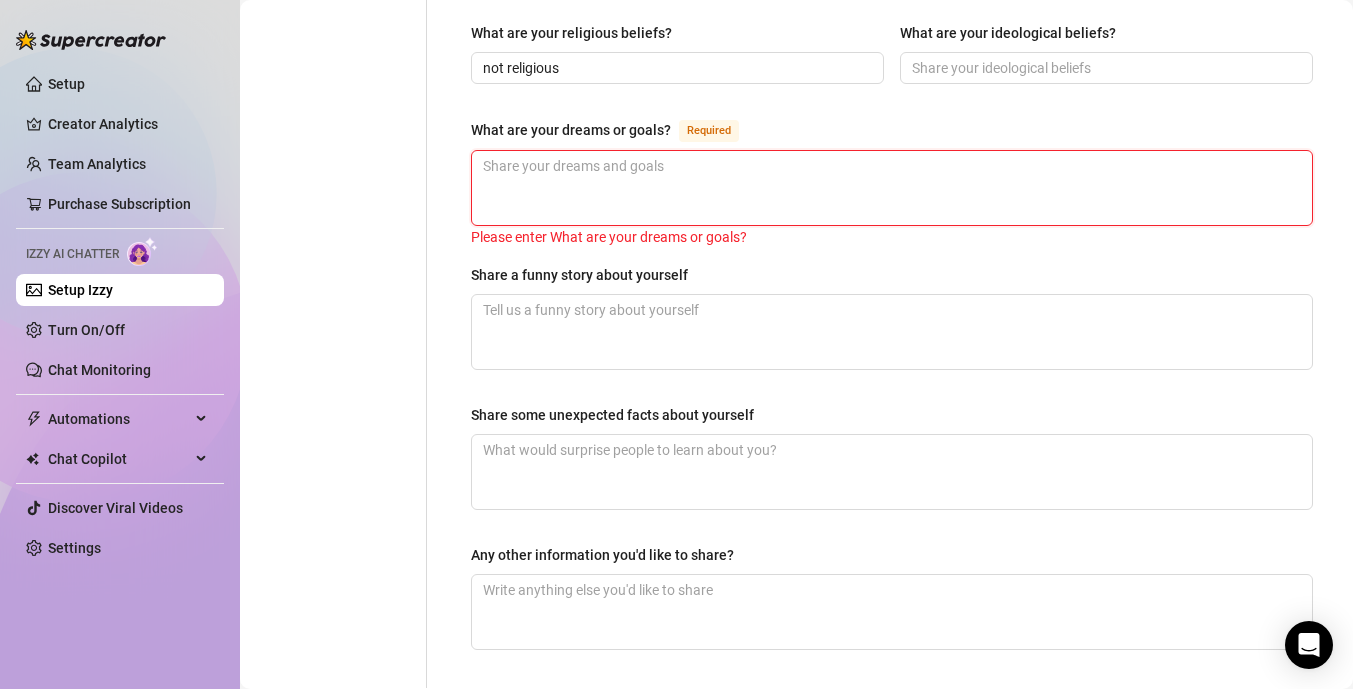 click on "What are your dreams or goals? Required" at bounding box center (892, 188) 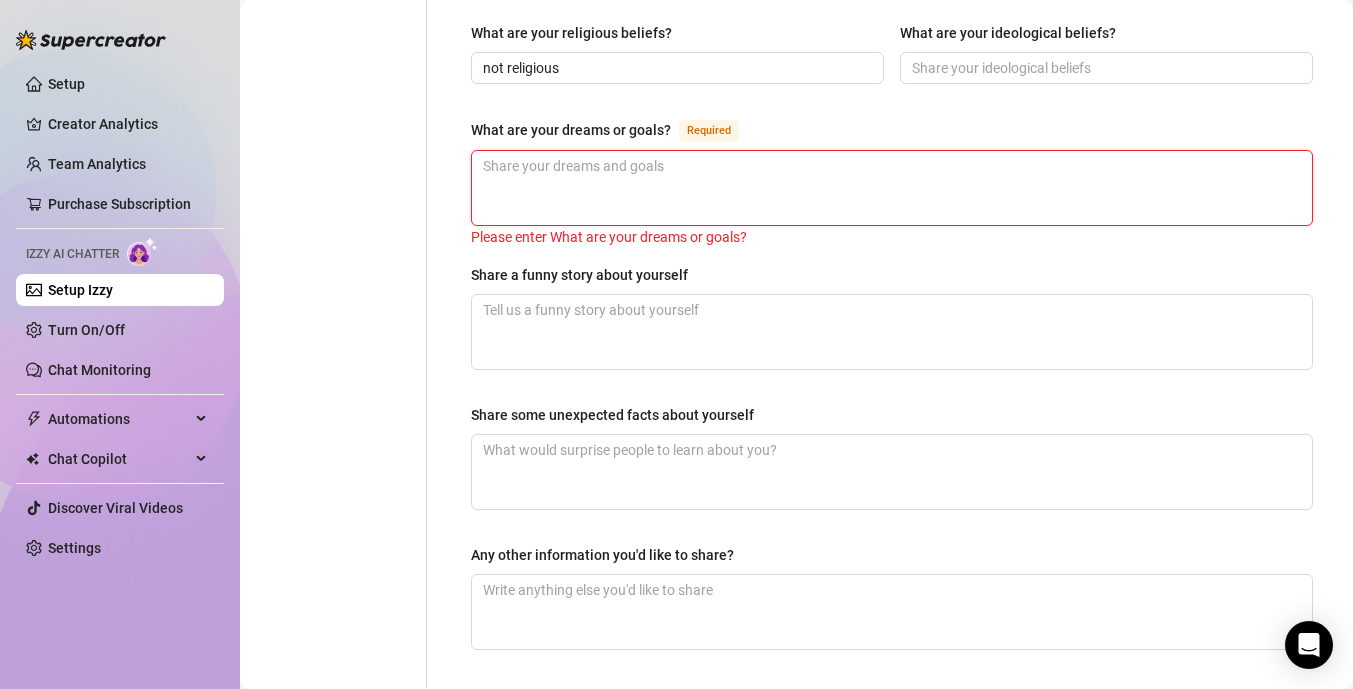 type 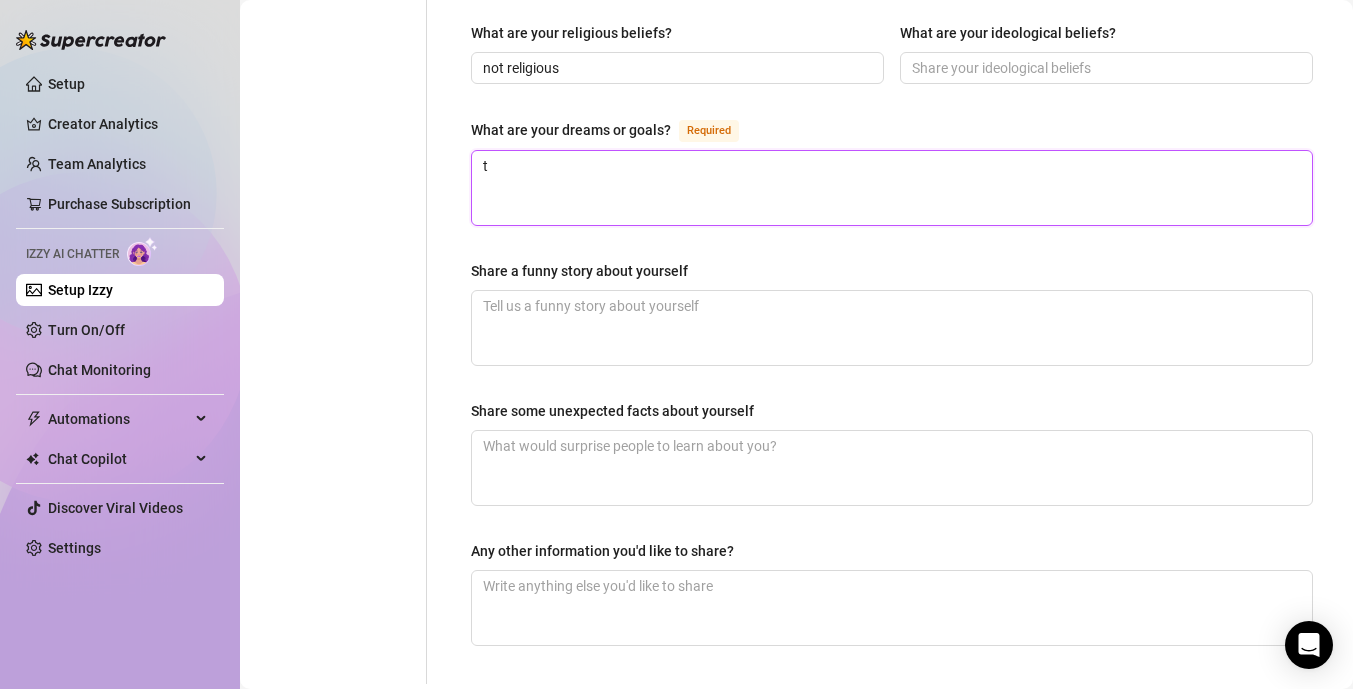 type 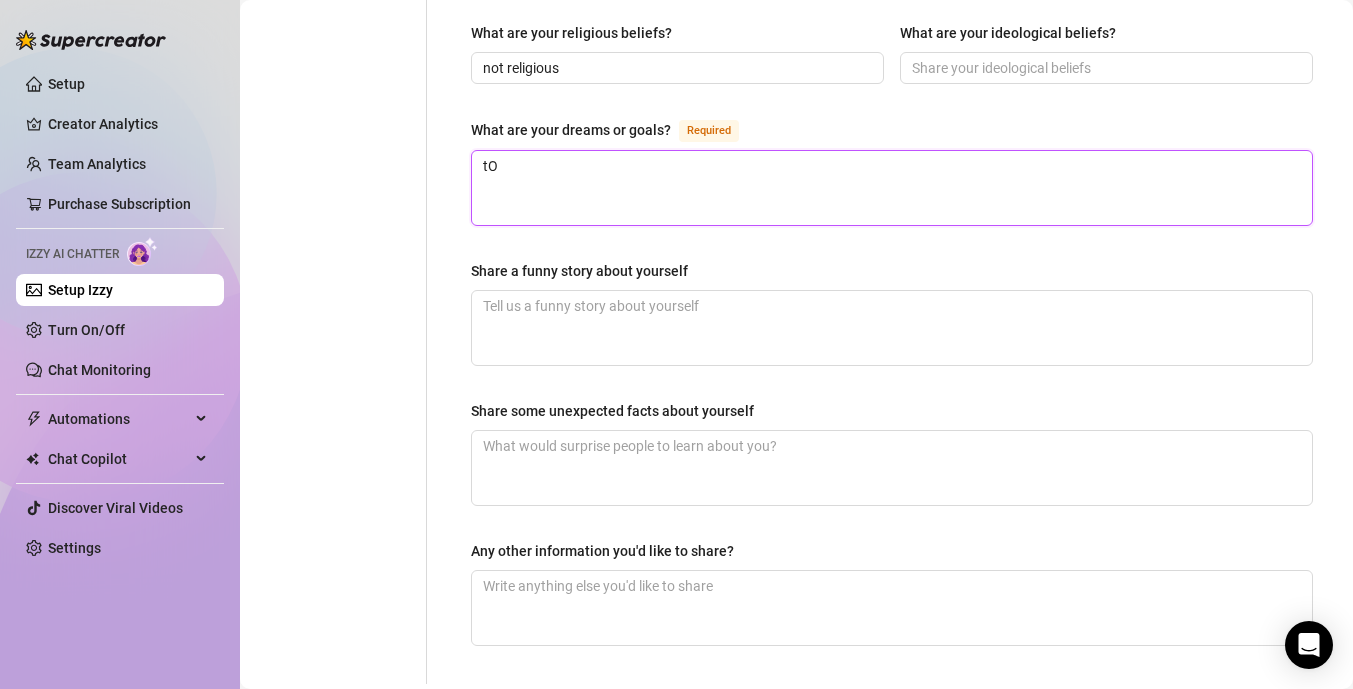 type on "tO" 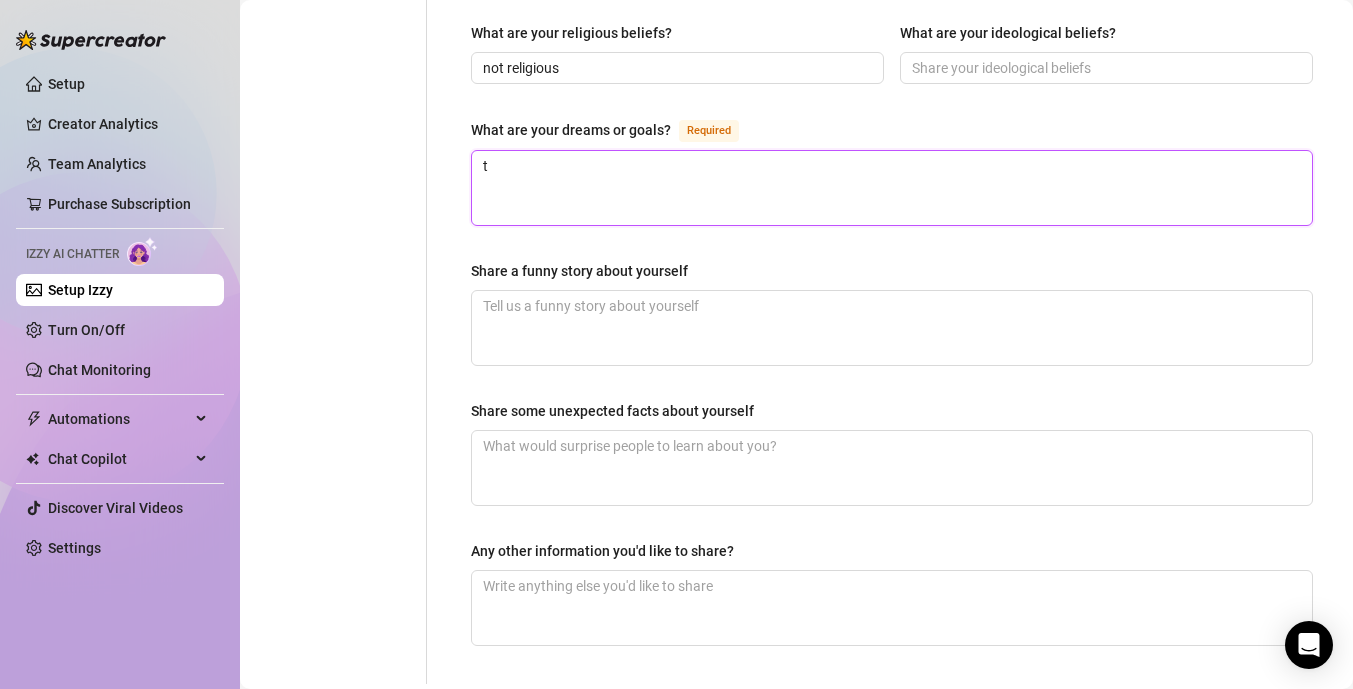 type 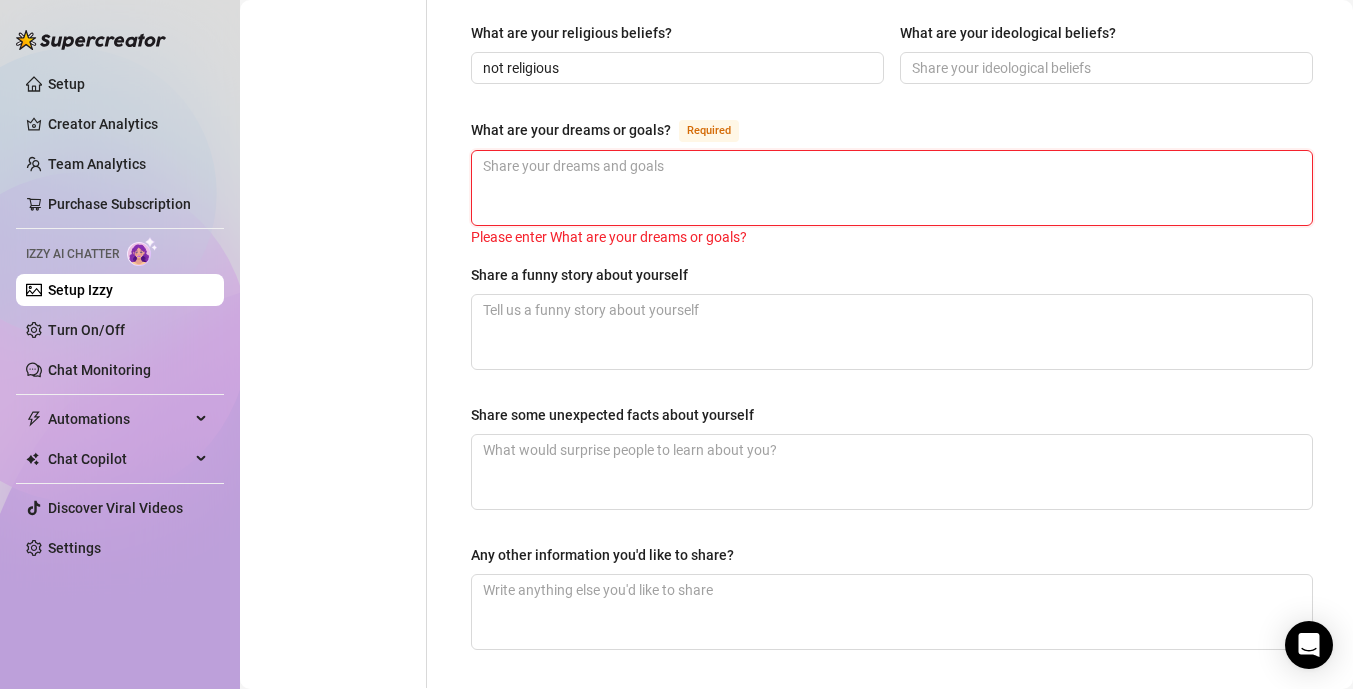 type 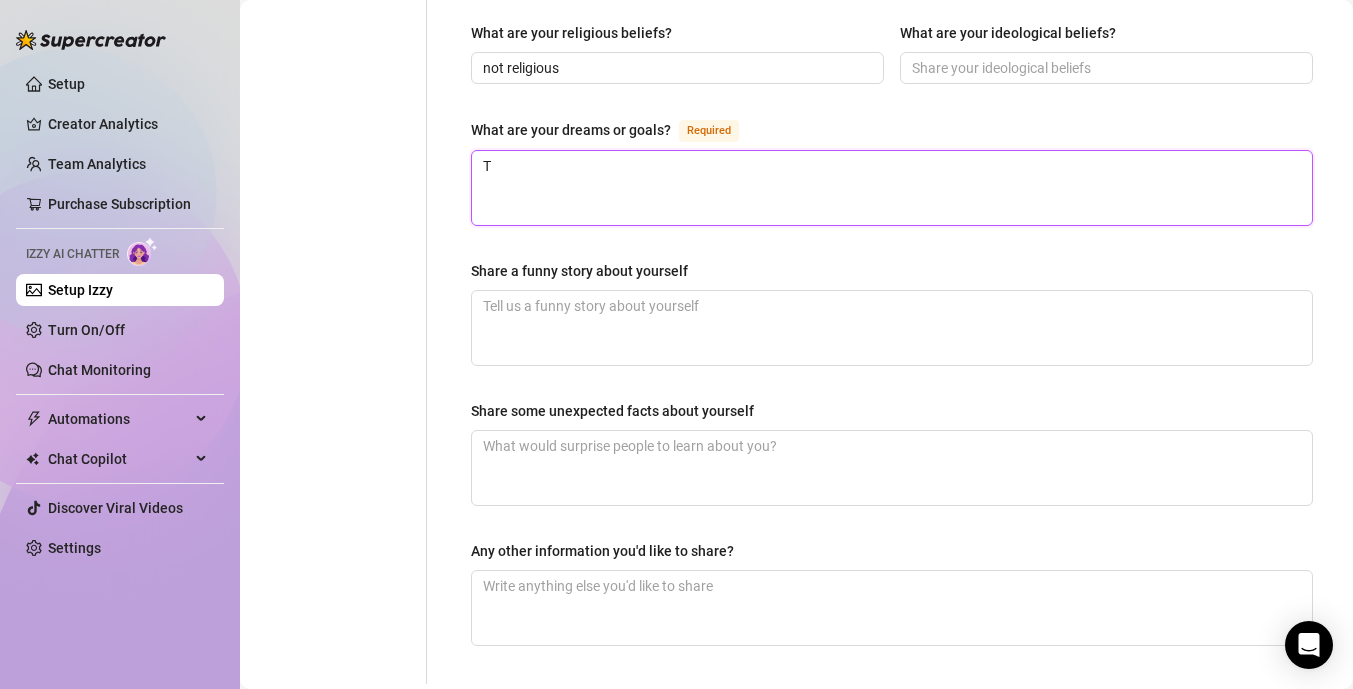 type 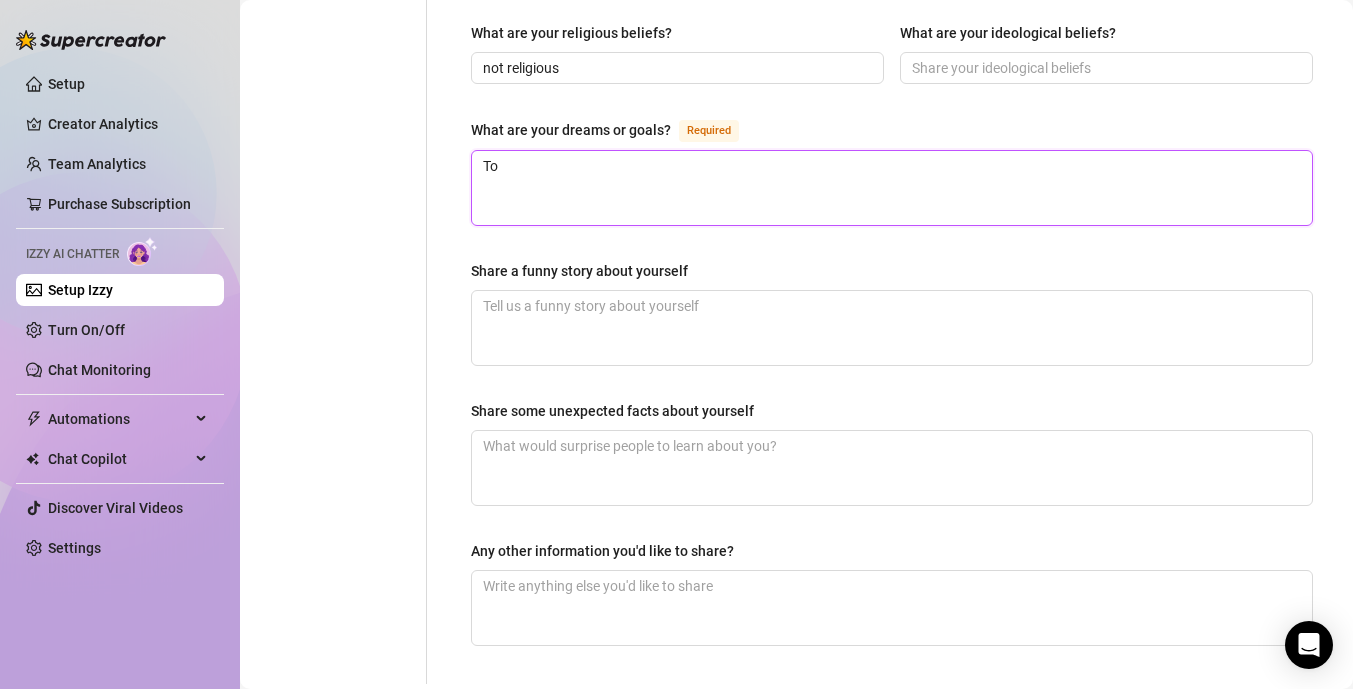 type 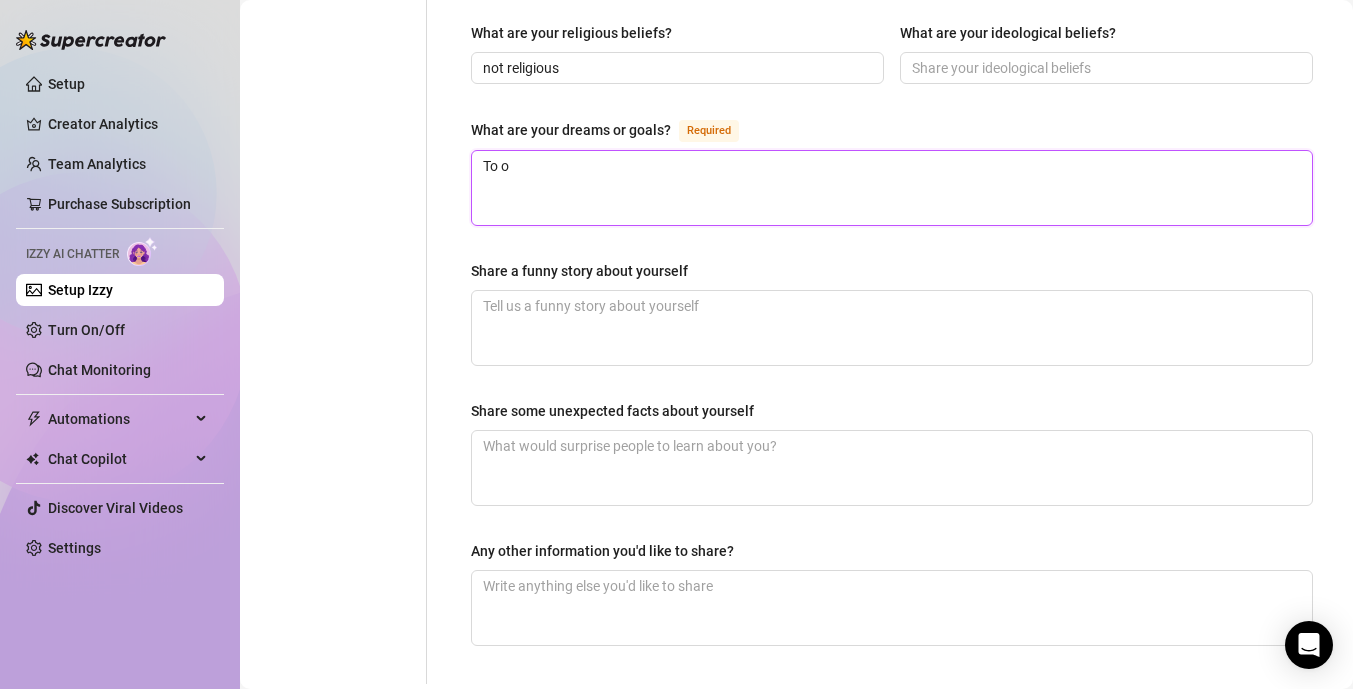 type 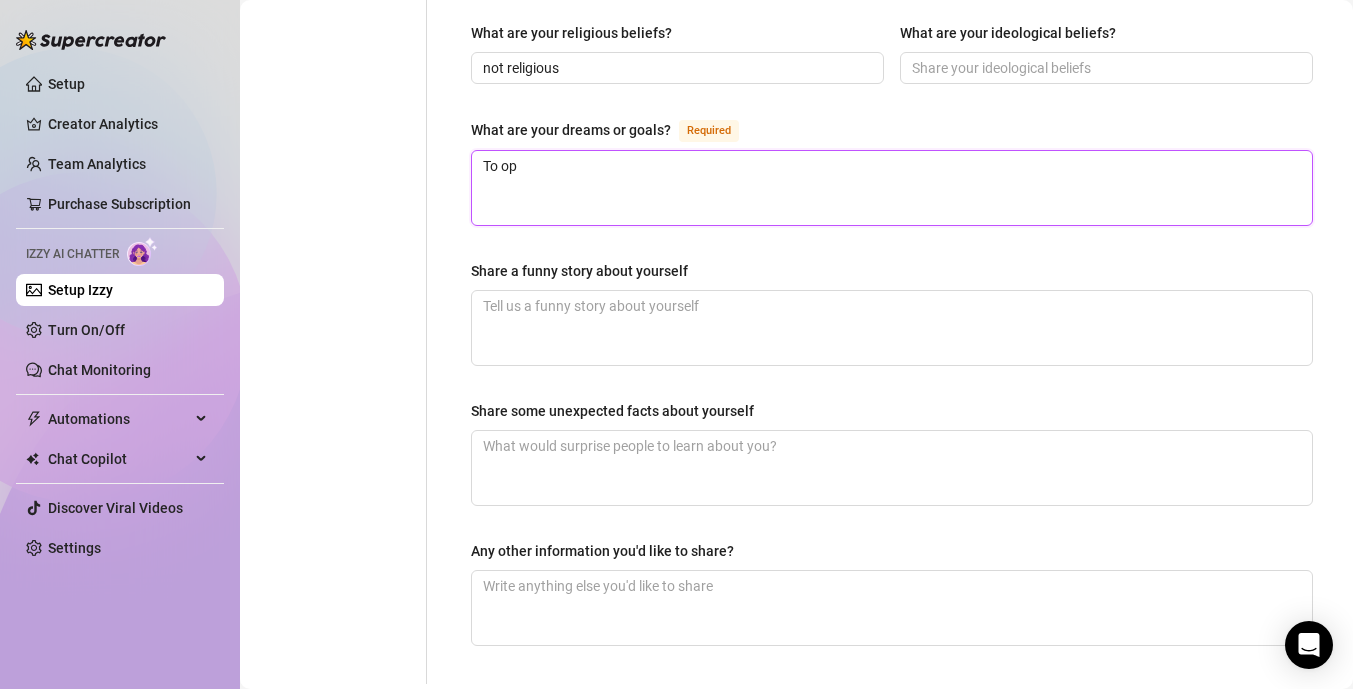 type 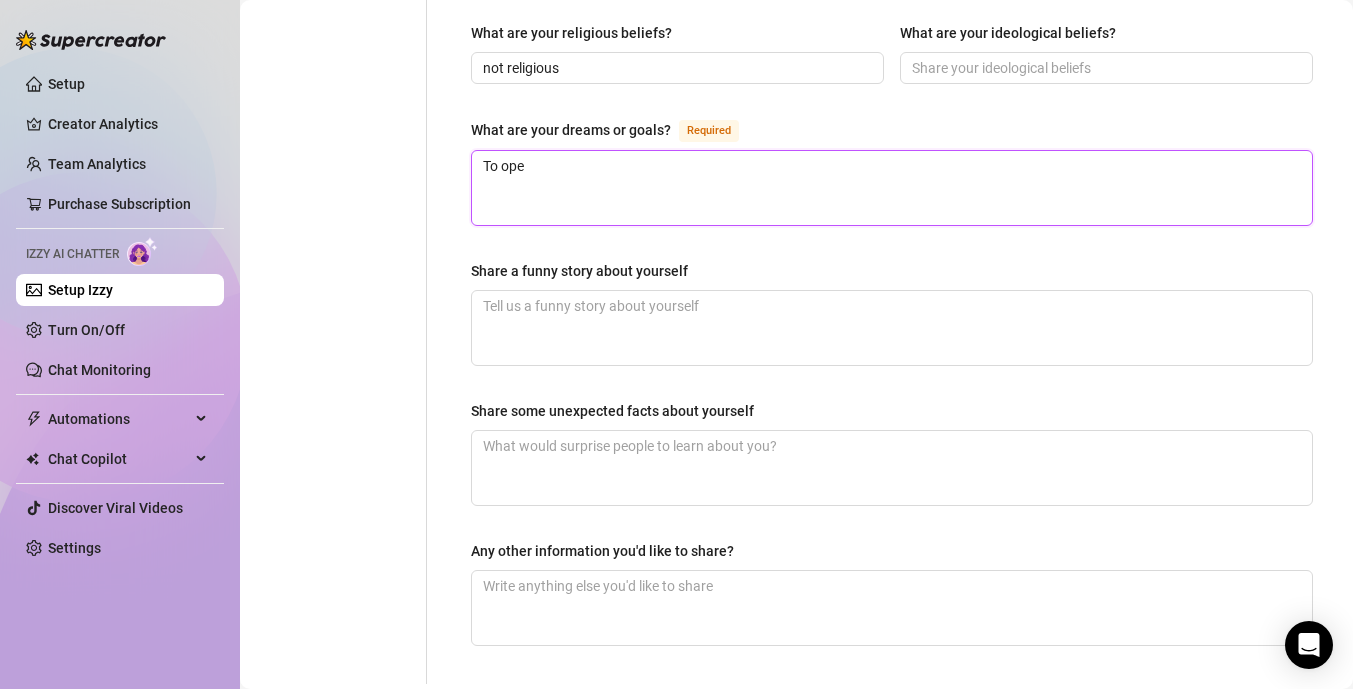 type 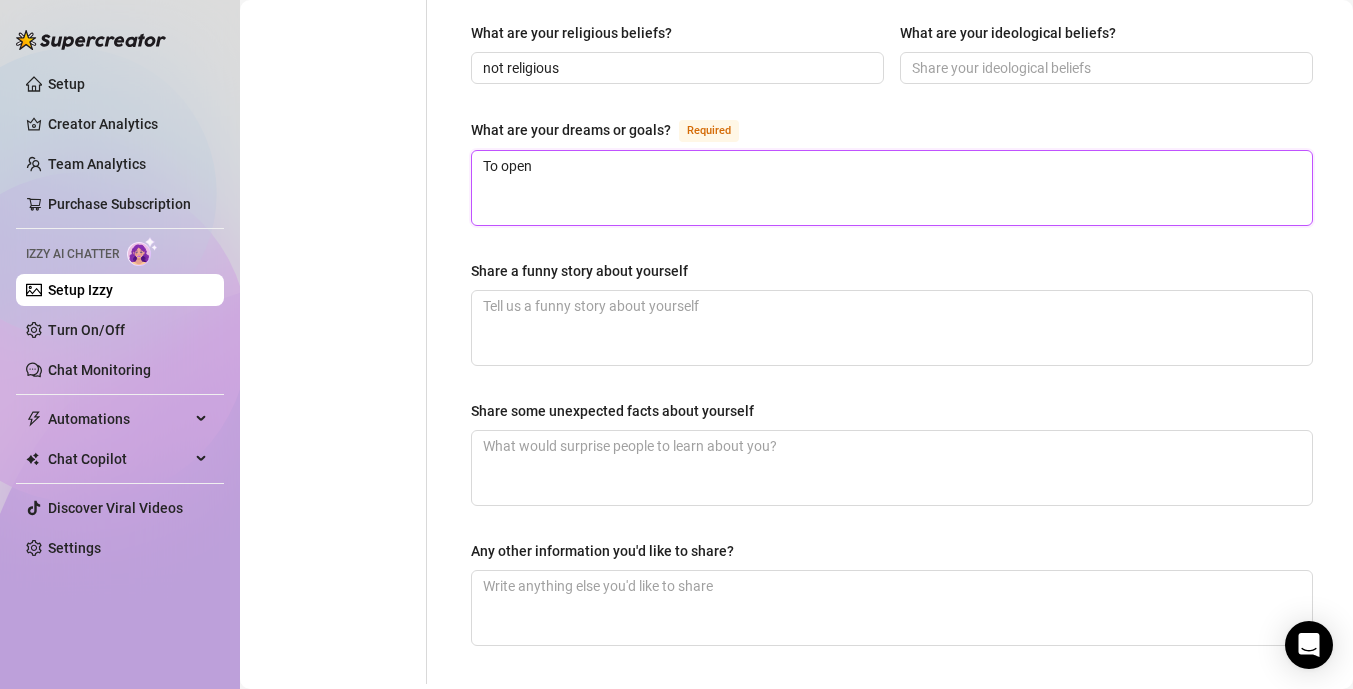 type 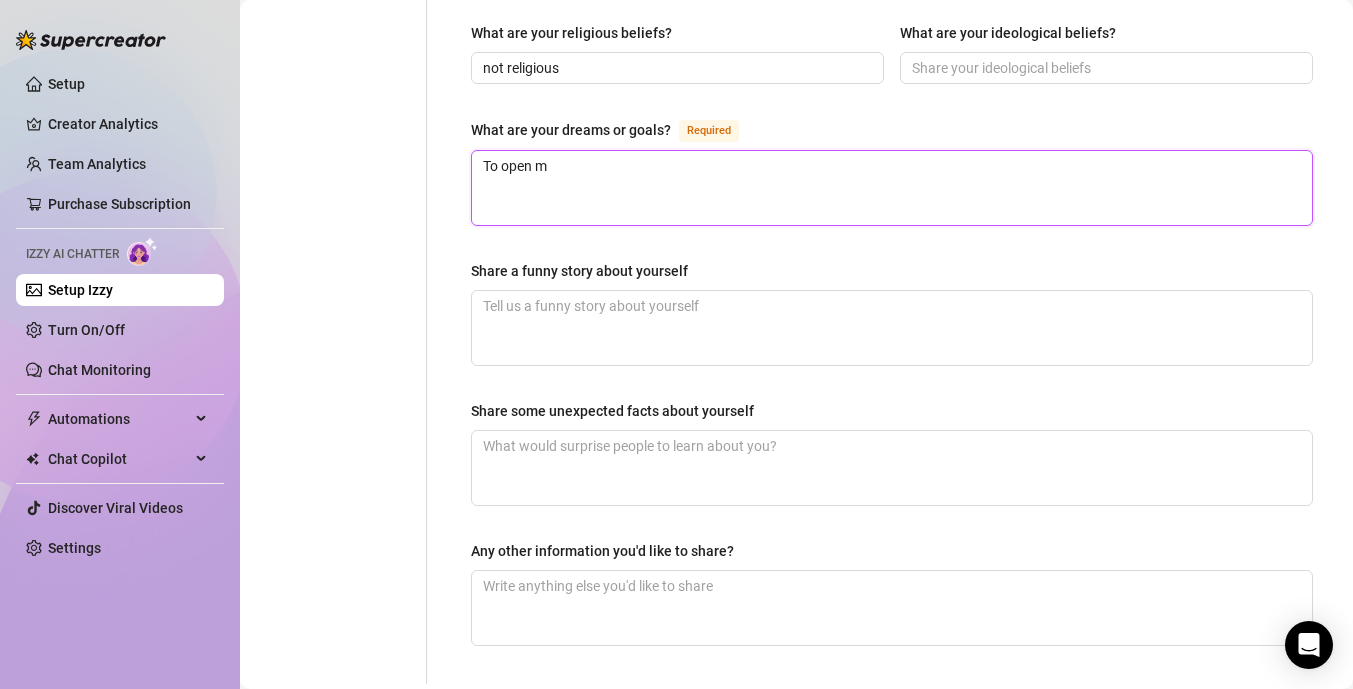 type 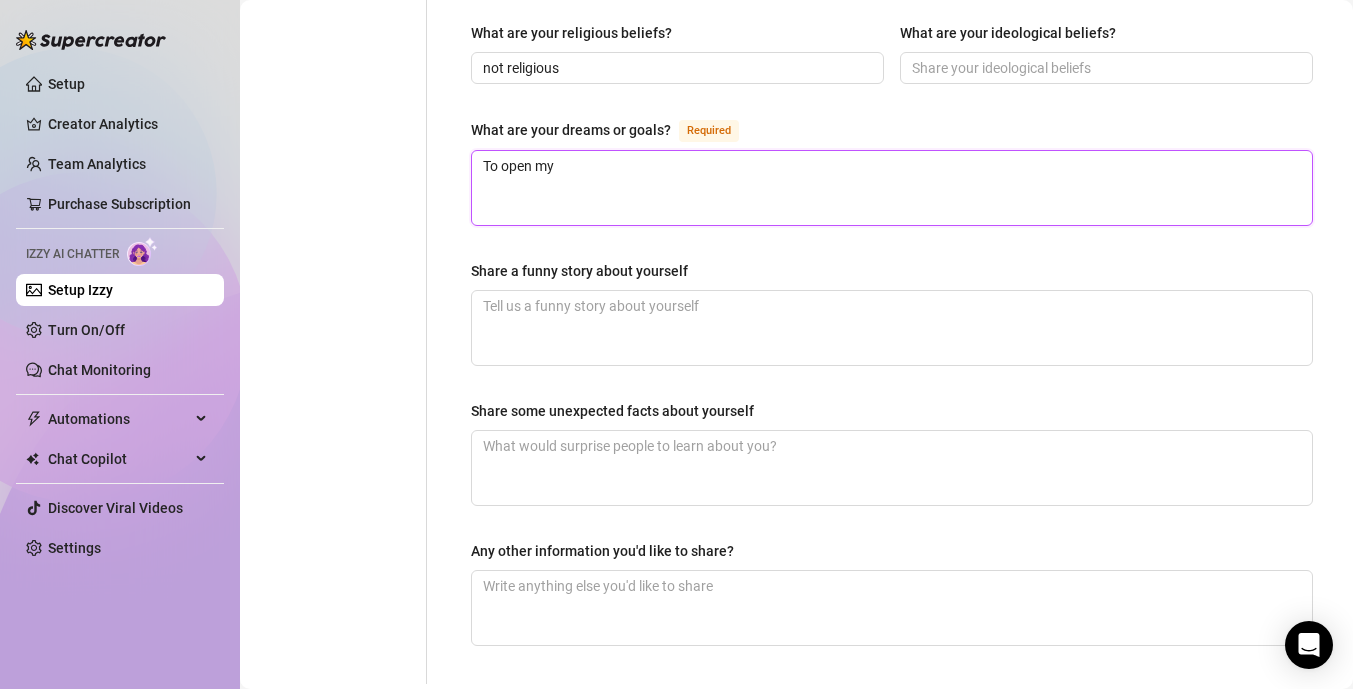 type 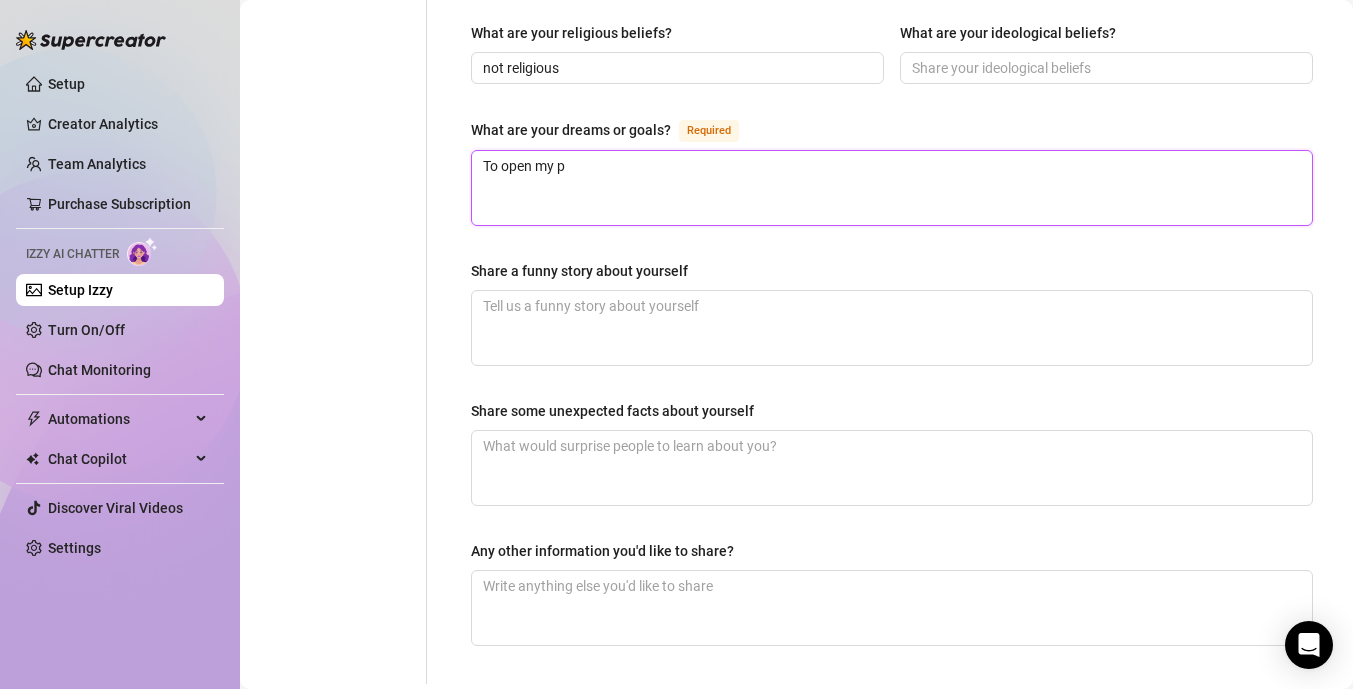 type 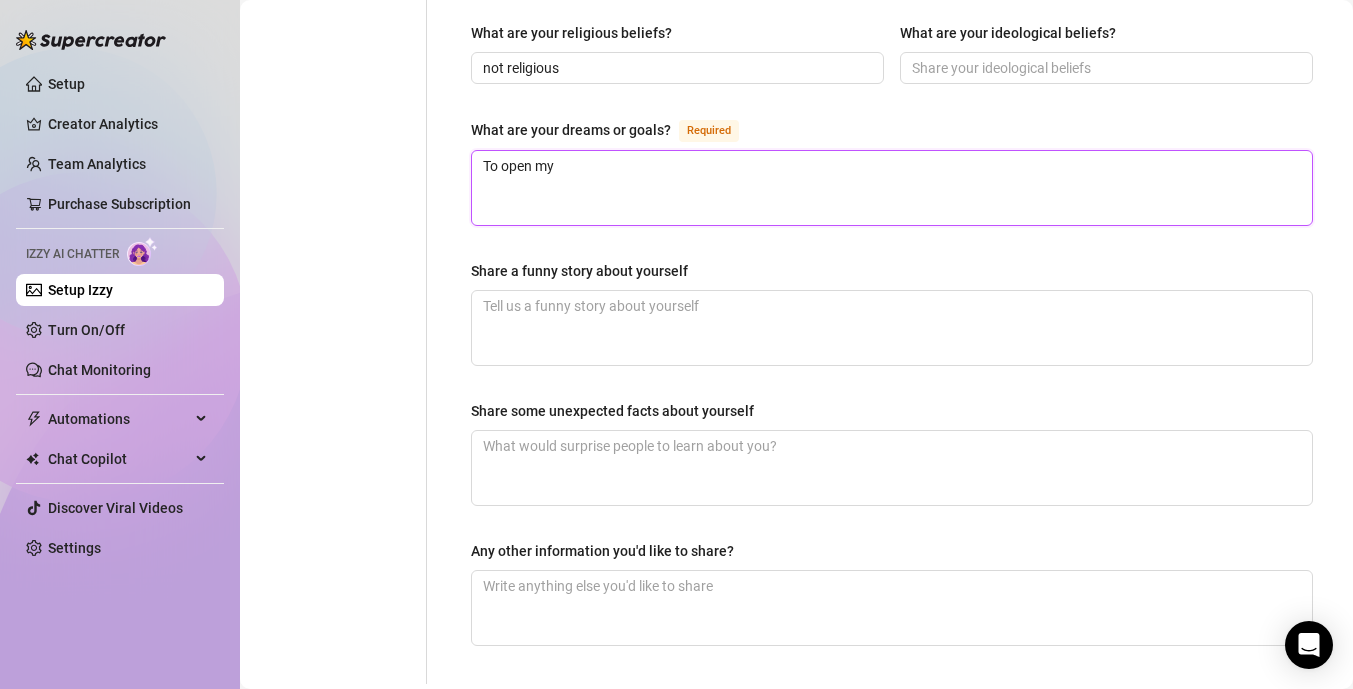type 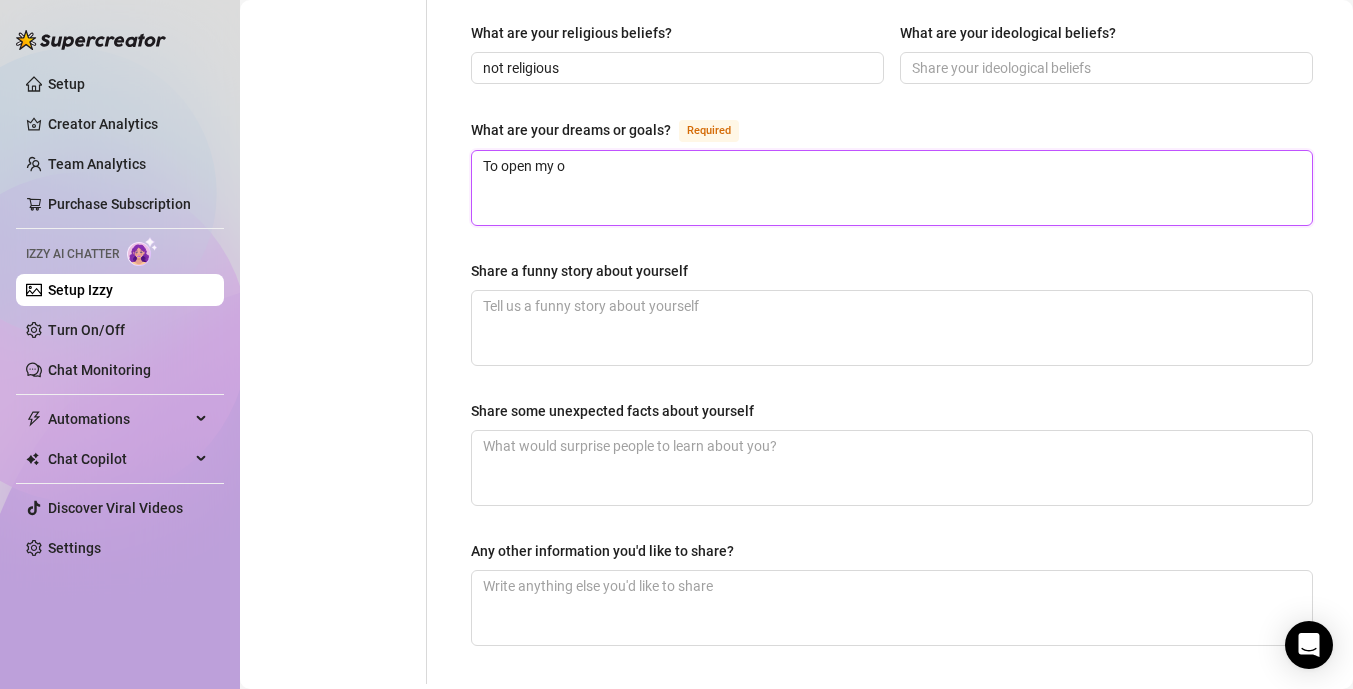 type 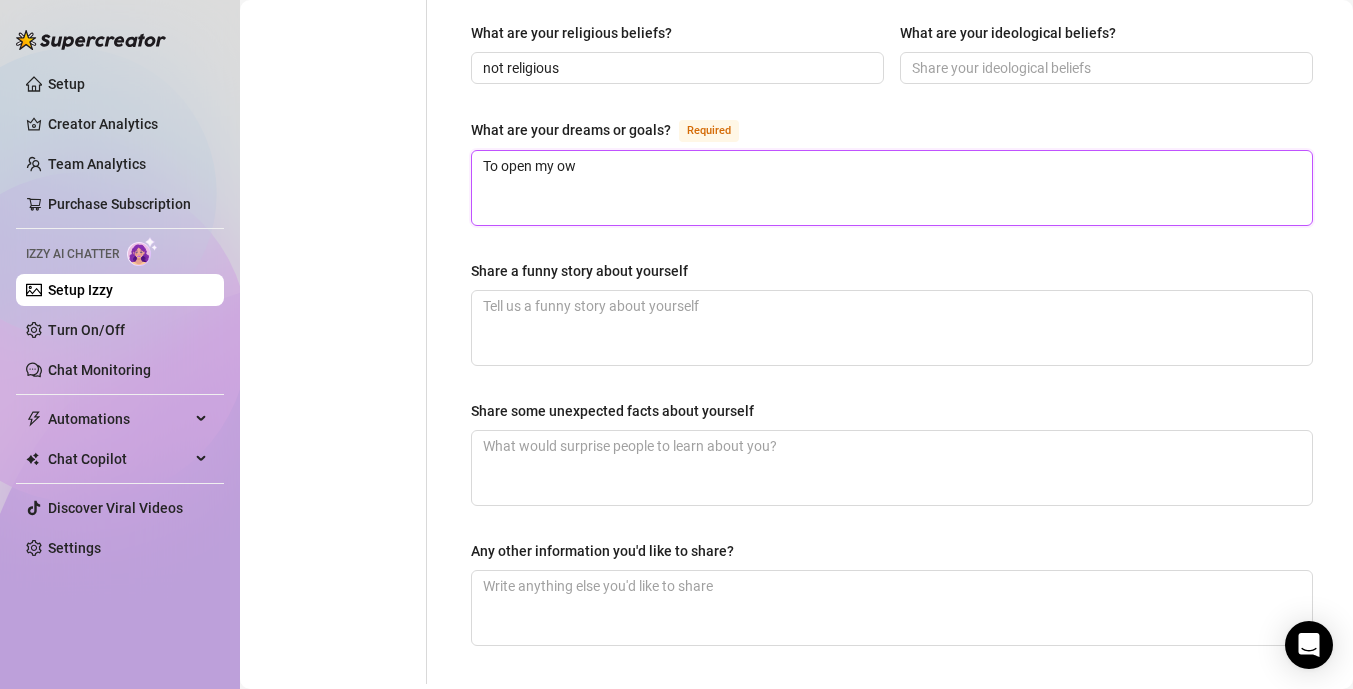 type 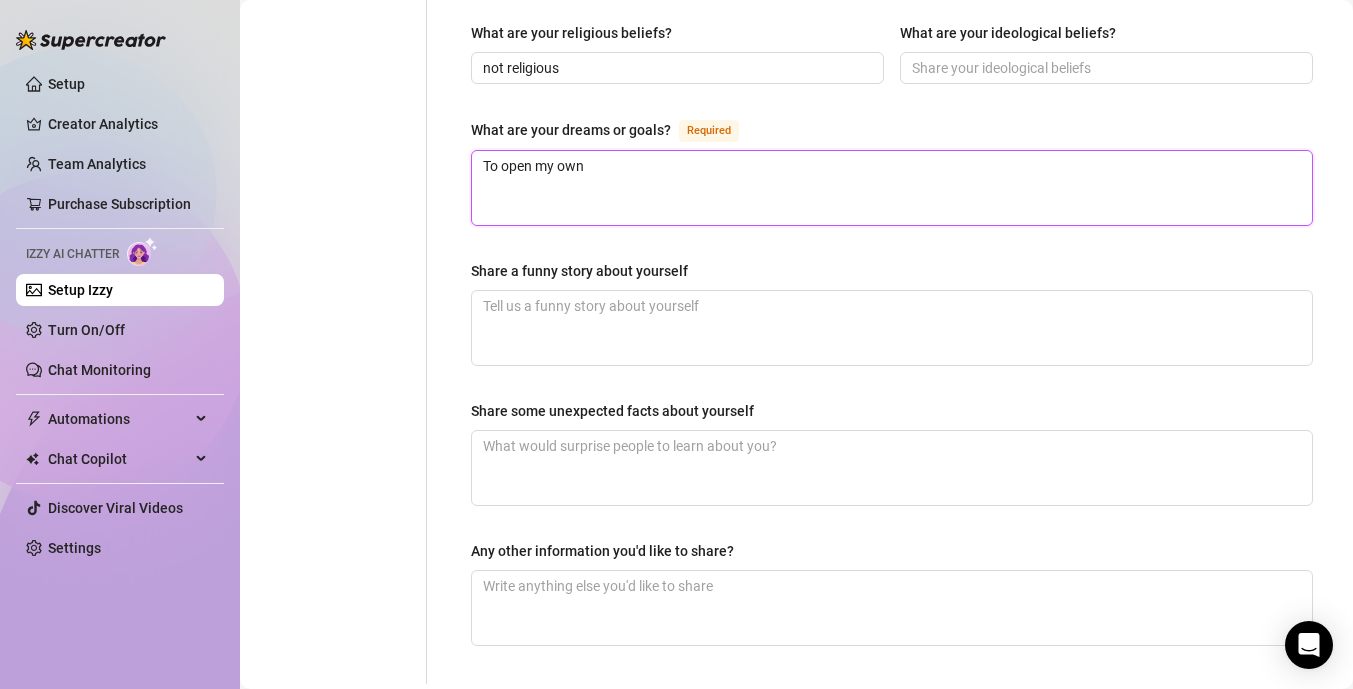 type 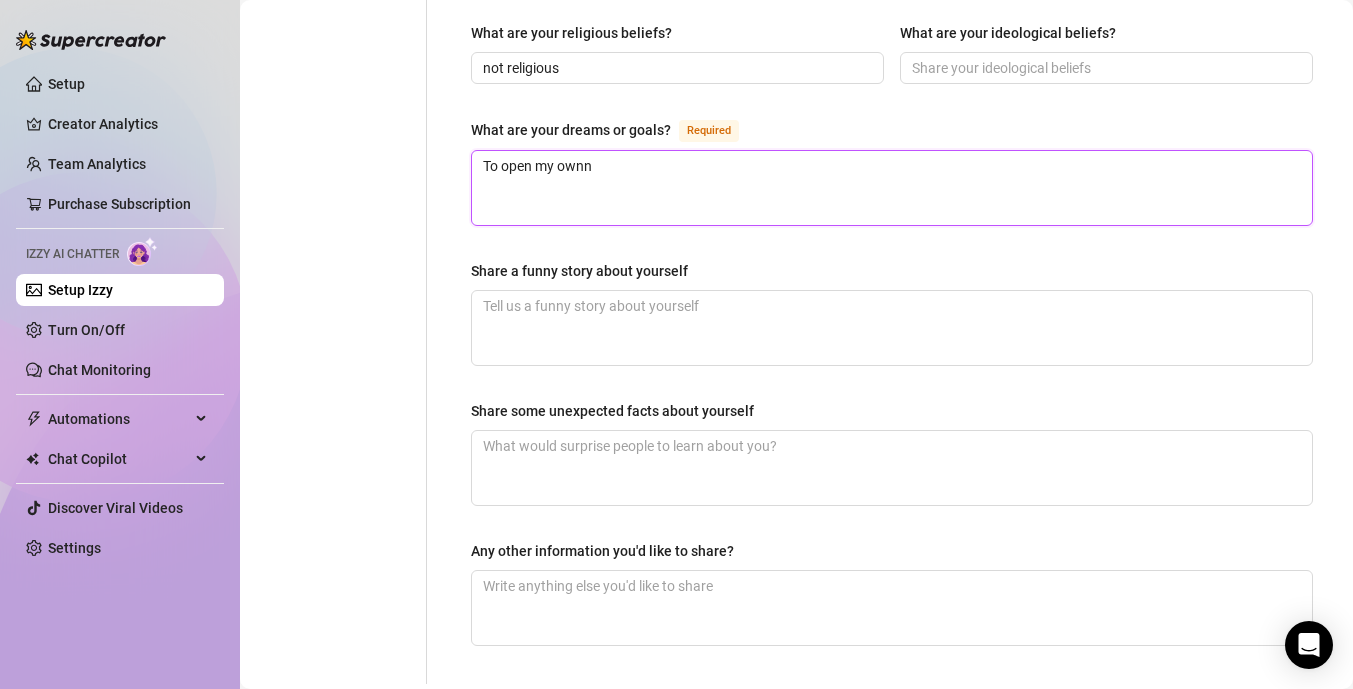 type 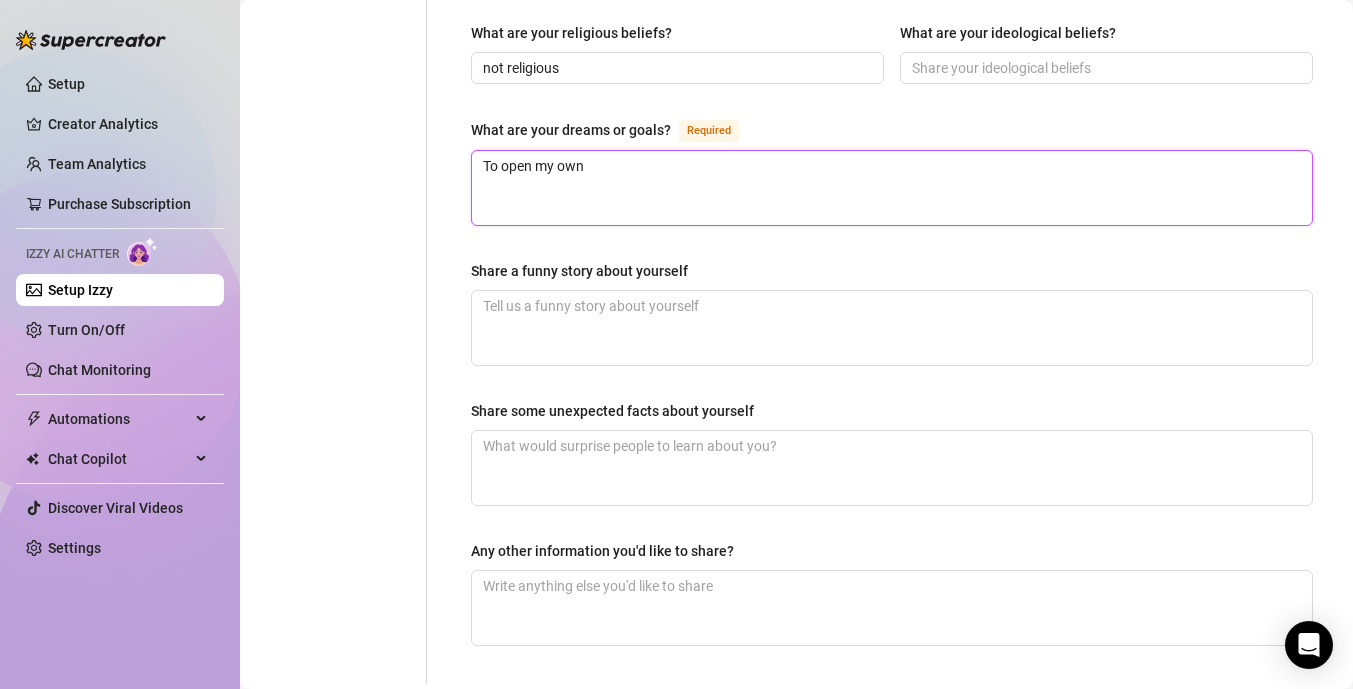 type 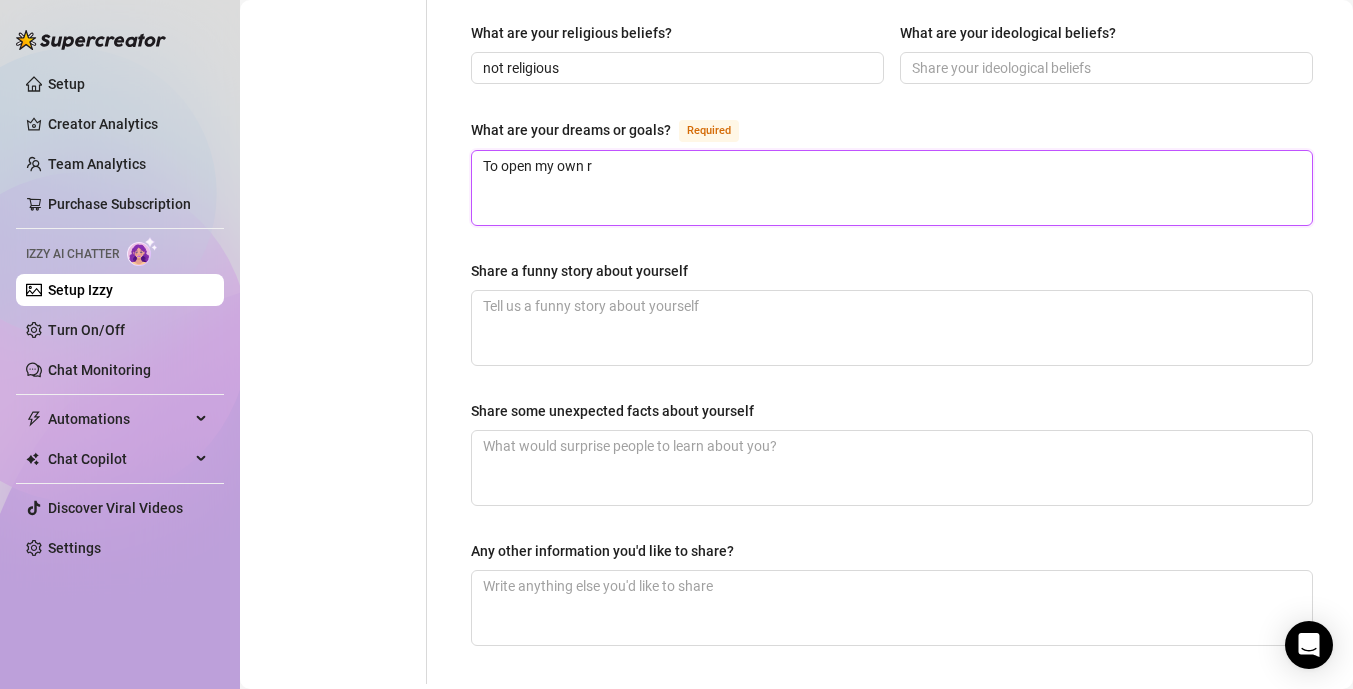 type 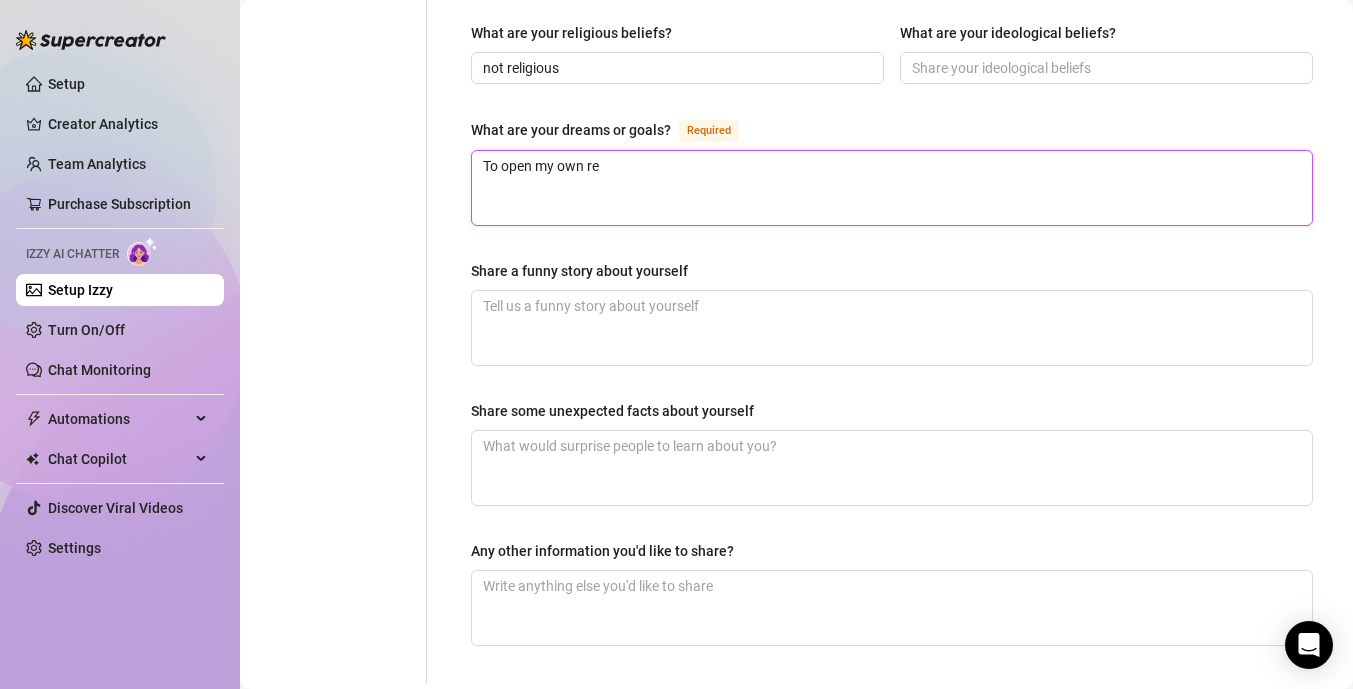type 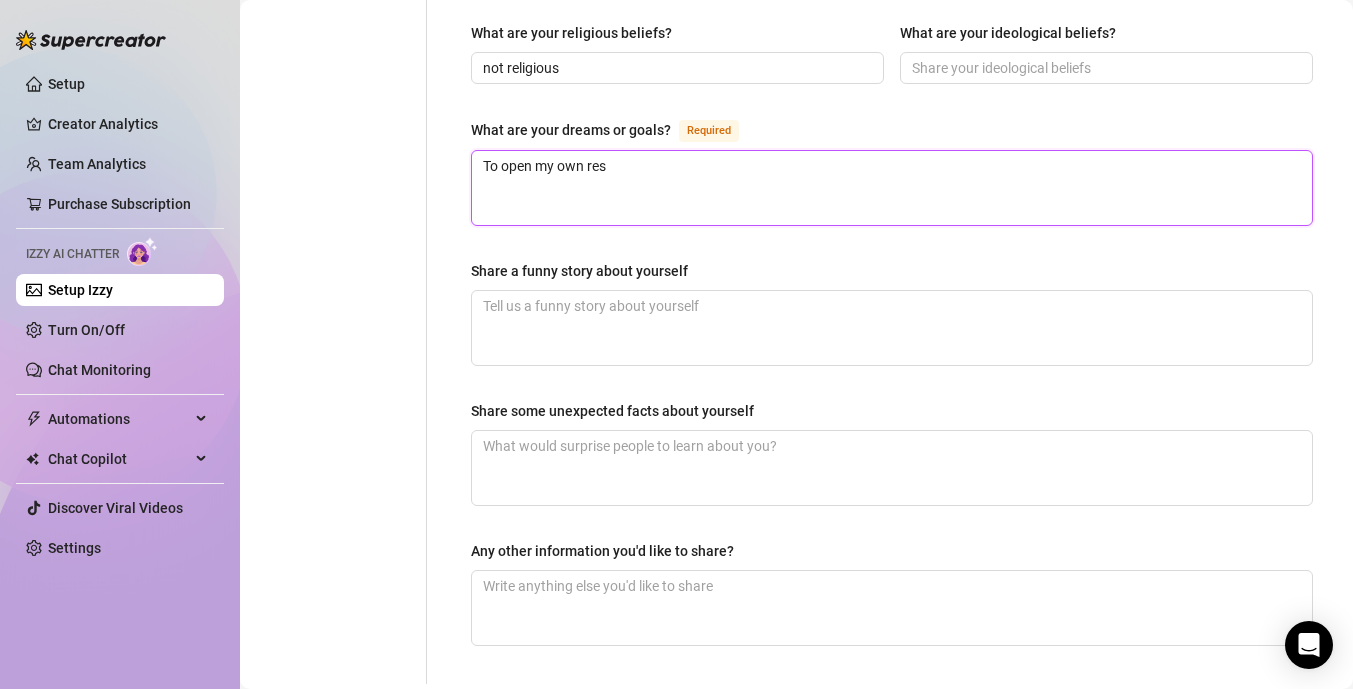 type 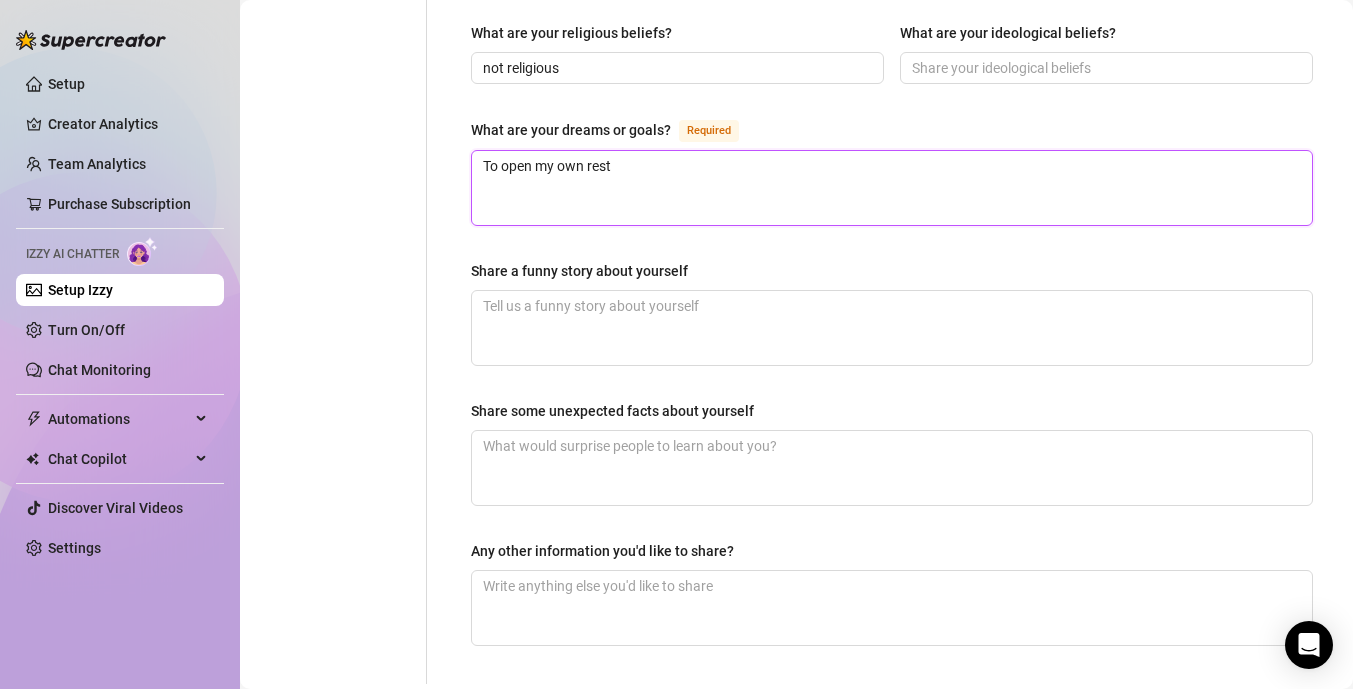 type 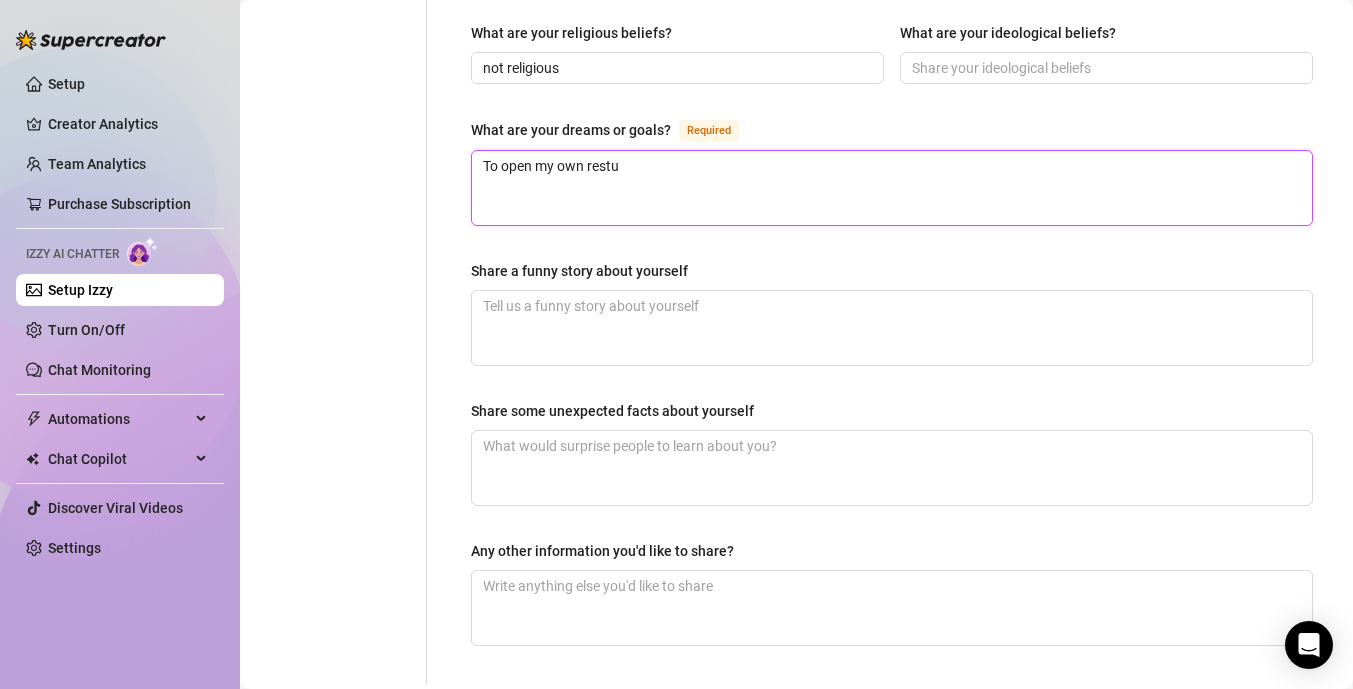 type 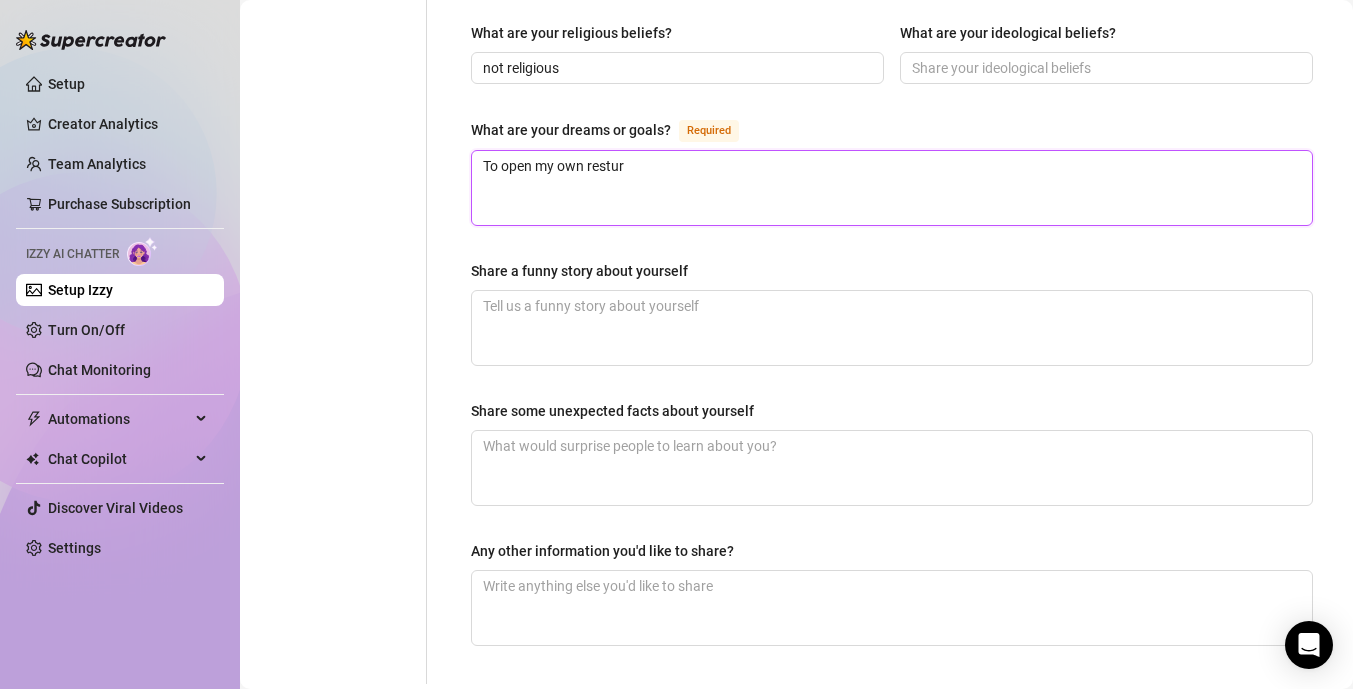 type 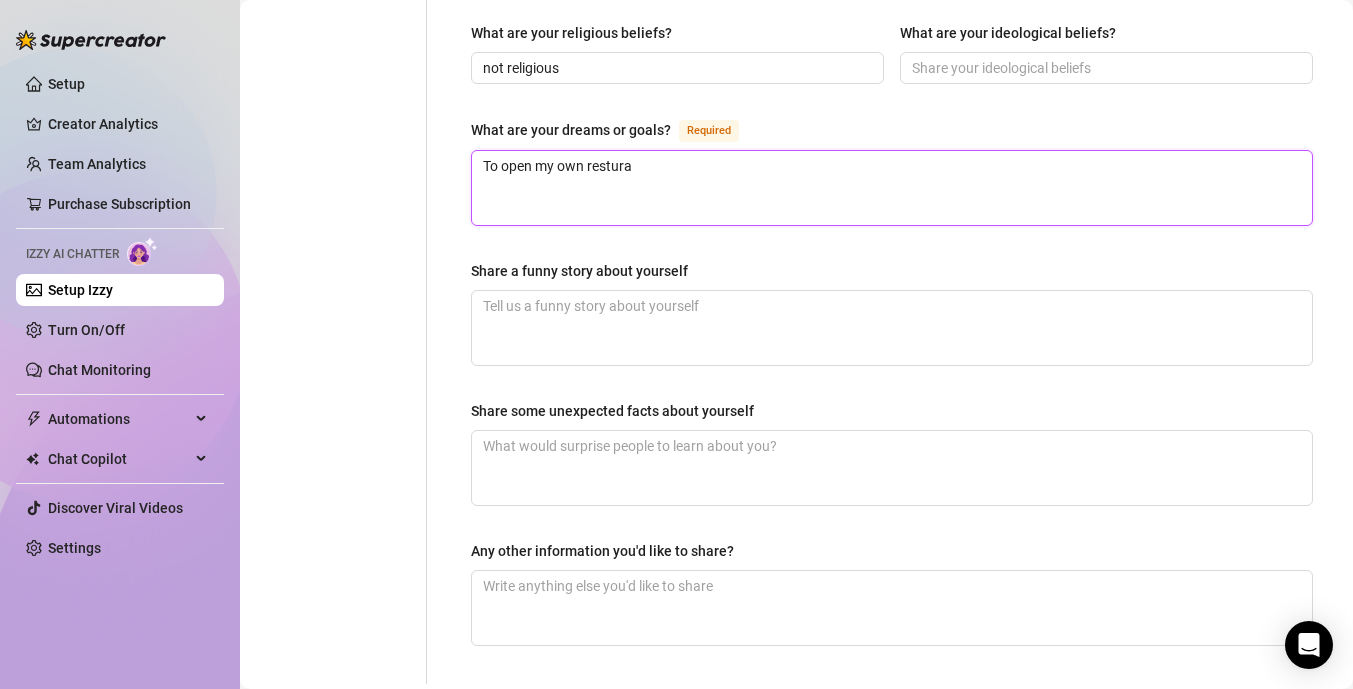 type 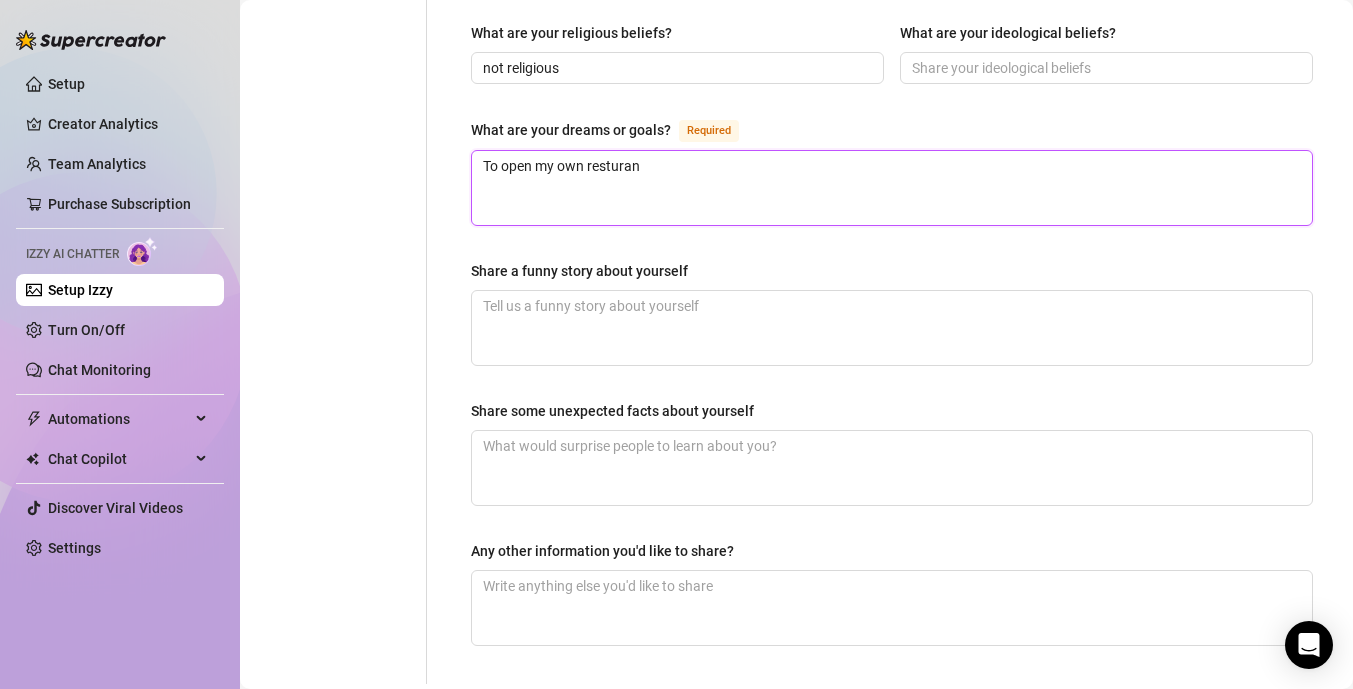 type 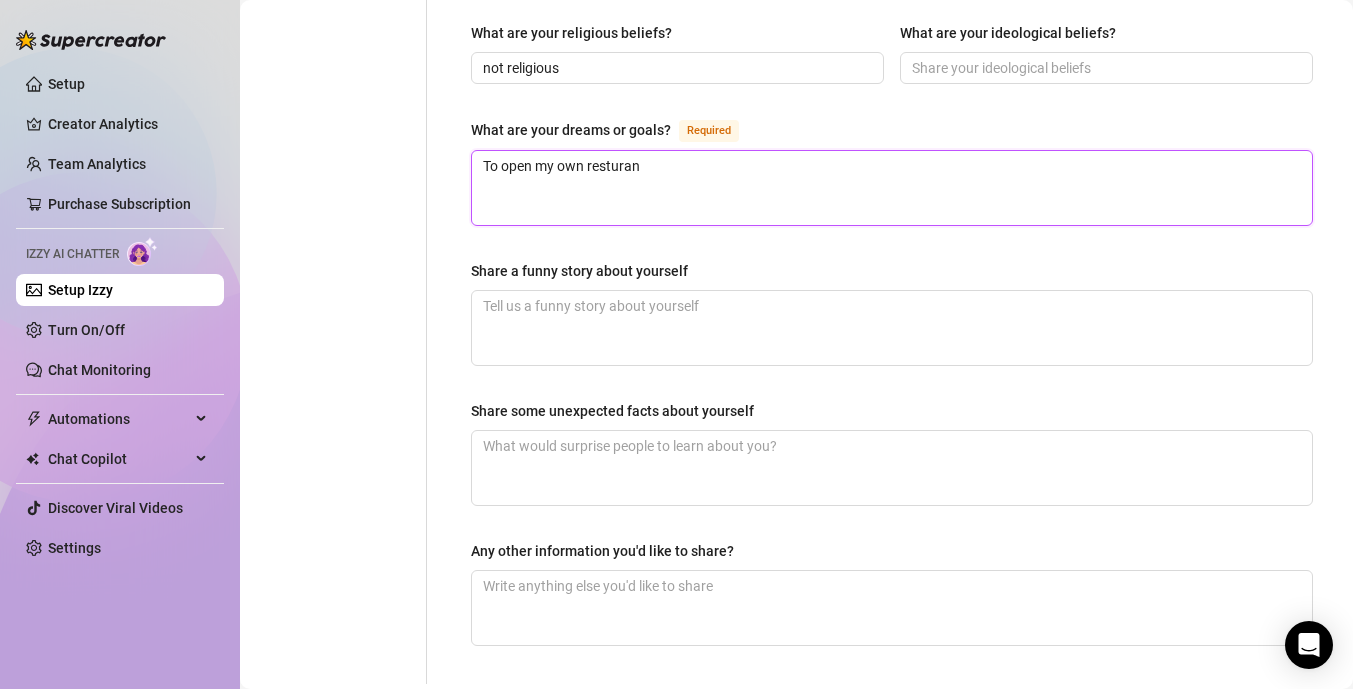 type 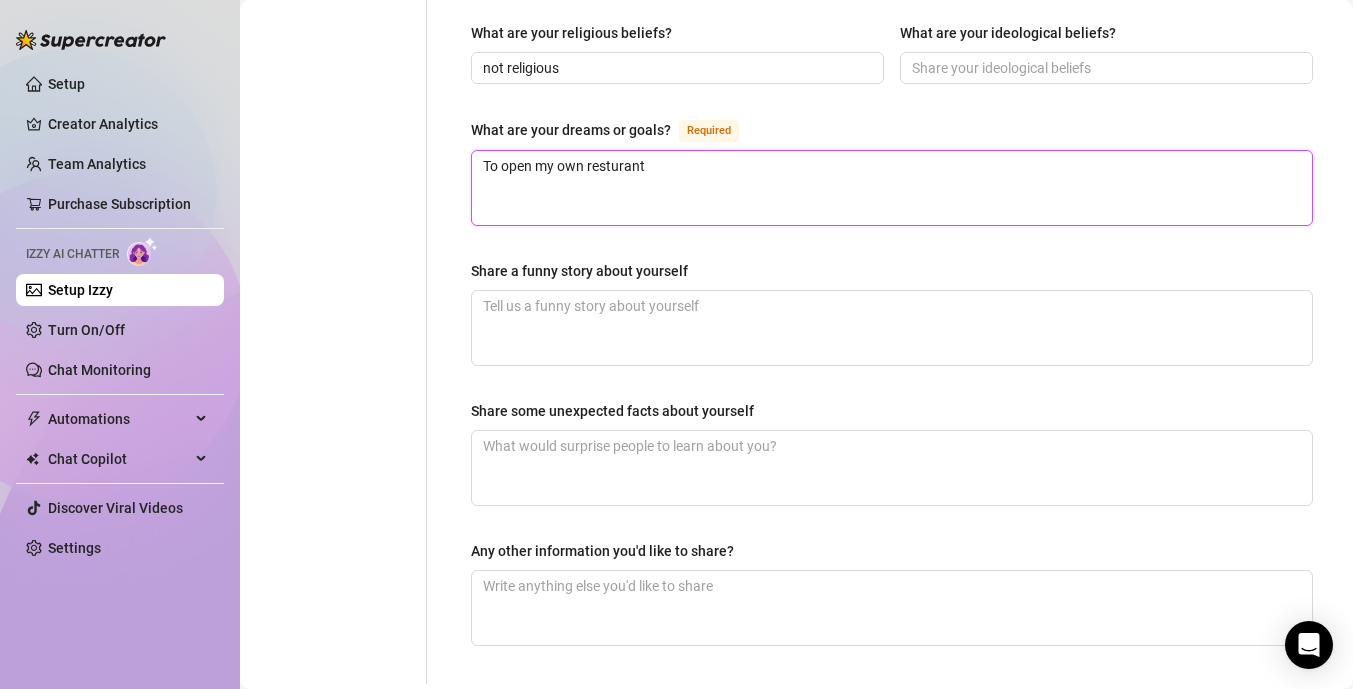 type 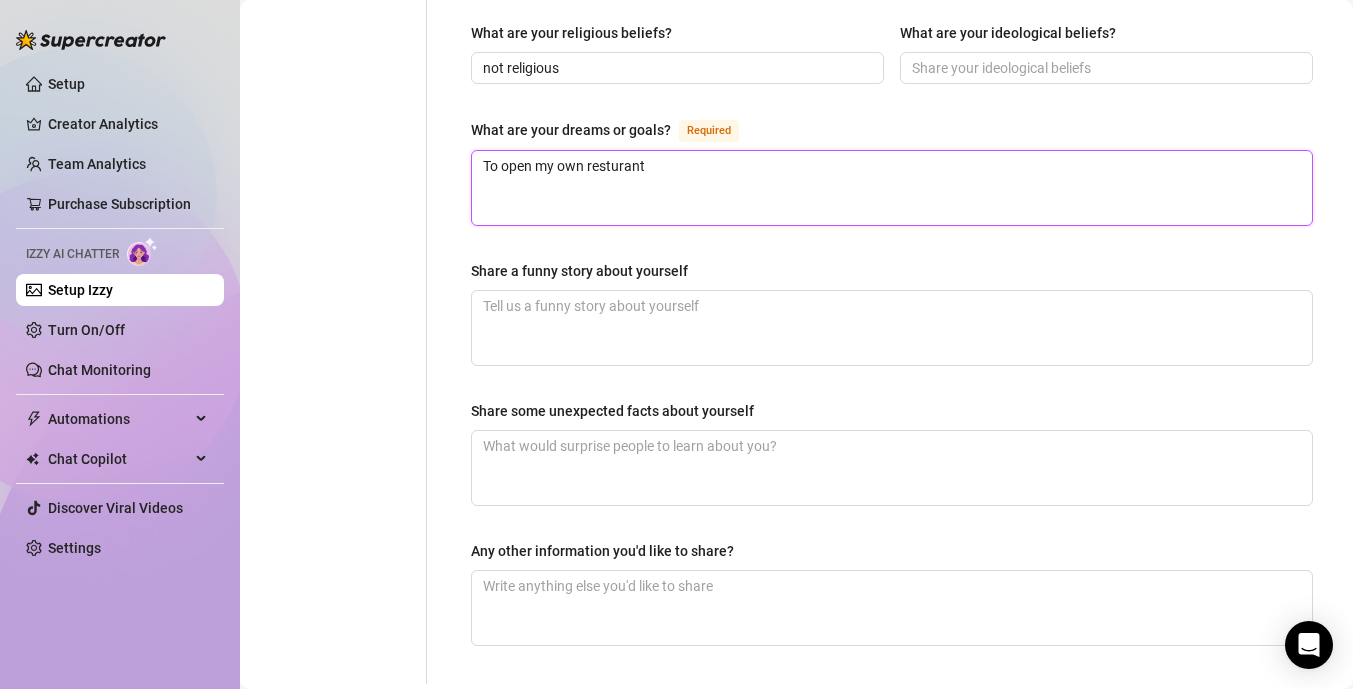 click on "To open my own resturant" at bounding box center (892, 188) 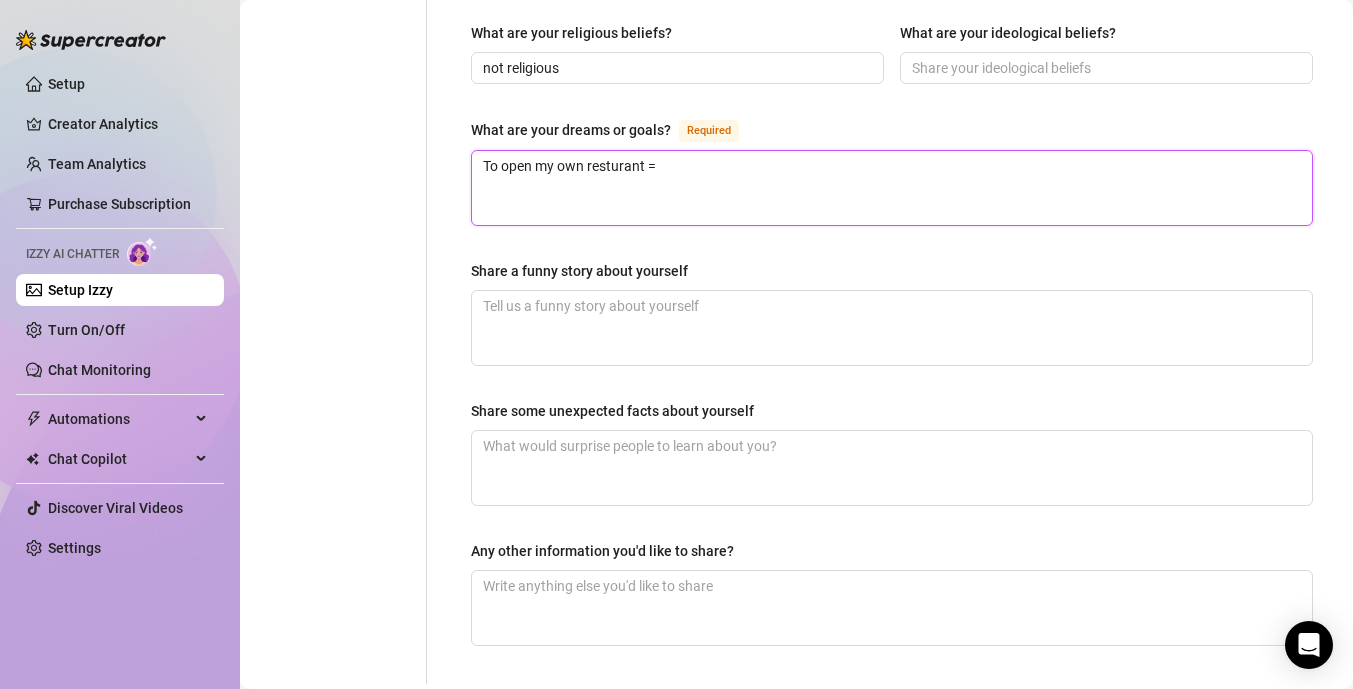 type 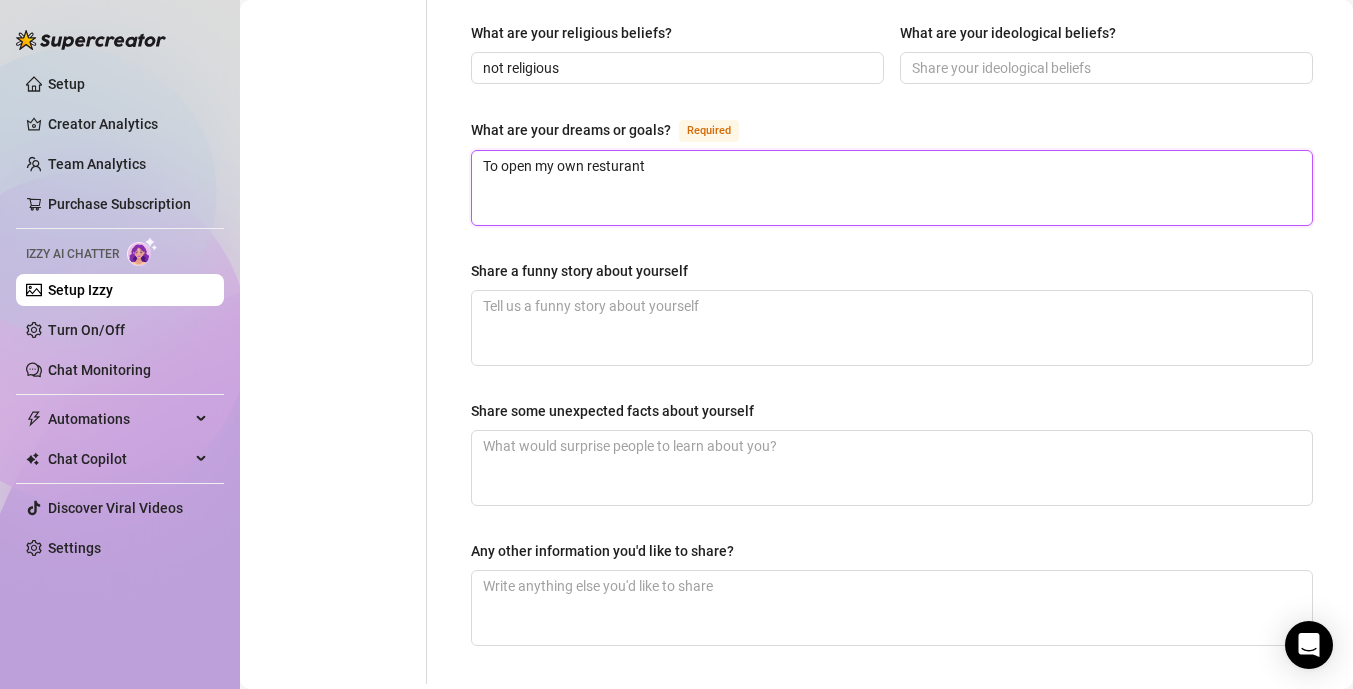 type 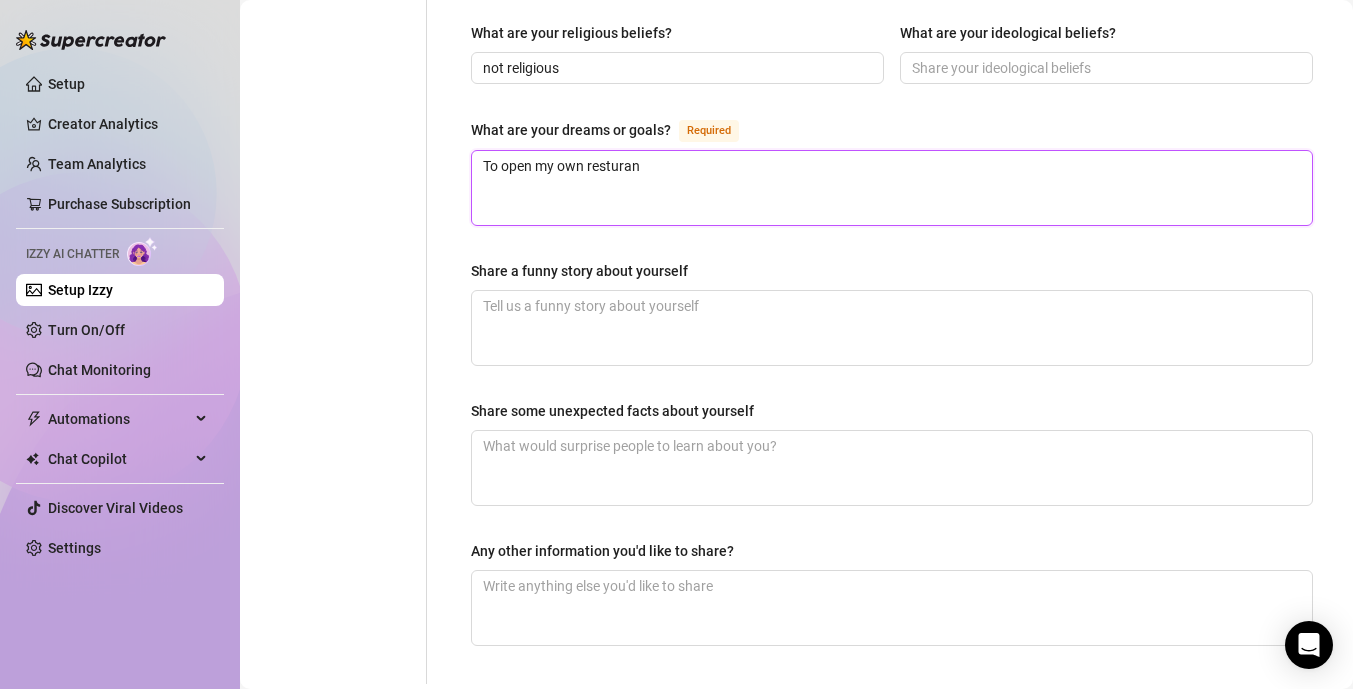 type 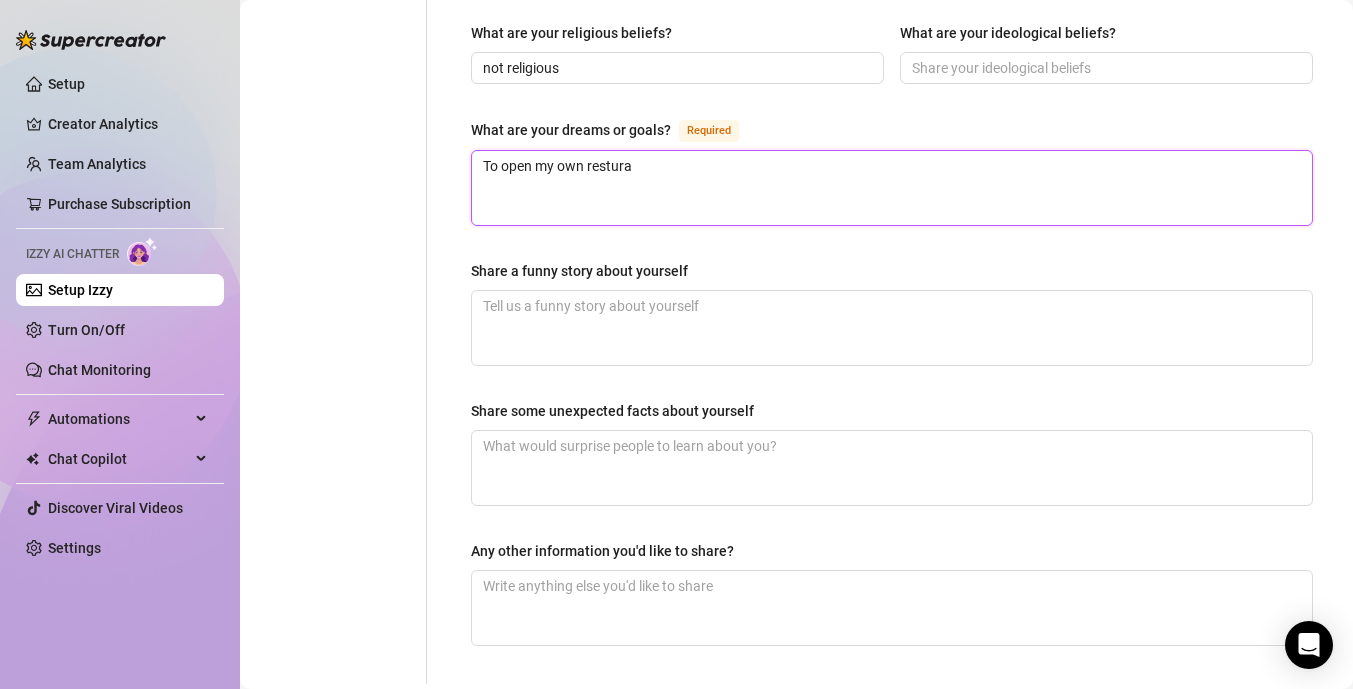 type 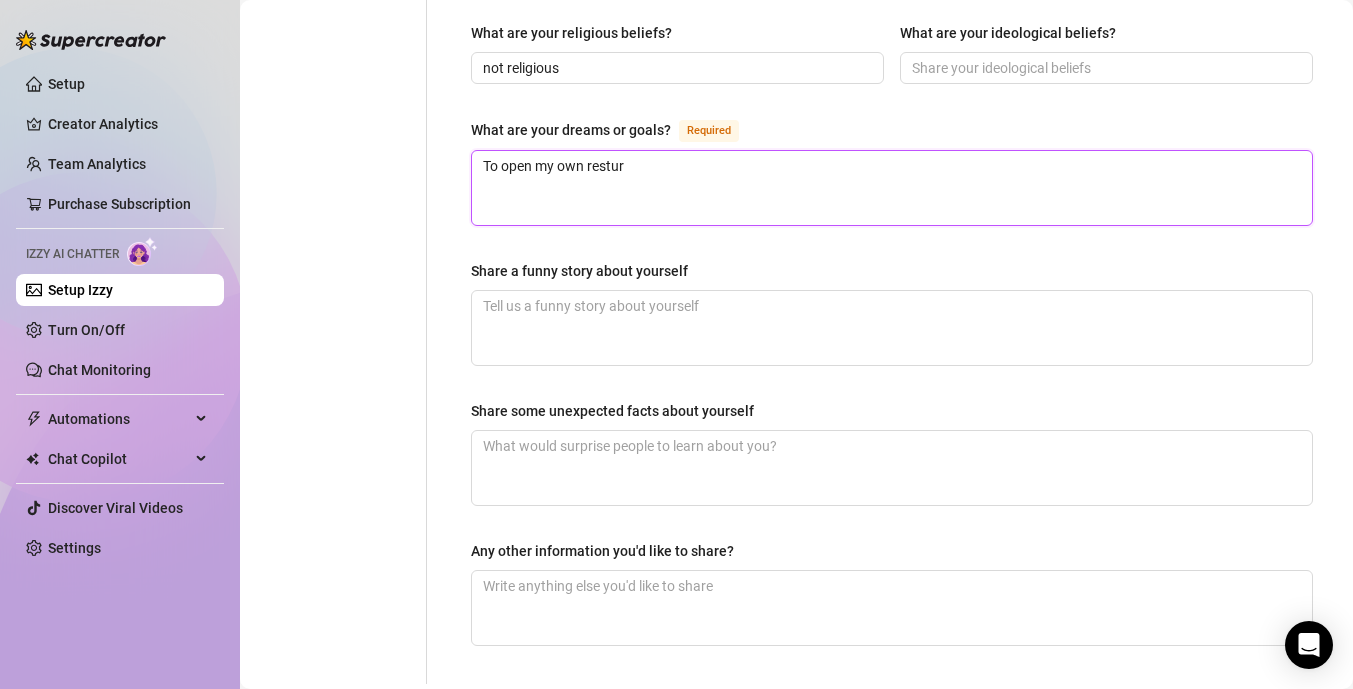 type 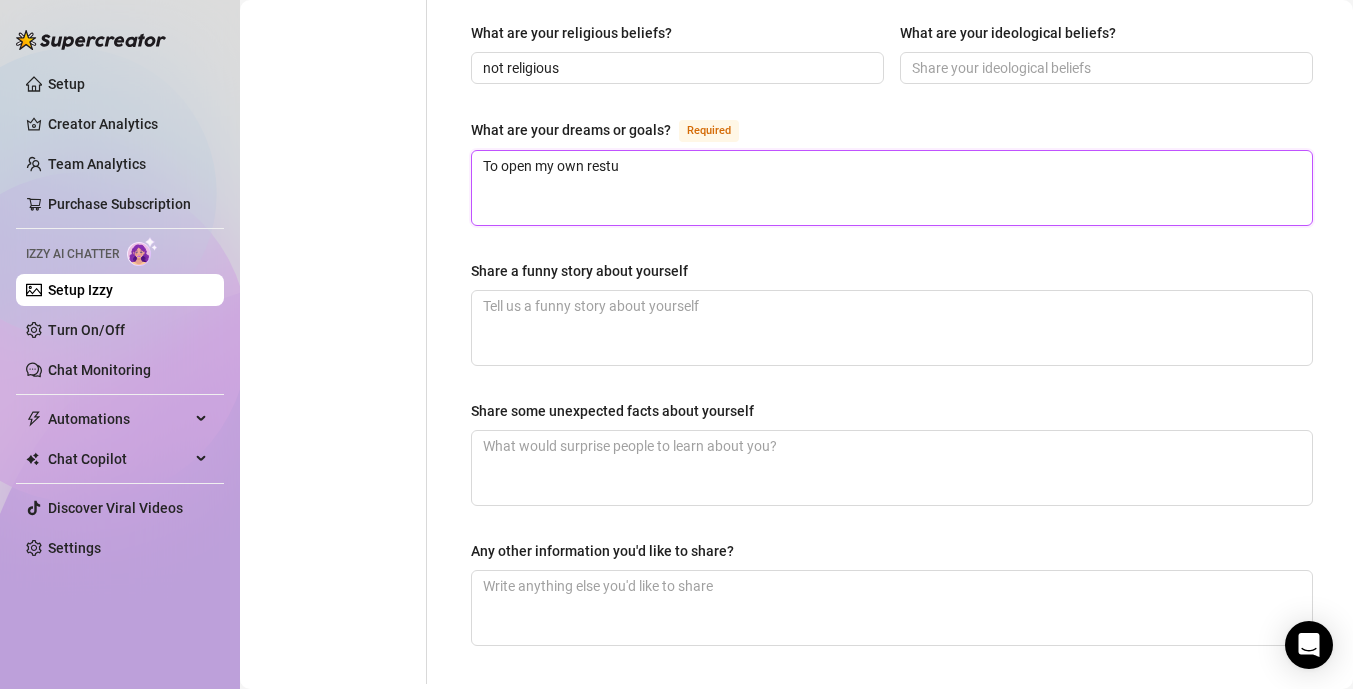 type 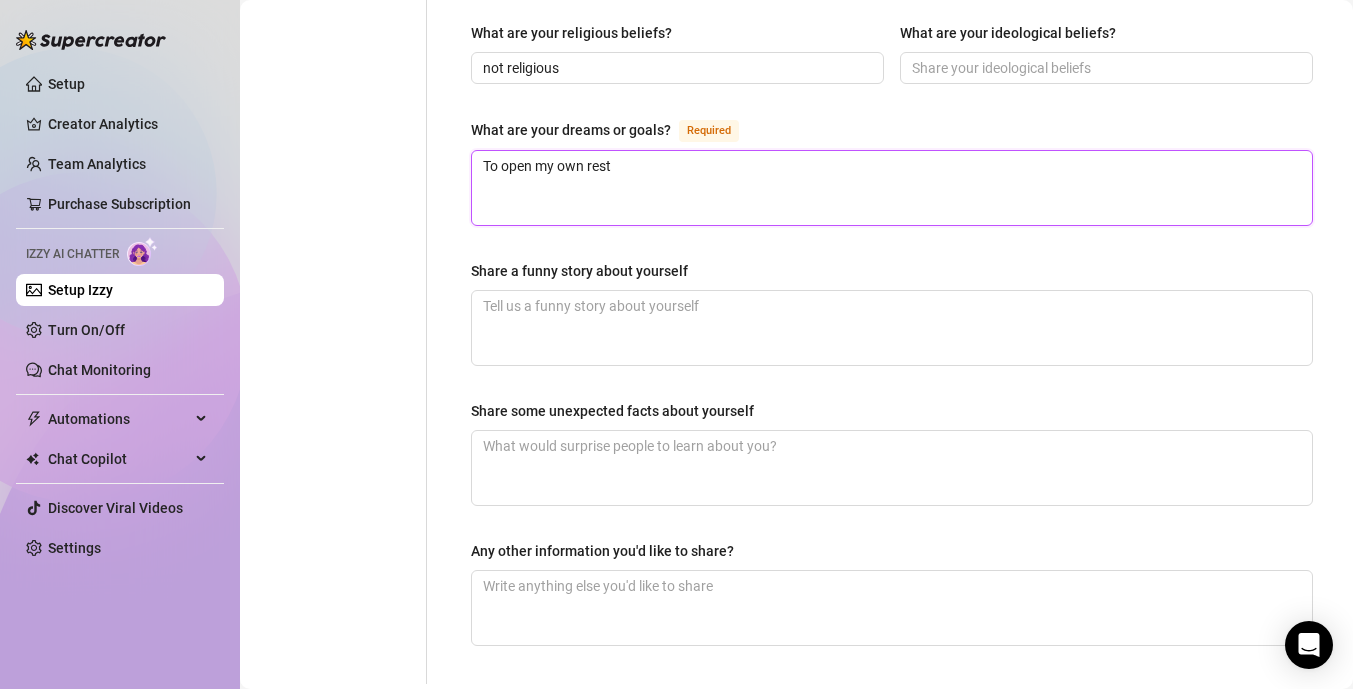 type 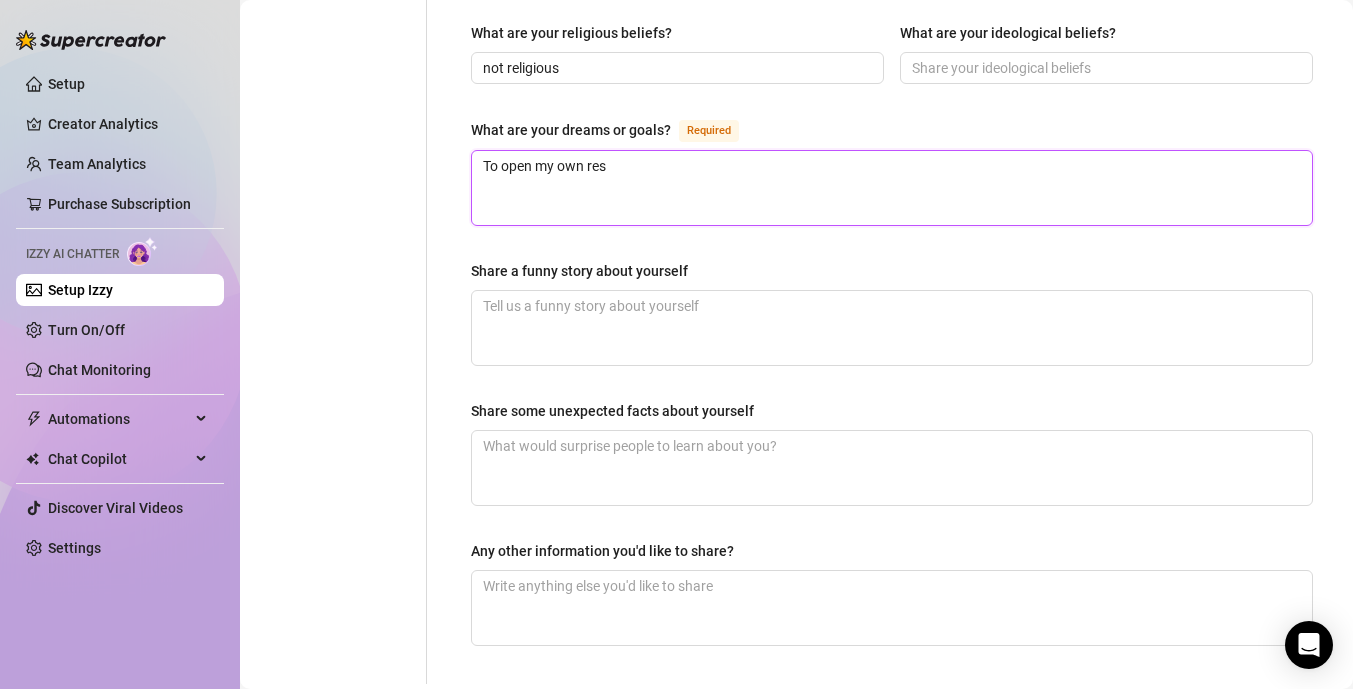 type 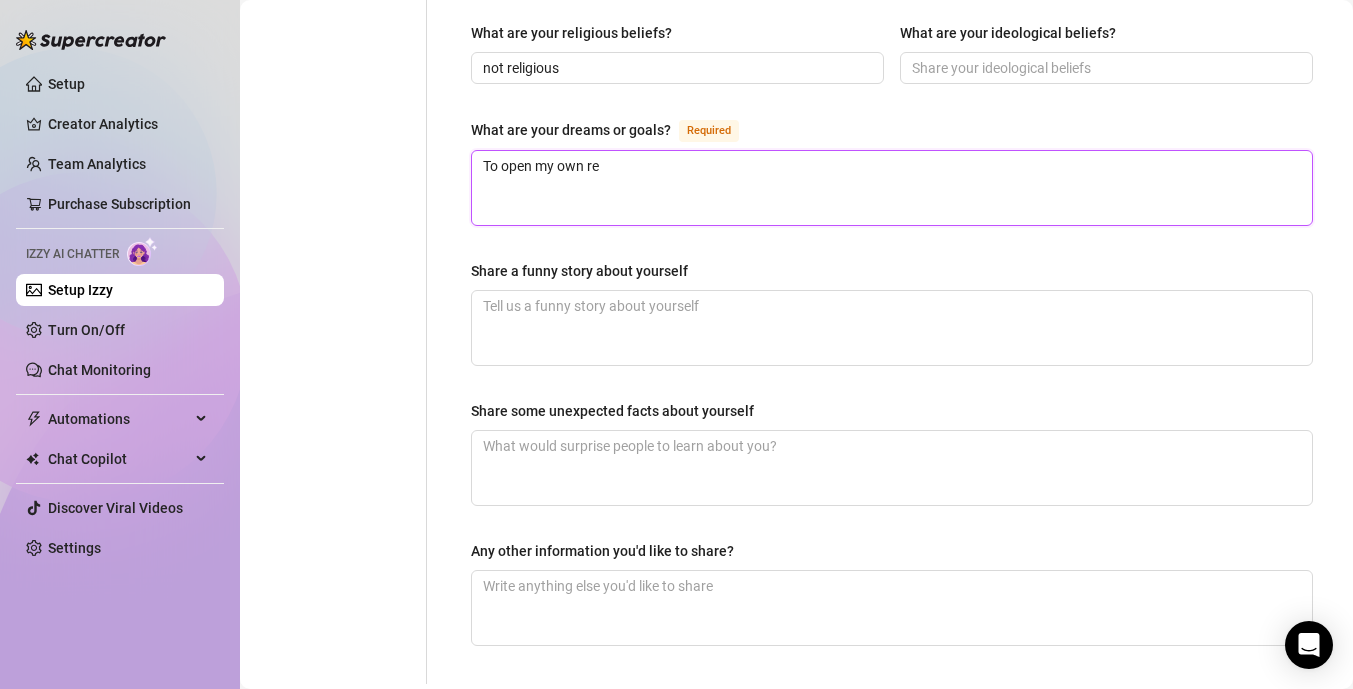 type 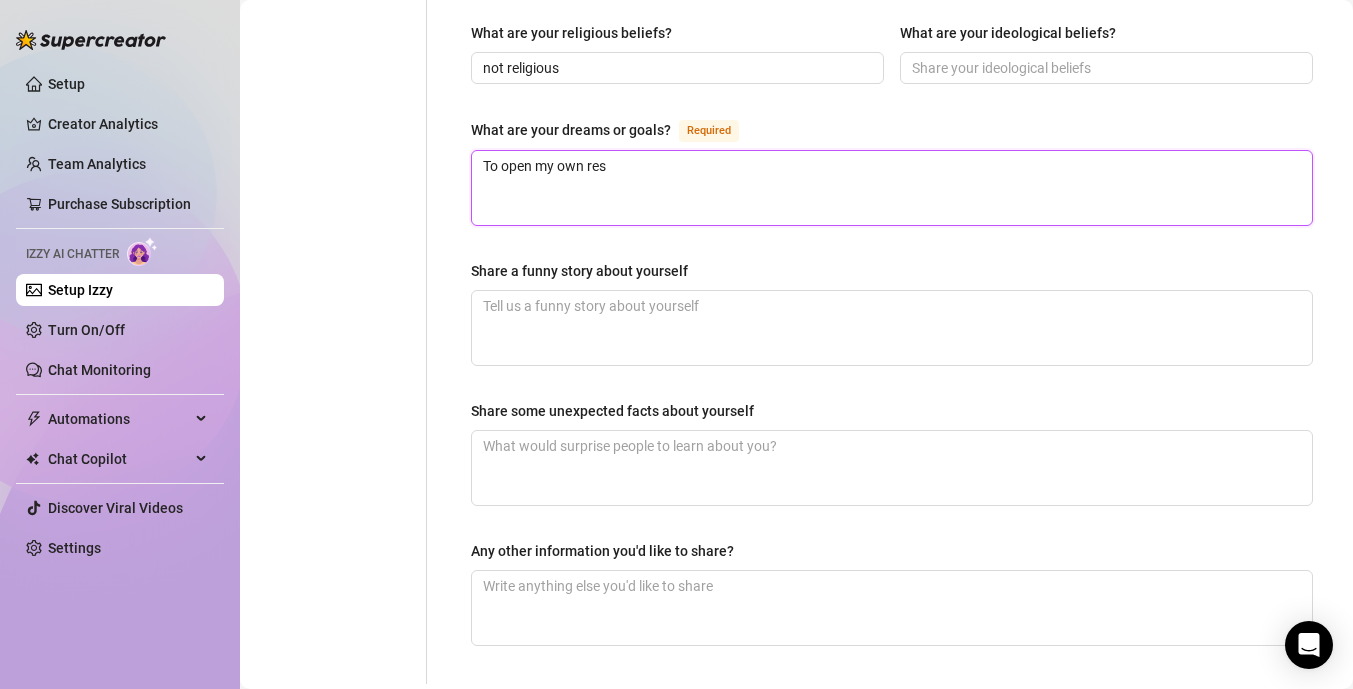 type 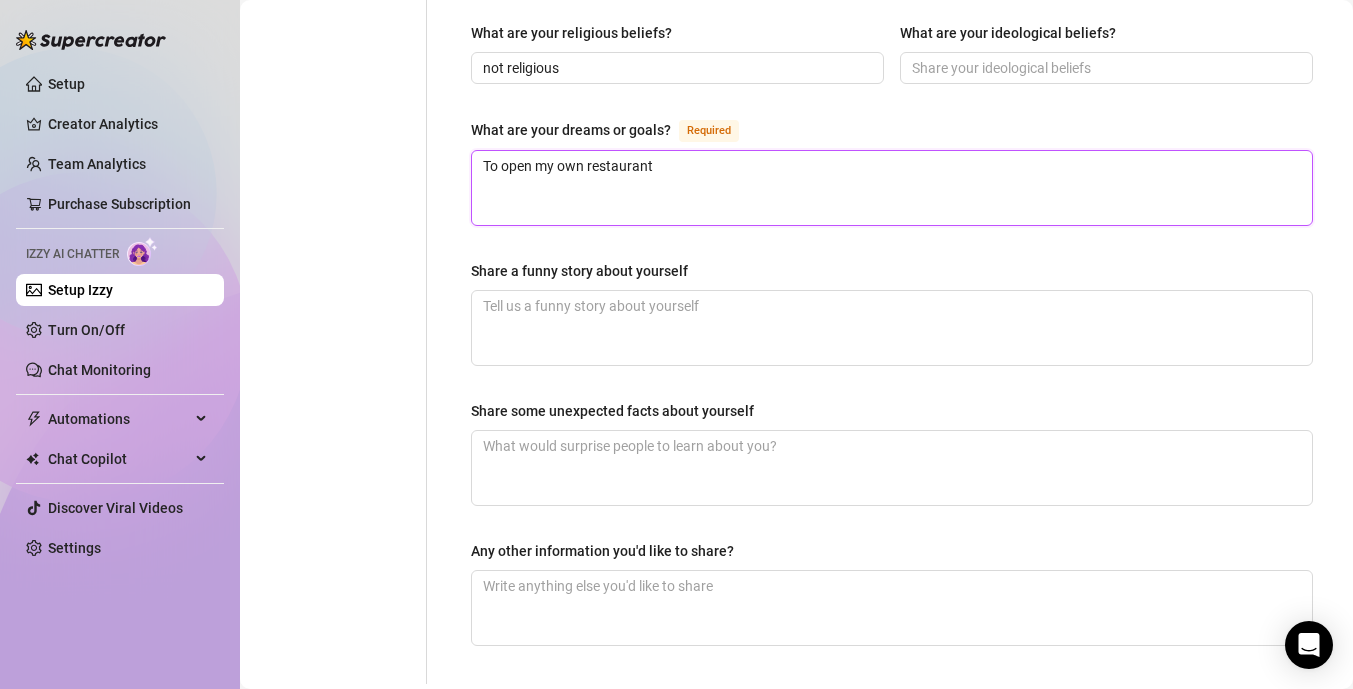 type 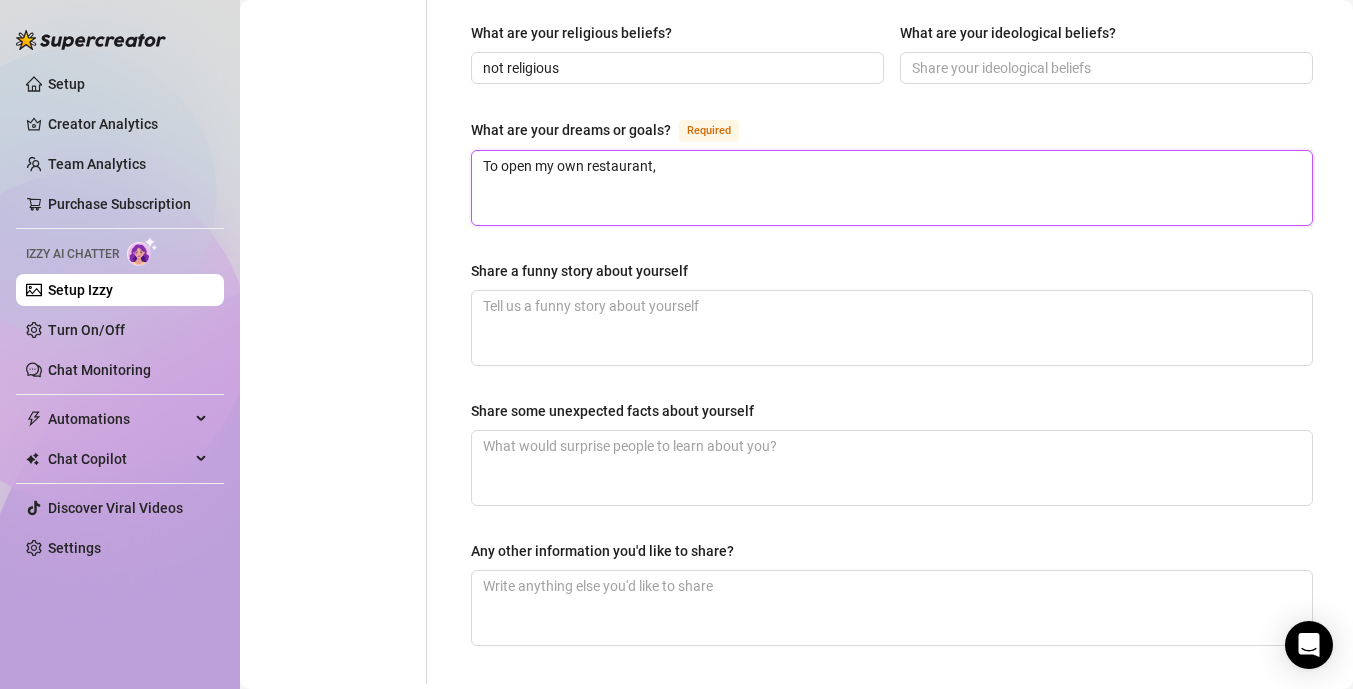 type 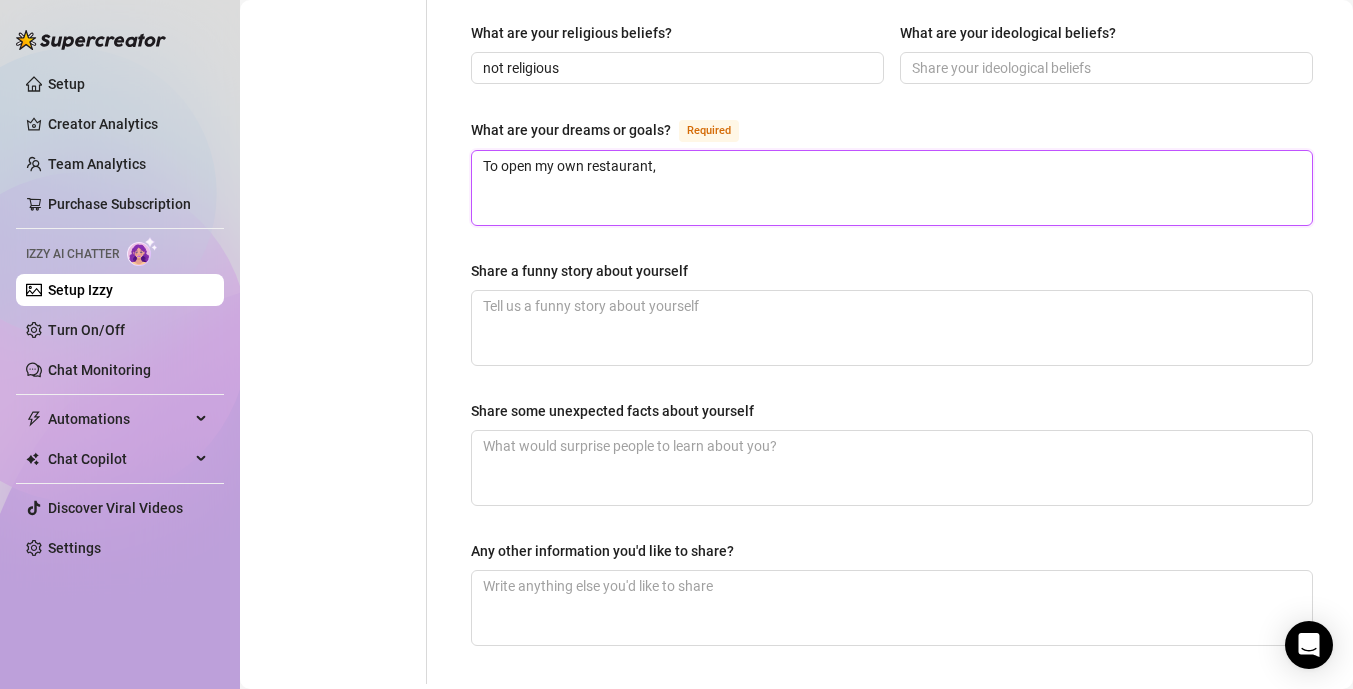 type 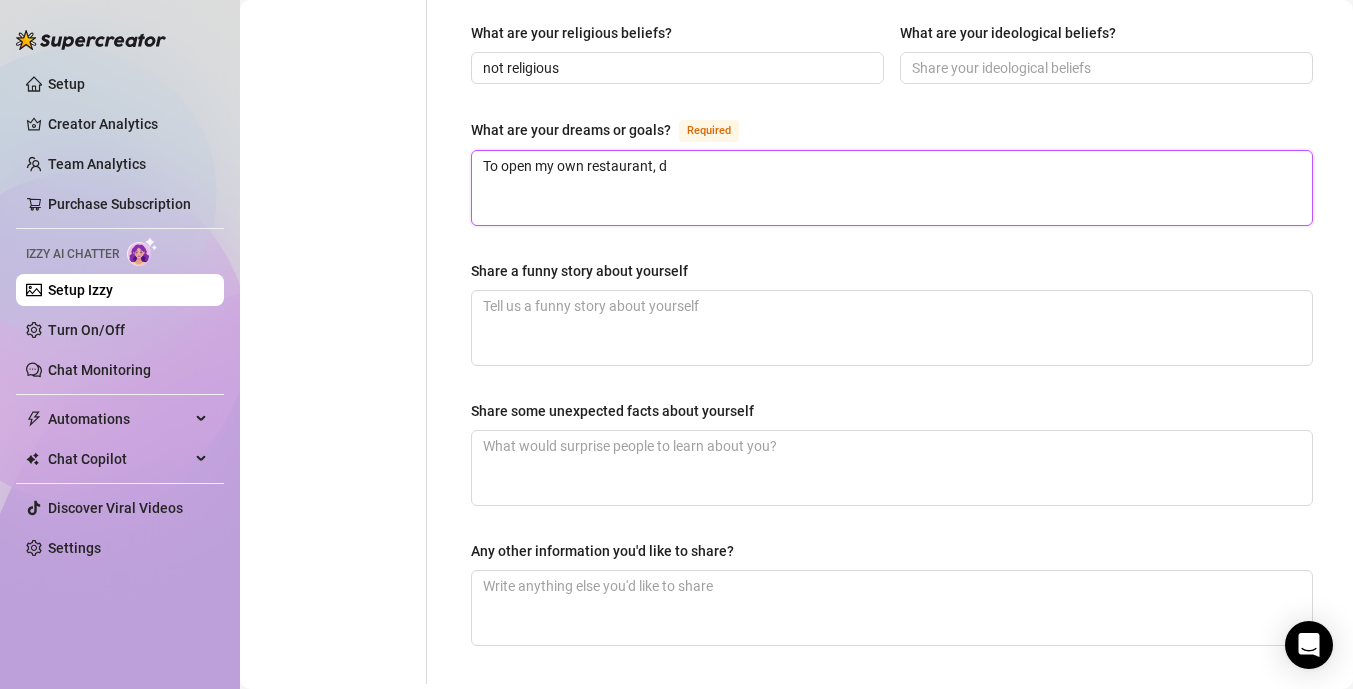 type 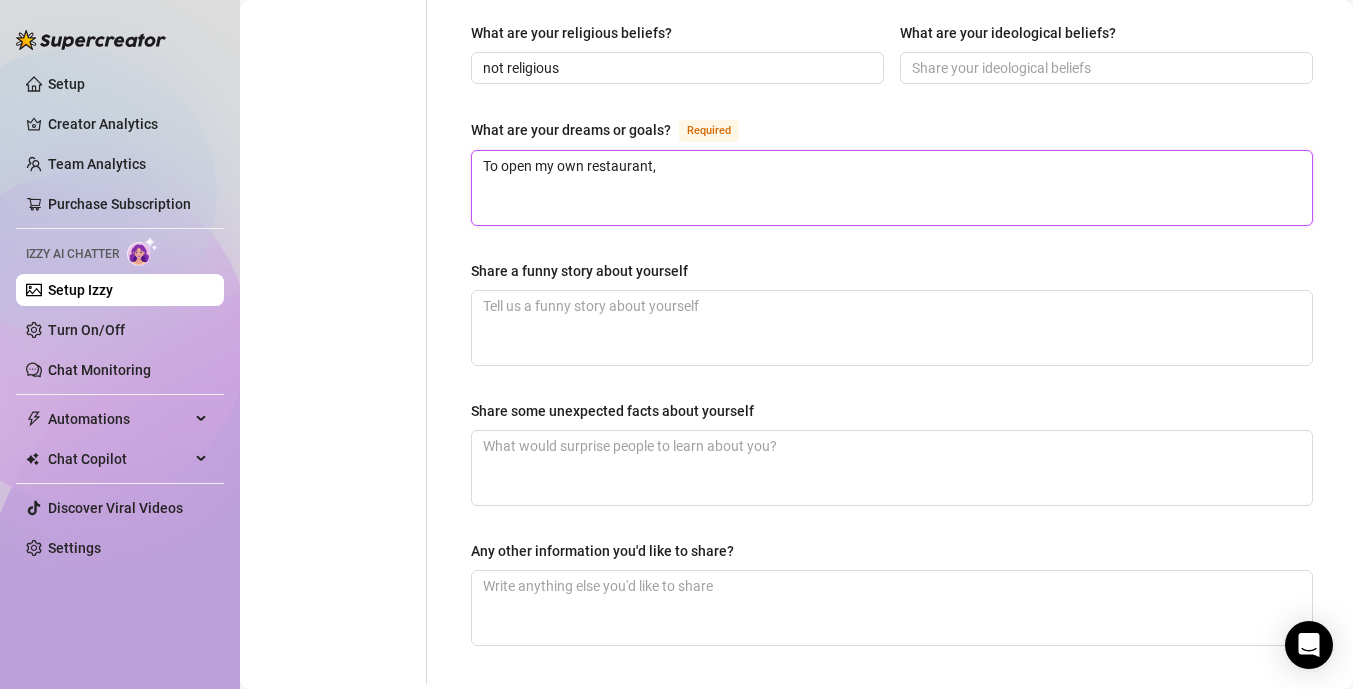 type 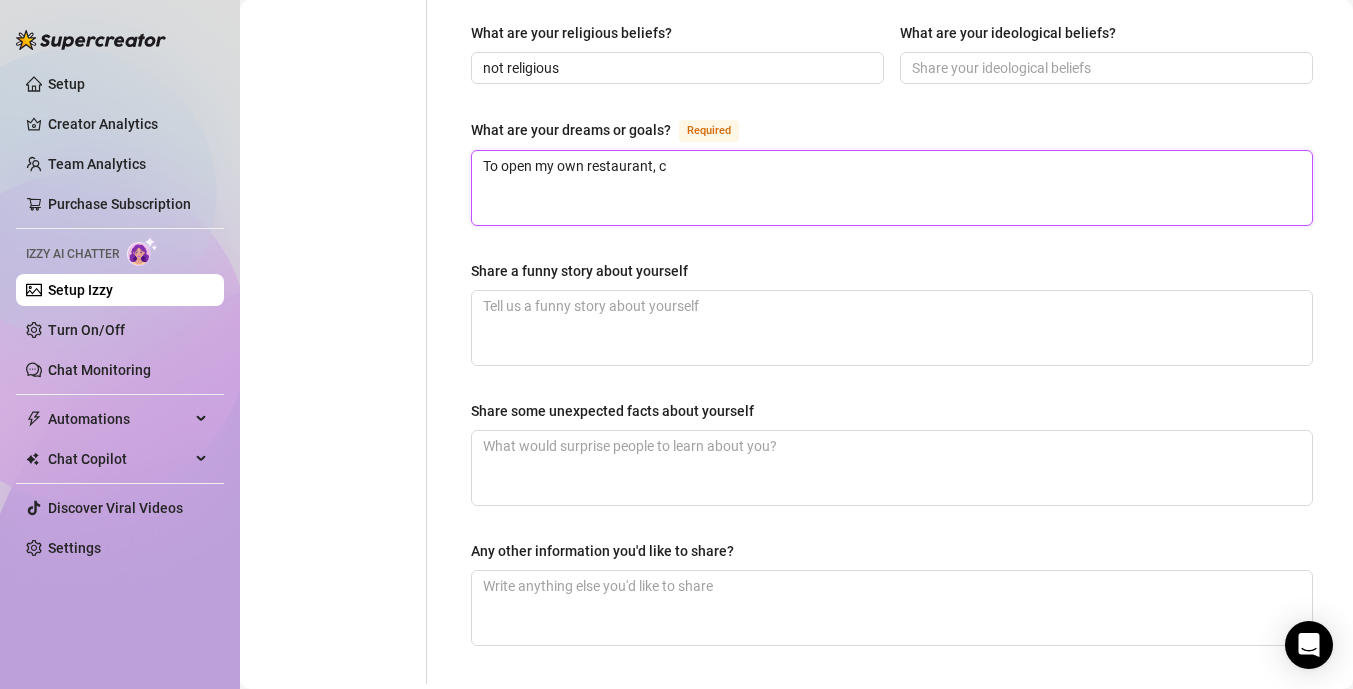 type 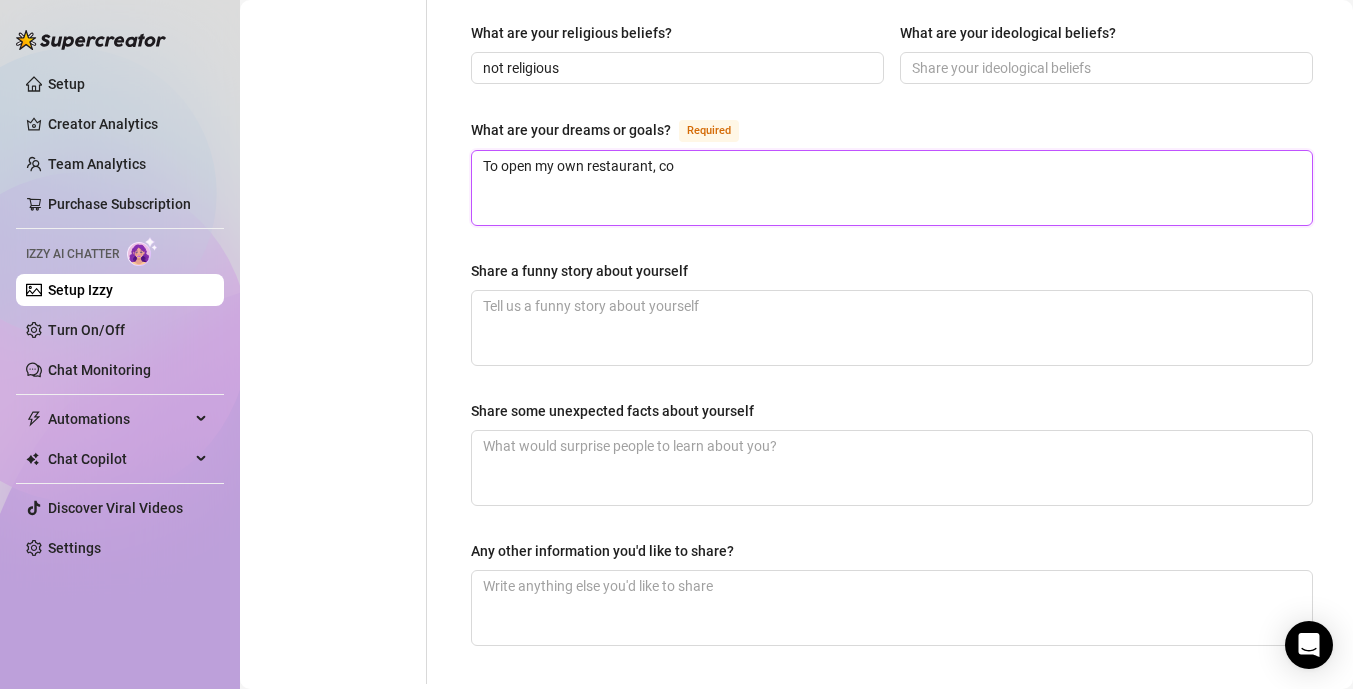 type 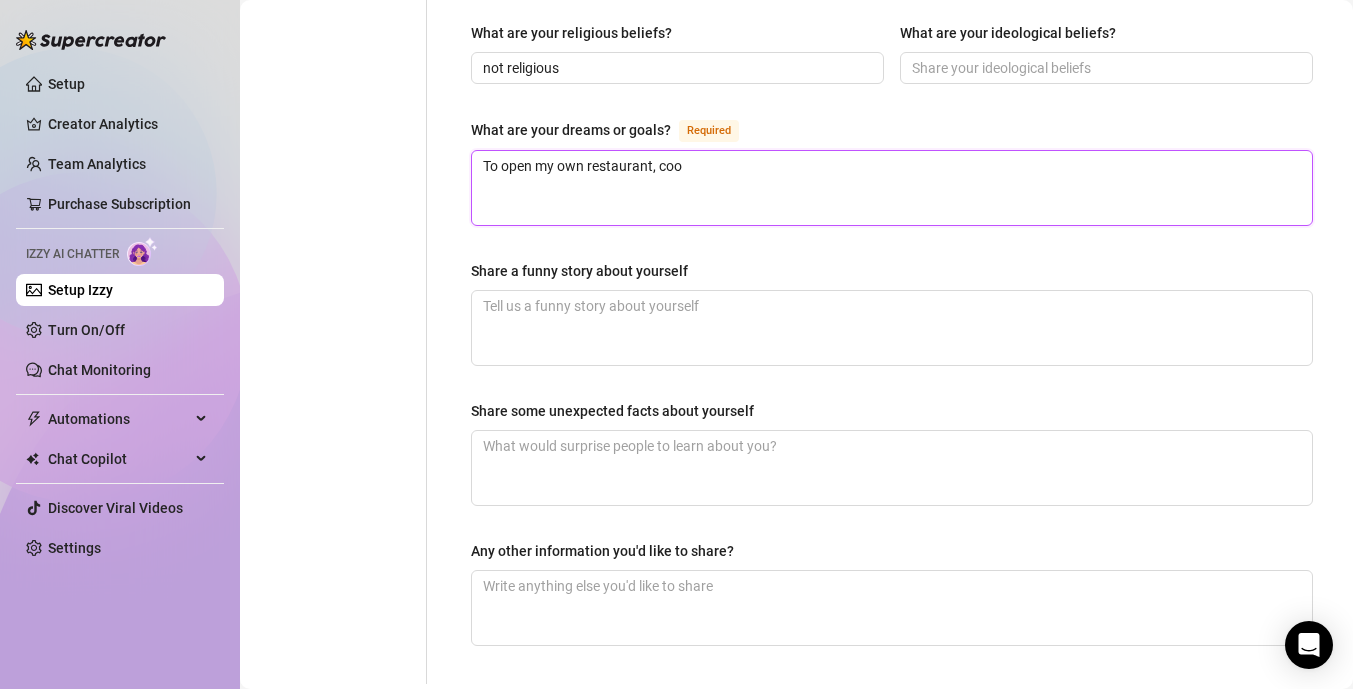 type 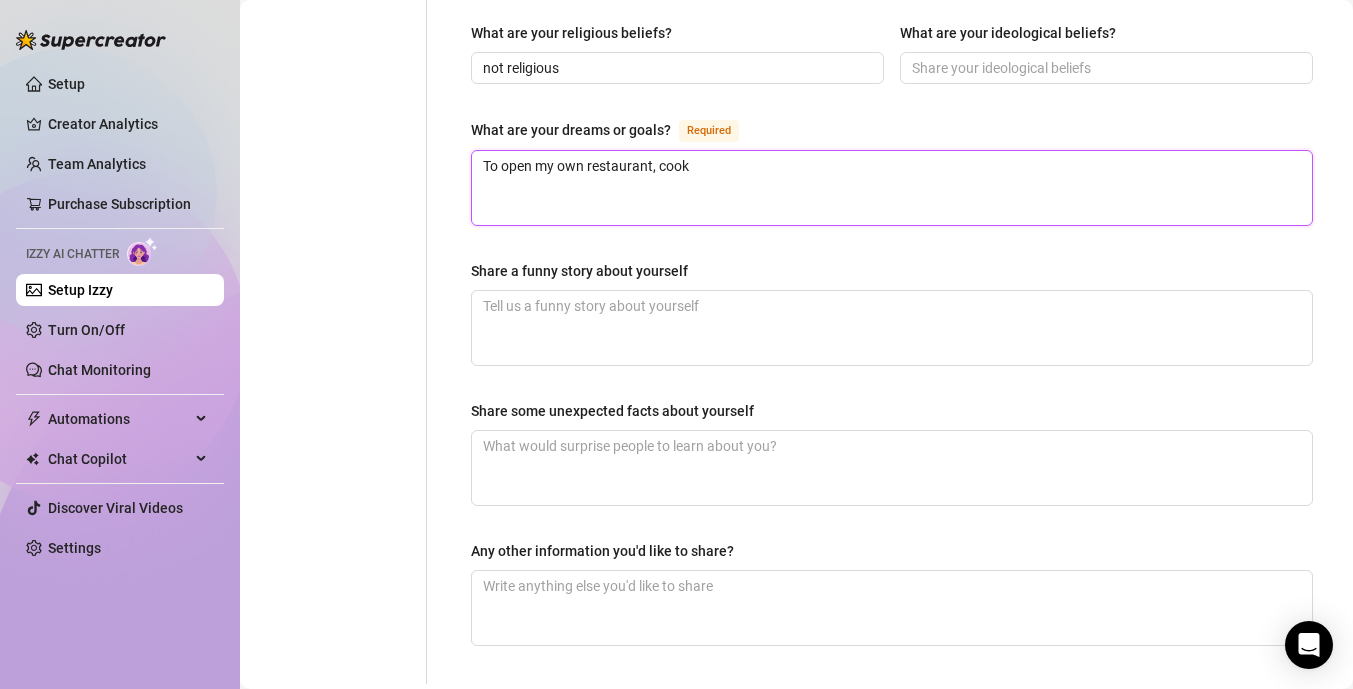 type 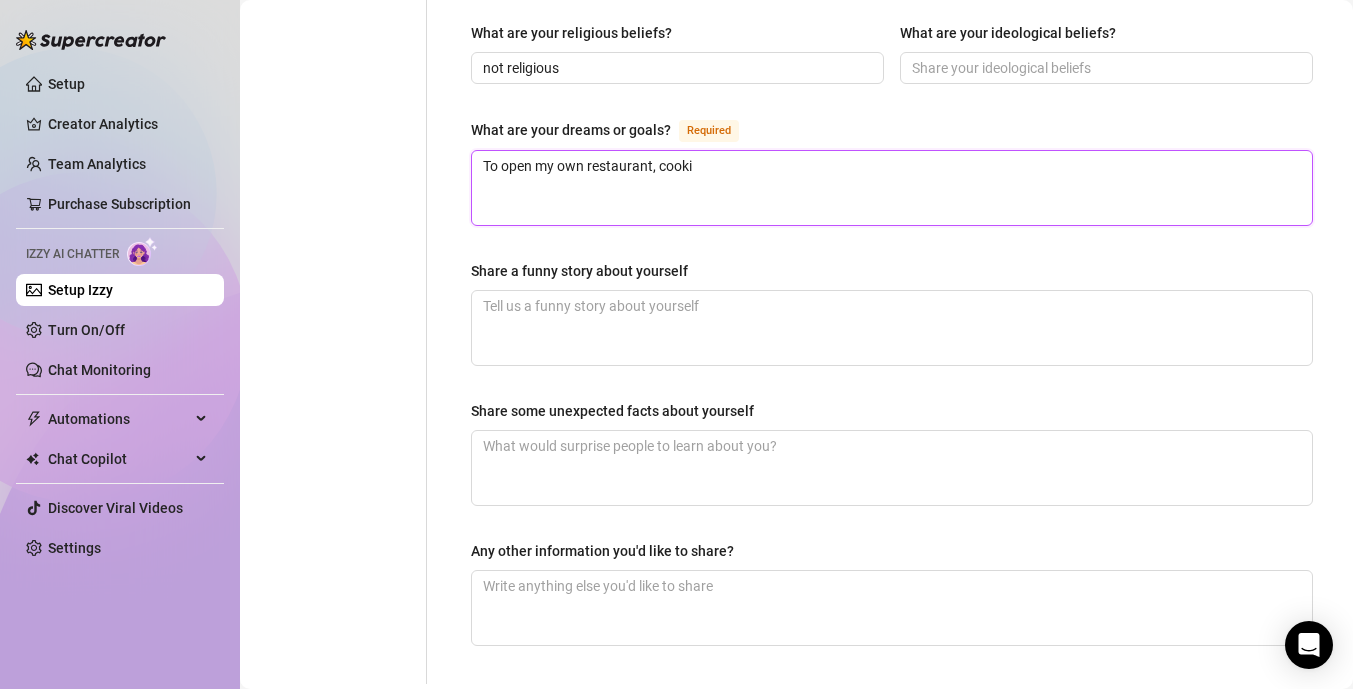 type 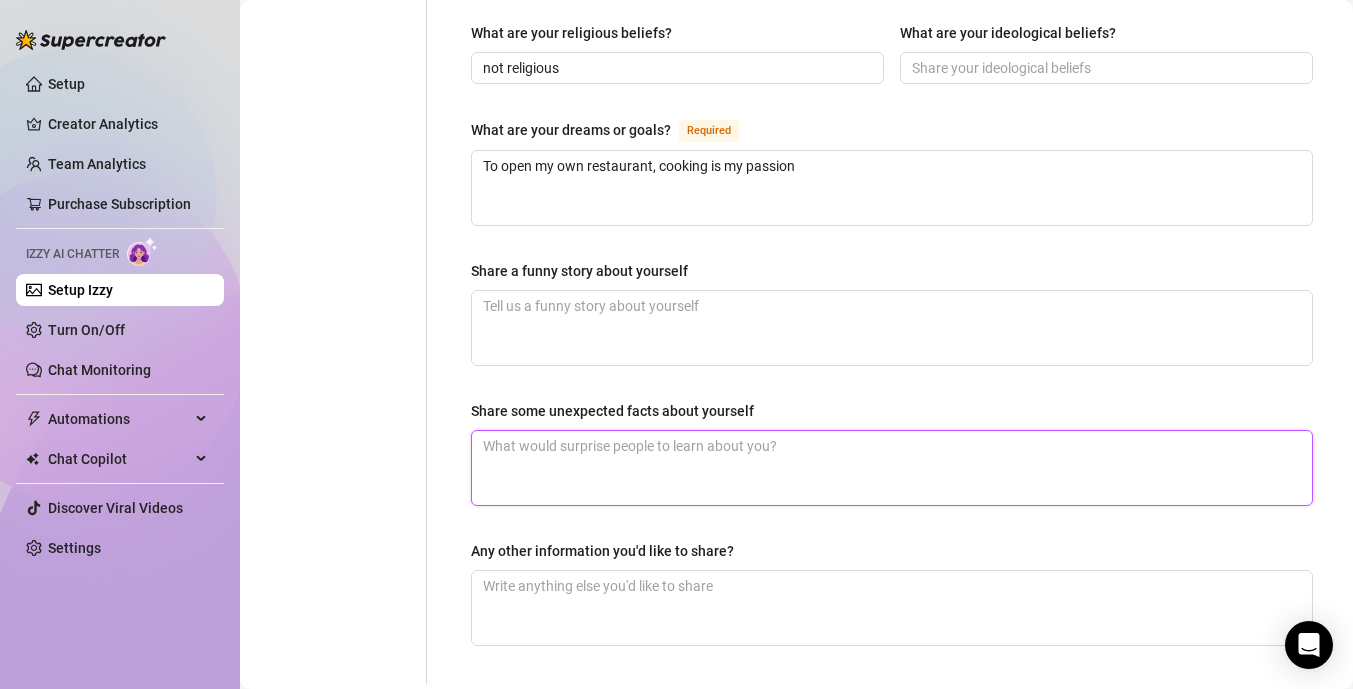 click on "Share some unexpected facts about yourself" at bounding box center (892, 468) 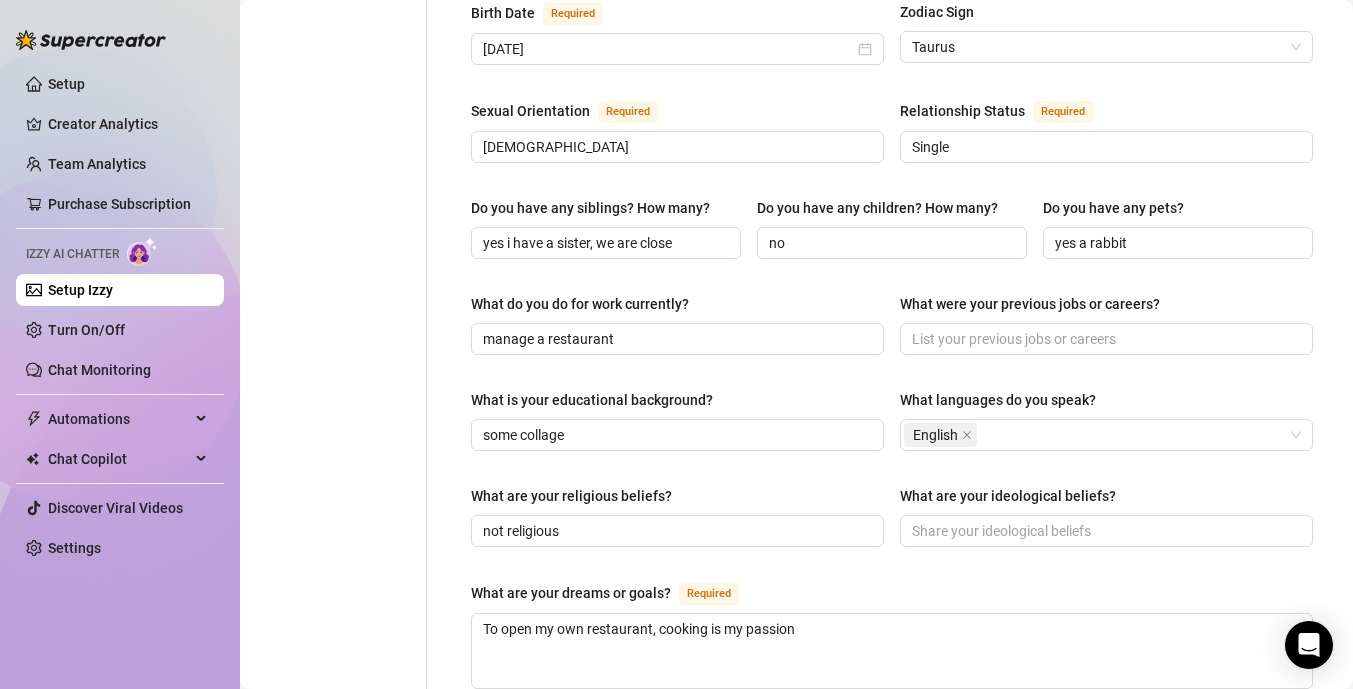 scroll, scrollTop: 1344, scrollLeft: 0, axis: vertical 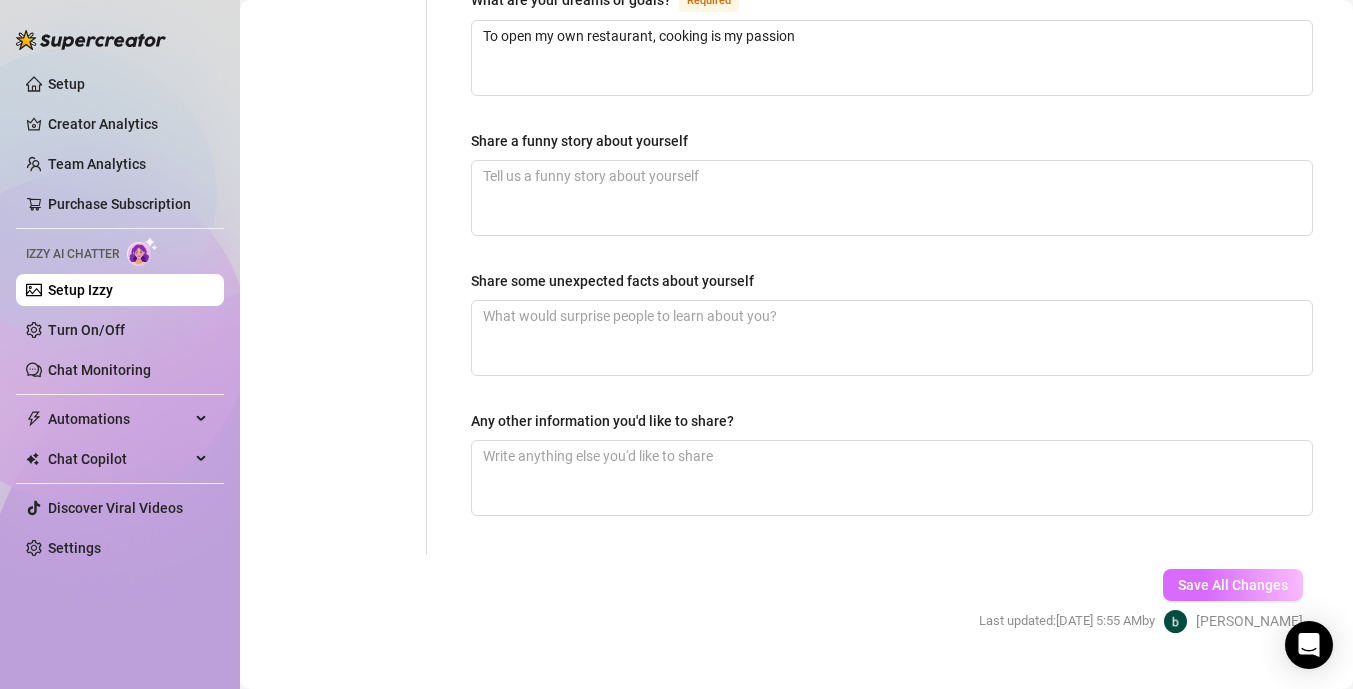 click on "Save All Changes" at bounding box center [1233, 585] 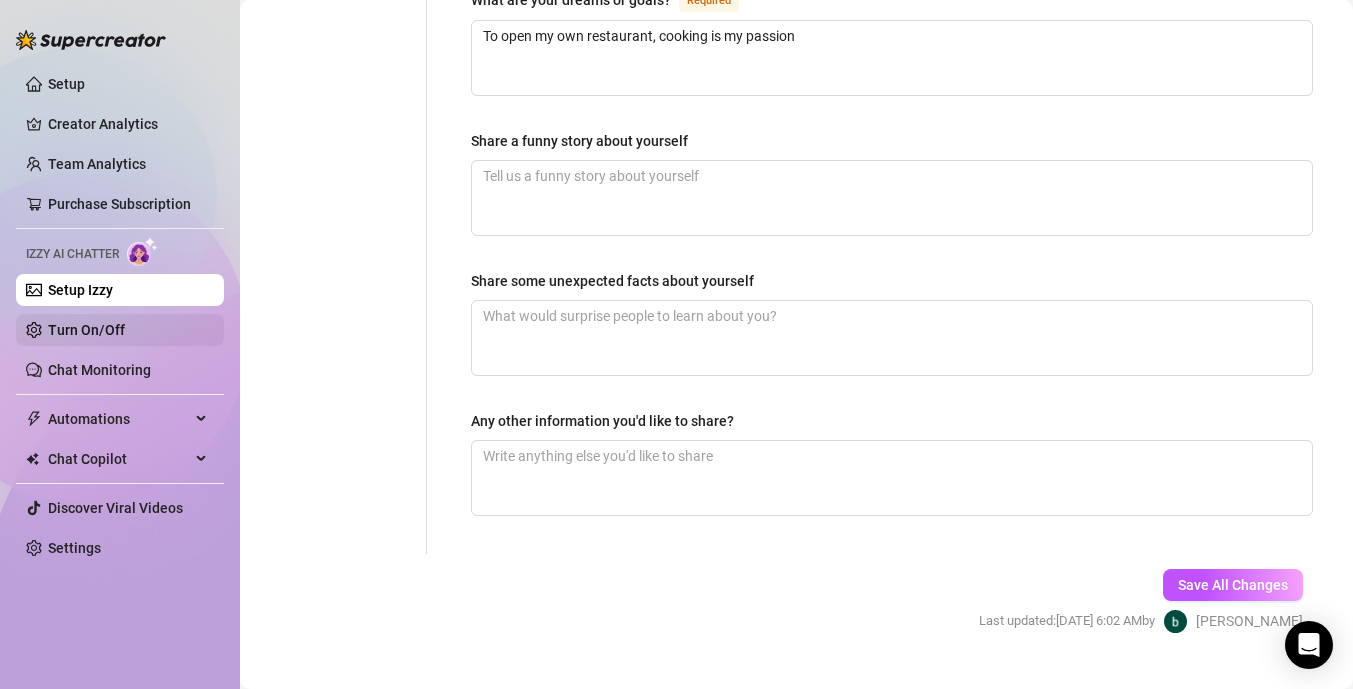 click on "Turn On/Off" at bounding box center [86, 330] 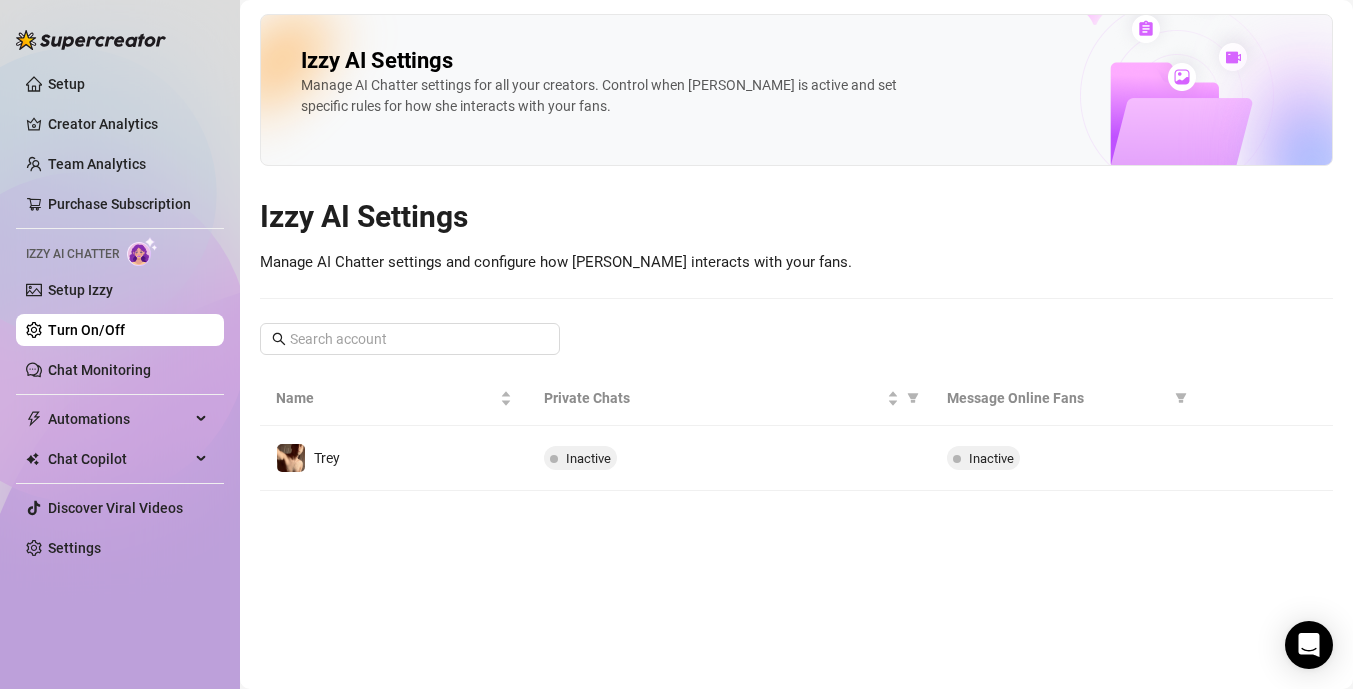scroll, scrollTop: 0, scrollLeft: 0, axis: both 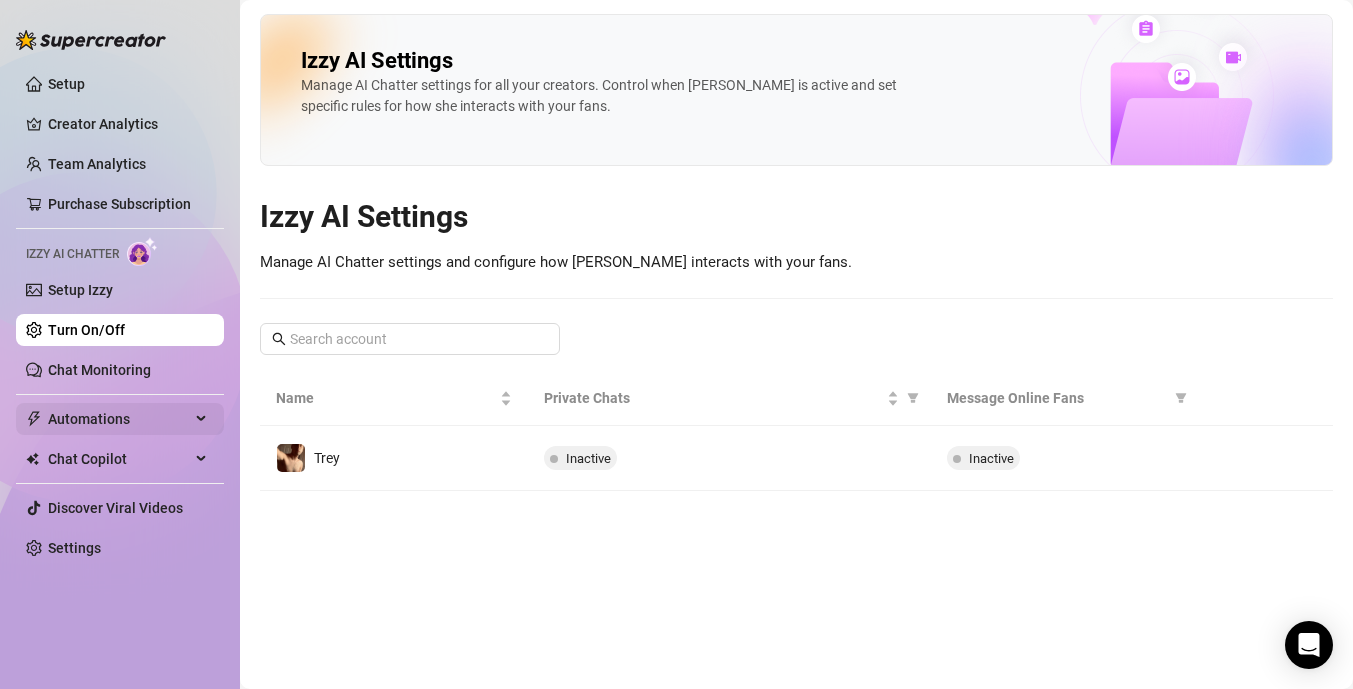 click on "Automations" at bounding box center (119, 419) 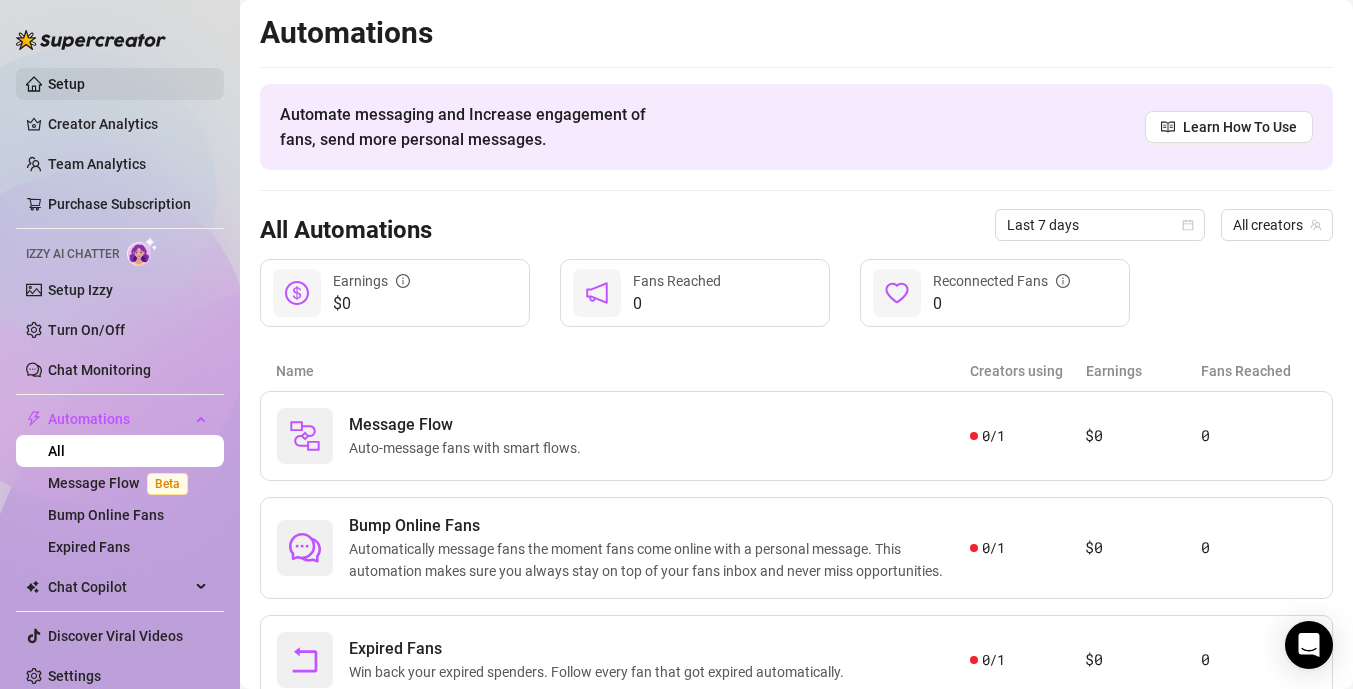 click on "Setup" at bounding box center [66, 84] 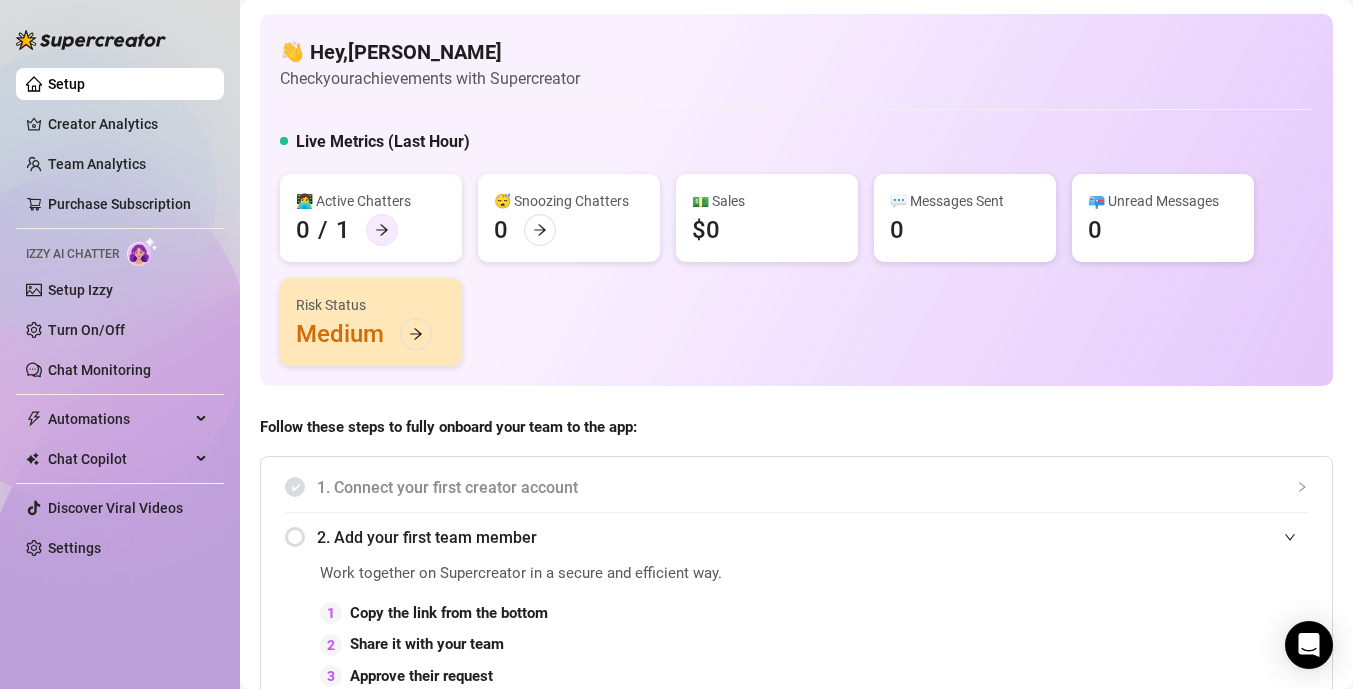 click at bounding box center (382, 230) 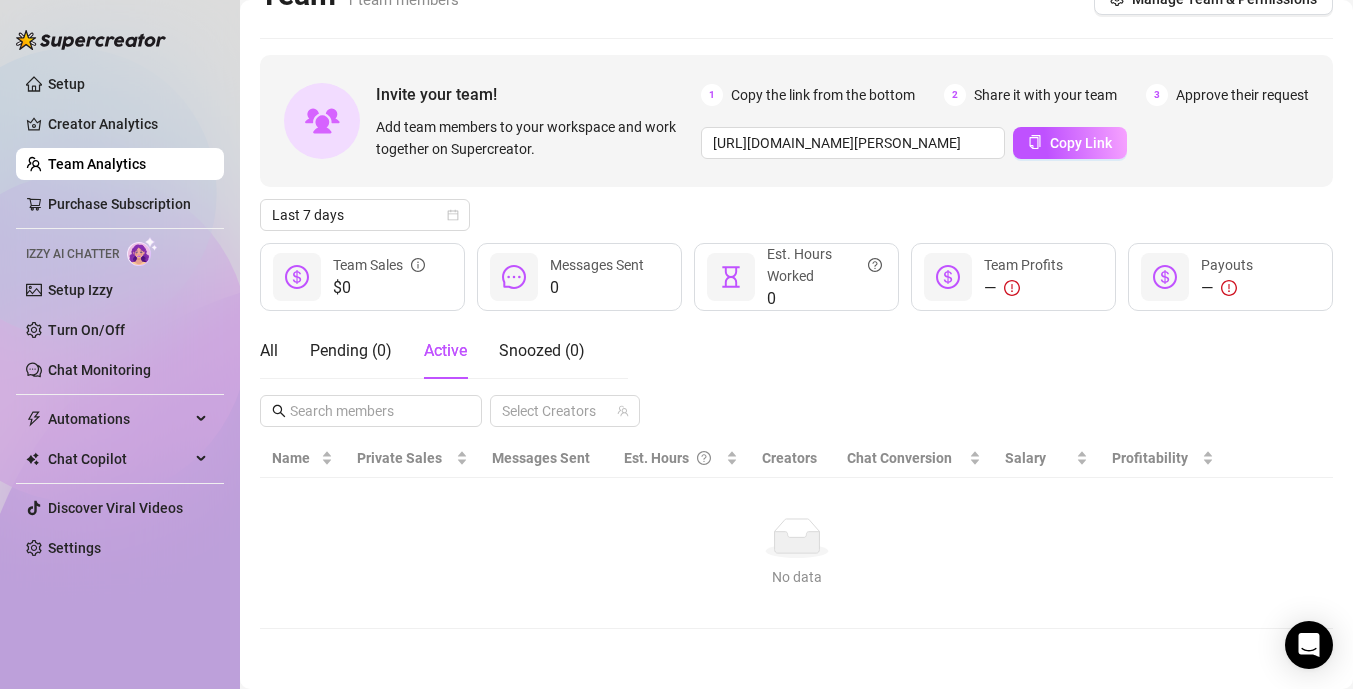 scroll, scrollTop: 0, scrollLeft: 0, axis: both 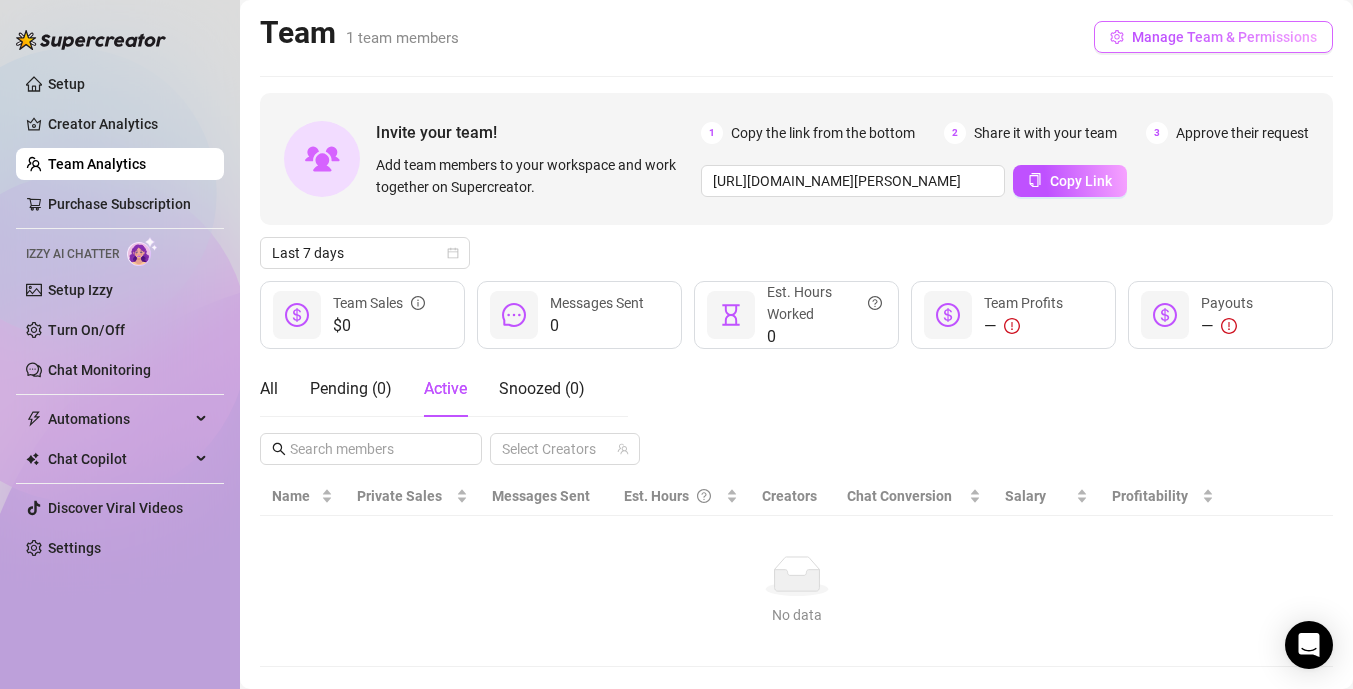 click on "Manage Team & Permissions" at bounding box center (1224, 37) 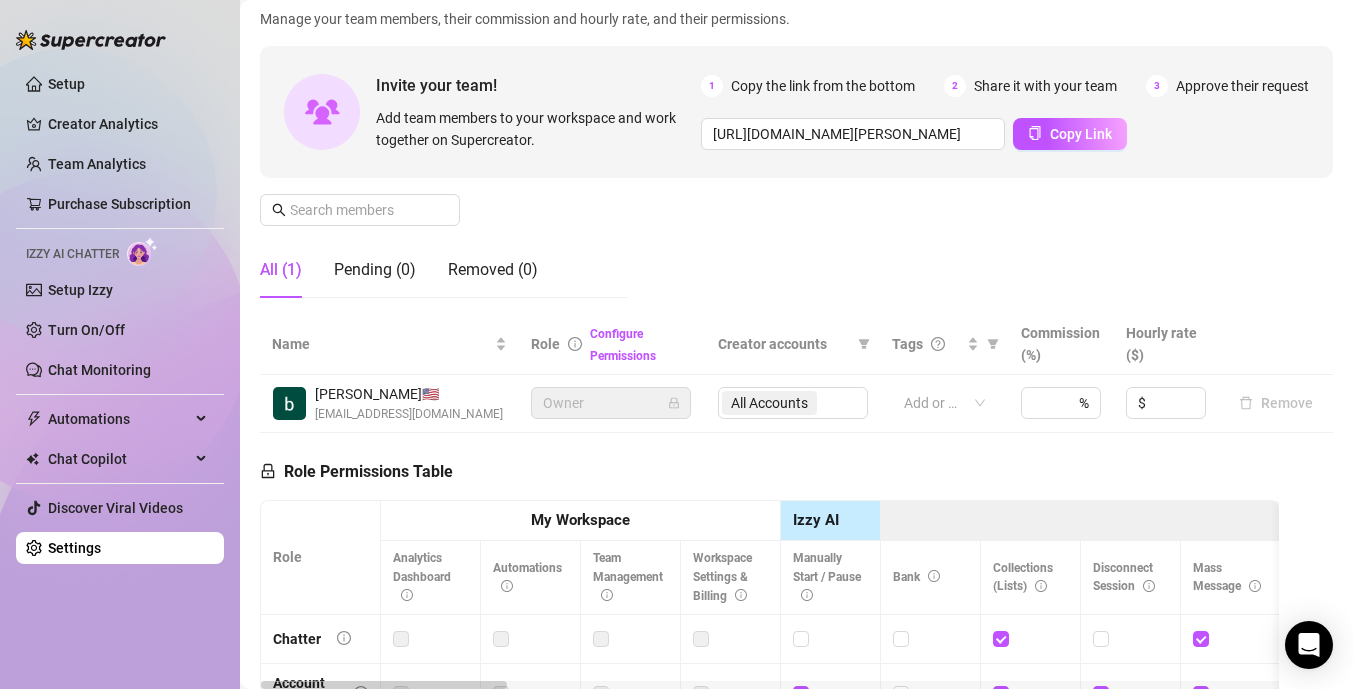 scroll, scrollTop: 0, scrollLeft: 0, axis: both 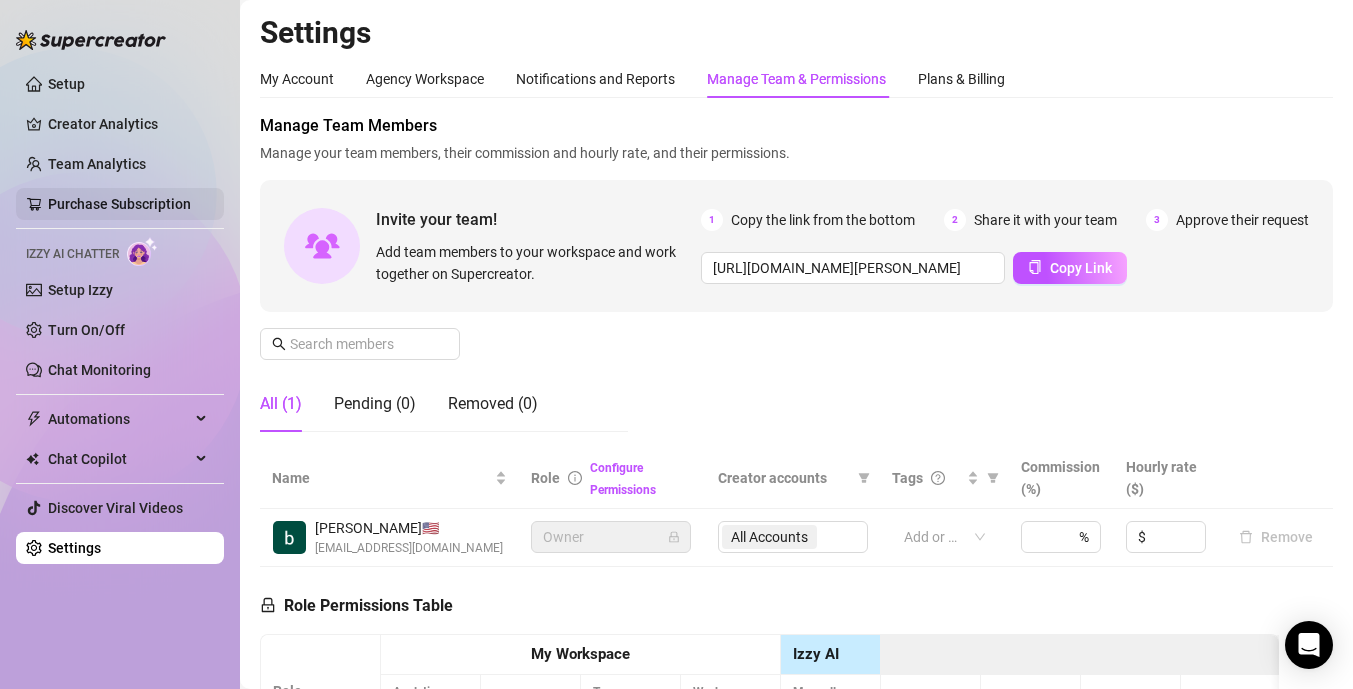 click on "Purchase Subscription" at bounding box center (119, 204) 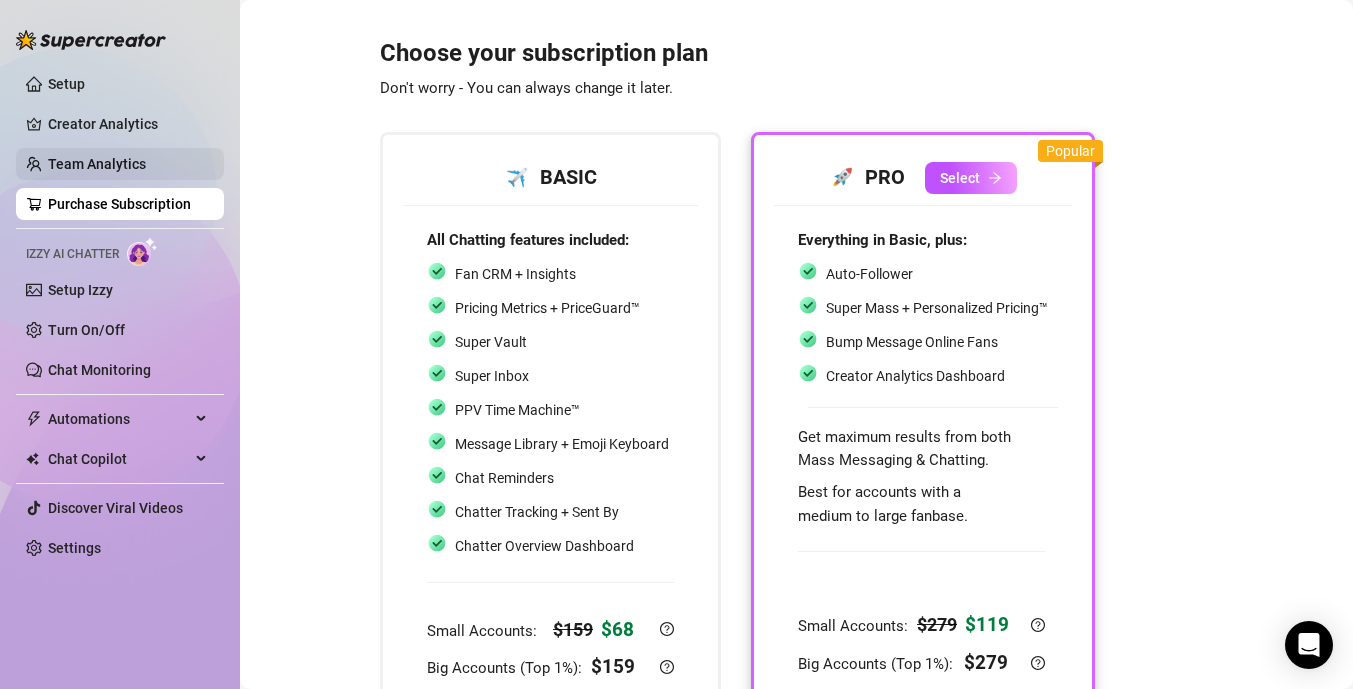 click on "Team Analytics" at bounding box center [97, 164] 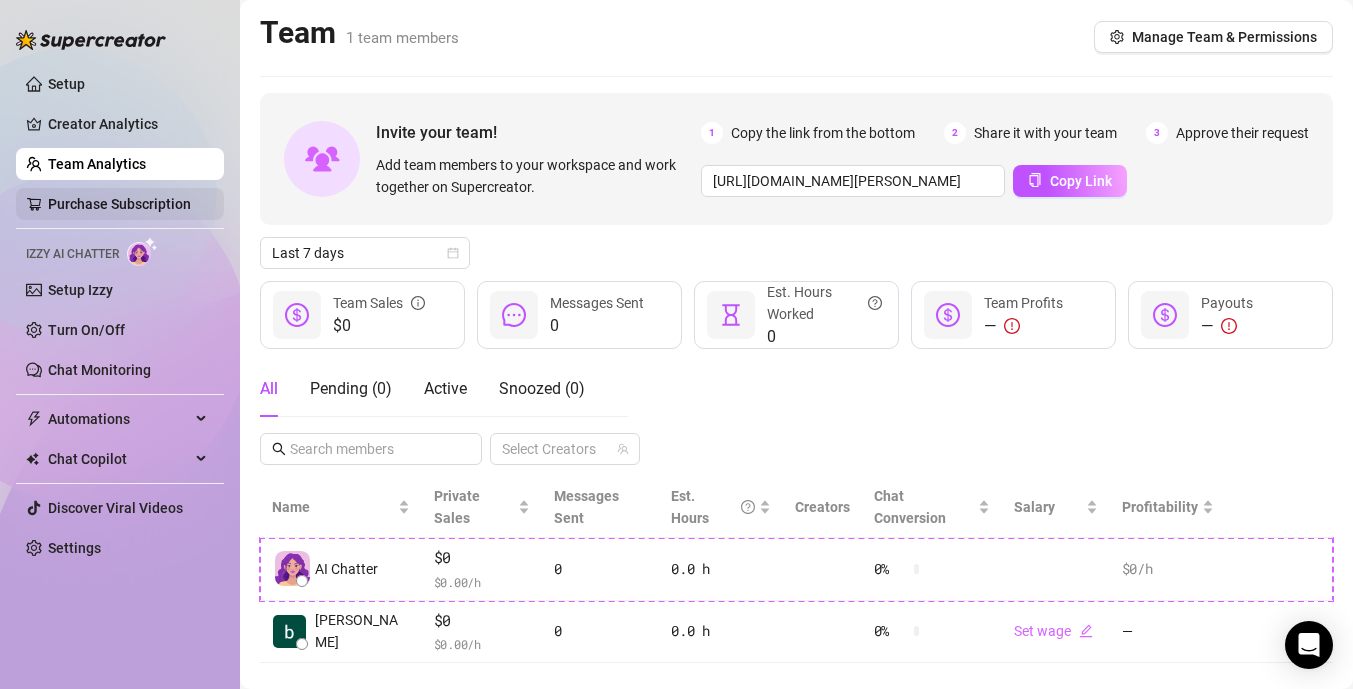 click on "Purchase Subscription" at bounding box center [119, 204] 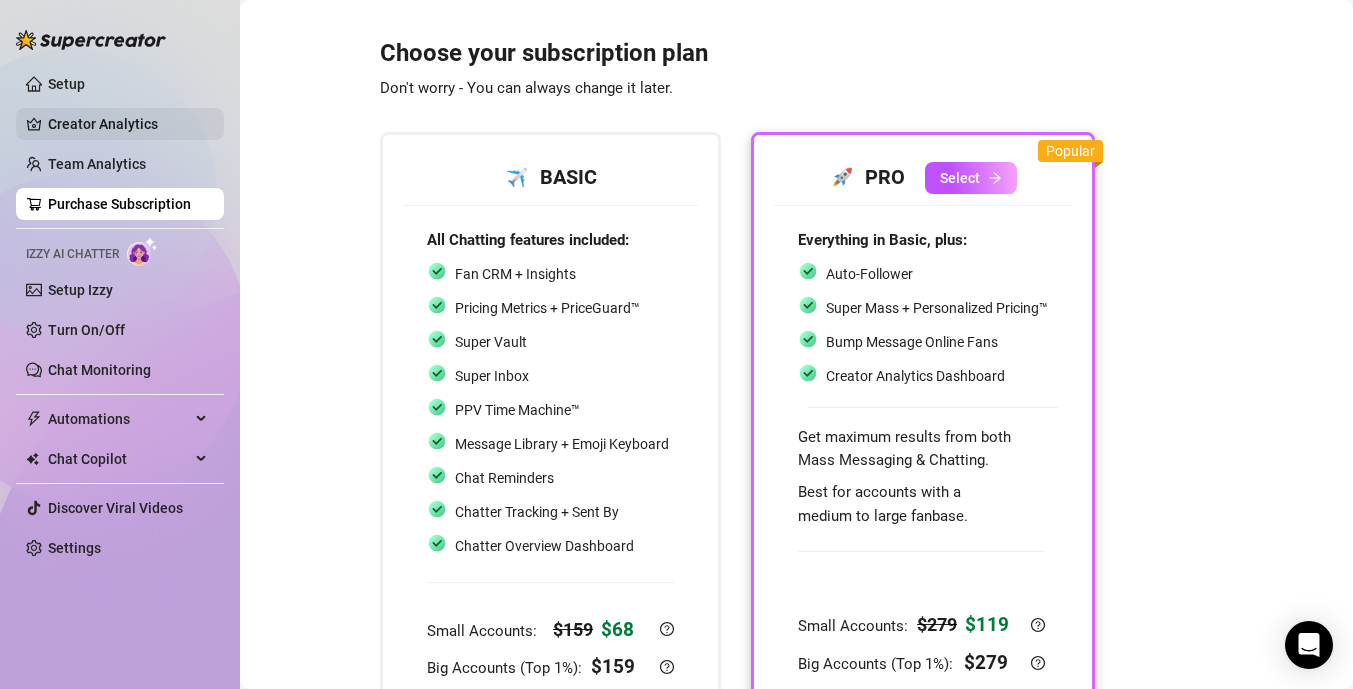 click on "Creator Analytics" at bounding box center (128, 124) 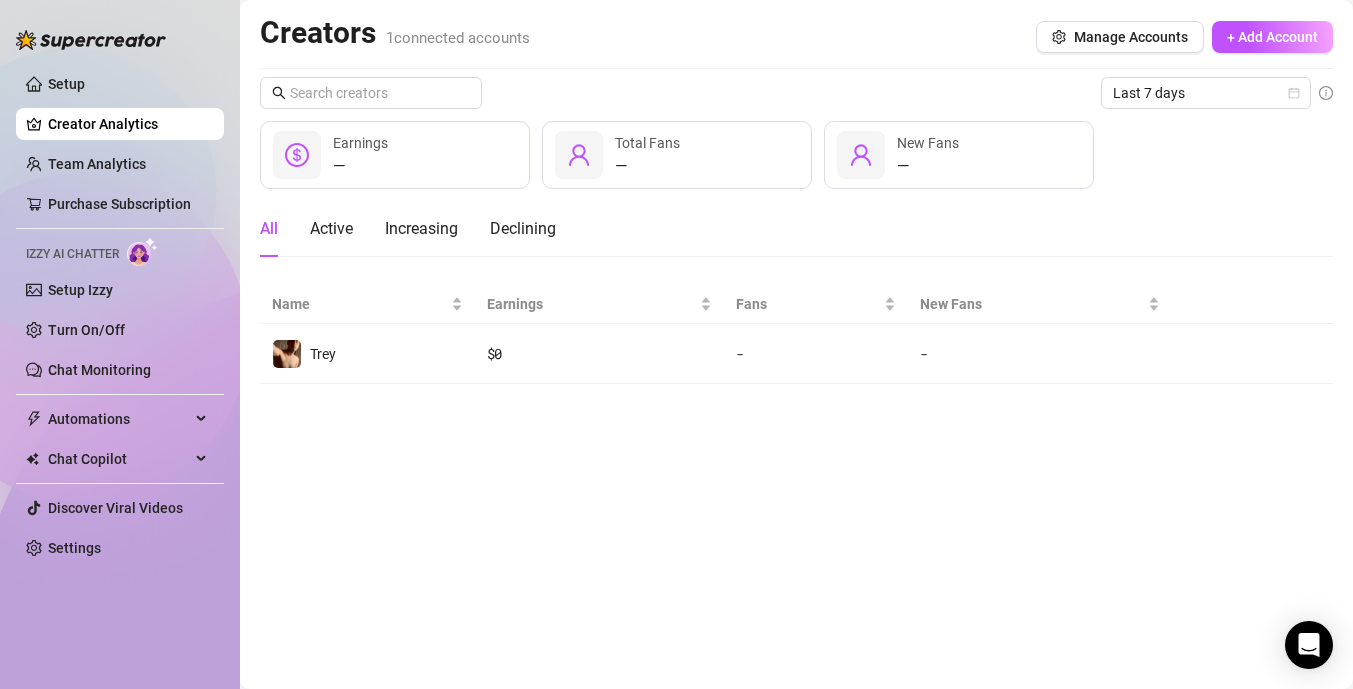 click on "Setup Creator Analytics   Team Analytics Purchase Subscription Izzy AI Chatter Setup Izzy Turn On/Off Chat Monitoring Automations All Message Flow Beta Bump Online Fans Expired Fans Chat Copilot Discover Viral Videos Settings" at bounding box center (120, 316) 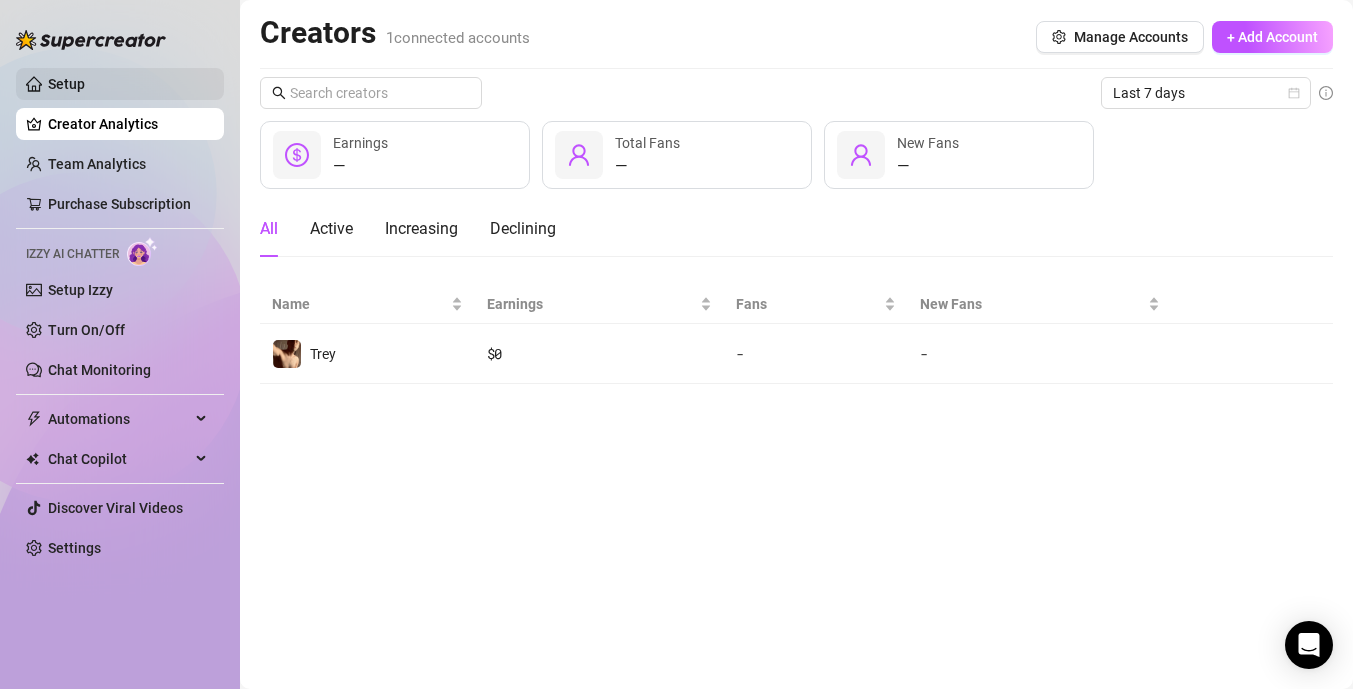 click on "Setup" at bounding box center [66, 84] 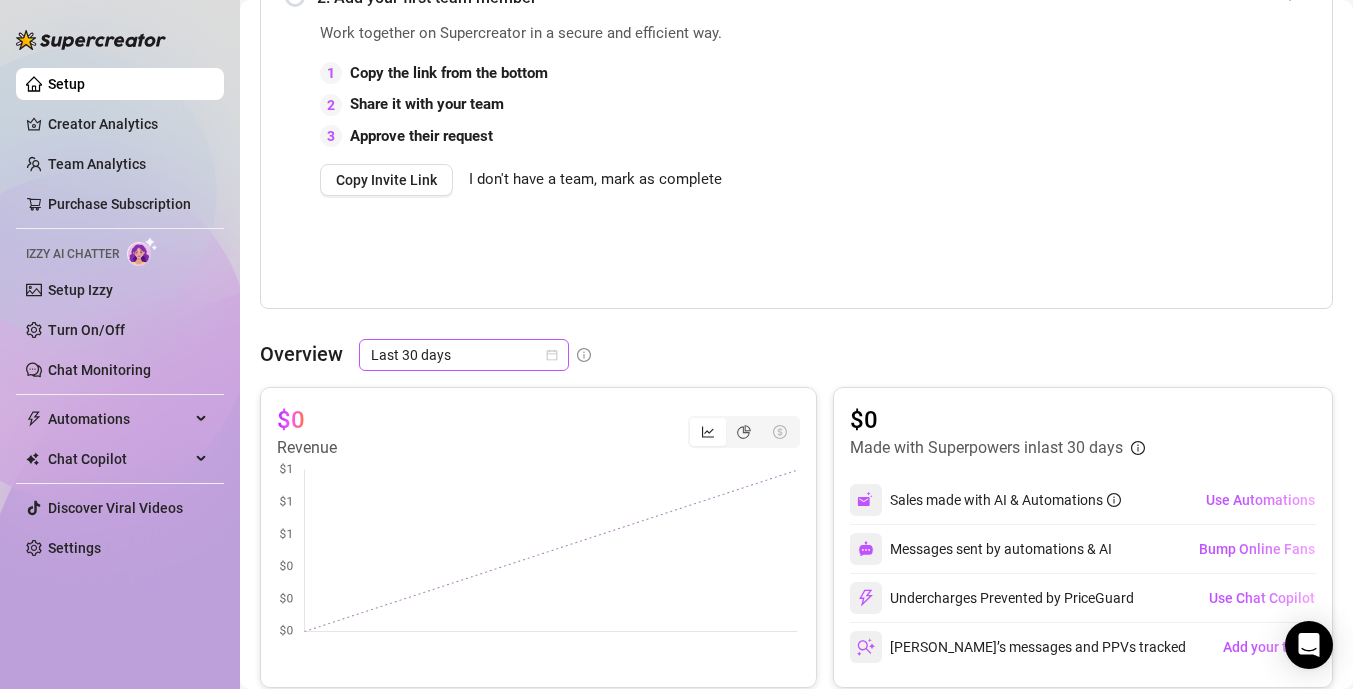scroll, scrollTop: 548, scrollLeft: 0, axis: vertical 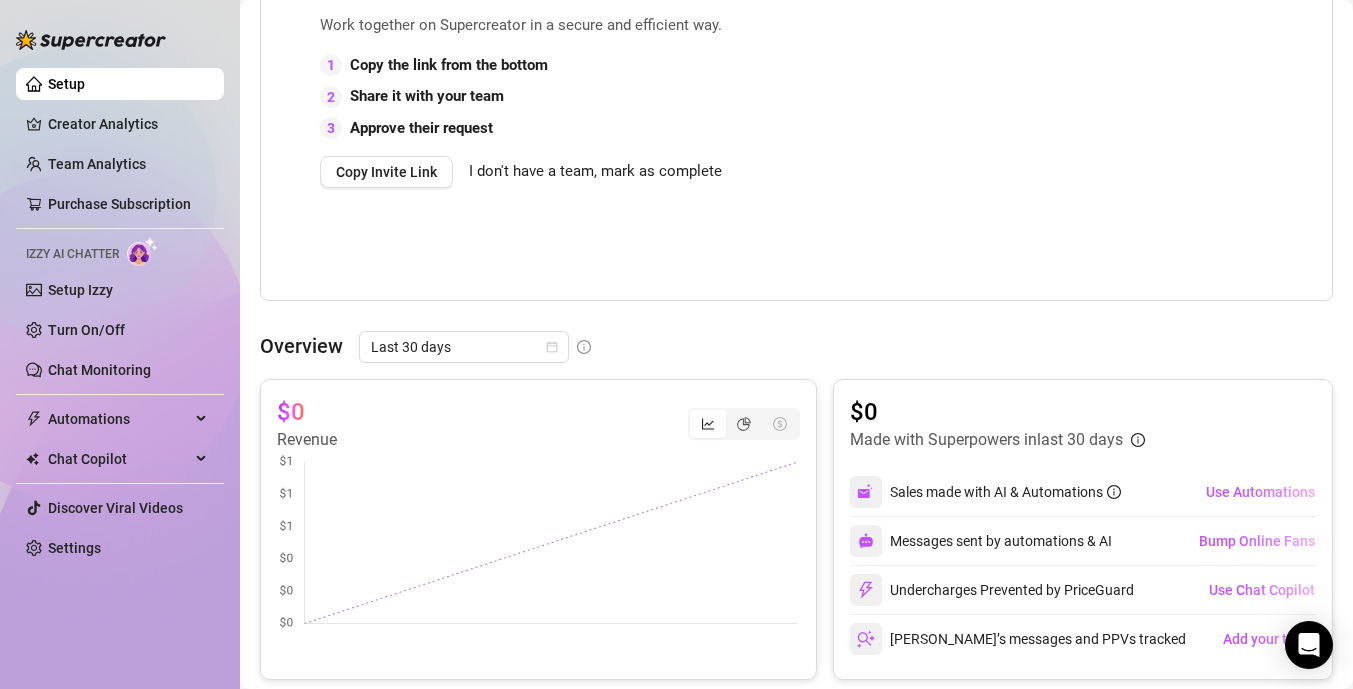 click on "I don't have a team, mark as complete" at bounding box center (595, 172) 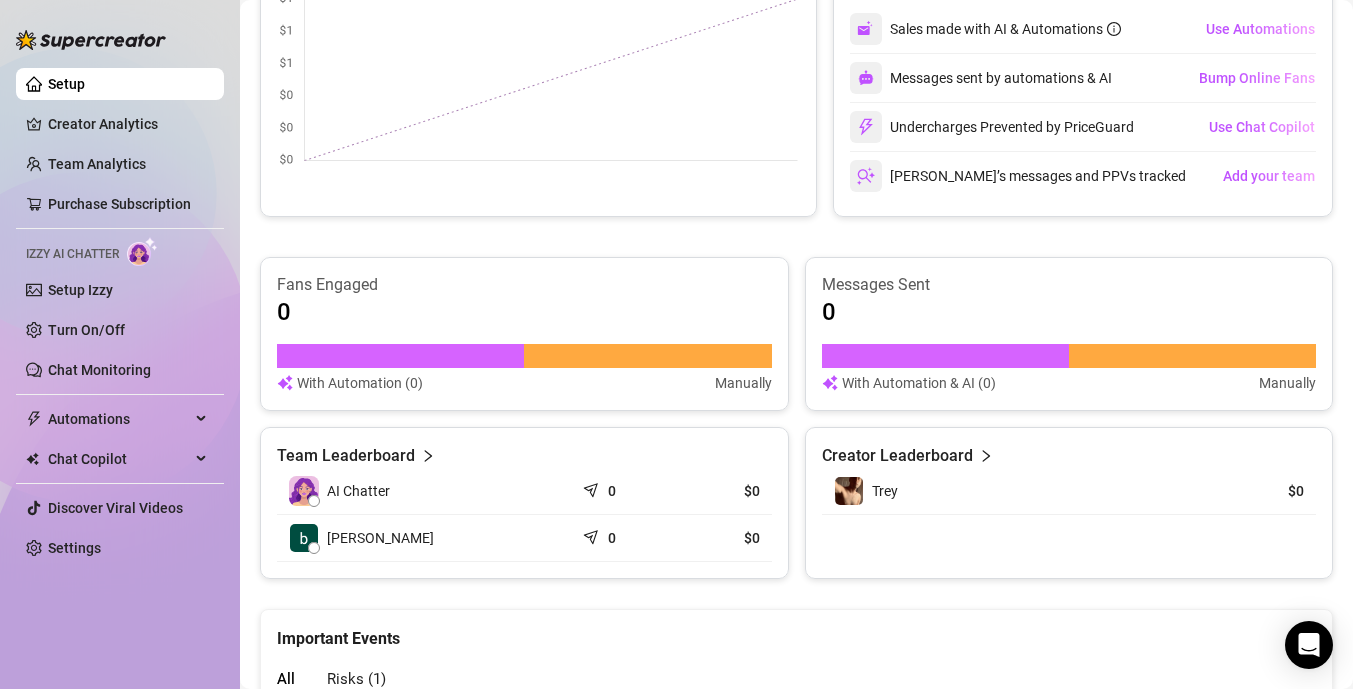 scroll, scrollTop: 85, scrollLeft: 0, axis: vertical 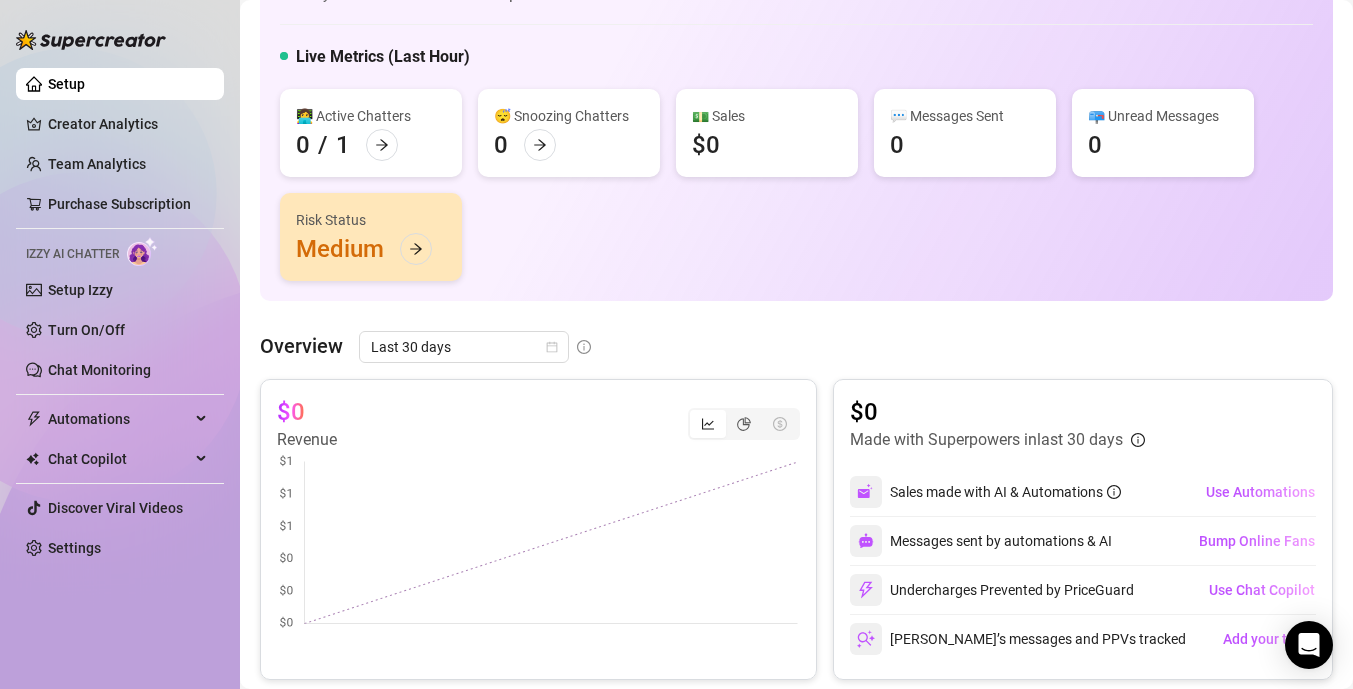 click on "Risk Status" at bounding box center (371, 220) 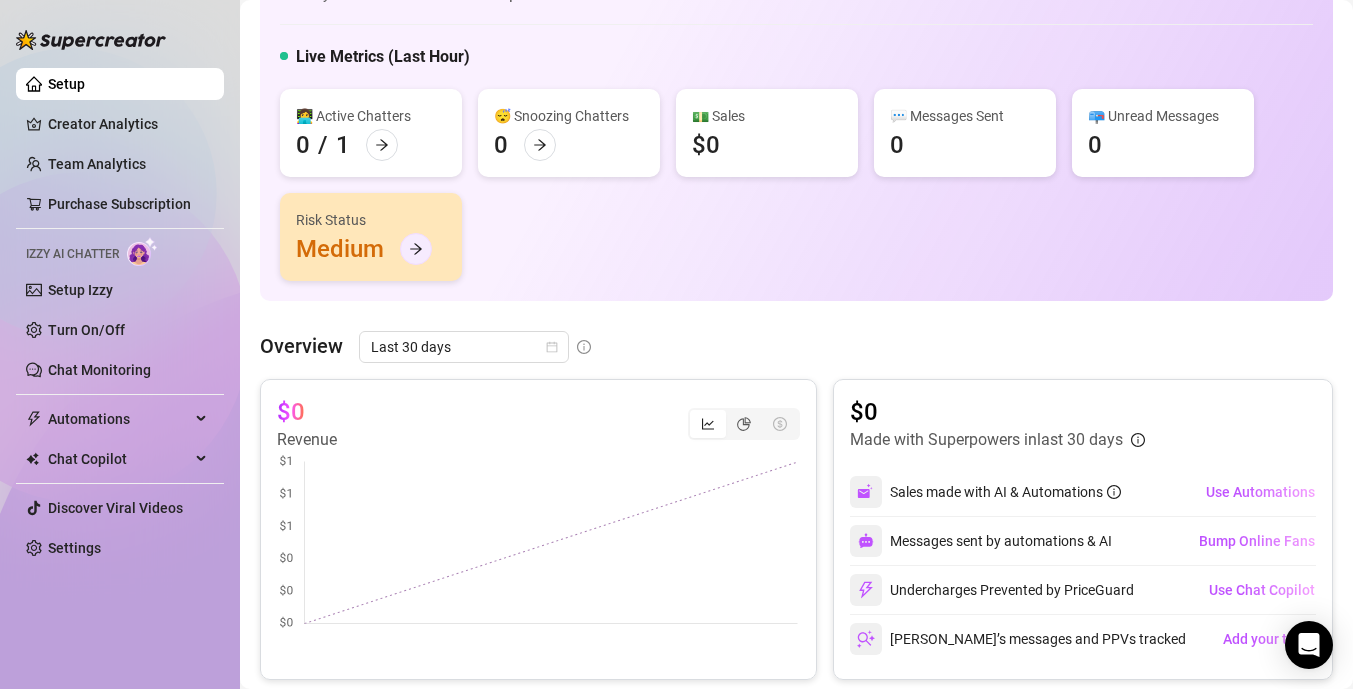 click at bounding box center [416, 249] 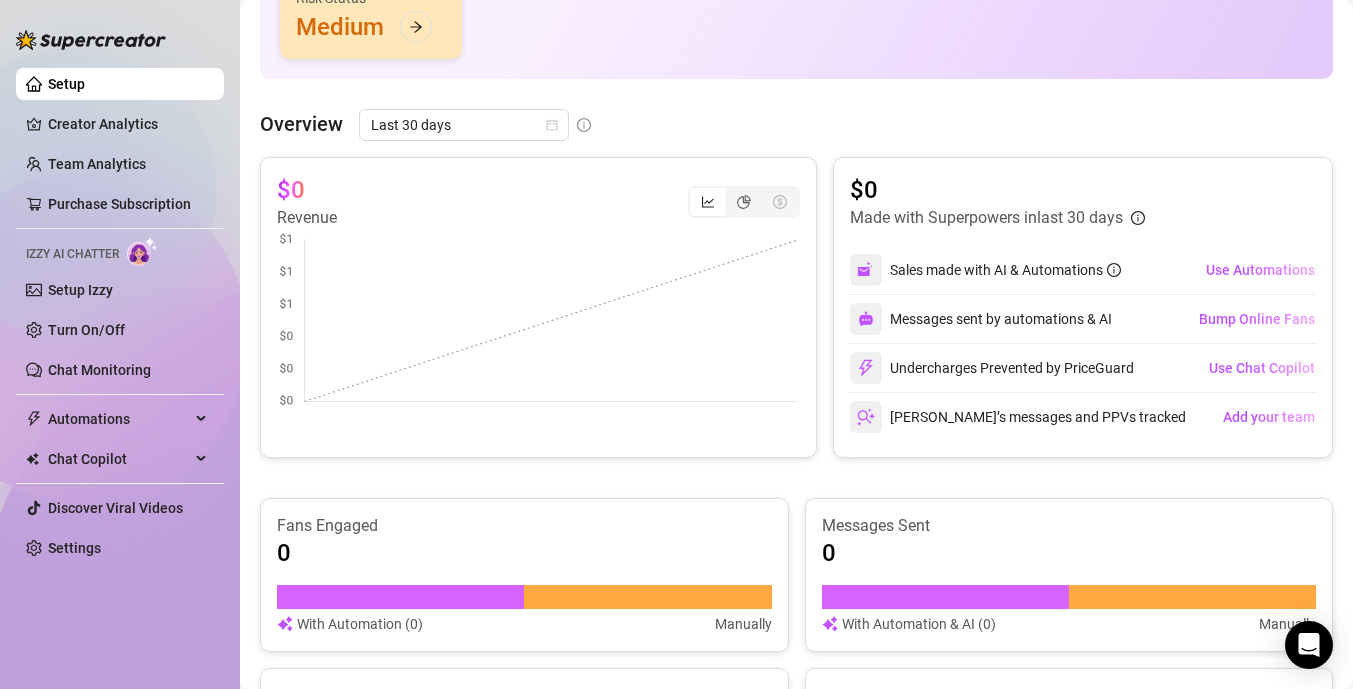 scroll, scrollTop: 0, scrollLeft: 0, axis: both 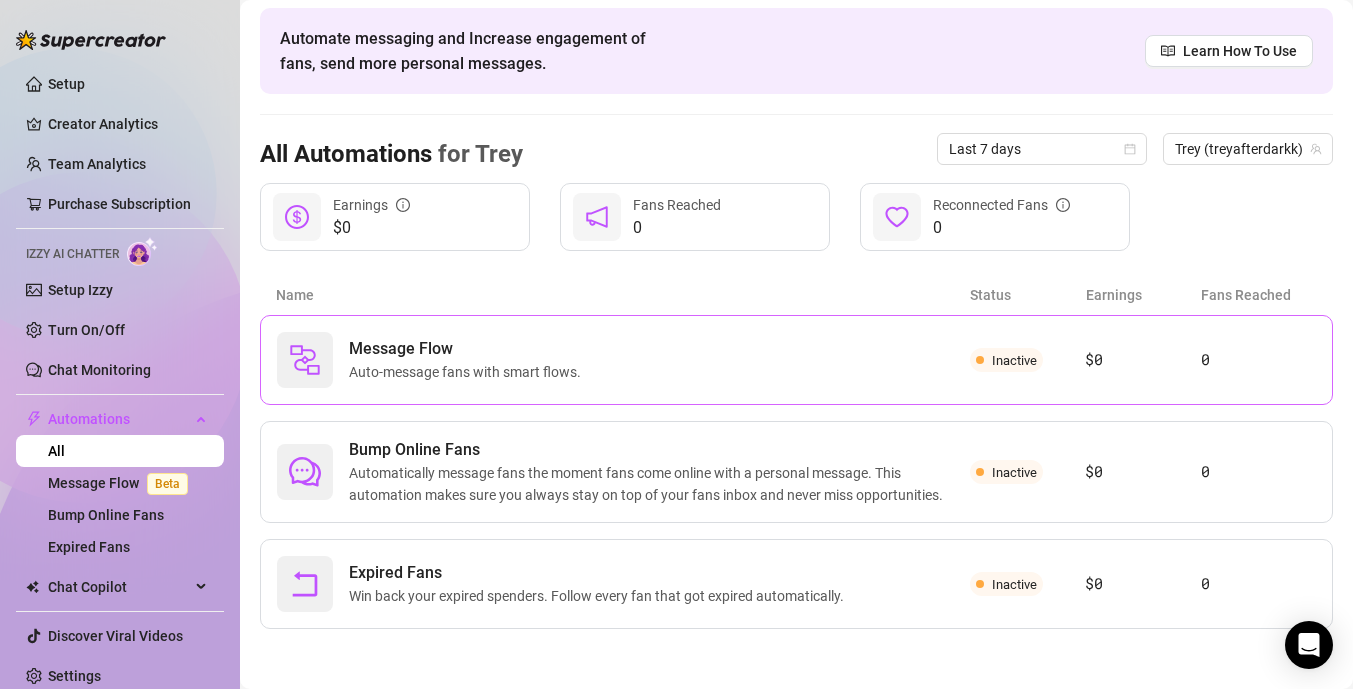 click on "$0" at bounding box center (1142, 360) 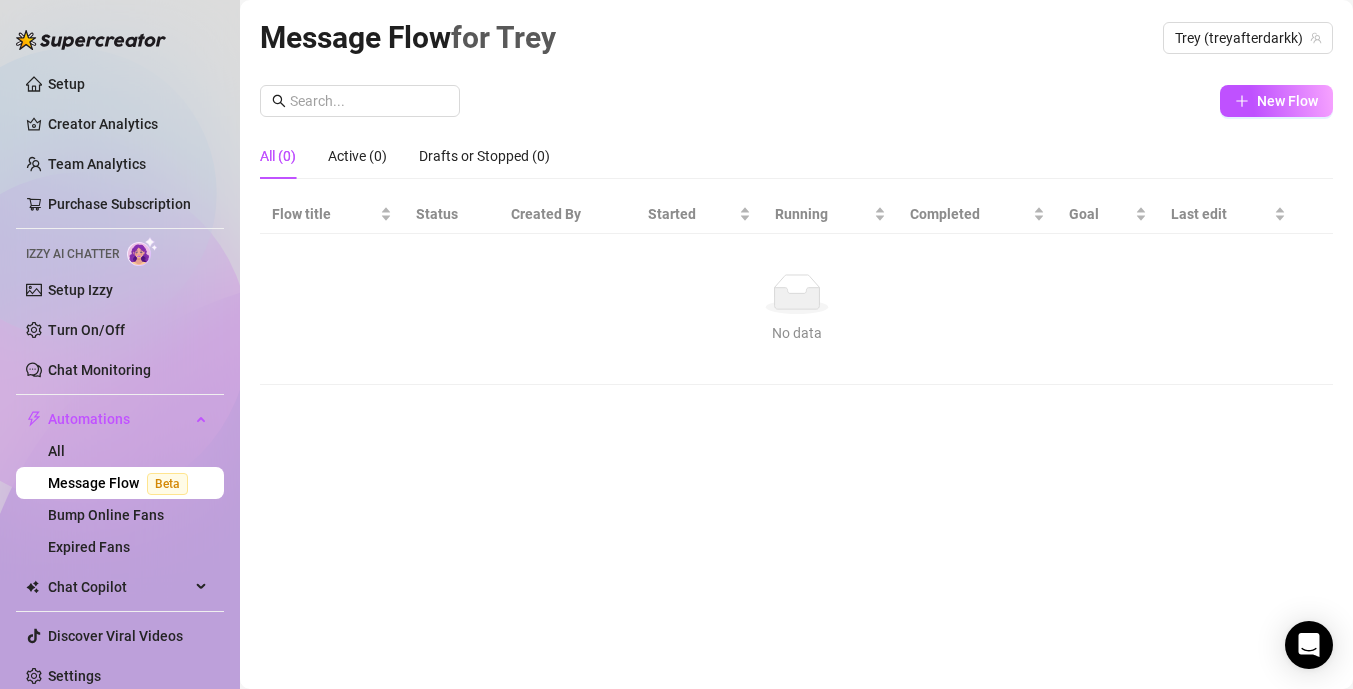 click on "Message Flow Beta" at bounding box center (122, 483) 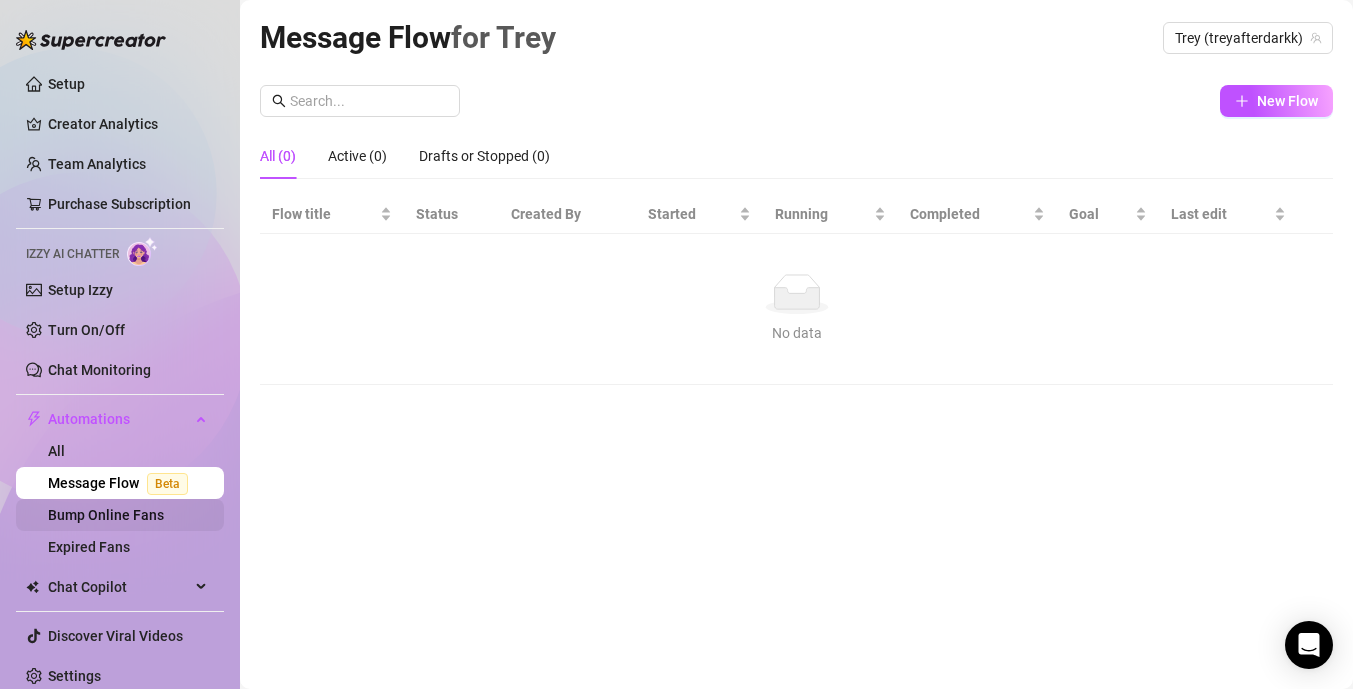 click on "Bump Online Fans" at bounding box center [106, 515] 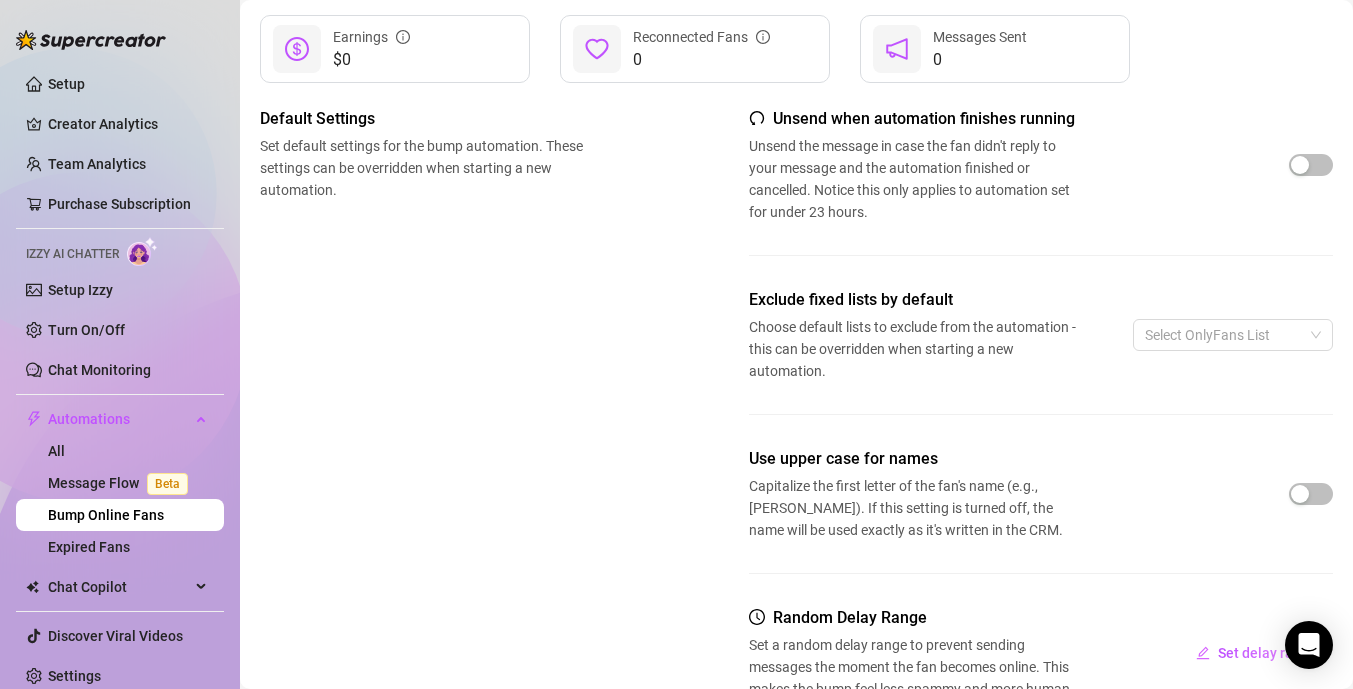 scroll, scrollTop: 0, scrollLeft: 0, axis: both 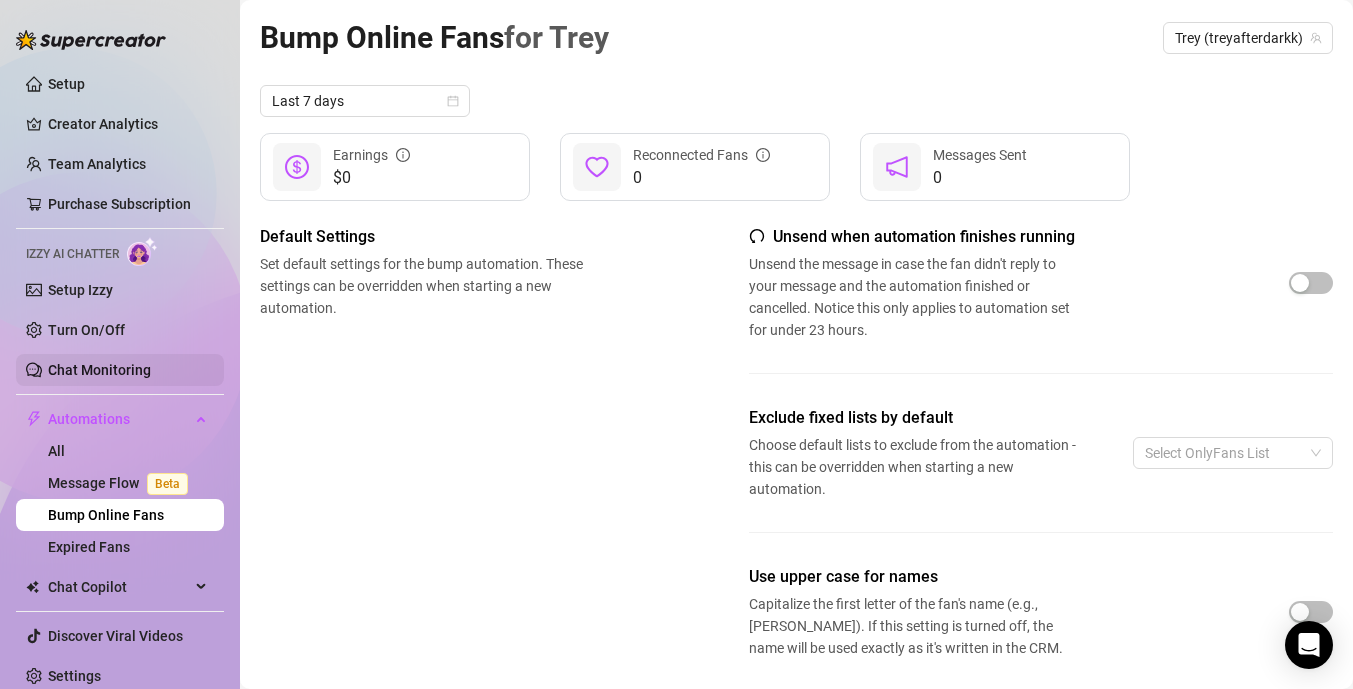 click on "Chat Monitoring" at bounding box center (99, 370) 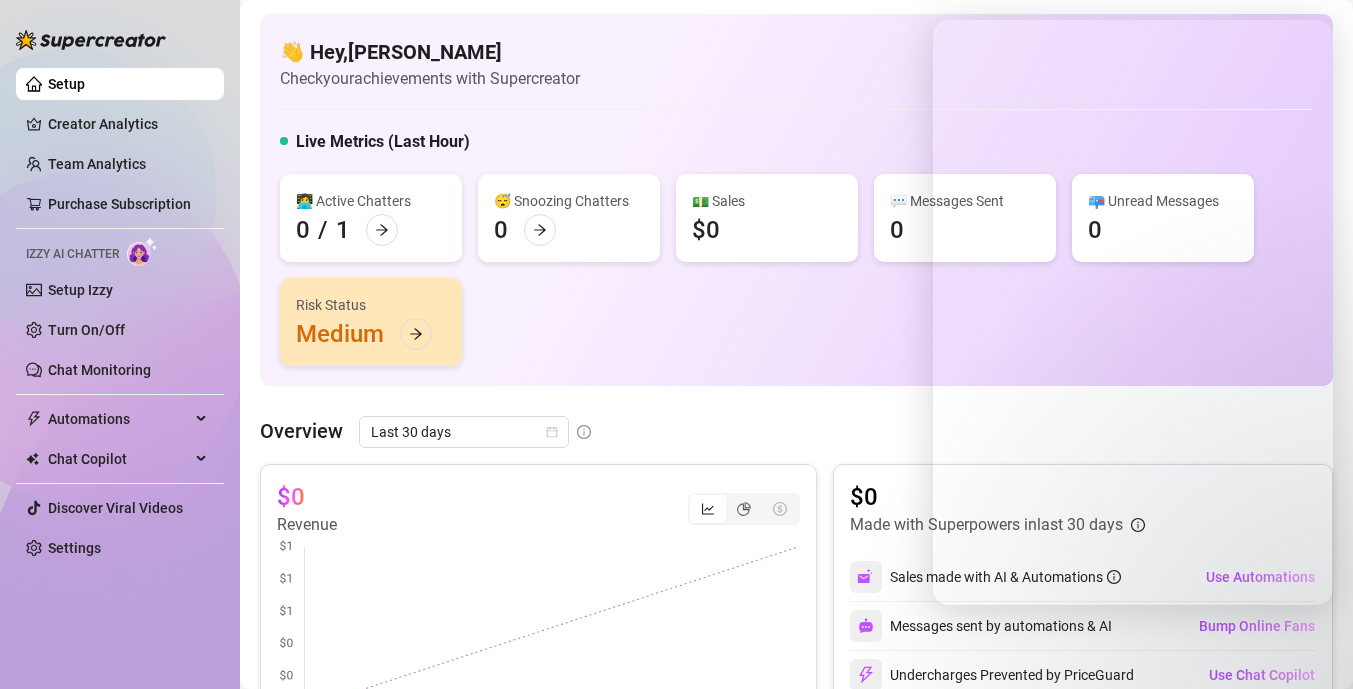 click on "👋 Hey,  [PERSON_NAME] Check  your  achievements with Supercreator Live Metrics (Last Hour) 👩‍💻 Active Chatters 0 / 1 😴 Snoozing Chatters 0 💵 Sales $0 💬 Messages Sent 0 📪 Unread Messages 0 Risk Status Medium" at bounding box center (796, 200) 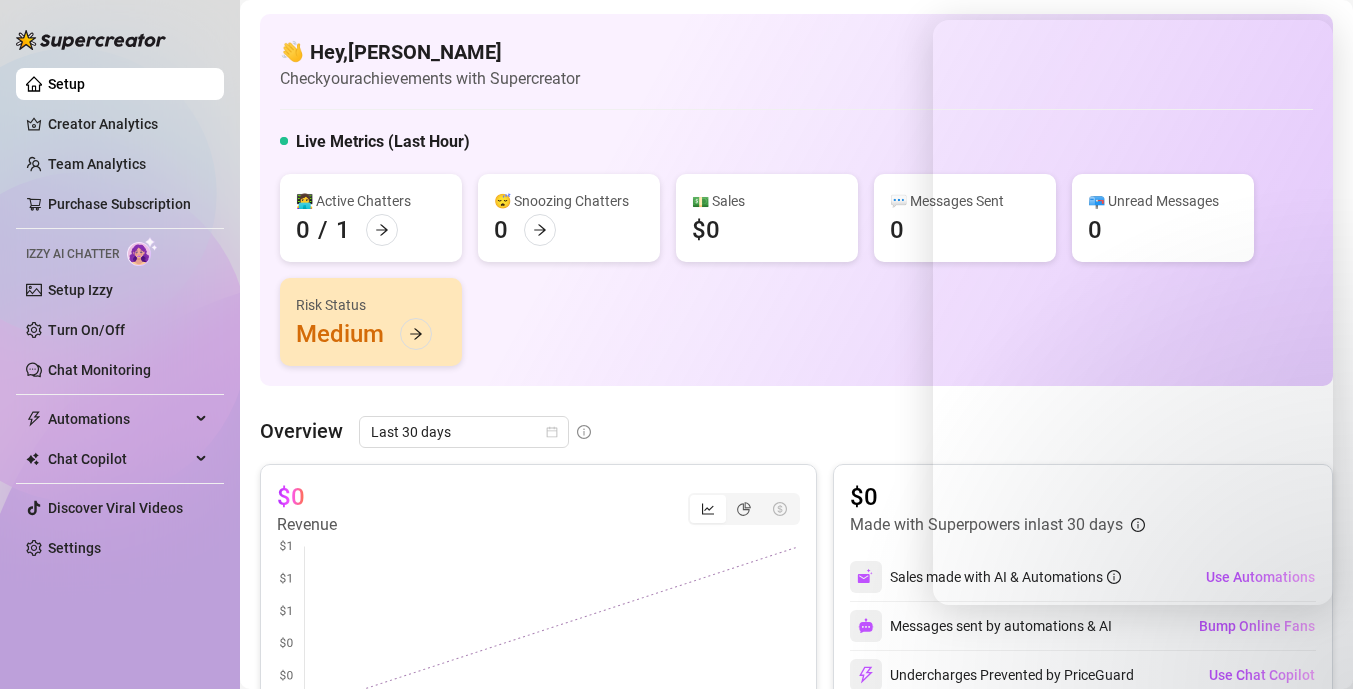 click on "Live Metrics (Last Hour)" at bounding box center (796, 146) 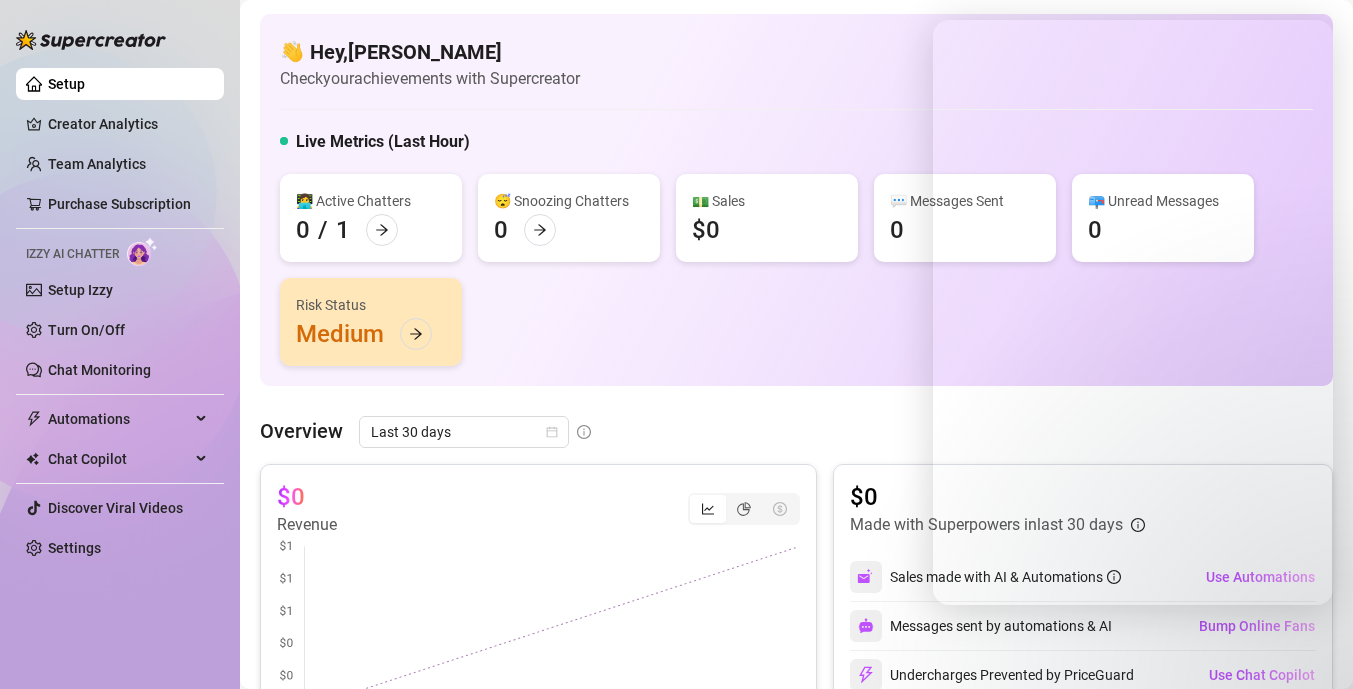 click on "👋 Hey,  [PERSON_NAME] Check  your  achievements with Supercreator Live Metrics (Last Hour) 👩‍💻 Active Chatters 0 / 1 😴 Snoozing Chatters 0 💵 Sales $0 💬 Messages Sent 0 📪 Unread Messages 0 Risk Status Medium" at bounding box center (796, 200) 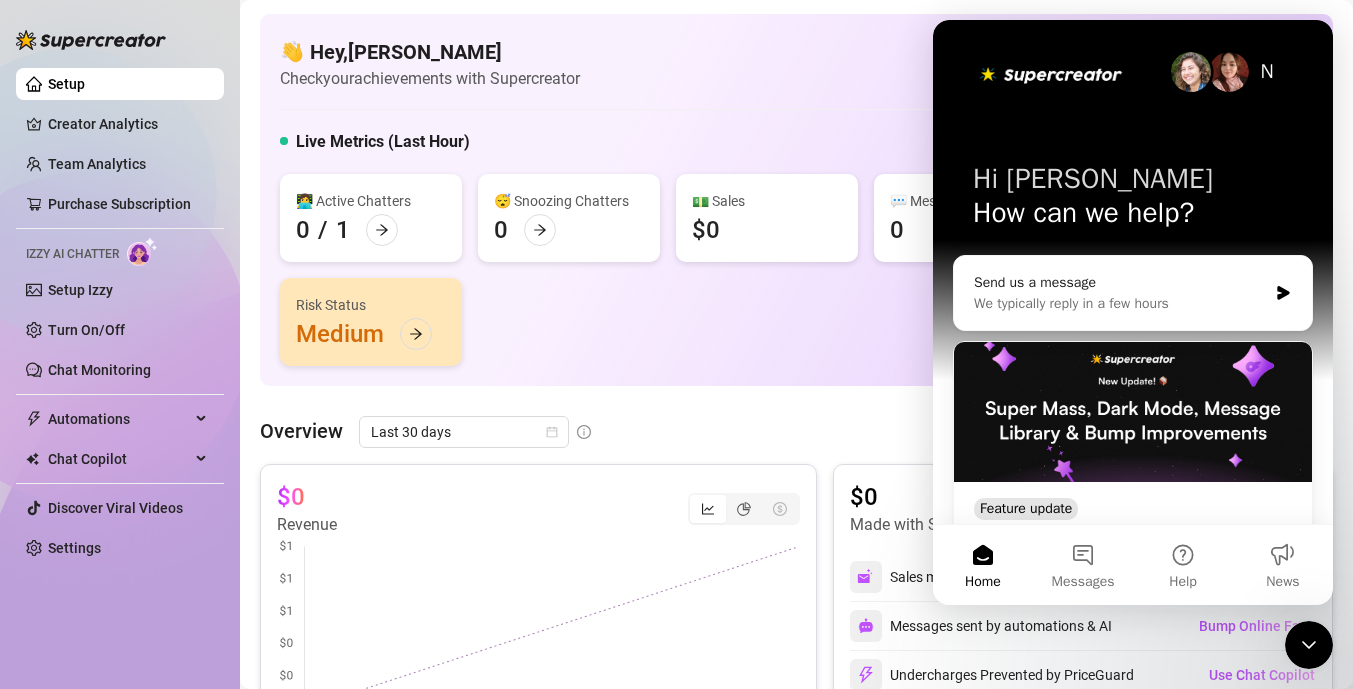 click on "👋 Hey,  [PERSON_NAME] Check  your  achievements with Supercreator" at bounding box center [796, 64] 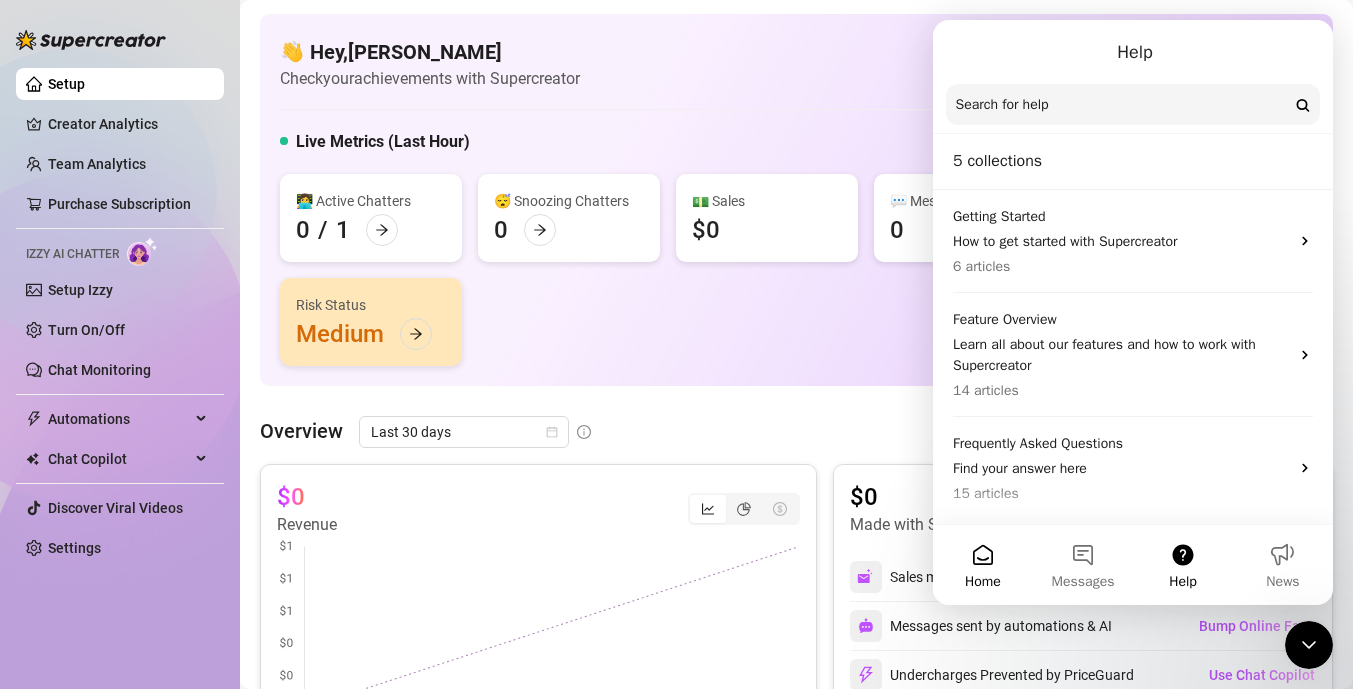 click on "Home" at bounding box center (983, 565) 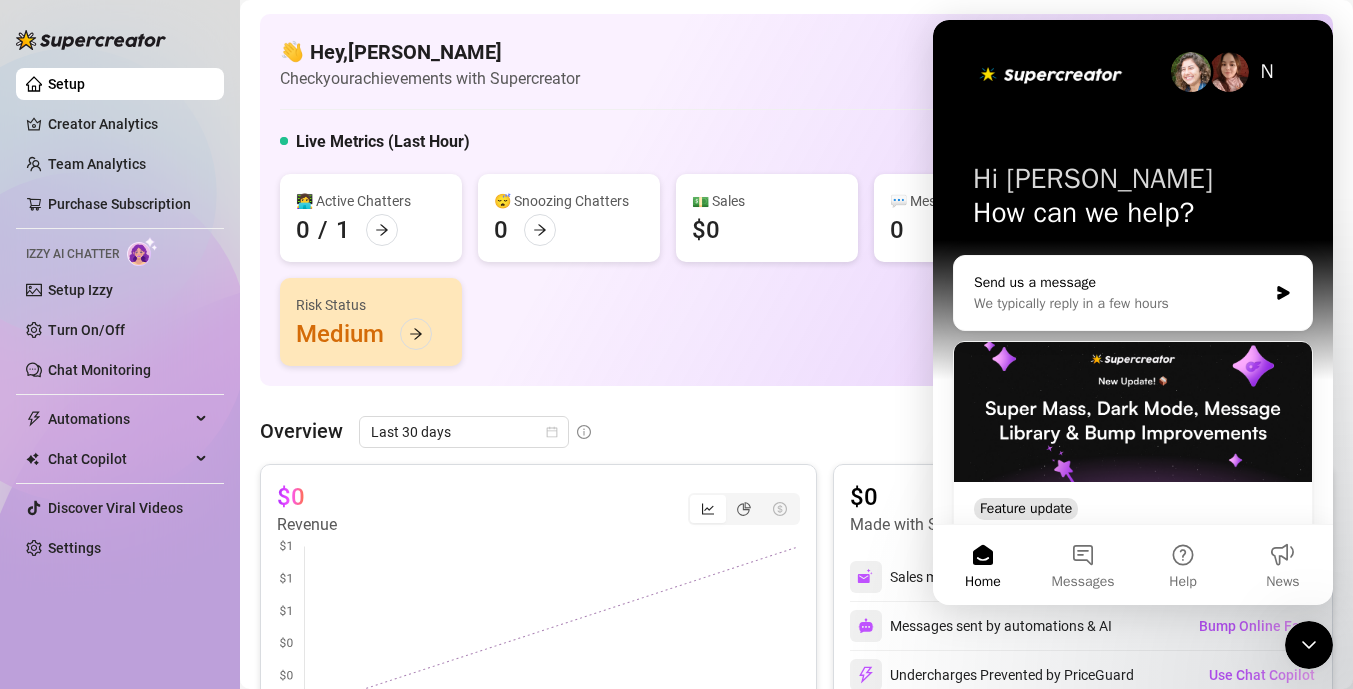 click 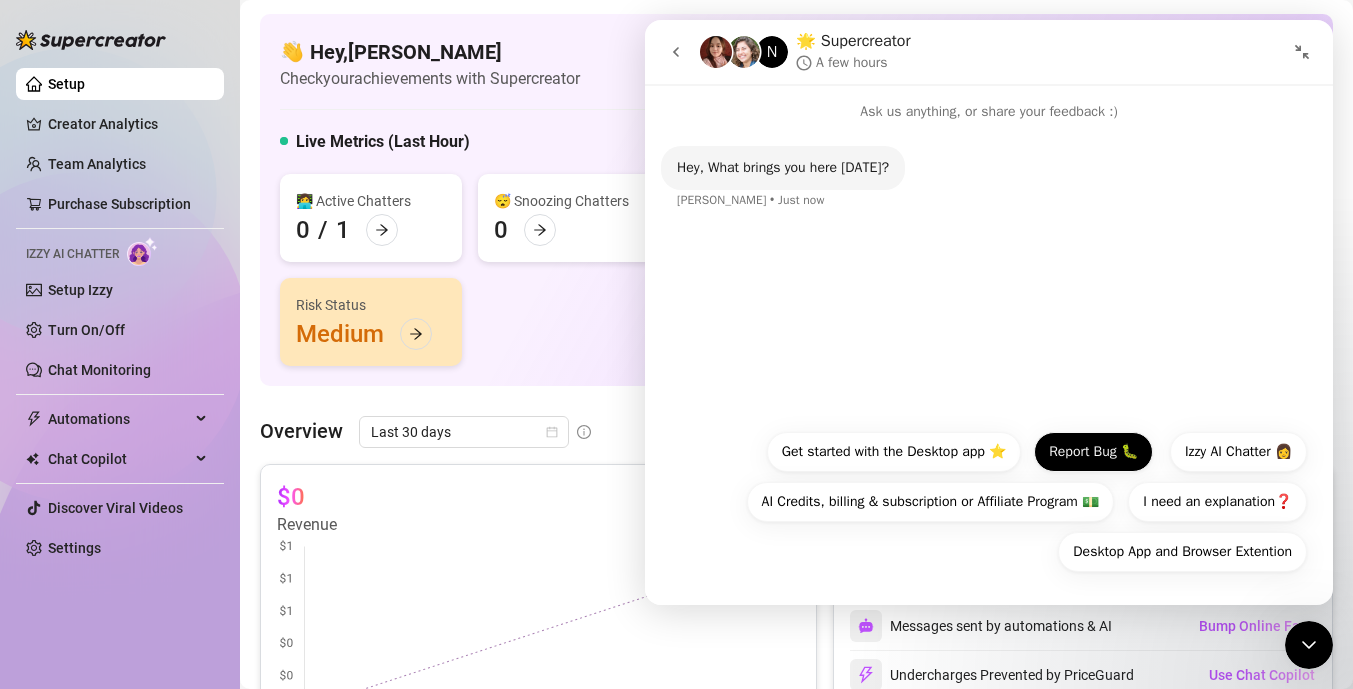click on "Report Bug 🐛" at bounding box center [1093, 452] 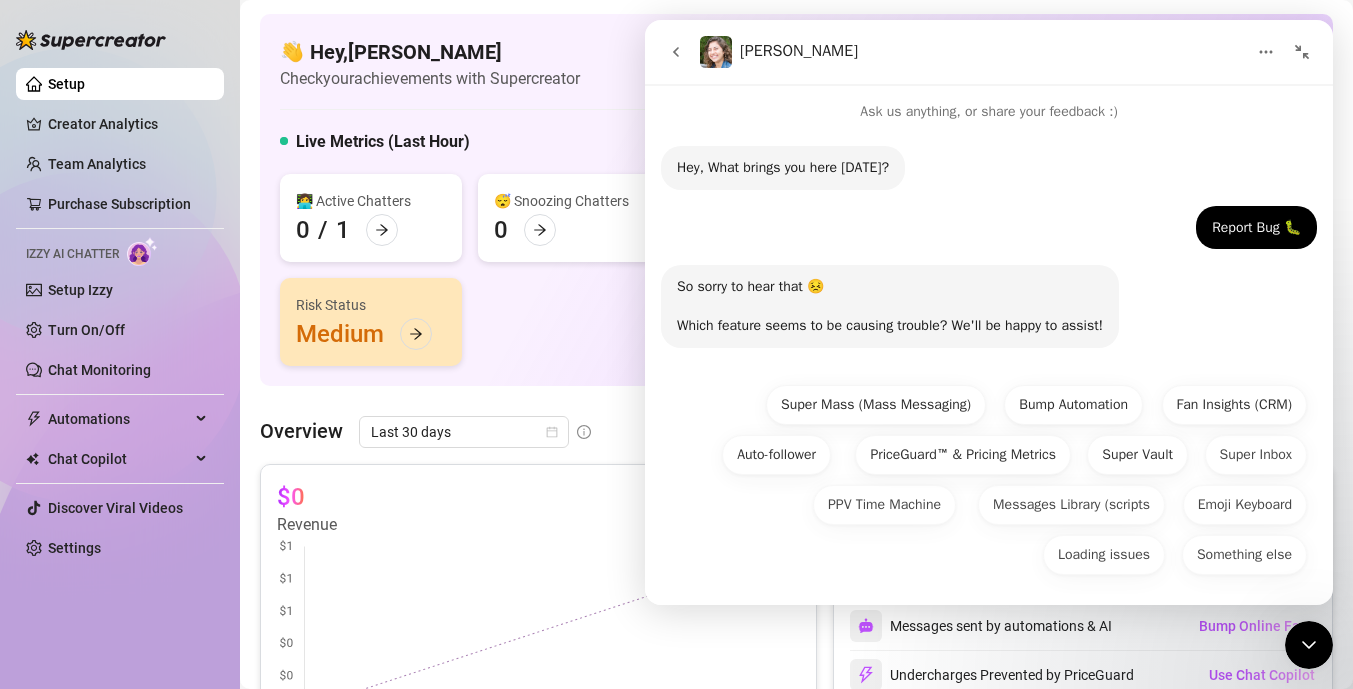 scroll, scrollTop: 3, scrollLeft: 0, axis: vertical 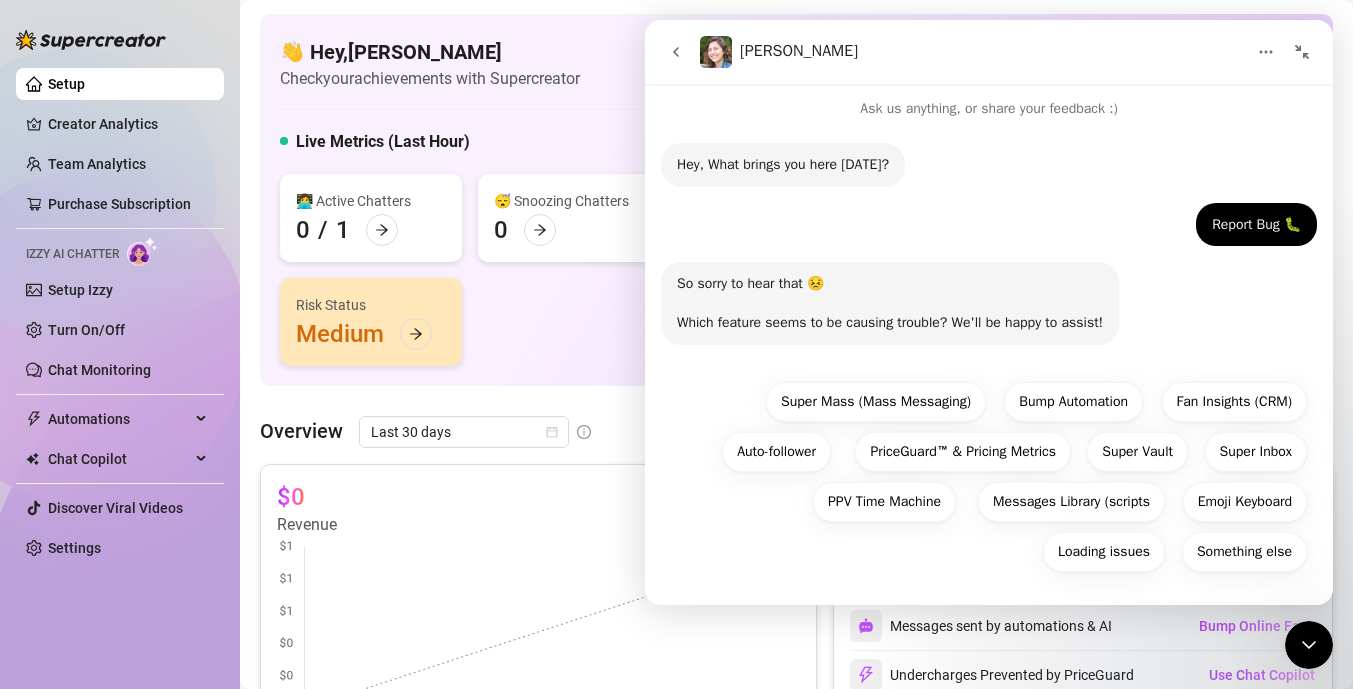 click 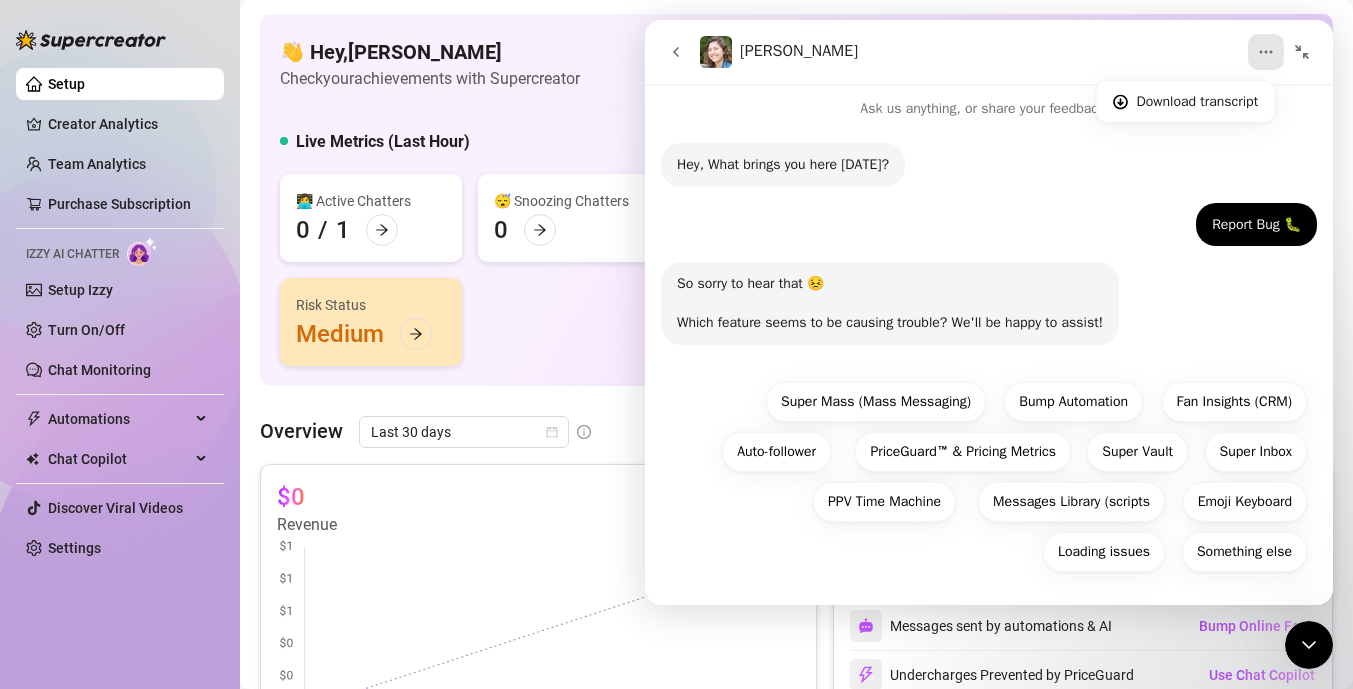 click 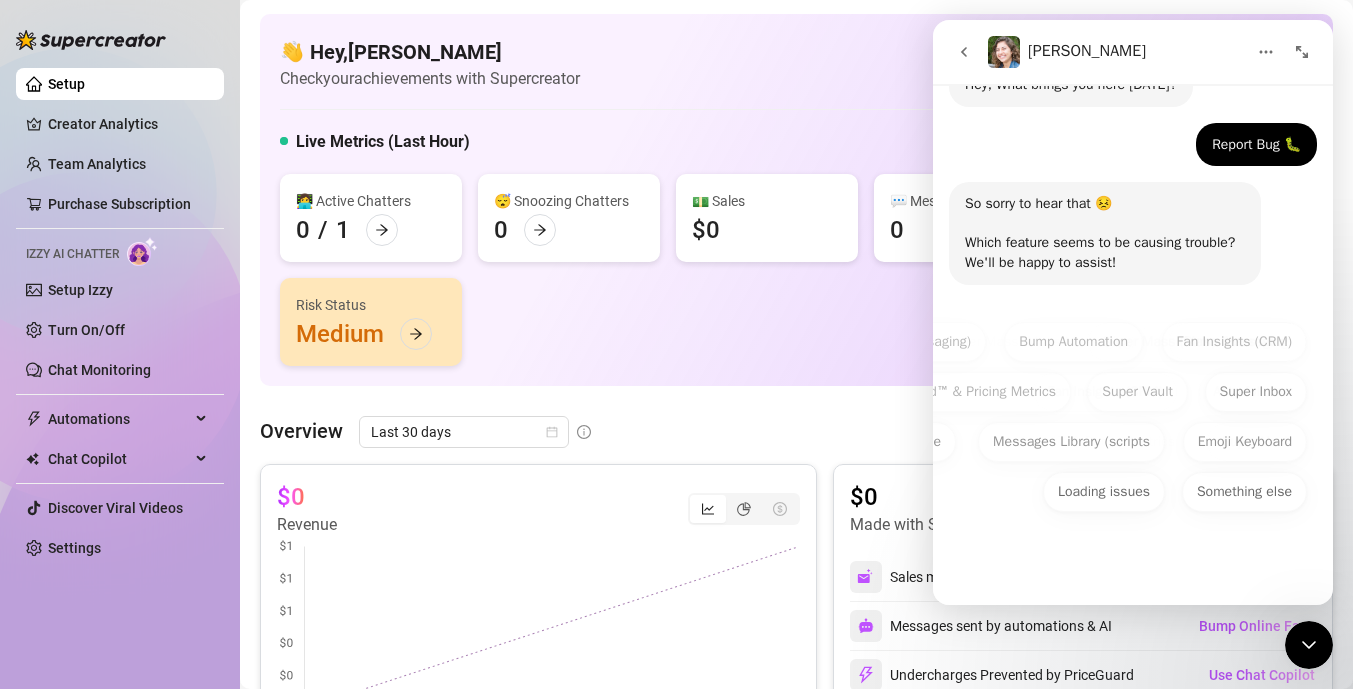 click 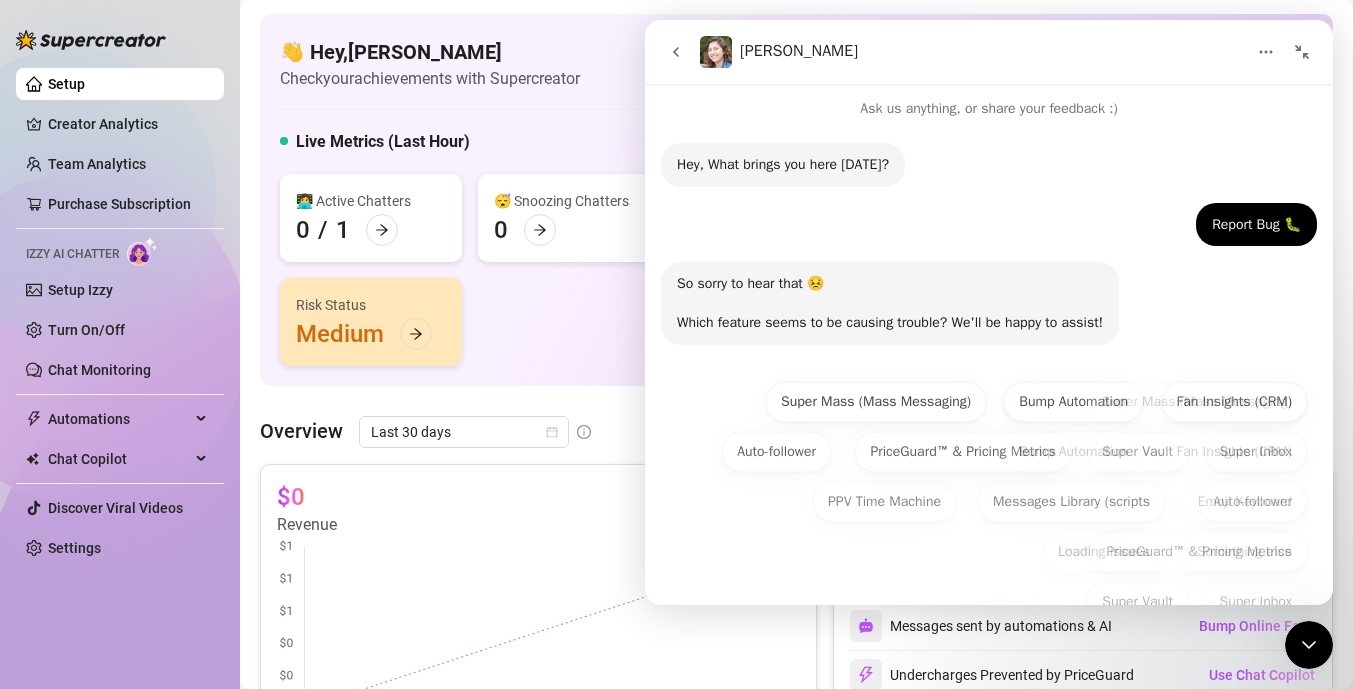 scroll, scrollTop: 3, scrollLeft: 0, axis: vertical 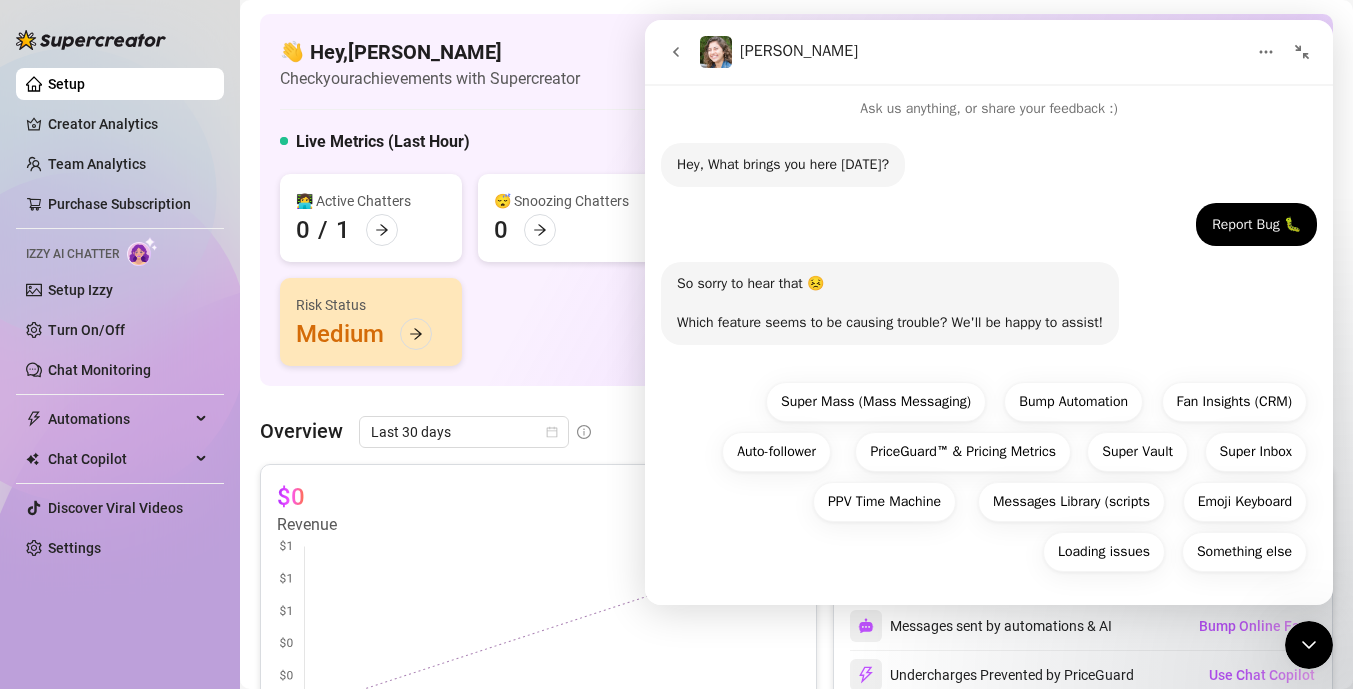 click 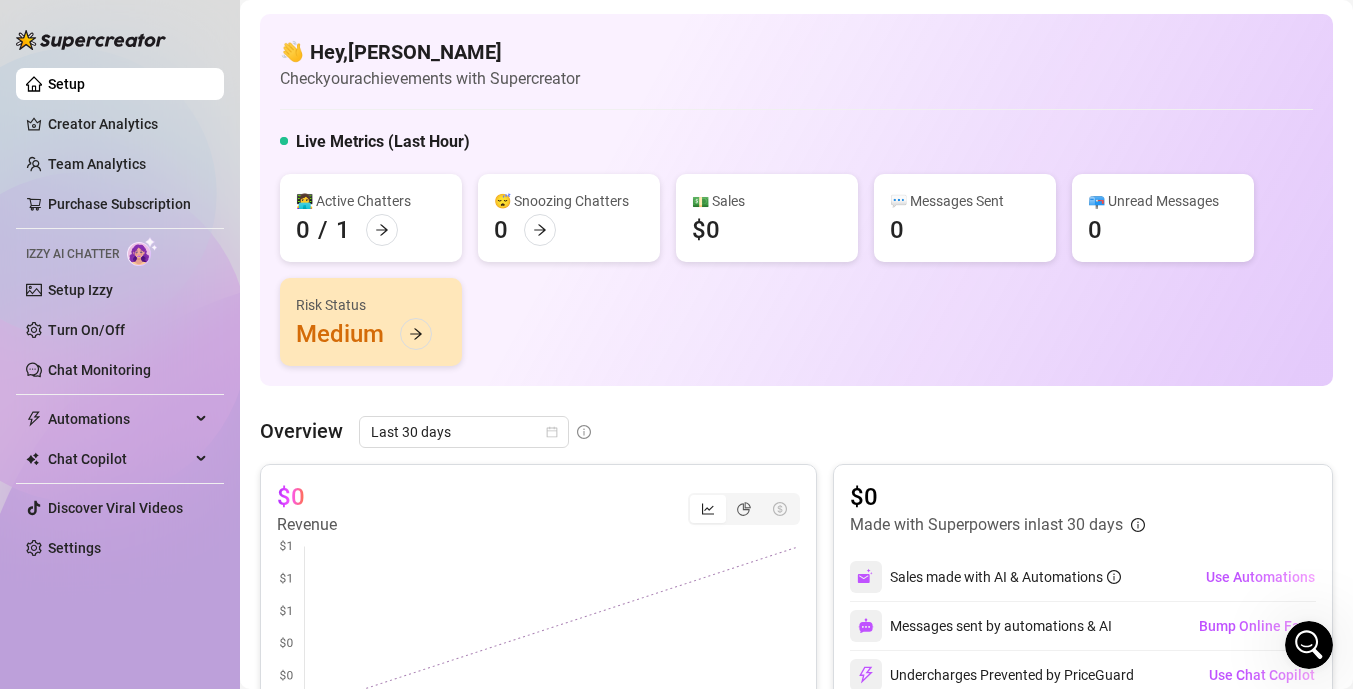 scroll, scrollTop: 0, scrollLeft: 0, axis: both 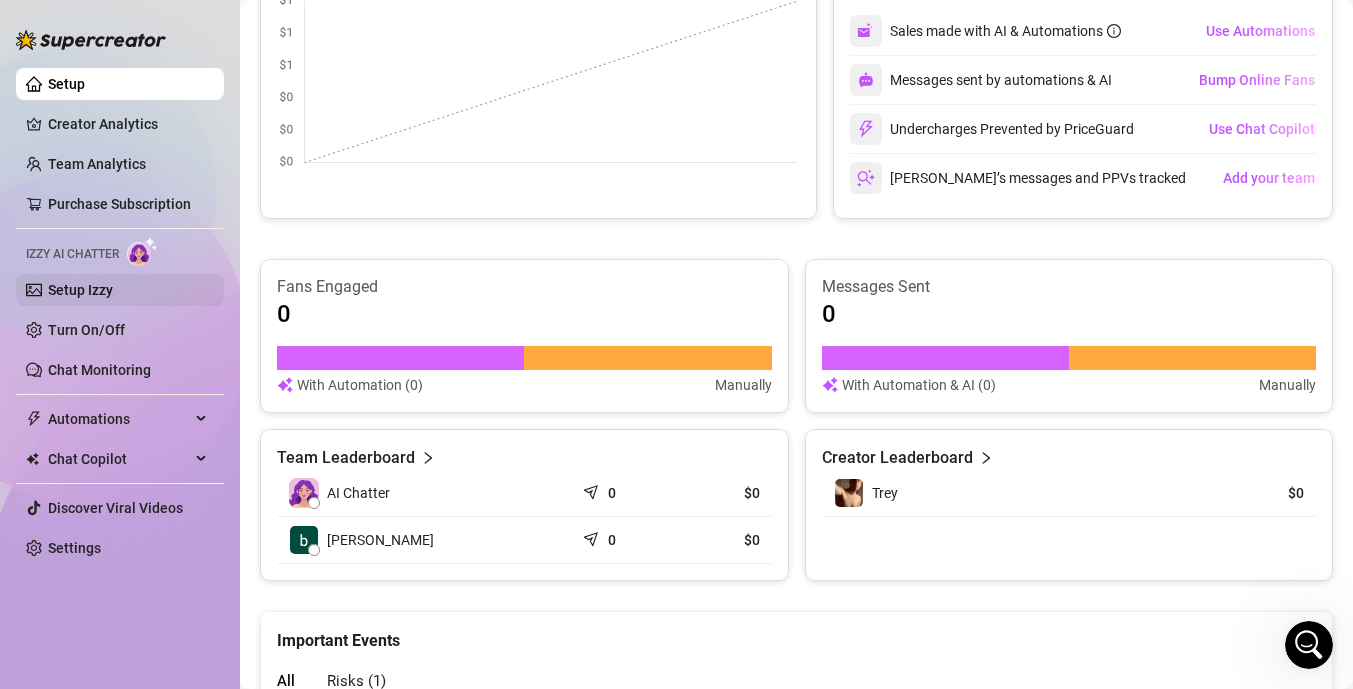 click on "Setup Izzy" at bounding box center [80, 290] 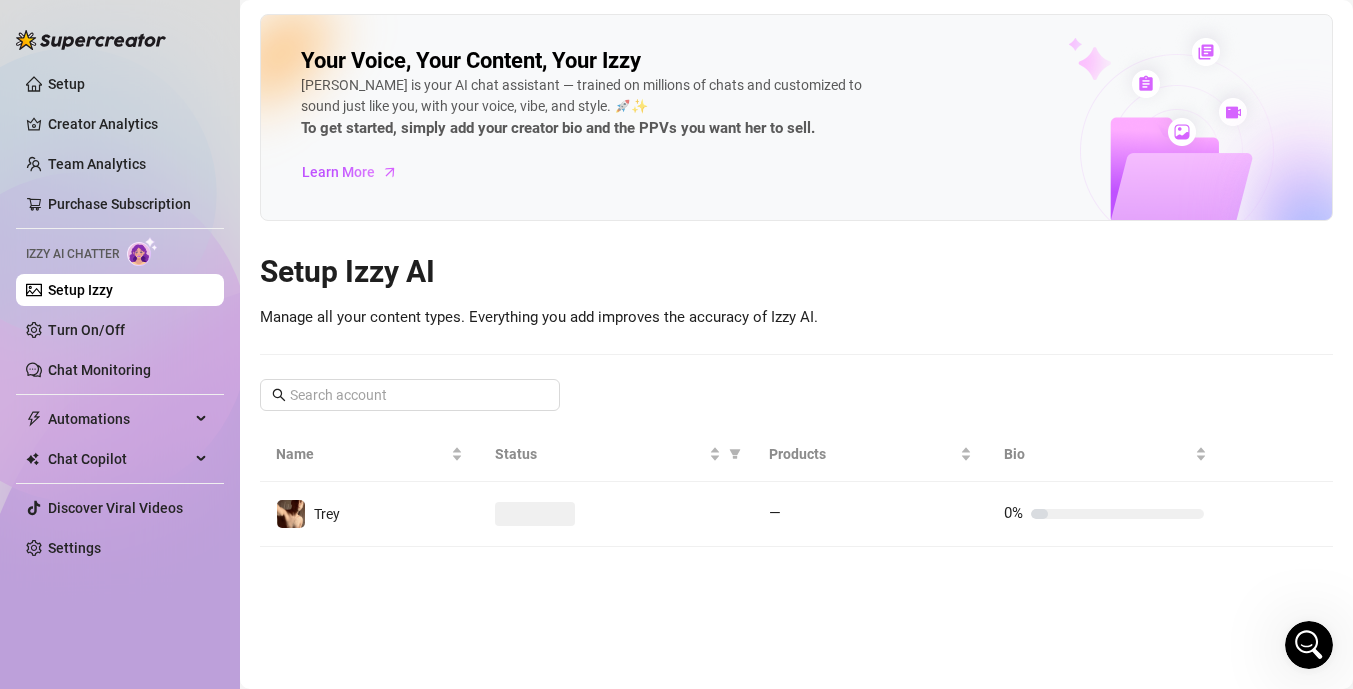 scroll, scrollTop: 0, scrollLeft: 0, axis: both 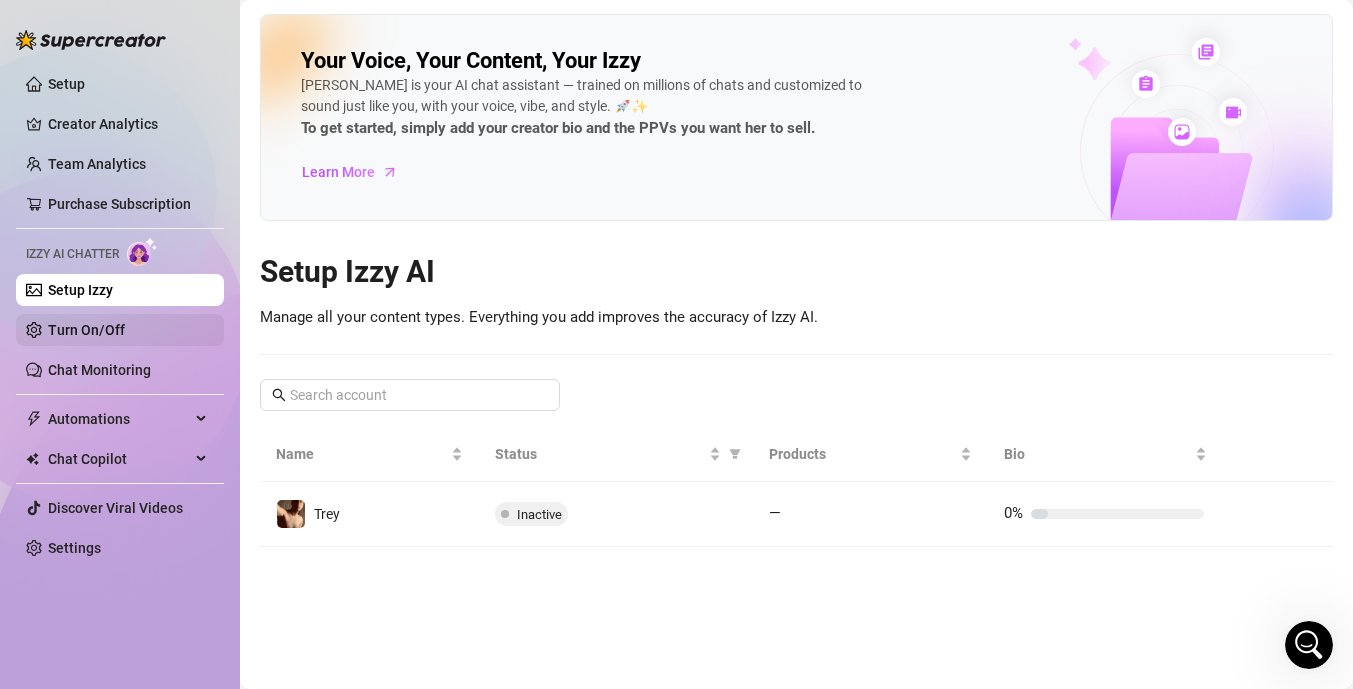 click on "Turn On/Off" at bounding box center (86, 330) 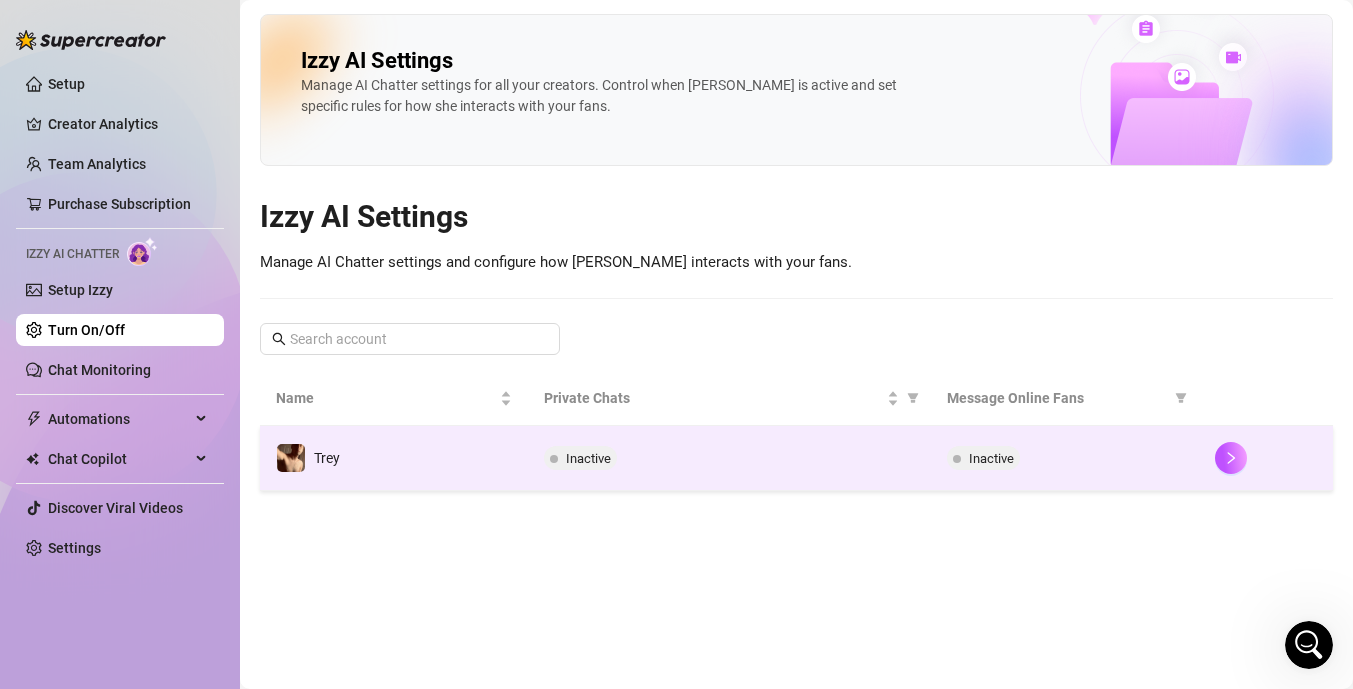click on "Inactive" at bounding box center (588, 458) 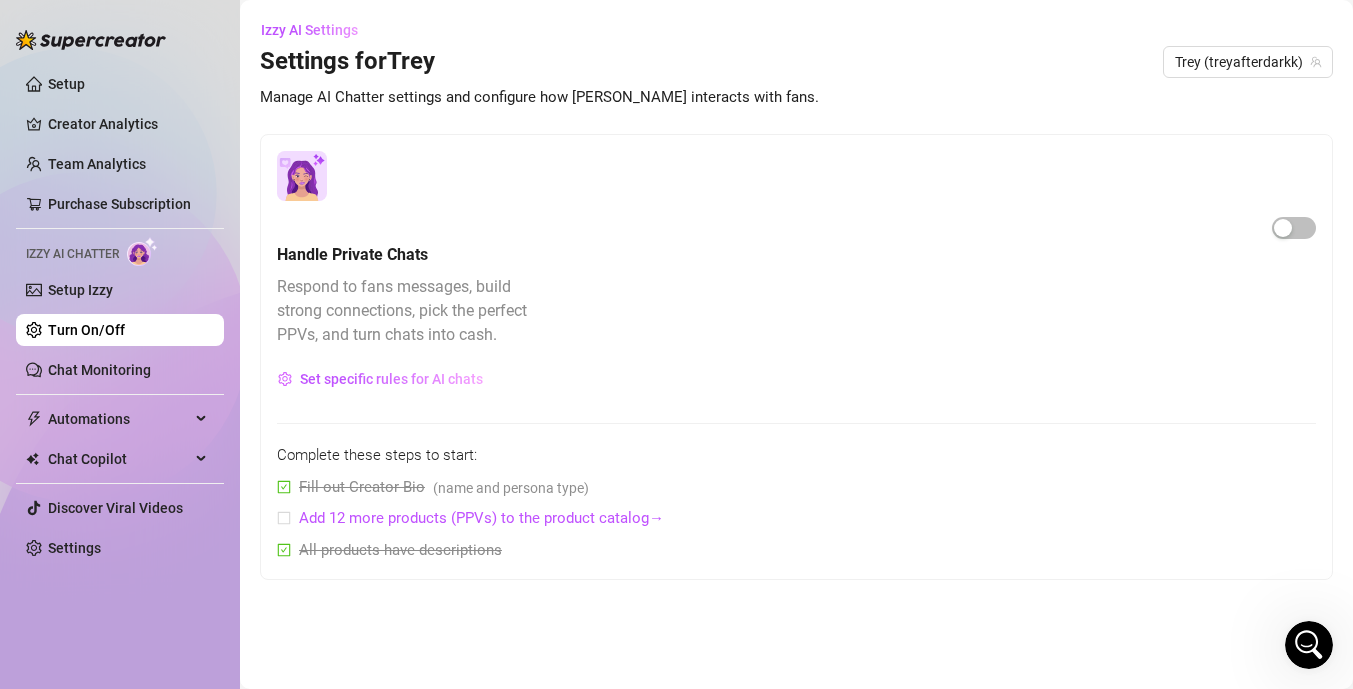 click on "Handle Private Chats" at bounding box center [796, 246] 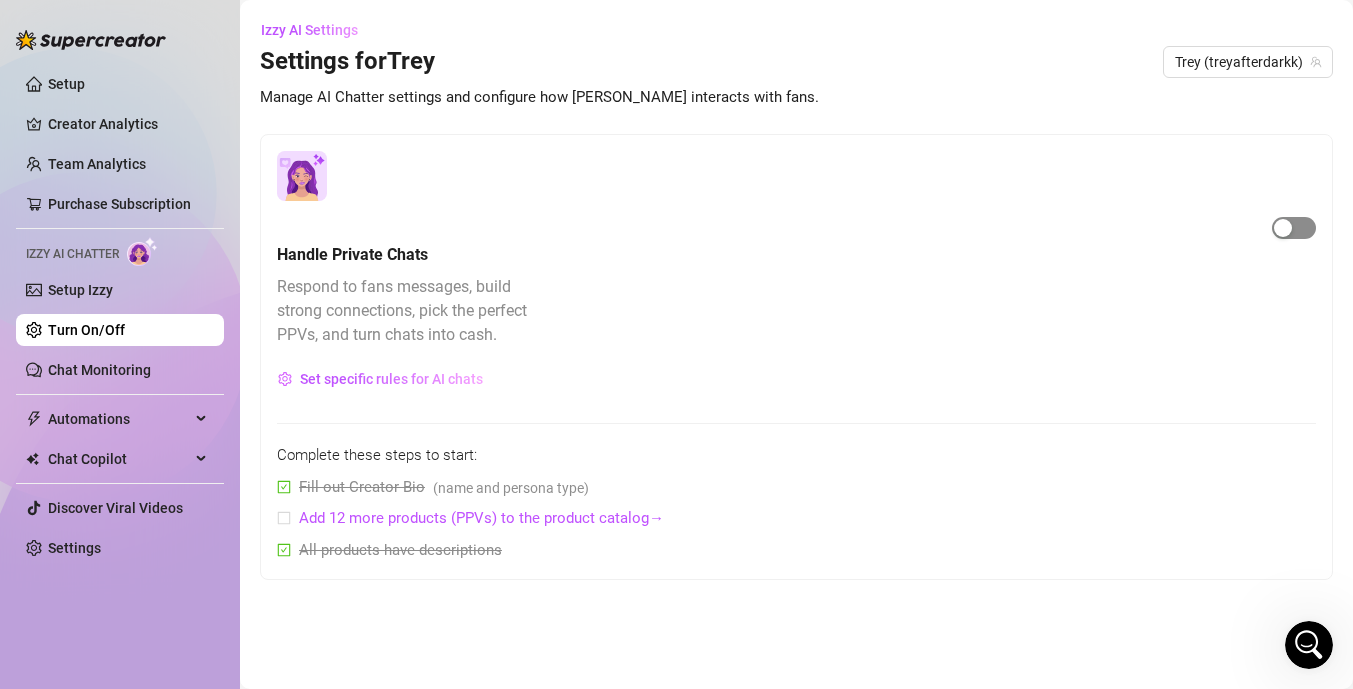 click at bounding box center (1283, 228) 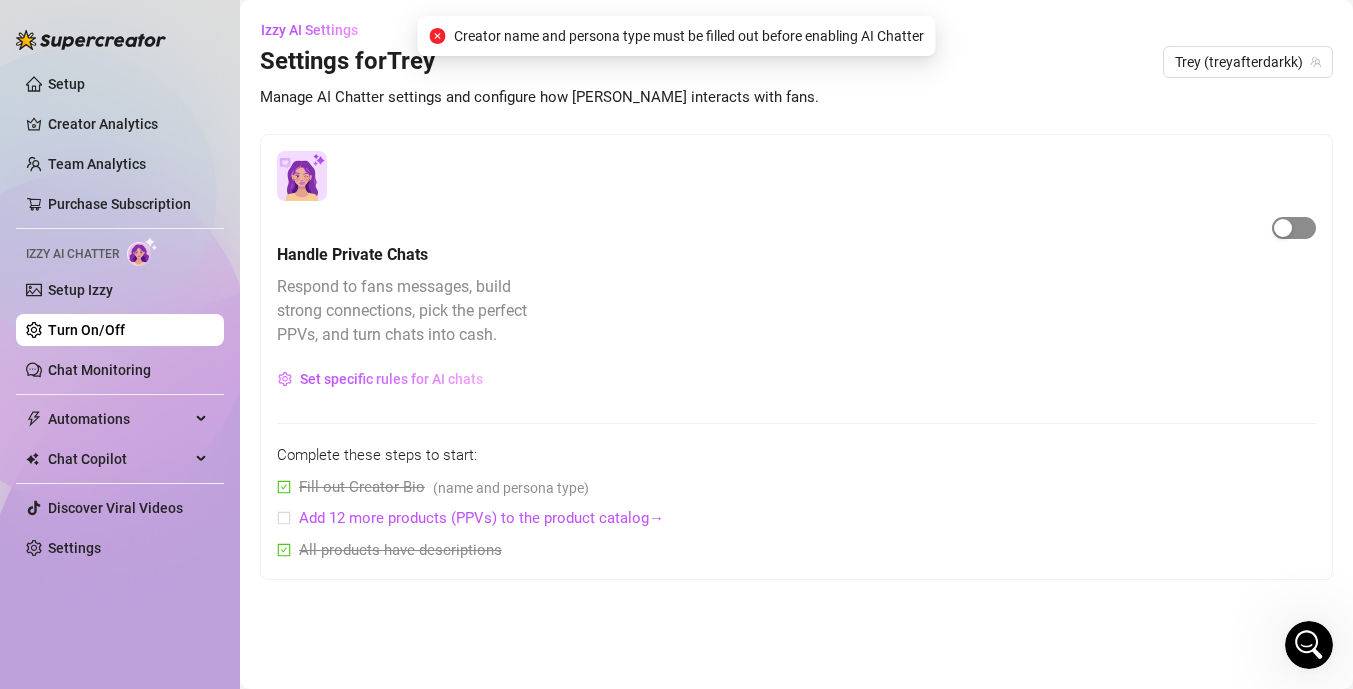 click at bounding box center [1283, 228] 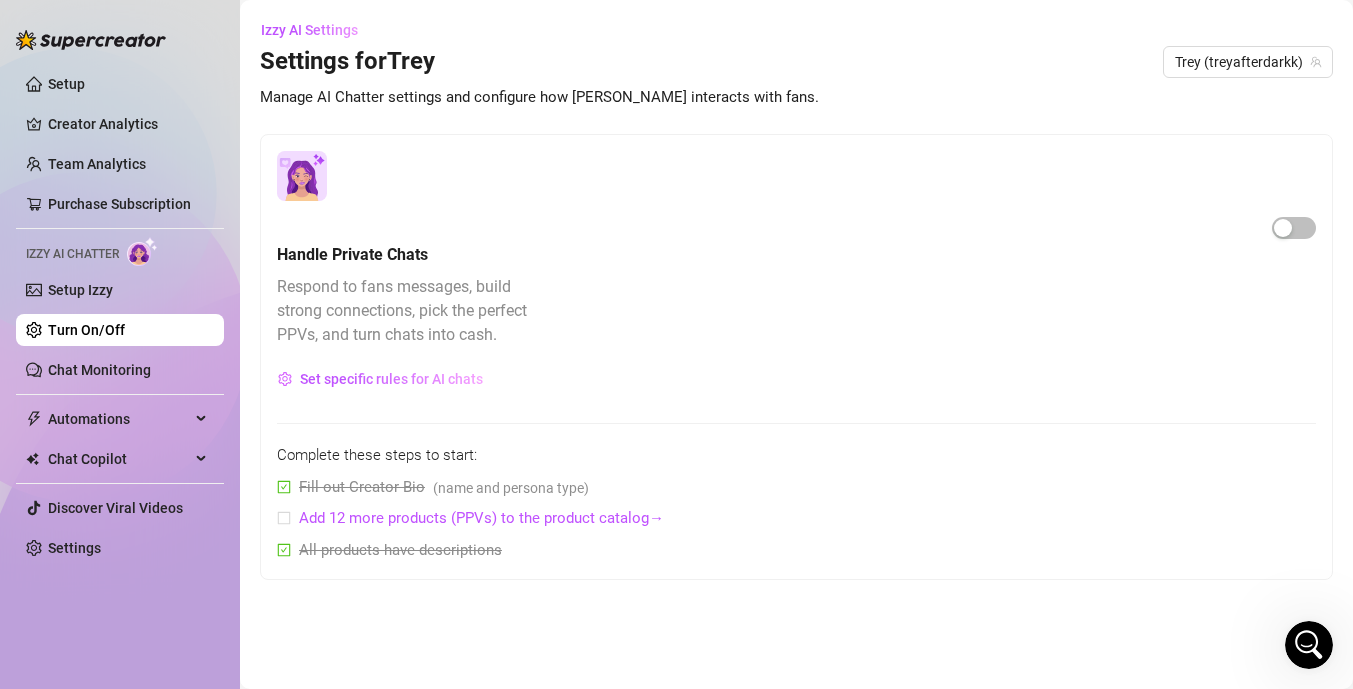 click at bounding box center (302, 176) 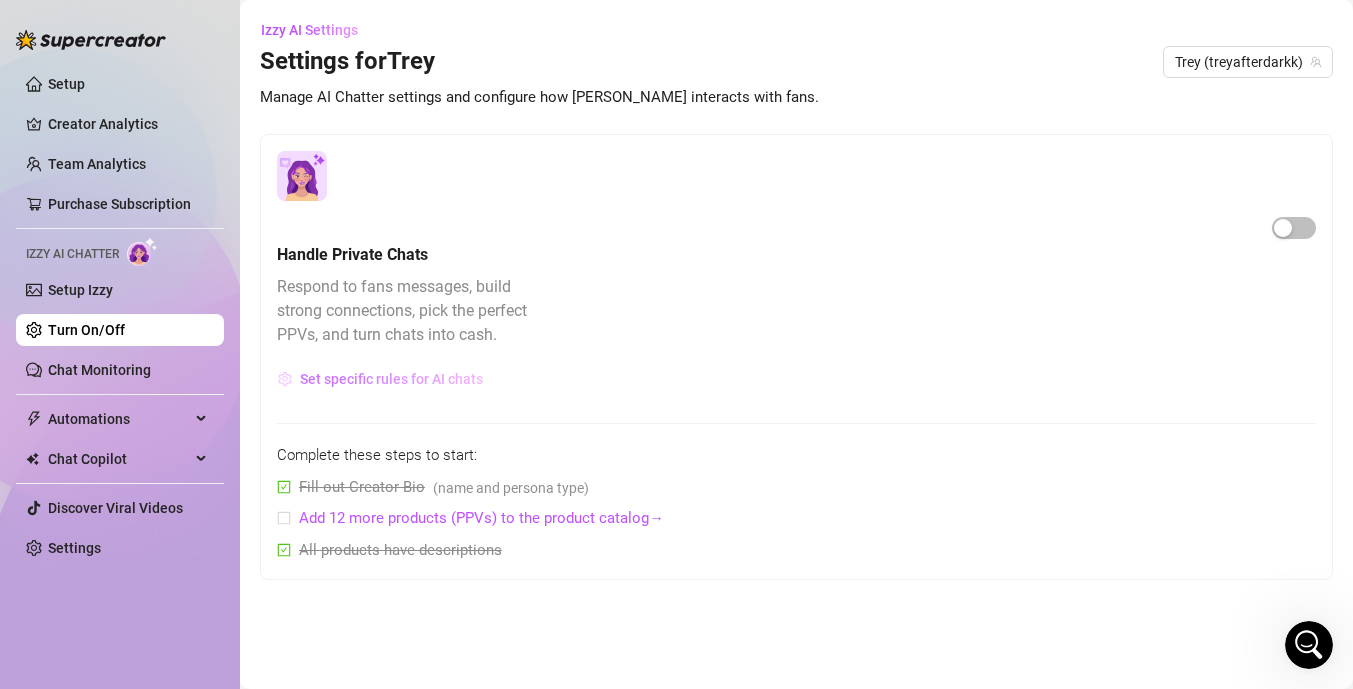 click on "Set specific rules for AI chats" at bounding box center [391, 379] 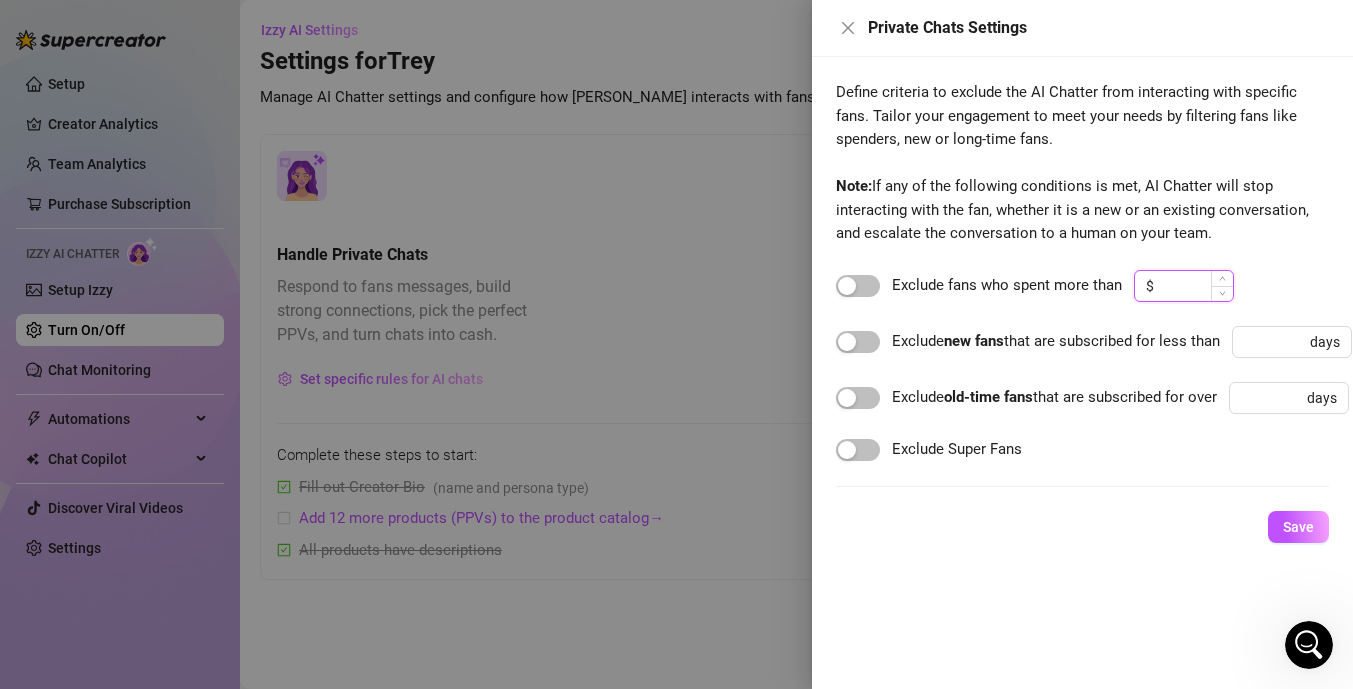 click at bounding box center (1195, 286) 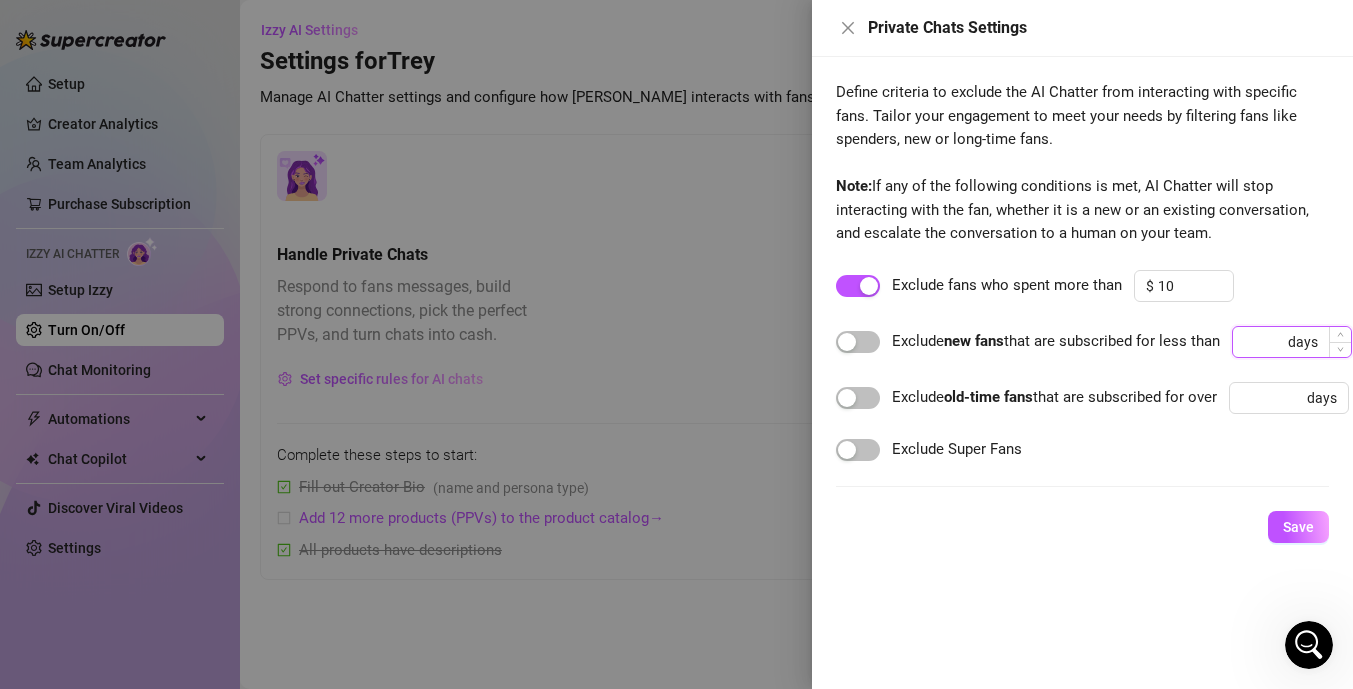 click at bounding box center (1264, 342) 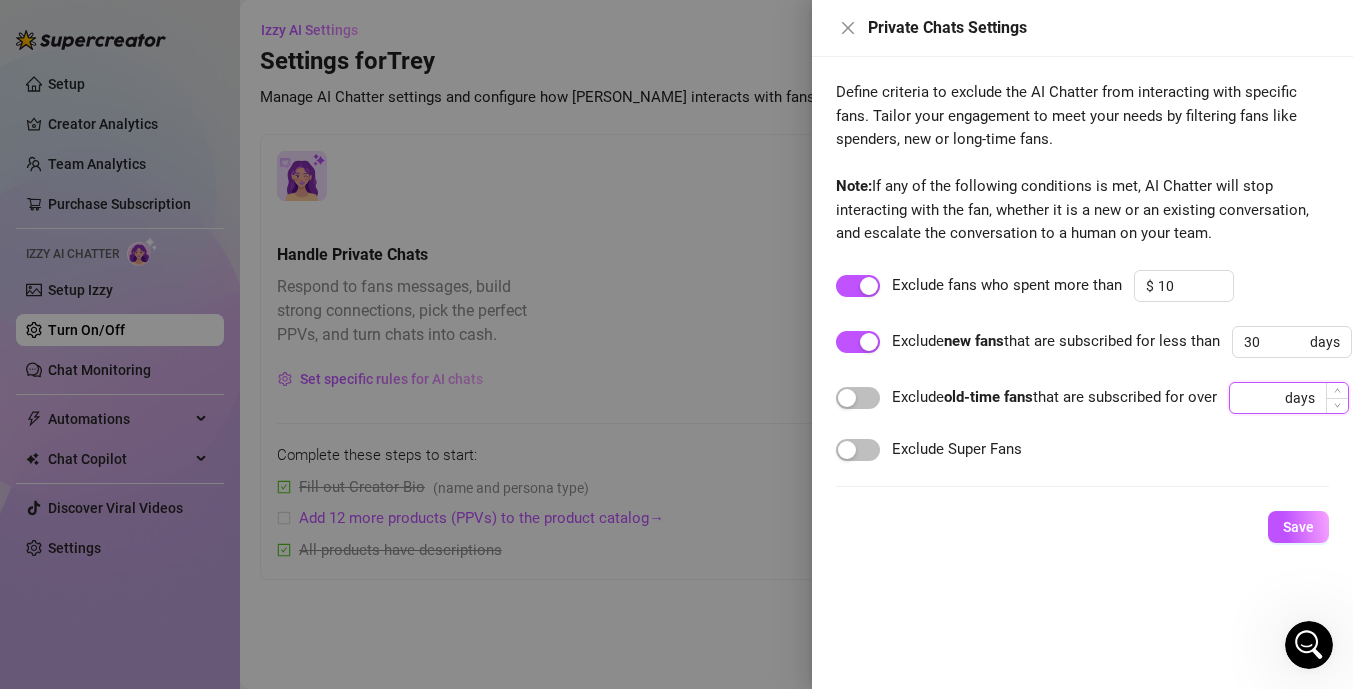 click at bounding box center (1261, 398) 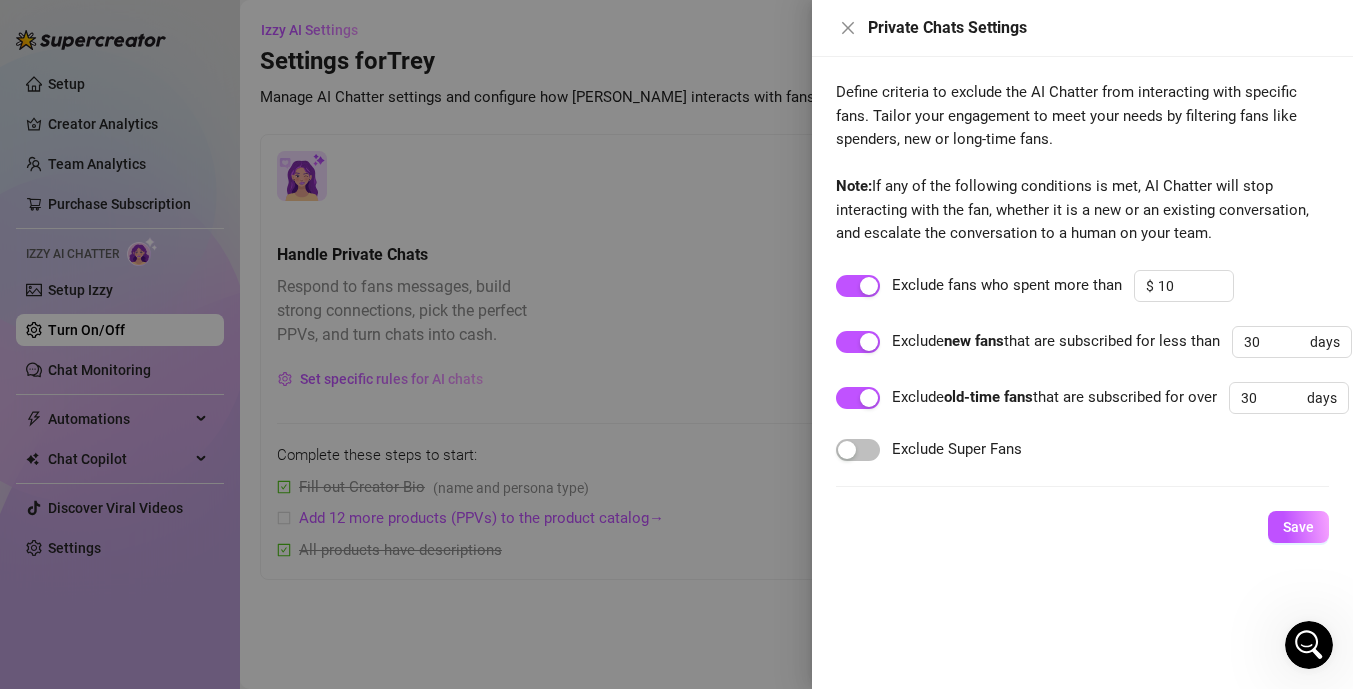 click on "Define criteria to exclude the AI Chatter from interacting with specific fans. Tailor your engagement to meet your needs by filtering fans like spenders, new or long-time fans. Note:  If any of the following conditions is met, AI Chatter will stop interacting with the fan, whether it is a new or an existing conversation, and escalate the conversation to a human on your team. Exclude fans who spent more than $ 10 Exclude  new fans  that are subscribed for less than 30 days Exclude  old-time fans  that are subscribed for over 30 days Exclude Super Fans Save" at bounding box center (1082, 321) 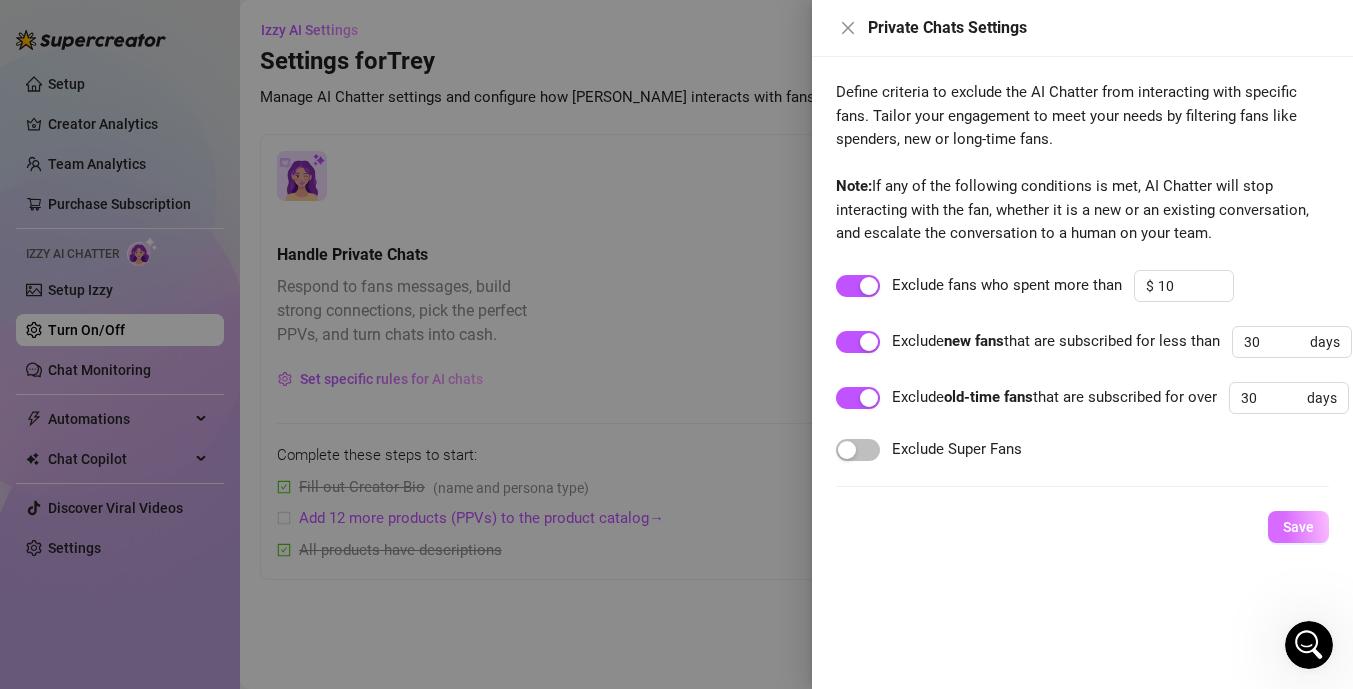 click on "Save" at bounding box center (1298, 527) 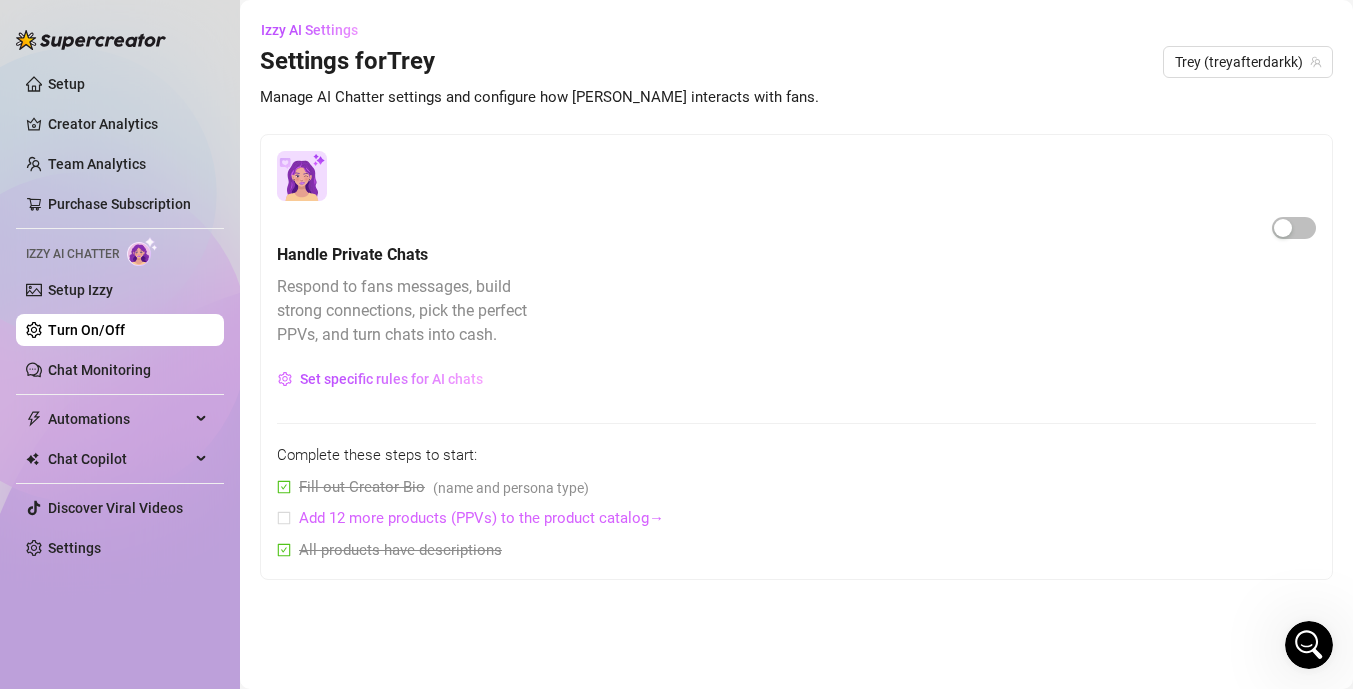 click on "Add 12 more products (PPVs) to the product catalog  →" at bounding box center [481, 518] 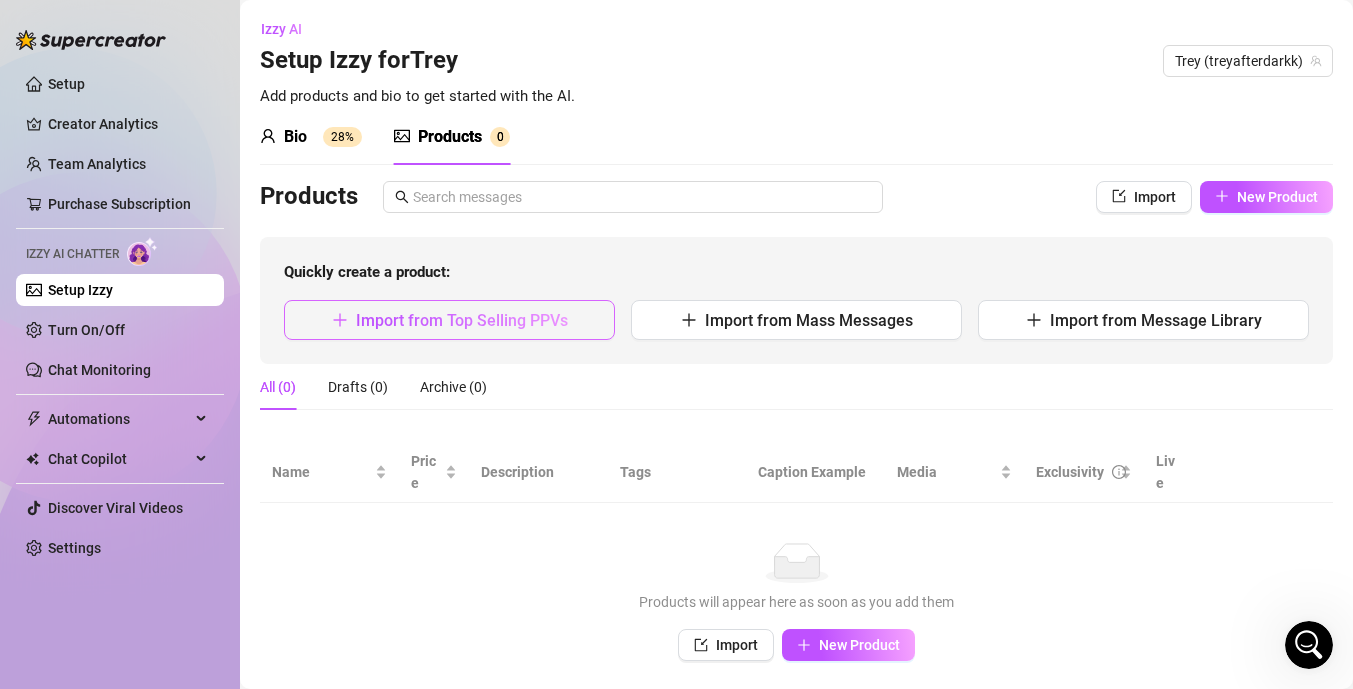scroll, scrollTop: 0, scrollLeft: 0, axis: both 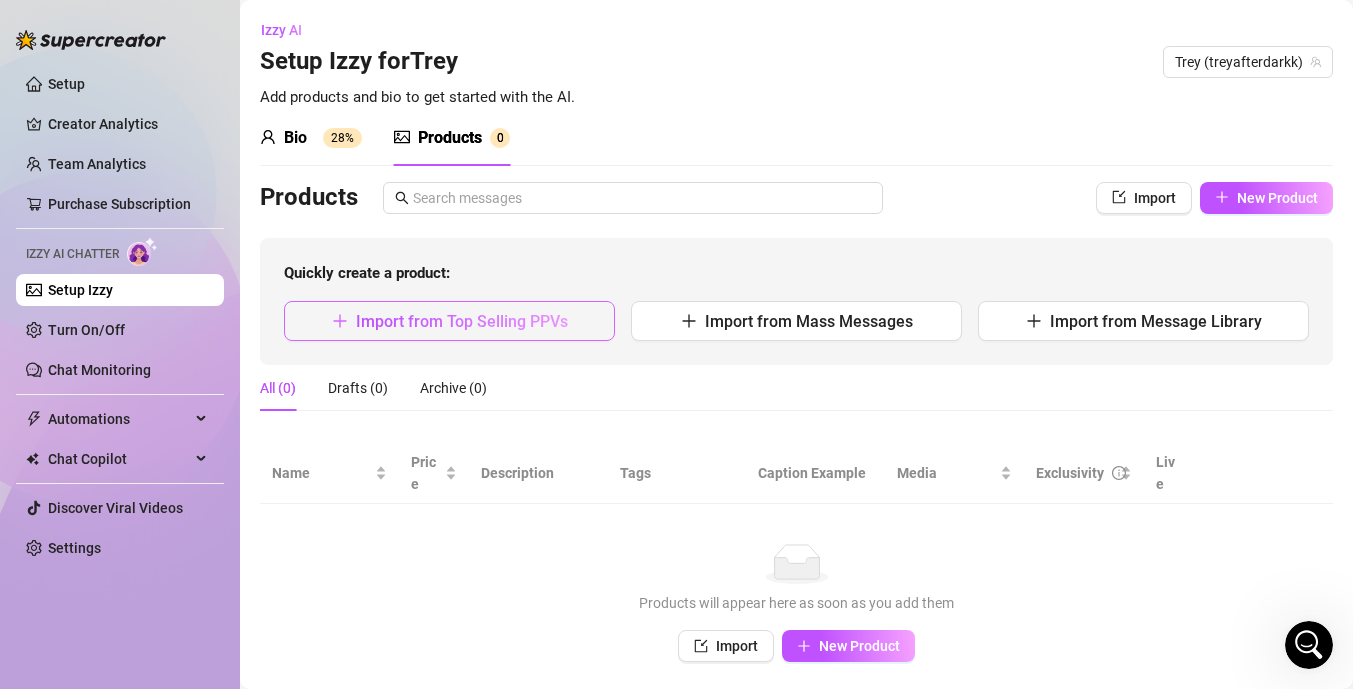 click on "Import from Top Selling PPVs" at bounding box center [462, 321] 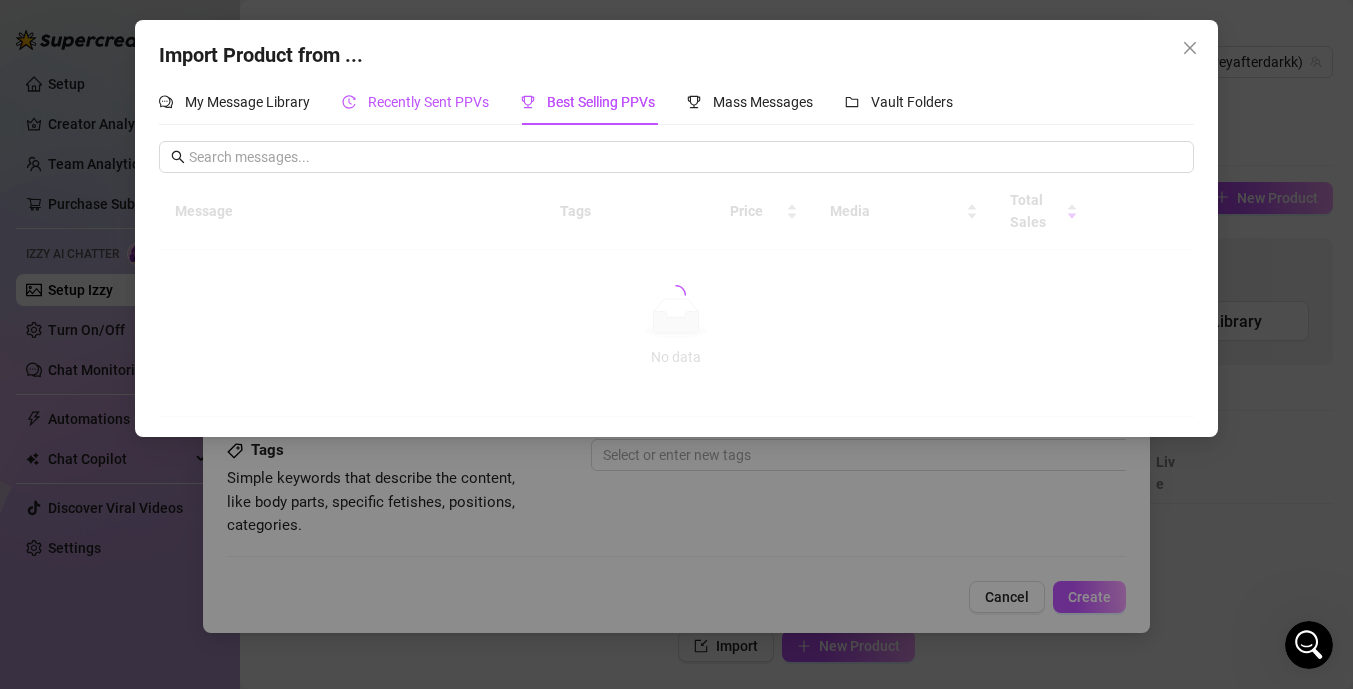 click on "Recently Sent PPVs" at bounding box center (428, 102) 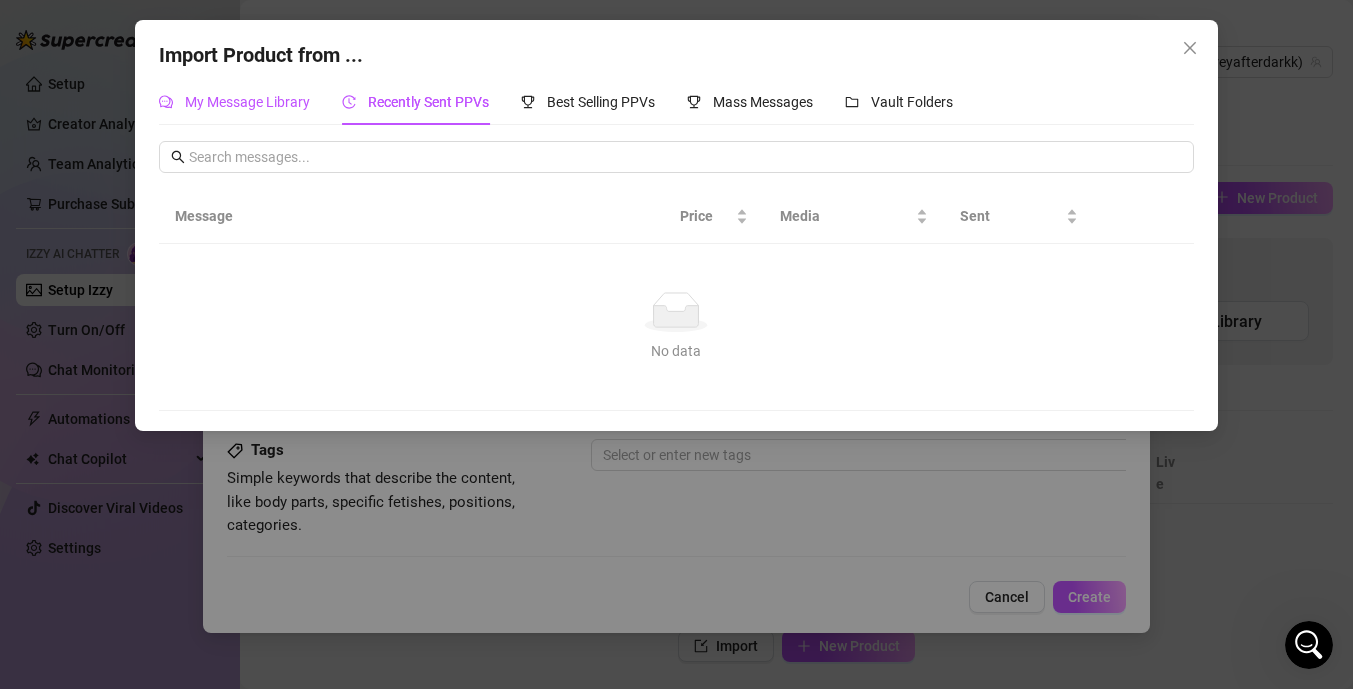 click on "My Message Library" at bounding box center (247, 102) 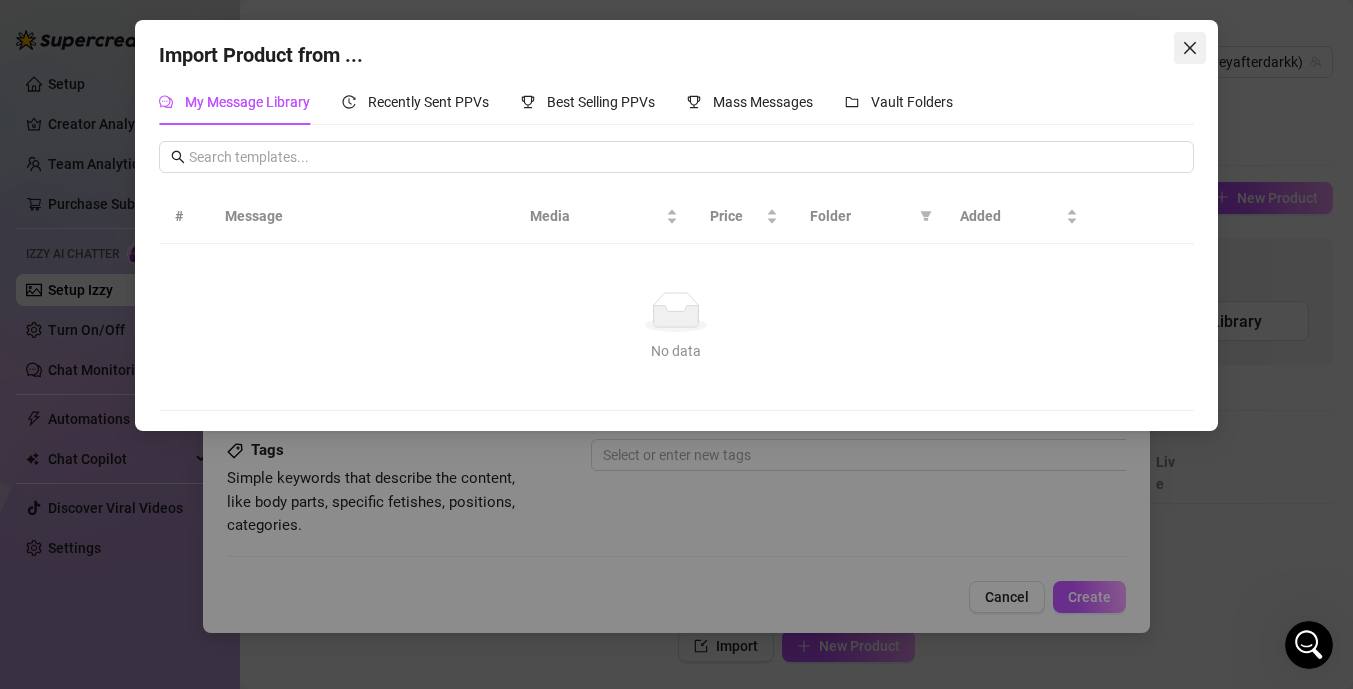 click 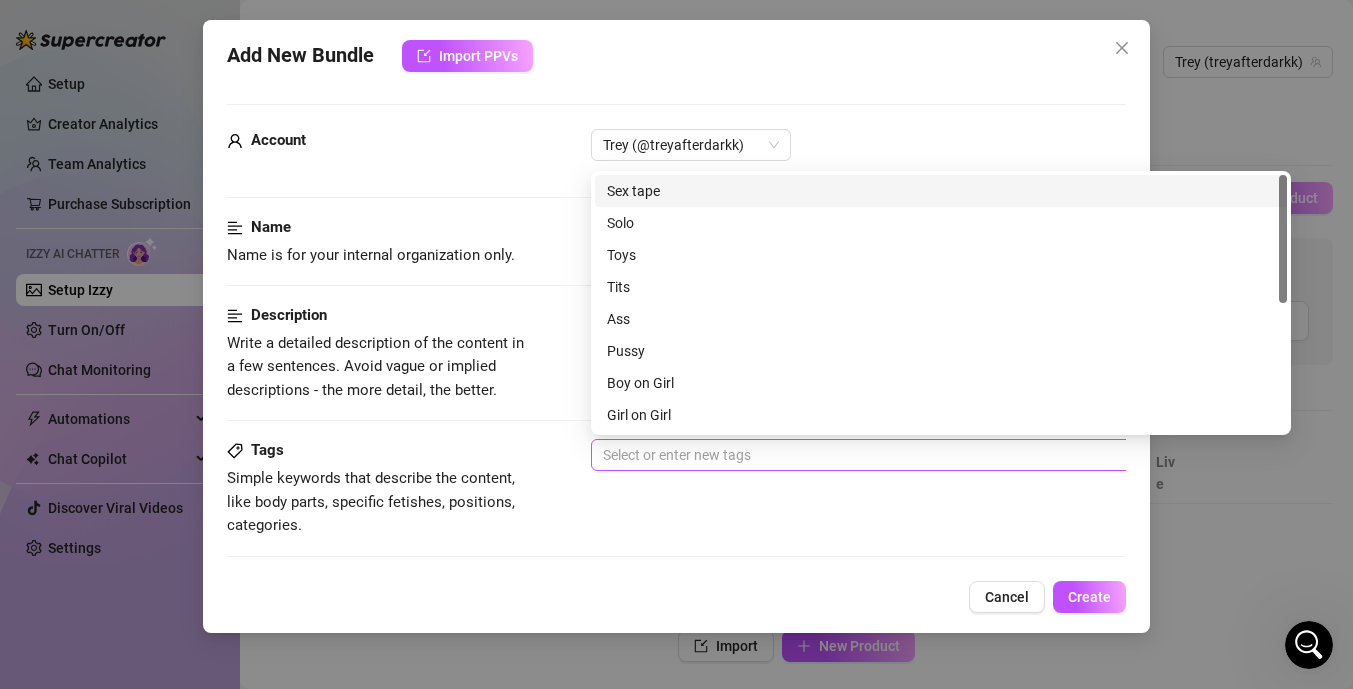 click at bounding box center [930, 455] 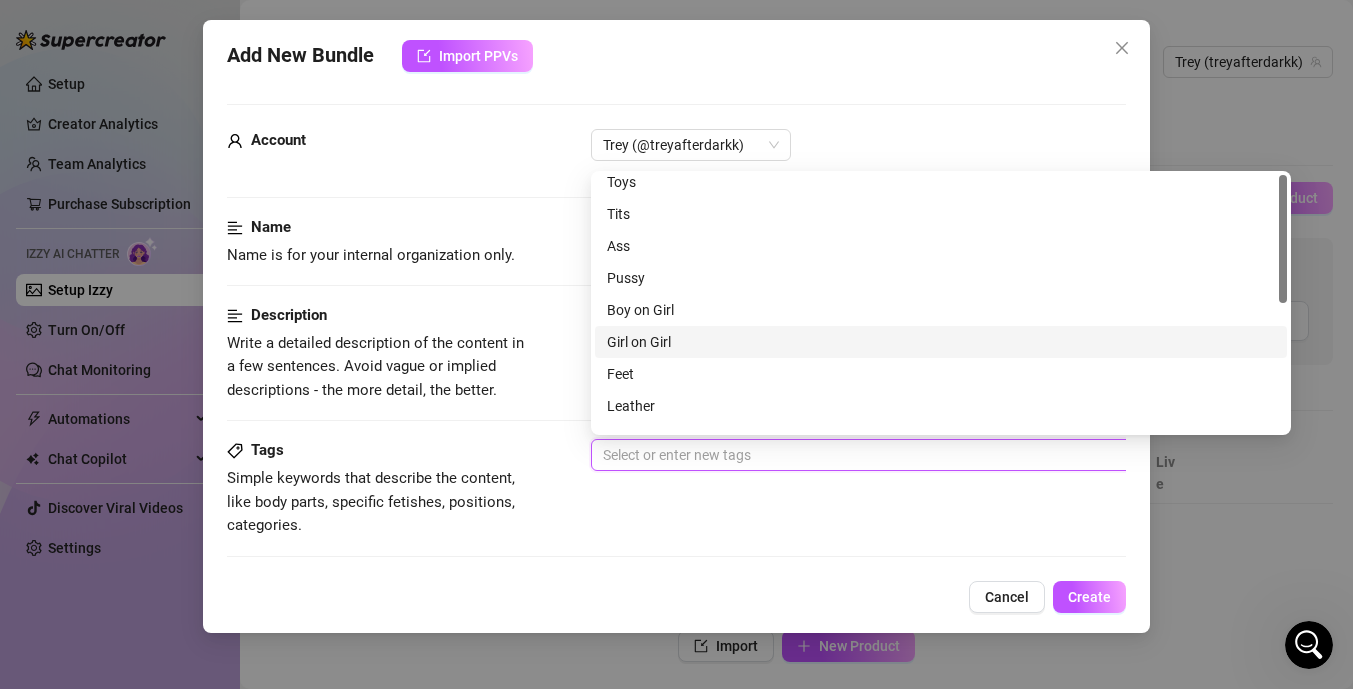 scroll, scrollTop: 0, scrollLeft: 0, axis: both 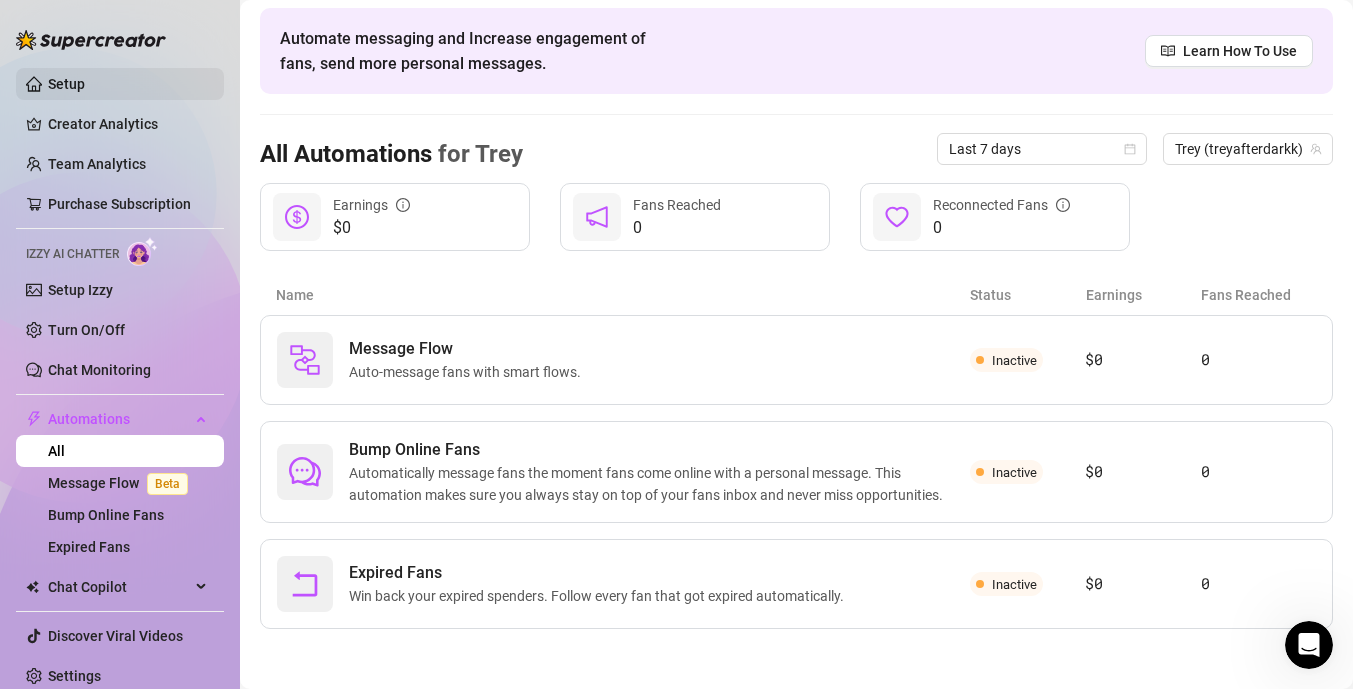 click on "Setup" at bounding box center (66, 84) 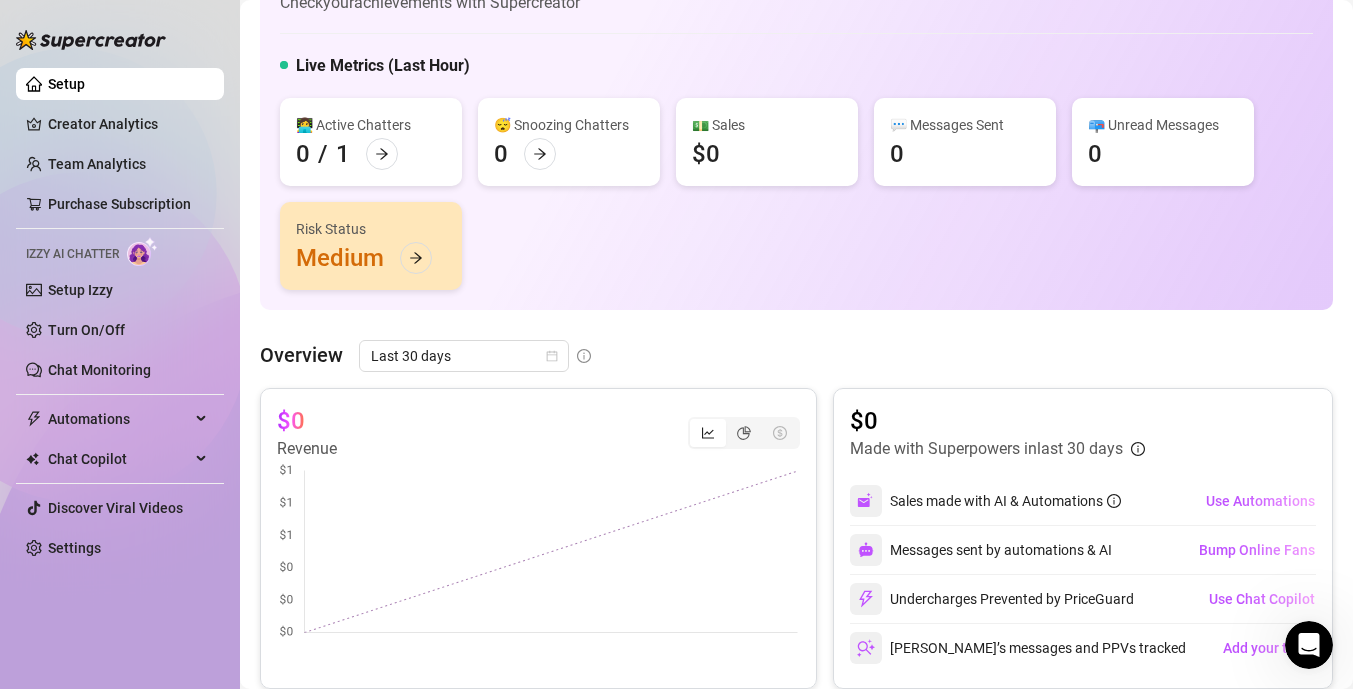 click on "Risk Status Medium" at bounding box center [371, 246] 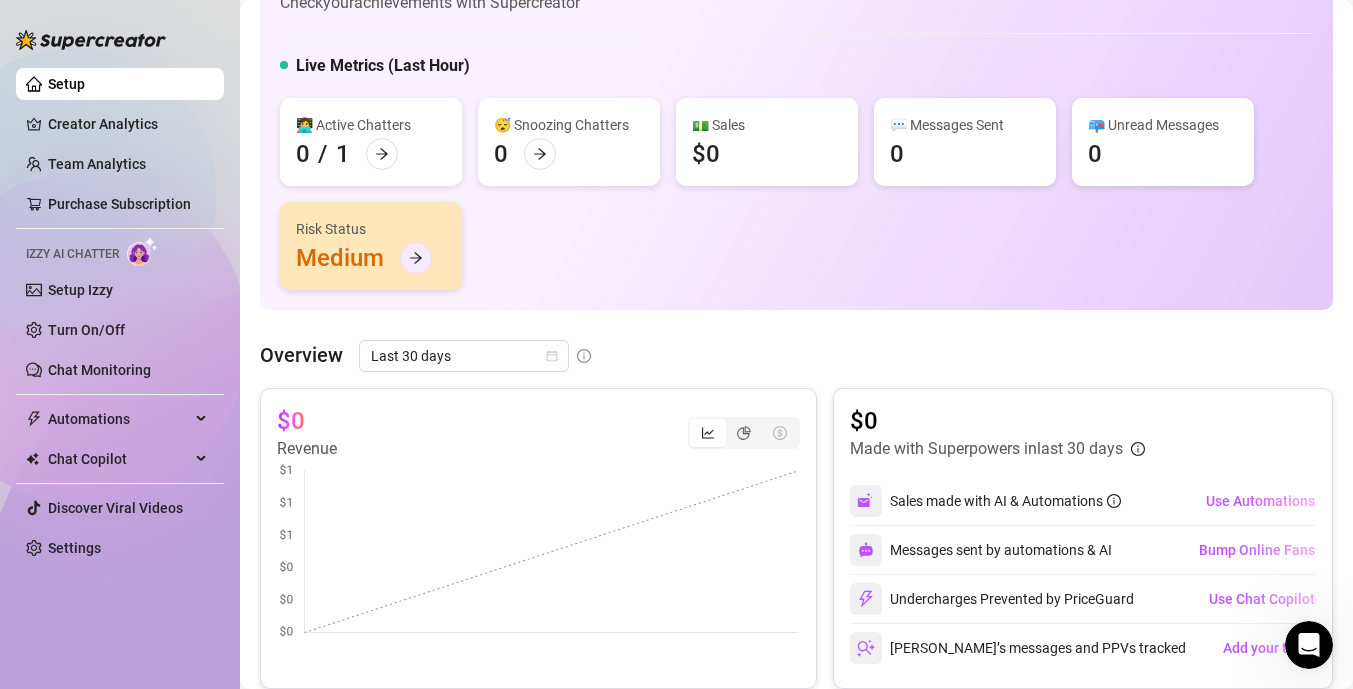 click 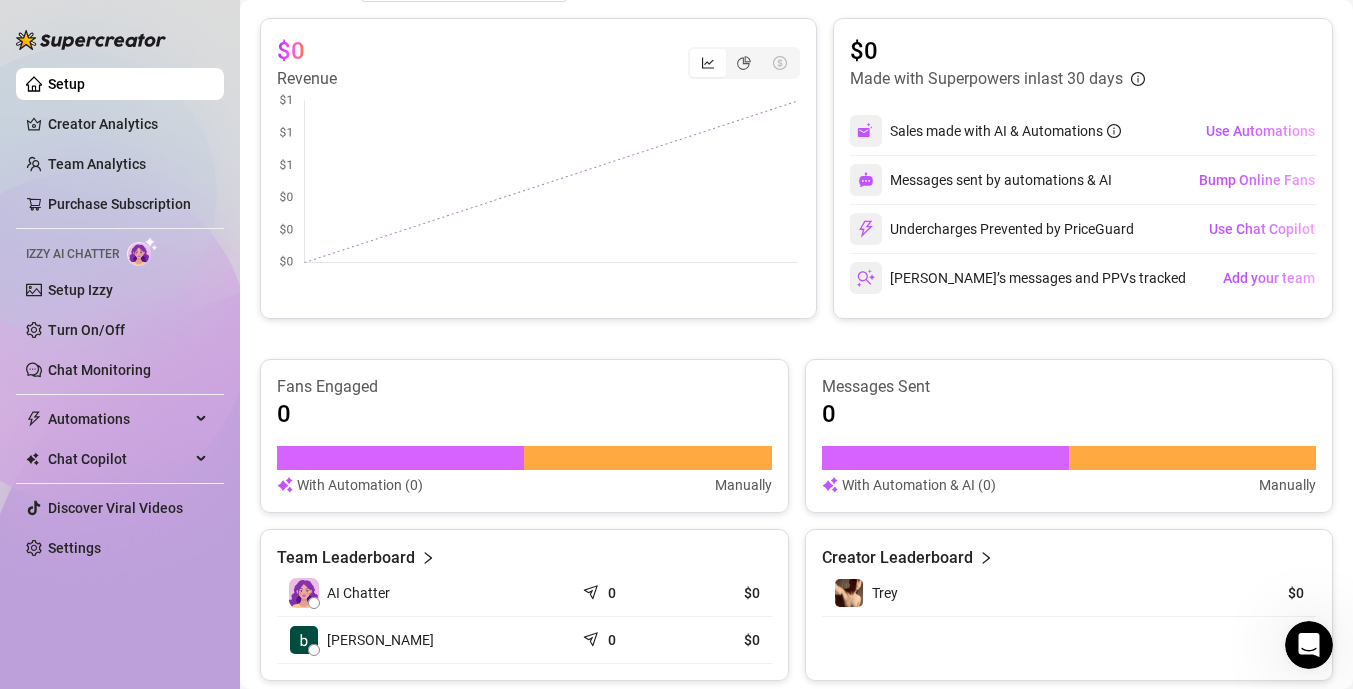 scroll, scrollTop: 0, scrollLeft: 0, axis: both 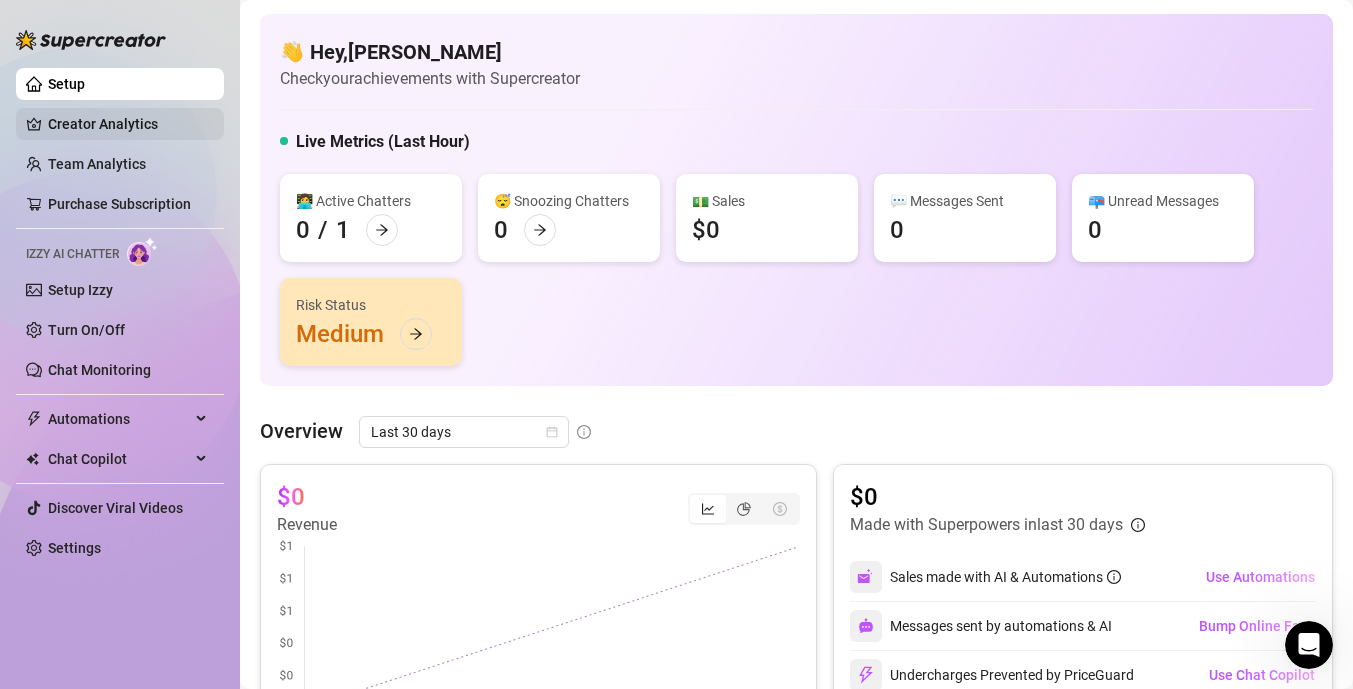 click on "Creator Analytics" at bounding box center [128, 124] 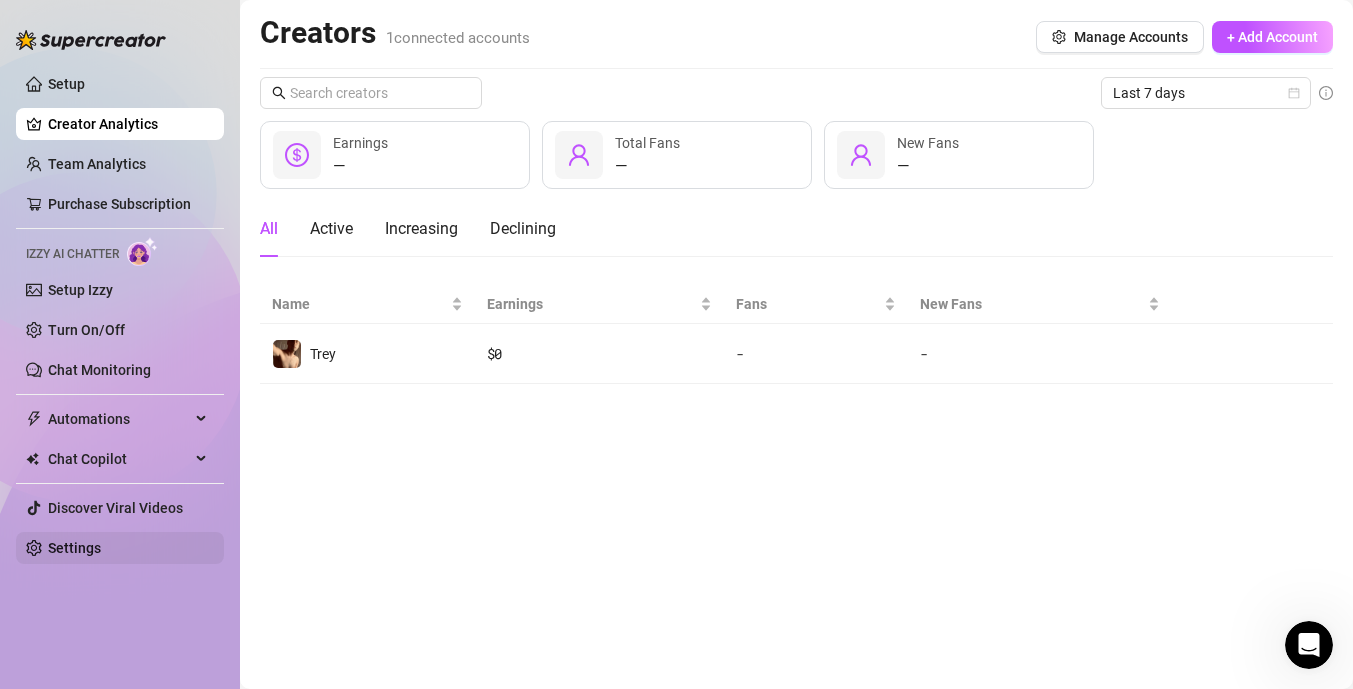 click on "Settings" at bounding box center (74, 548) 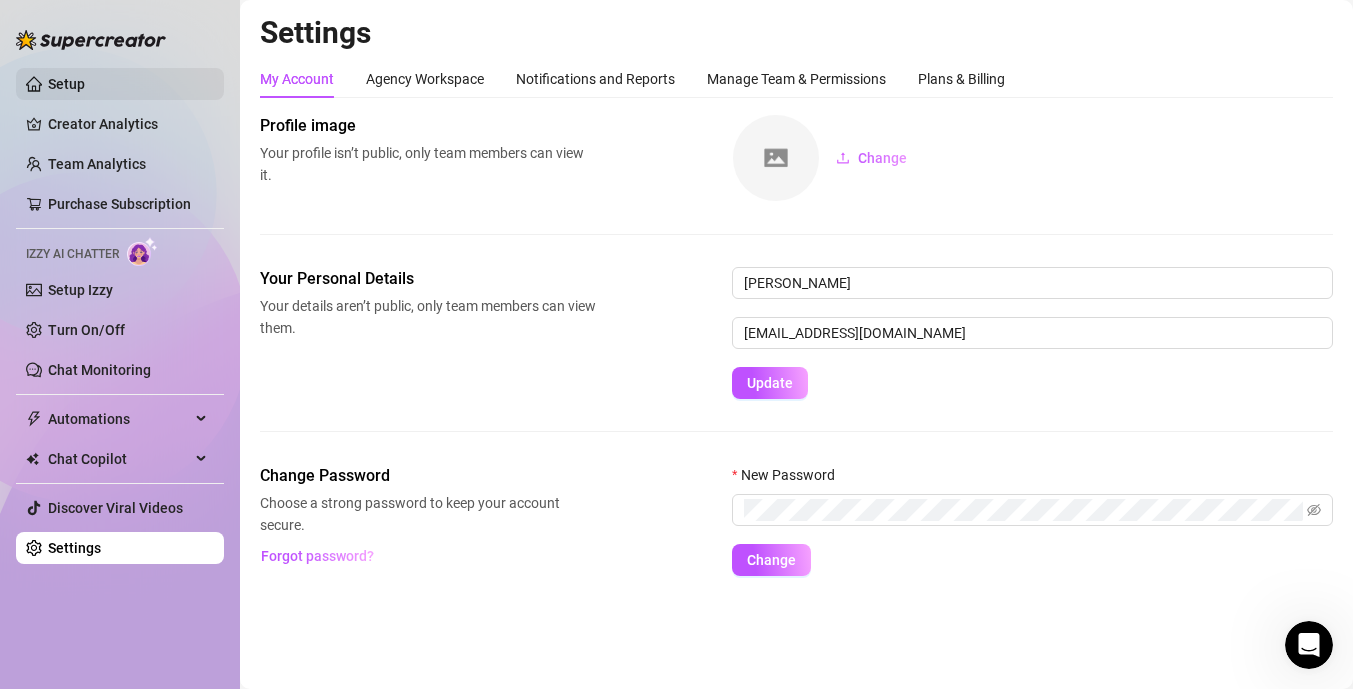 click on "Setup" at bounding box center (66, 84) 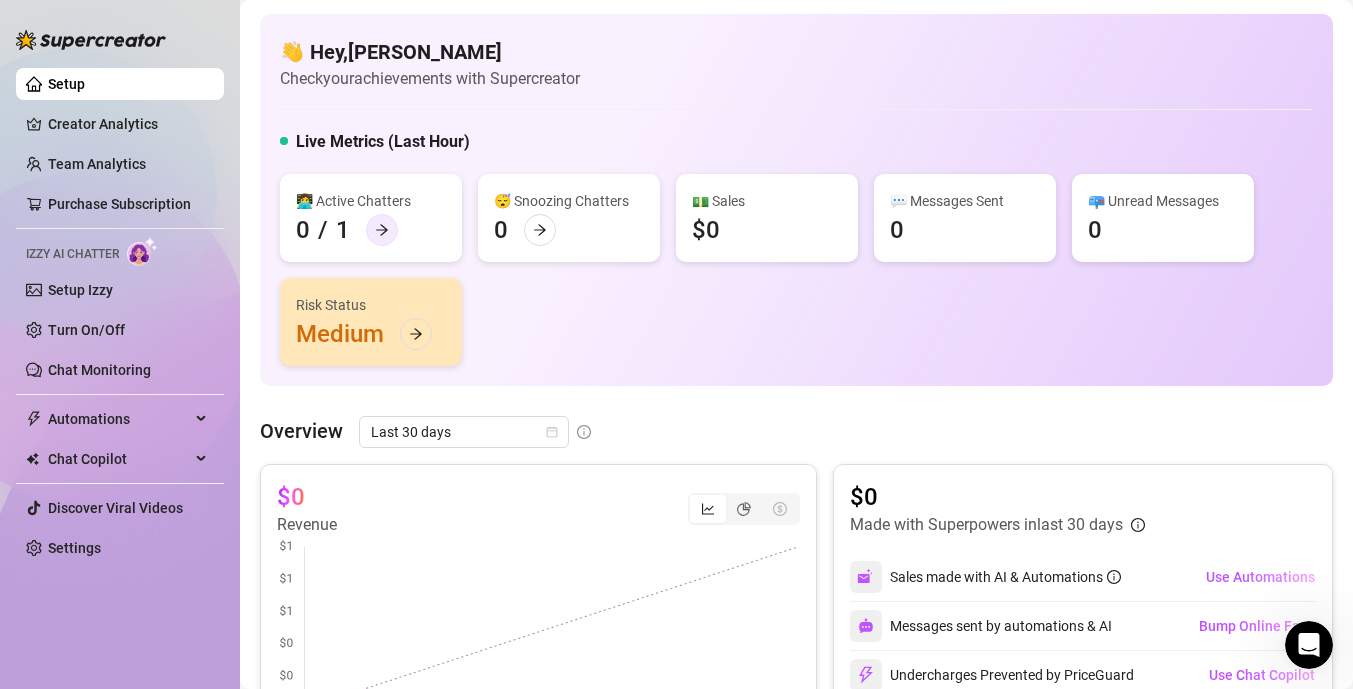 click 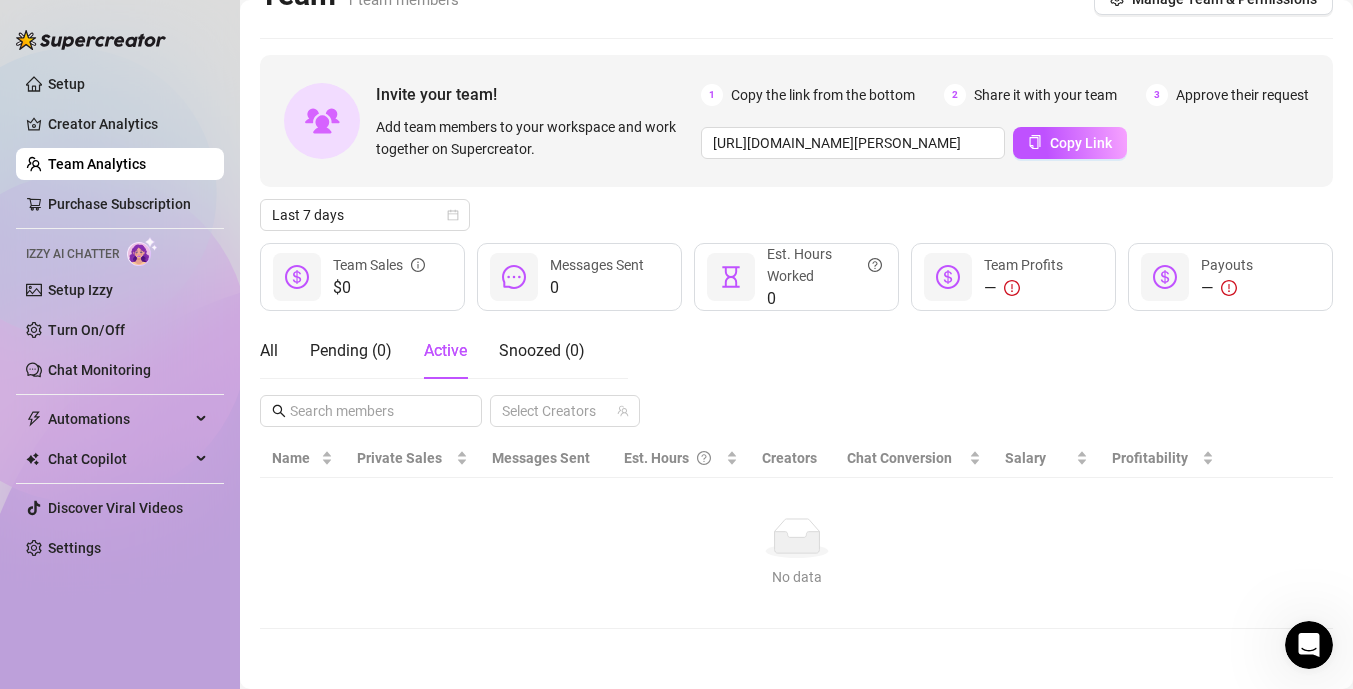 scroll, scrollTop: 0, scrollLeft: 0, axis: both 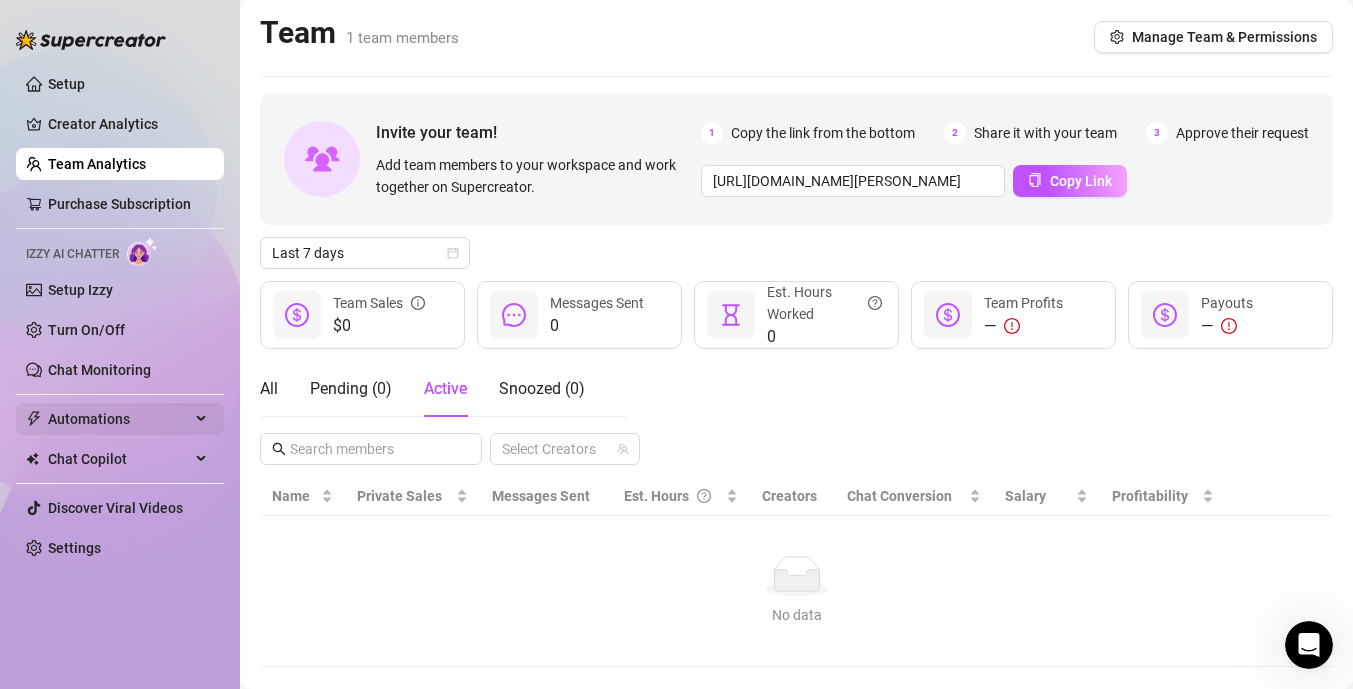 click on "Automations" at bounding box center (119, 419) 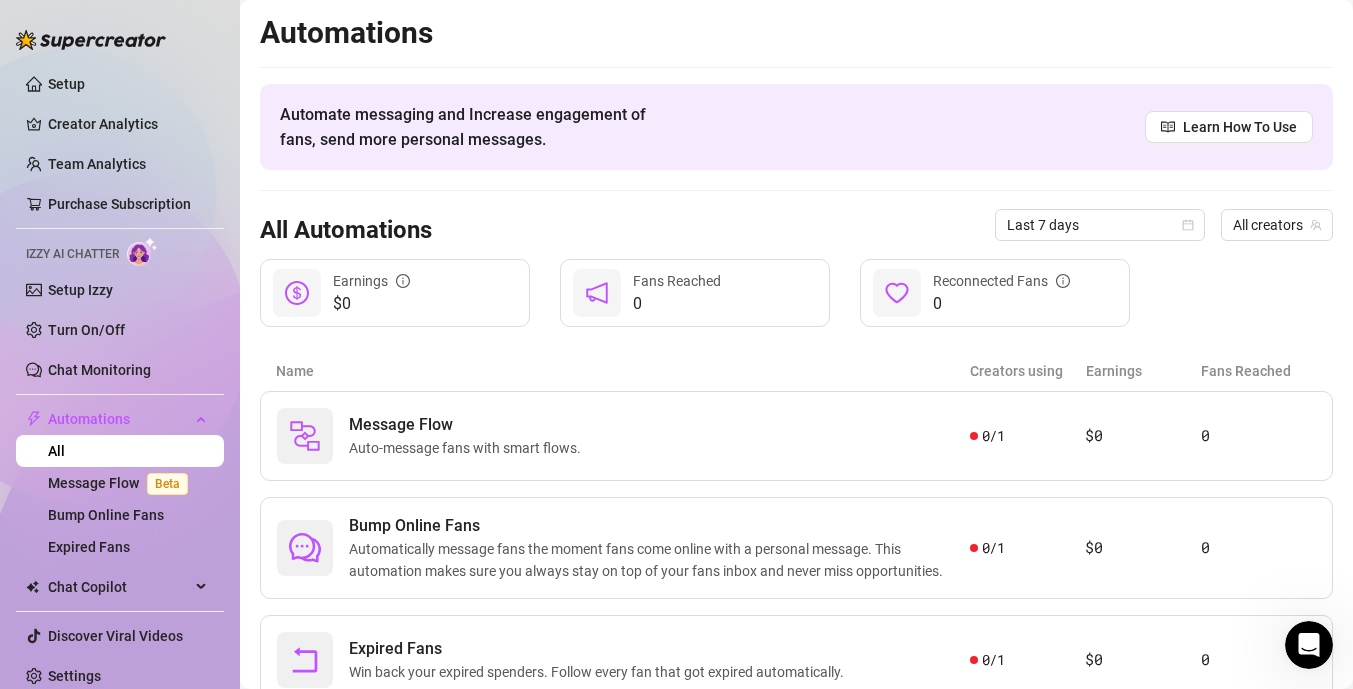 scroll, scrollTop: 76, scrollLeft: 0, axis: vertical 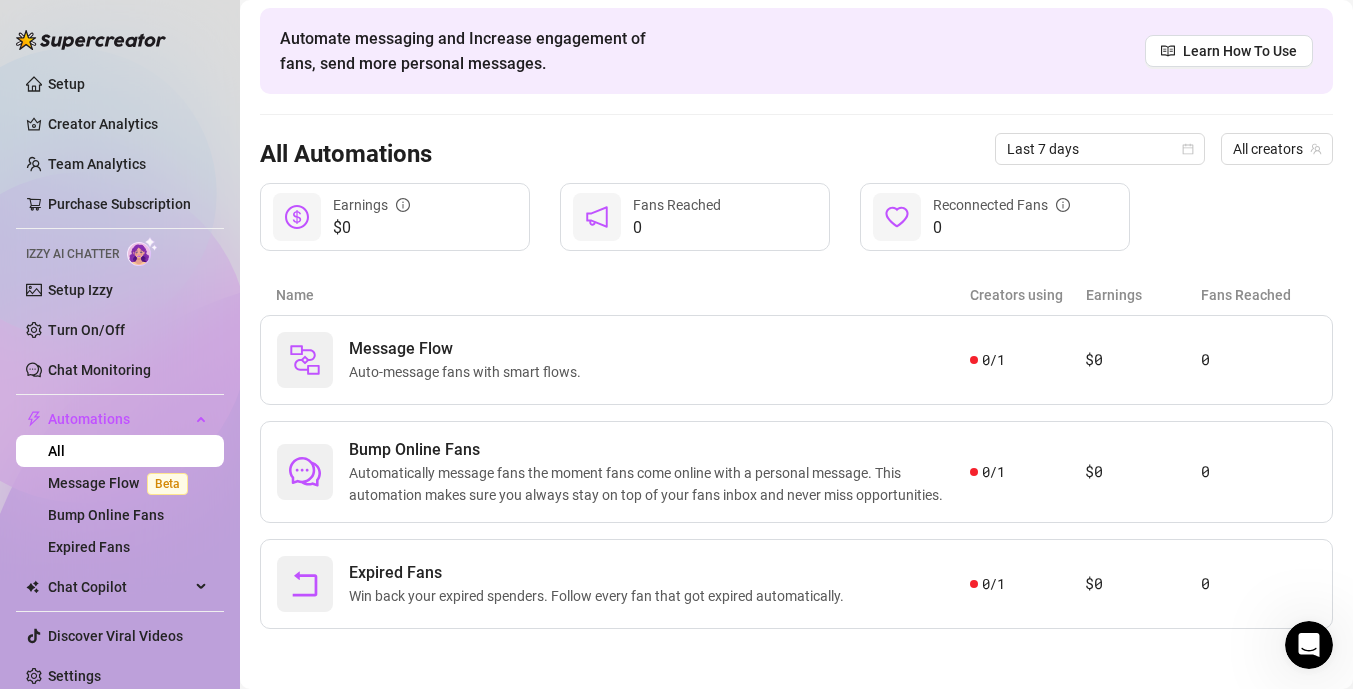 click on "Automate messaging and Increase engagement of fans, send more personal messages. Learn How To Use" at bounding box center [796, 51] 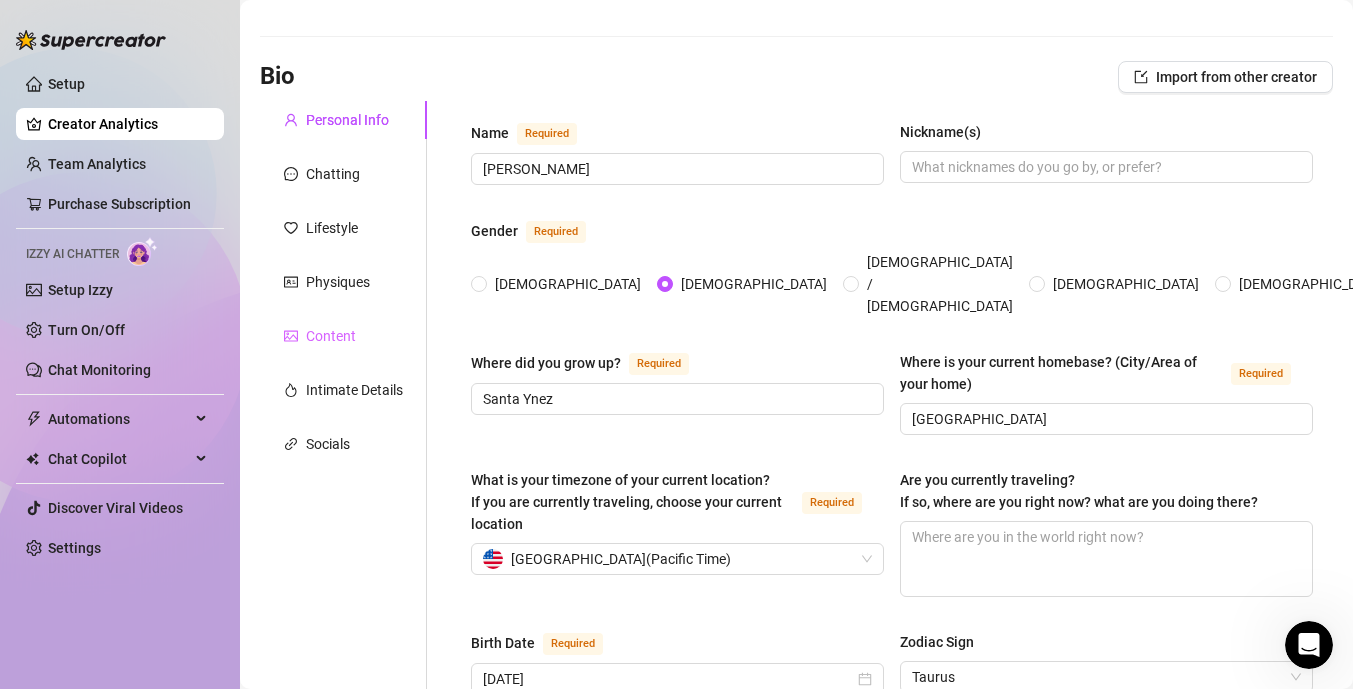 click on "Content" at bounding box center [343, 336] 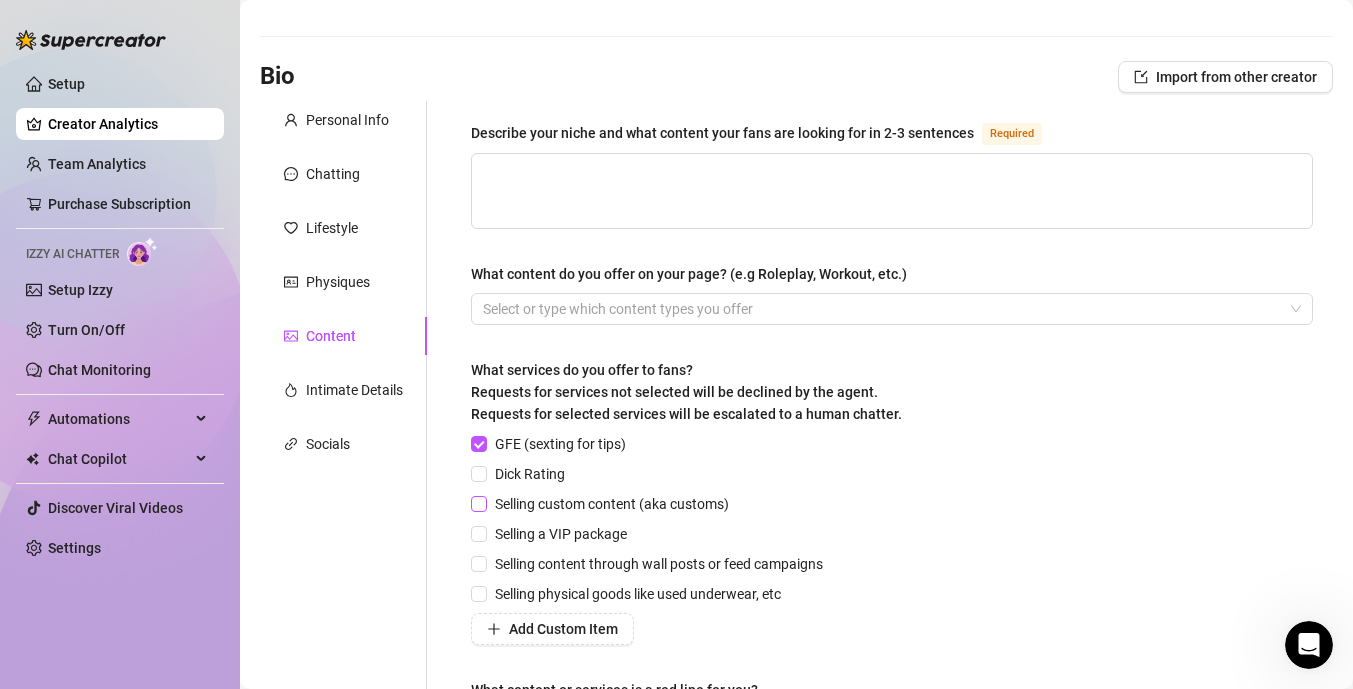 click on "Selling custom content (aka customs)" at bounding box center [478, 503] 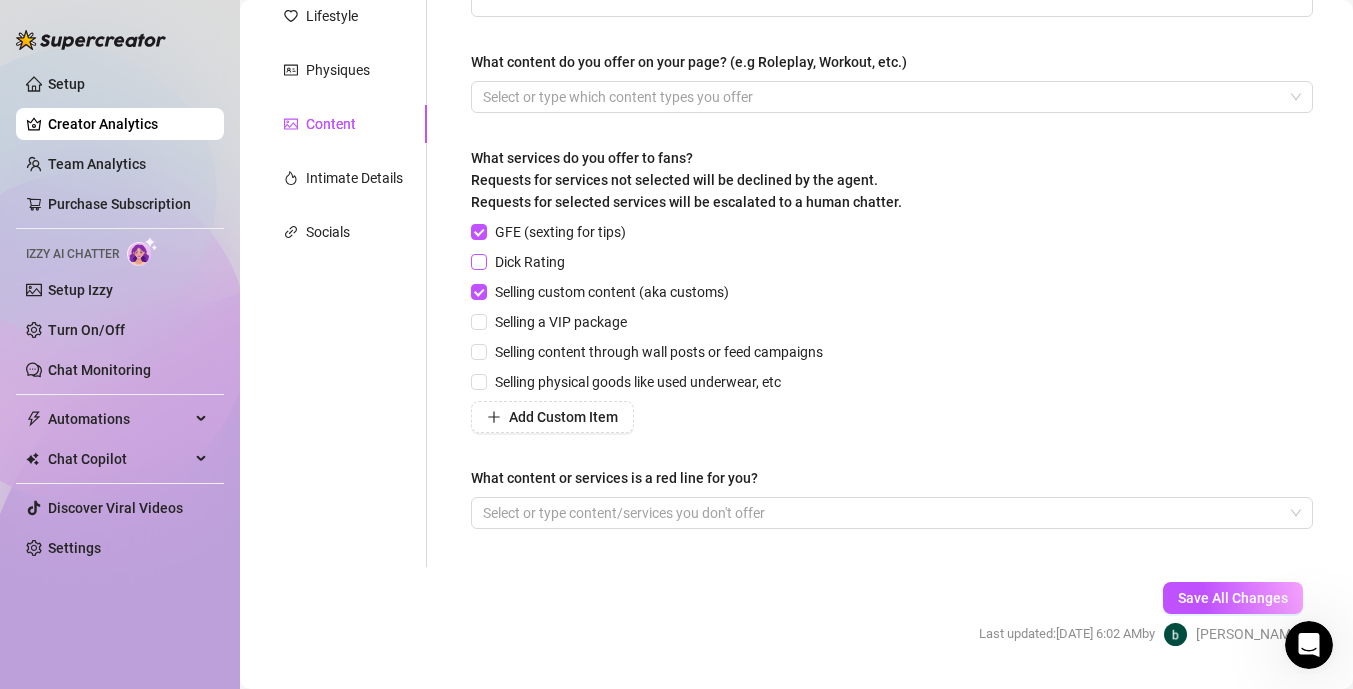 scroll, scrollTop: 340, scrollLeft: 0, axis: vertical 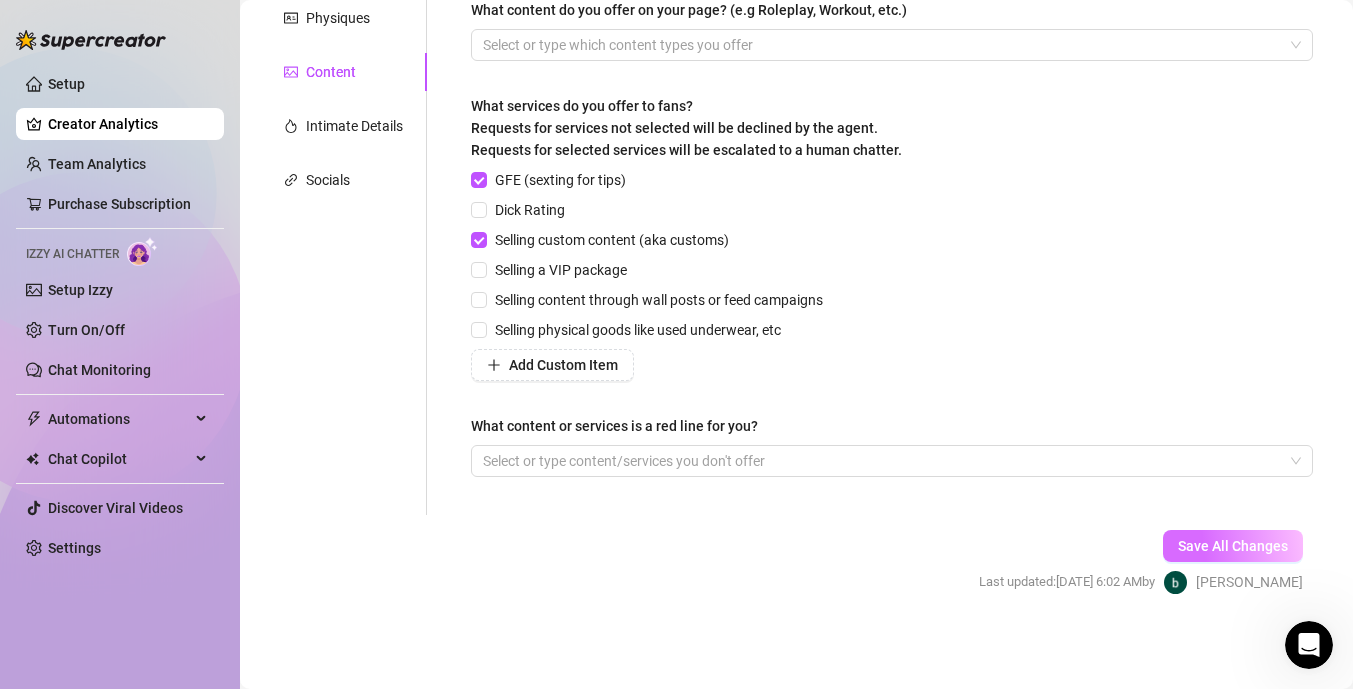 click on "Save All Changes" at bounding box center [1233, 546] 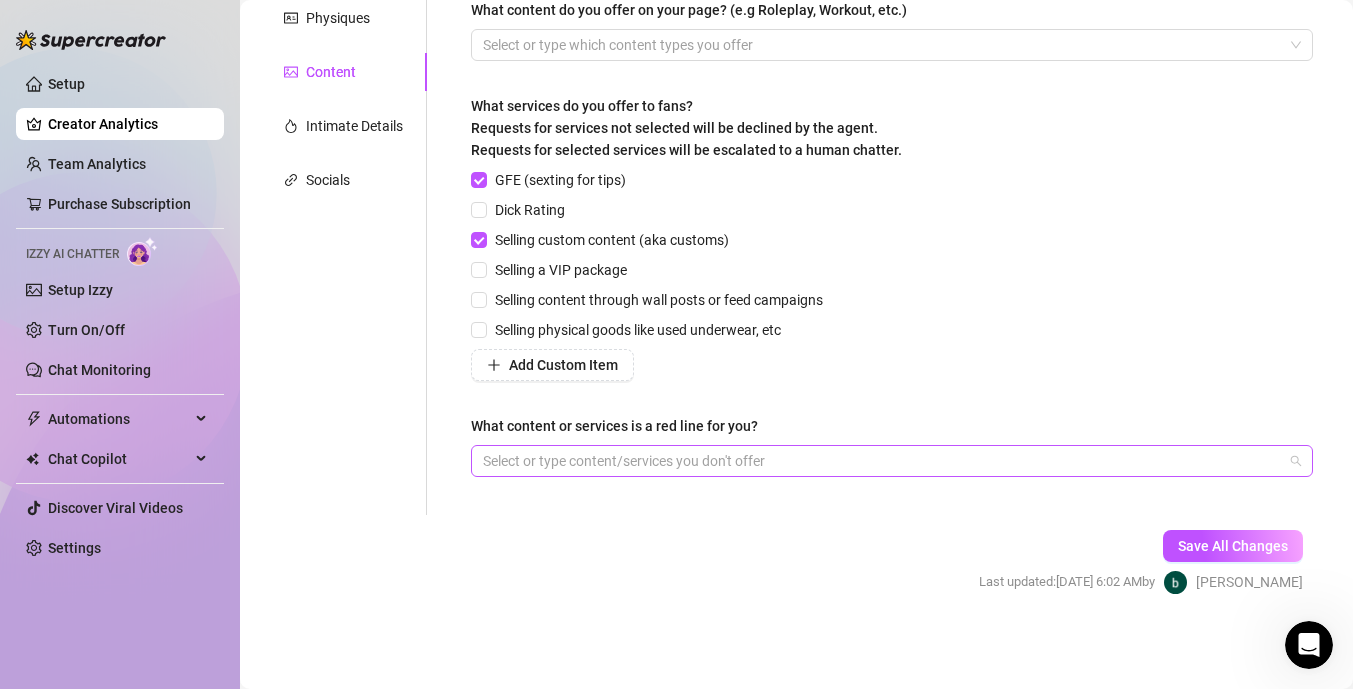 click at bounding box center (881, 461) 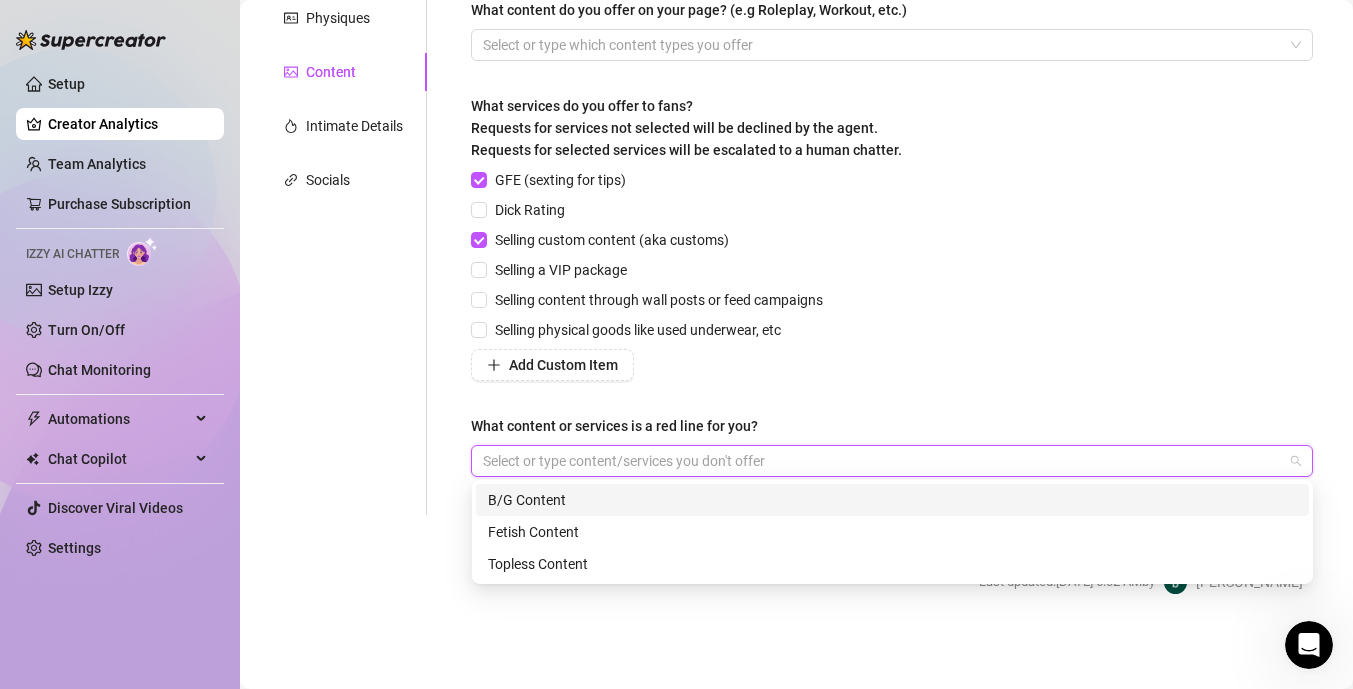 click at bounding box center [881, 461] 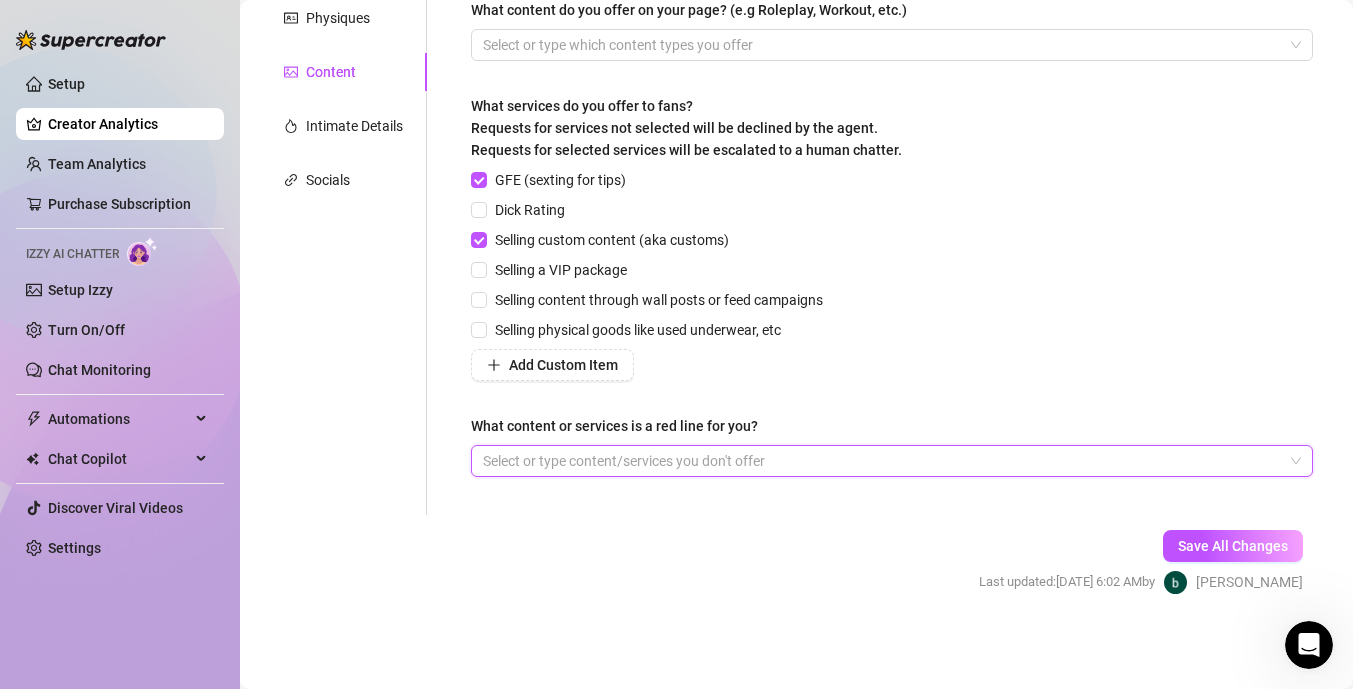 click at bounding box center (881, 461) 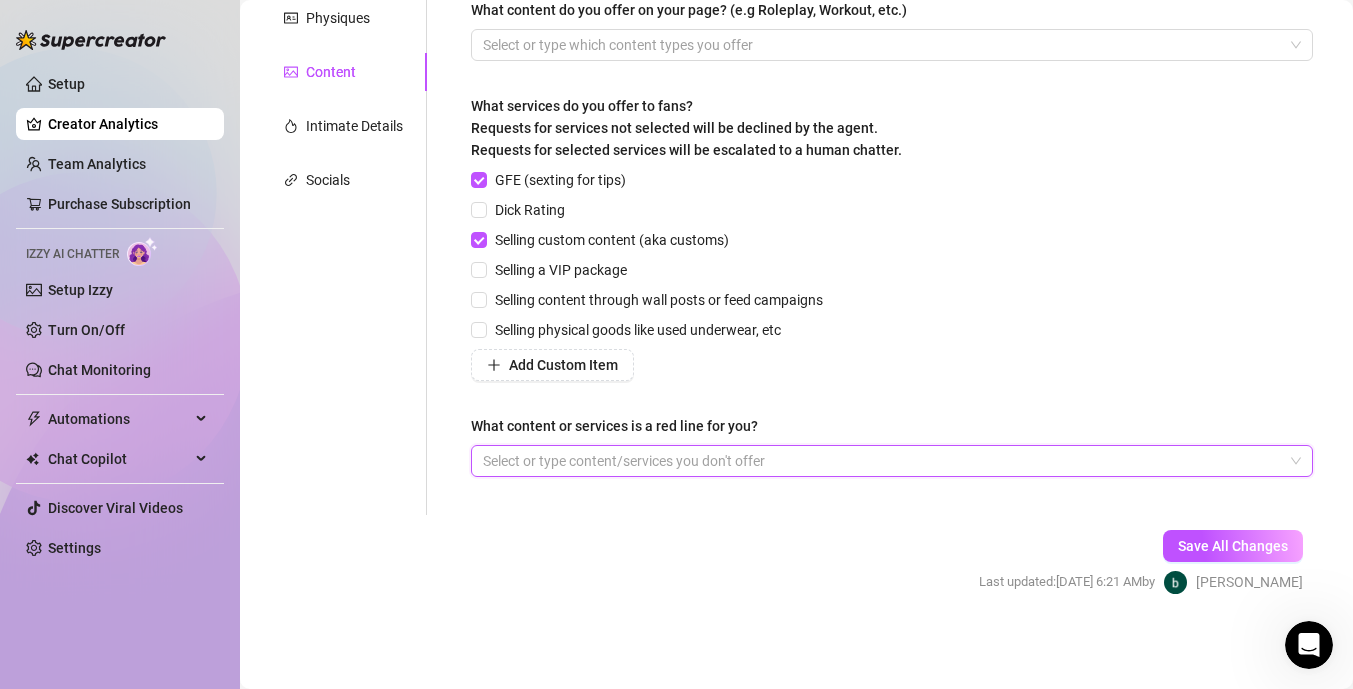 click at bounding box center (881, 461) 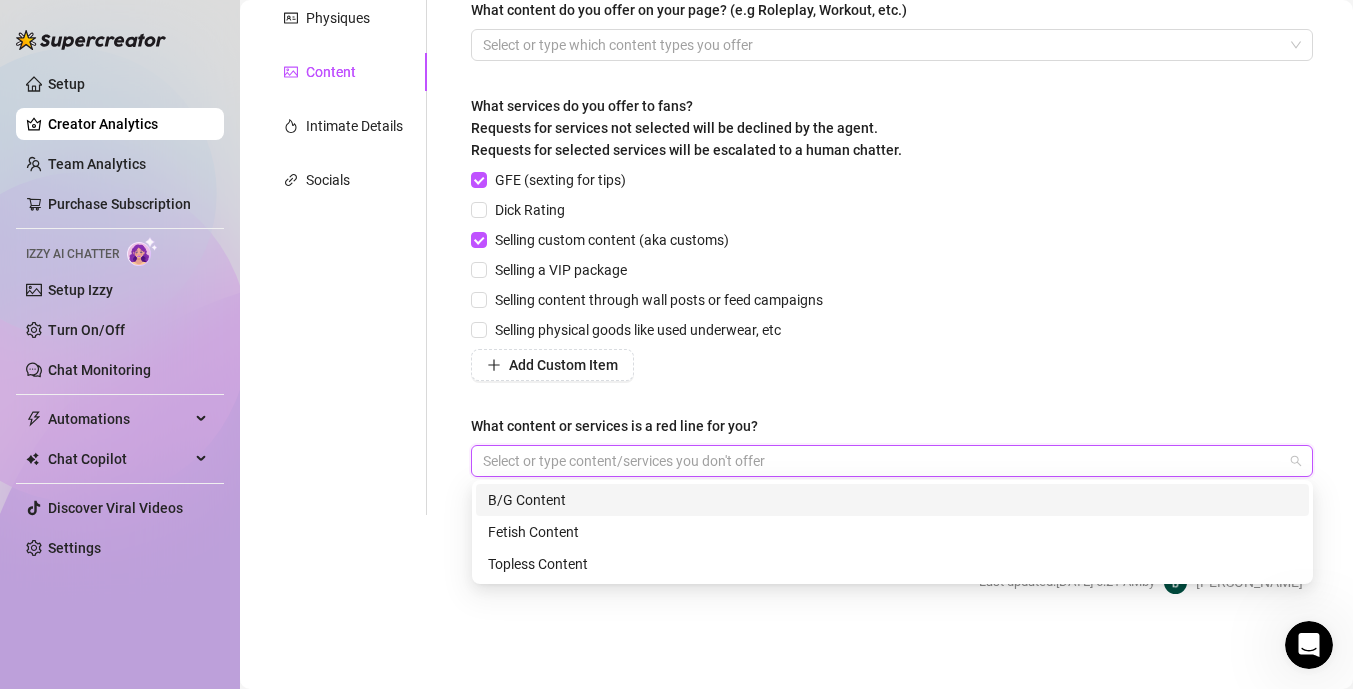 click at bounding box center [881, 461] 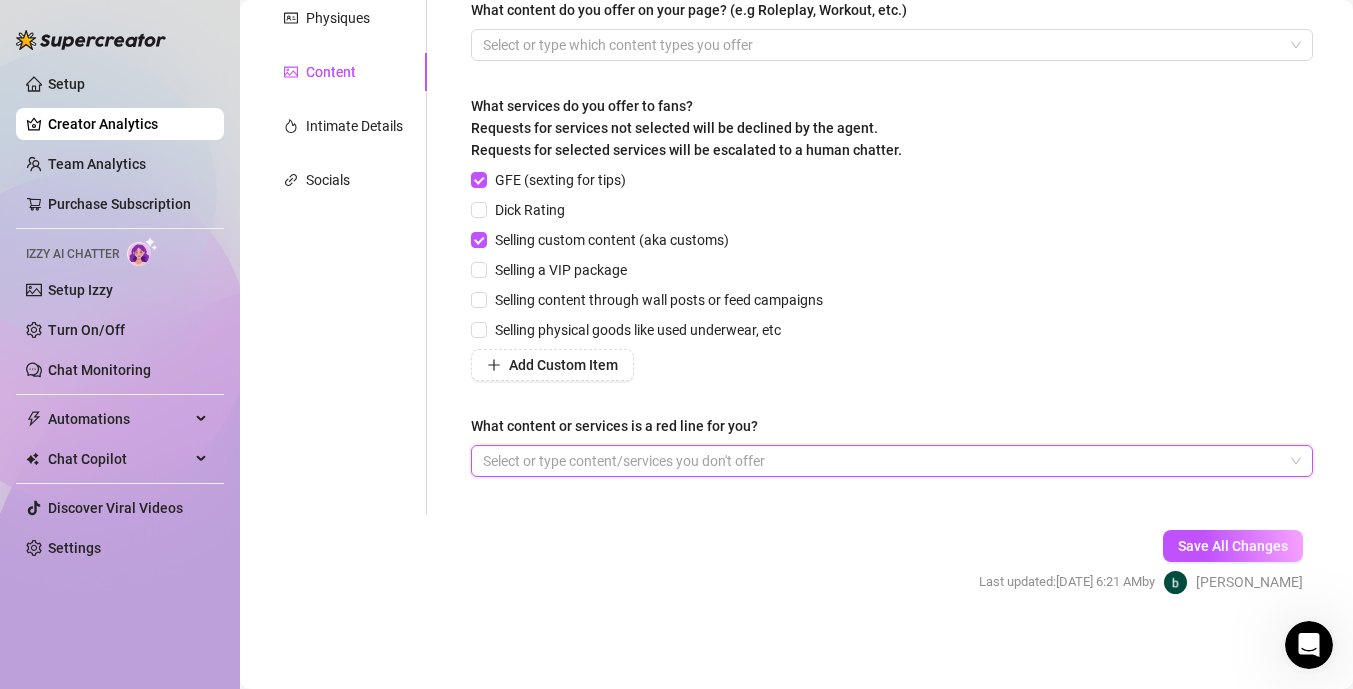click at bounding box center [881, 461] 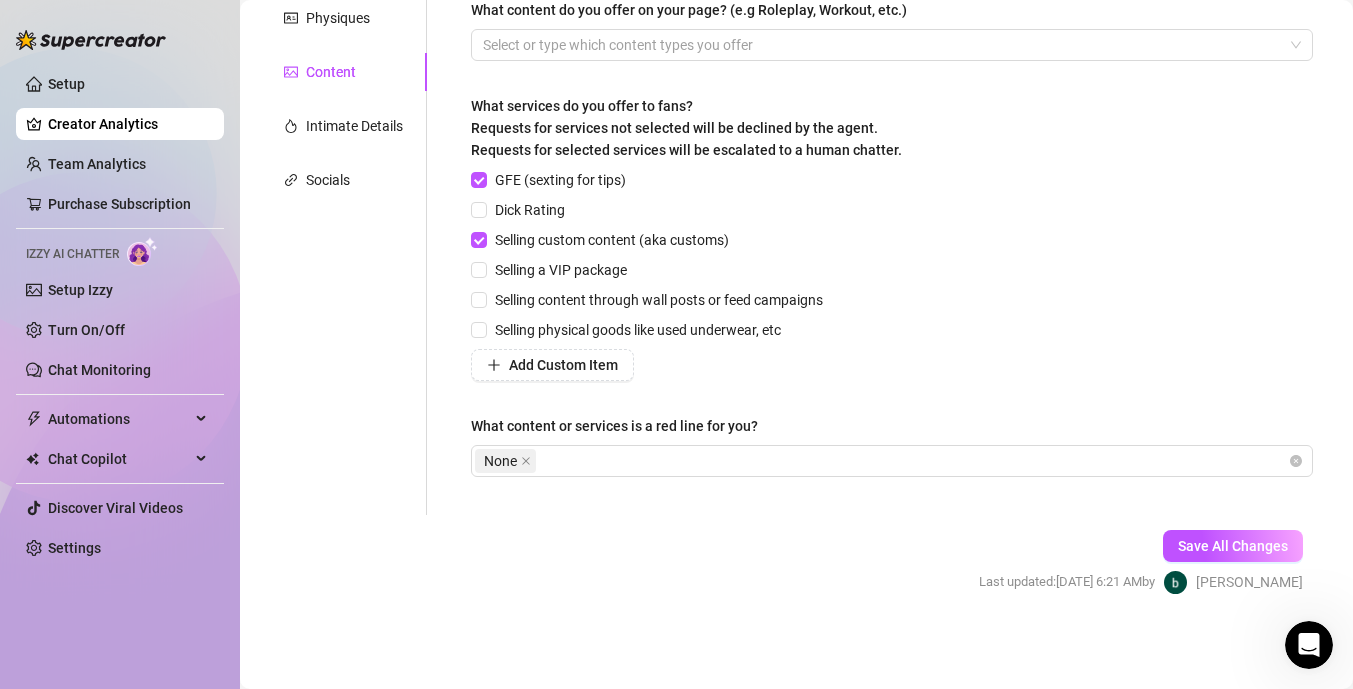 click on "Personal Info Chatting Lifestyle Physiques Content Intimate Details Socials Name Required [PERSON_NAME] Nickname(s) Gender Required [DEMOGRAPHIC_DATA] [DEMOGRAPHIC_DATA] [DEMOGRAPHIC_DATA] / [DEMOGRAPHIC_DATA] [DEMOGRAPHIC_DATA] [DEMOGRAPHIC_DATA] [DEMOGRAPHIC_DATA] Other Where did you grow up? Required [GEOGRAPHIC_DATA] Where is your current homebase? (City/Area of your home) Required [GEOGRAPHIC_DATA] What is your timezone of your current location? If you are currently traveling, choose your current location Required [GEOGRAPHIC_DATA]  ( Pacific Time ) Are you currently traveling? If so, where are you right now? what are you doing there? Birth Date Required [DEMOGRAPHIC_DATA] Zodiac Sign Taurus Sexual Orientation Required [DEMOGRAPHIC_DATA] Relationship Status Required Single Do you have any siblings? How many? yes i have a sister, we are close Do you have any children? How many? no Do you have any pets? yes a rabbit What do you do for work currently? manage a restaurant What were your previous jobs or careers? What is your educational background? some collage What languages do you speak? English   Required" at bounding box center (796, 233) 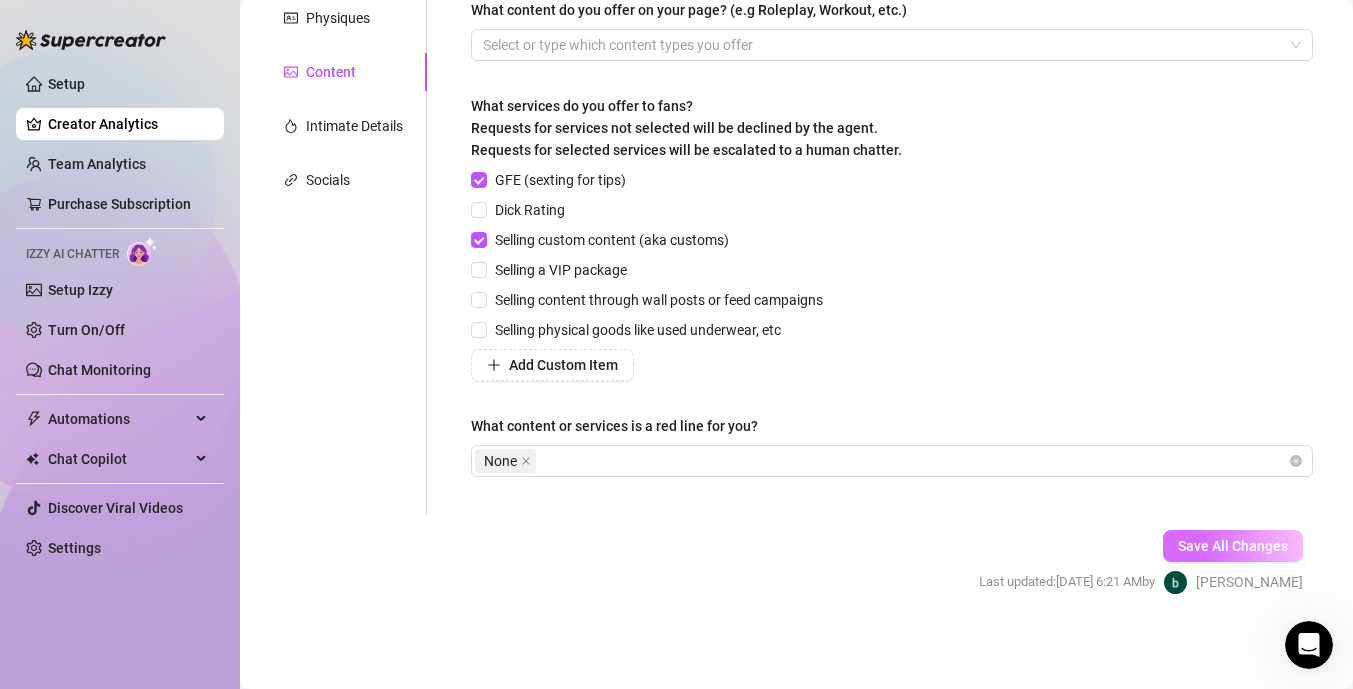 click on "Save All Changes" at bounding box center [1233, 546] 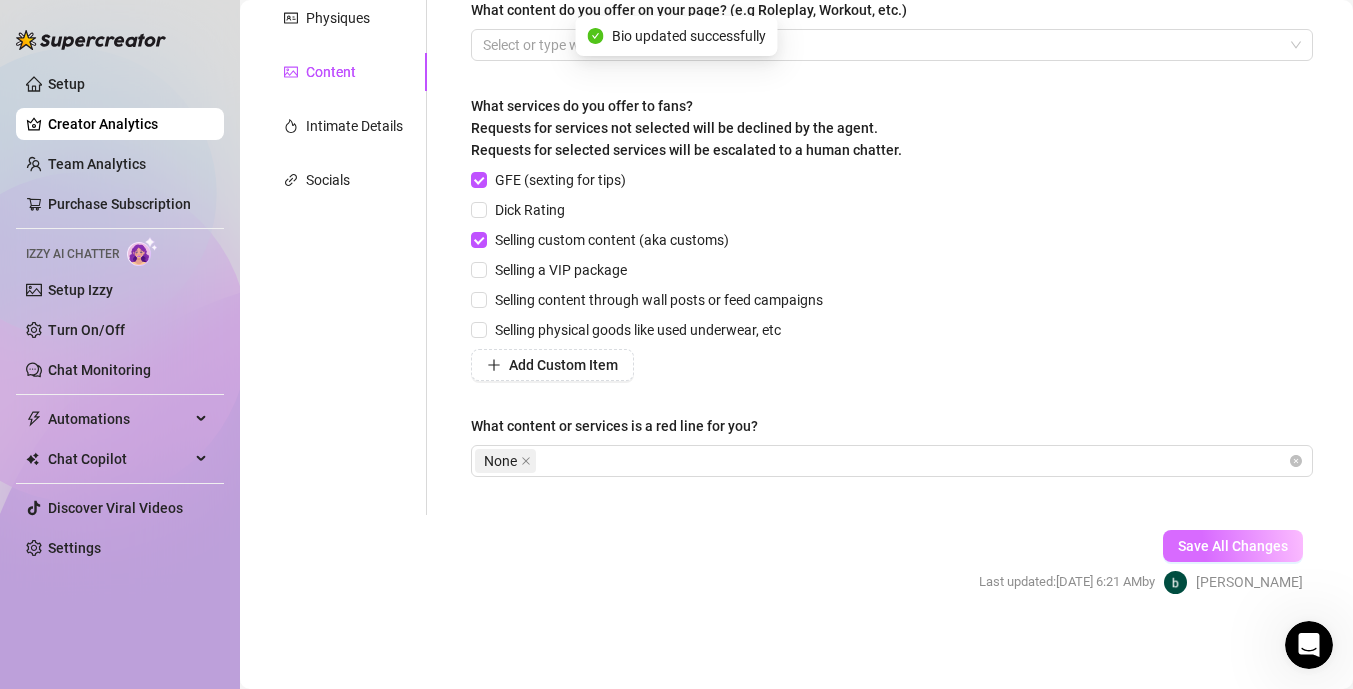 click on "Save All Changes" at bounding box center (1233, 546) 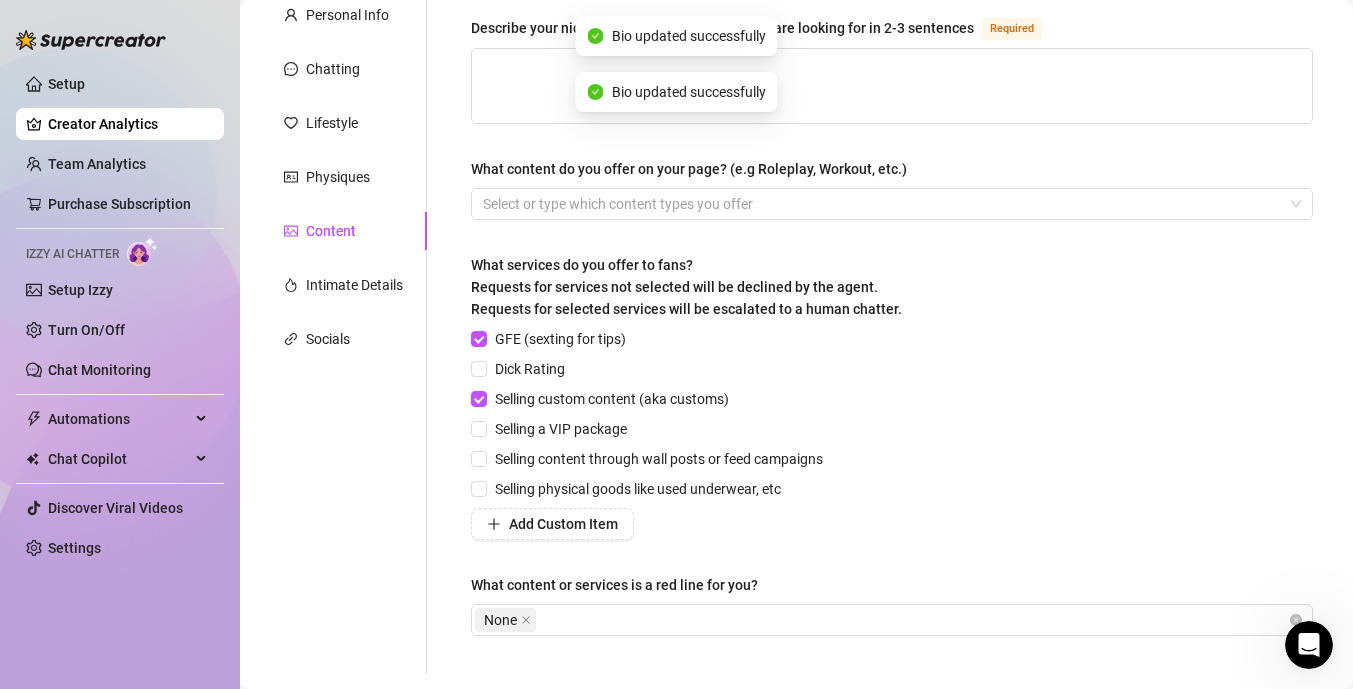 scroll, scrollTop: 0, scrollLeft: 0, axis: both 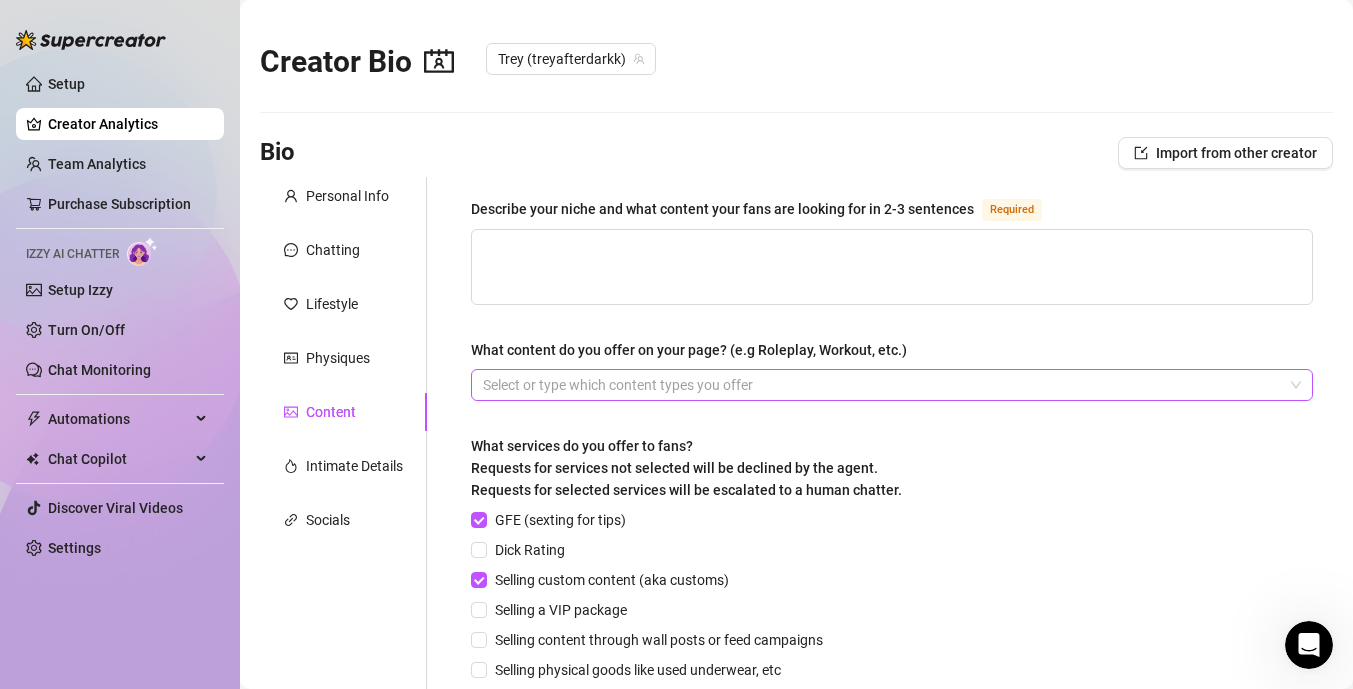 click at bounding box center (881, 385) 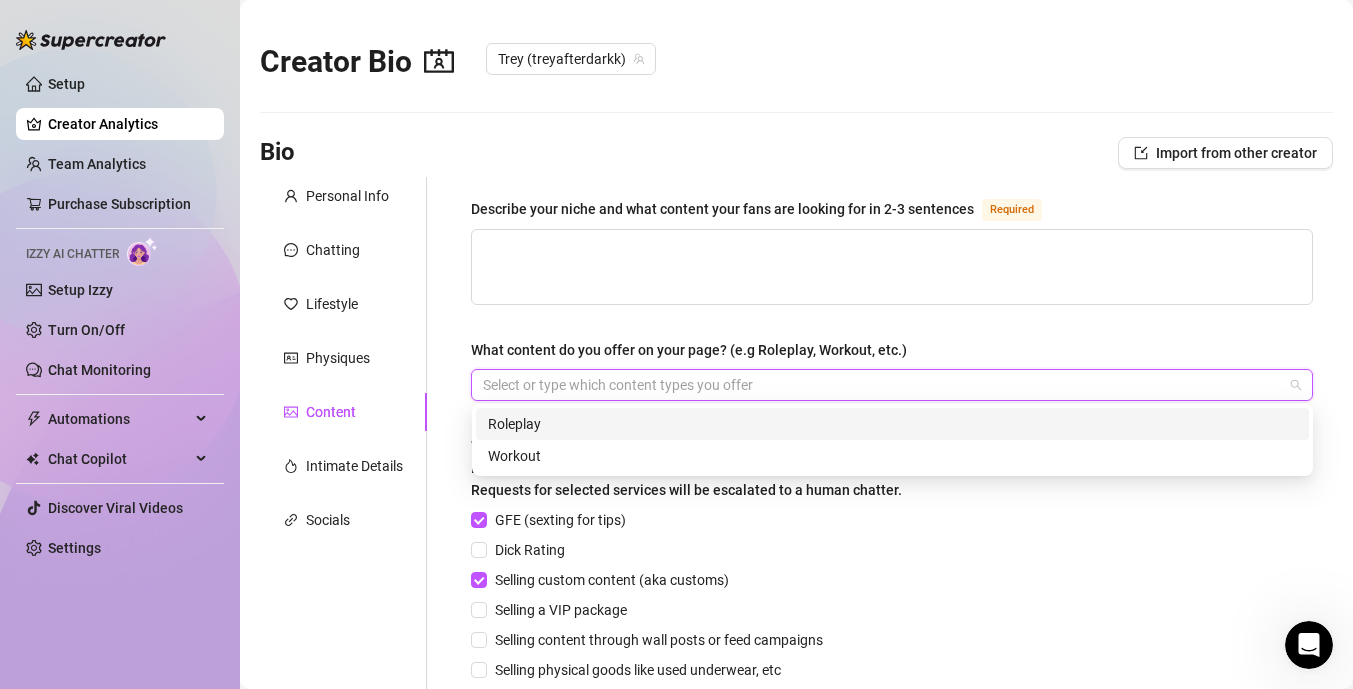 click on "Roleplay" at bounding box center (892, 424) 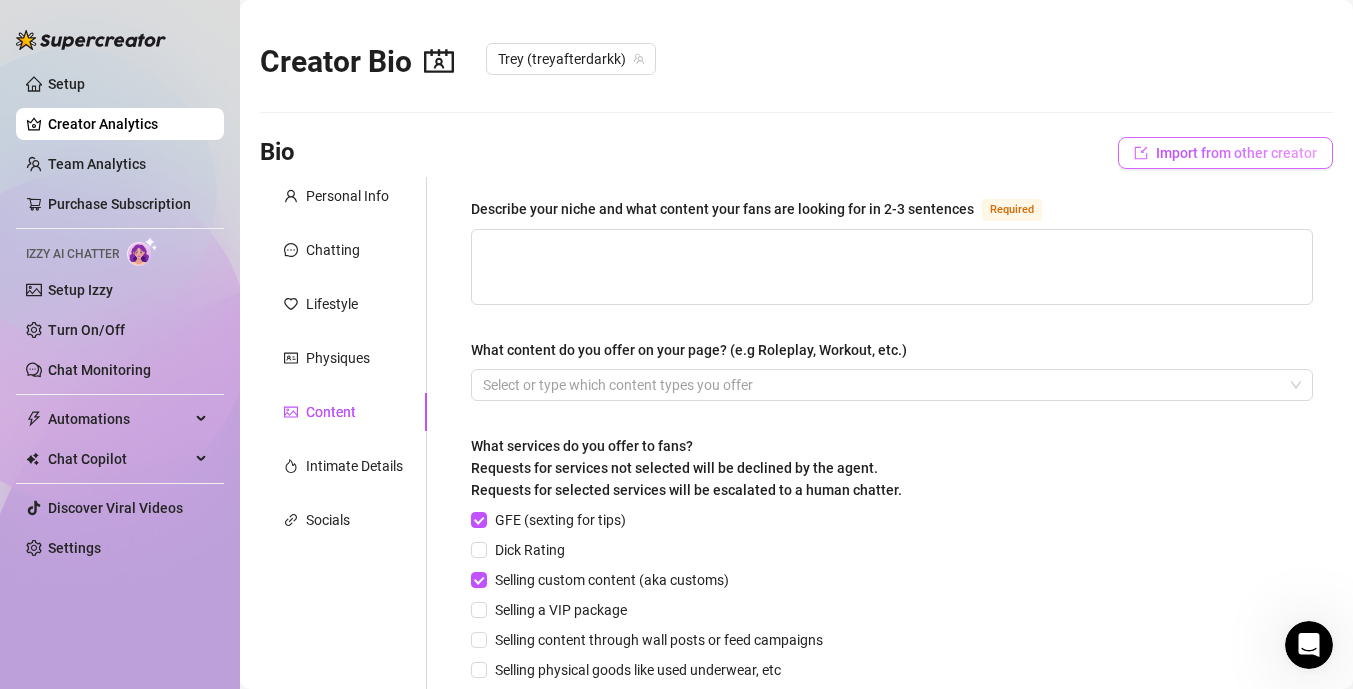 click on "Import from other creator" at bounding box center (1236, 153) 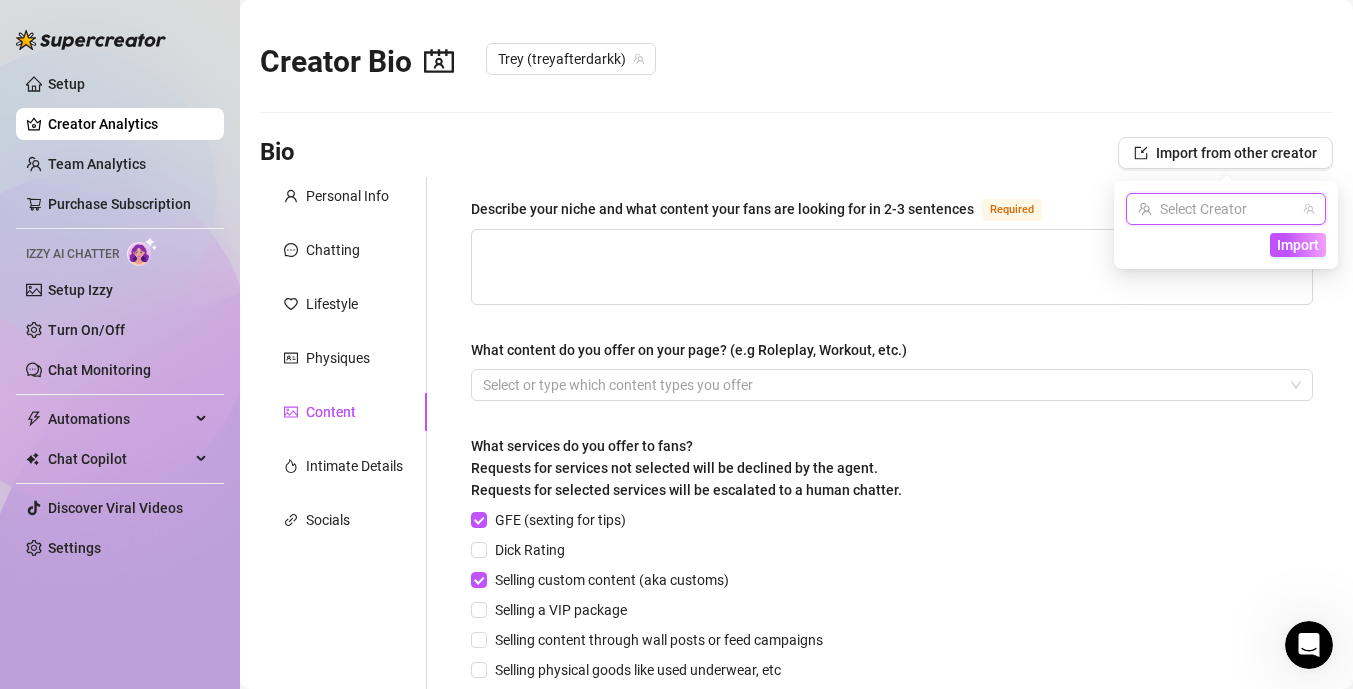 click at bounding box center (1217, 209) 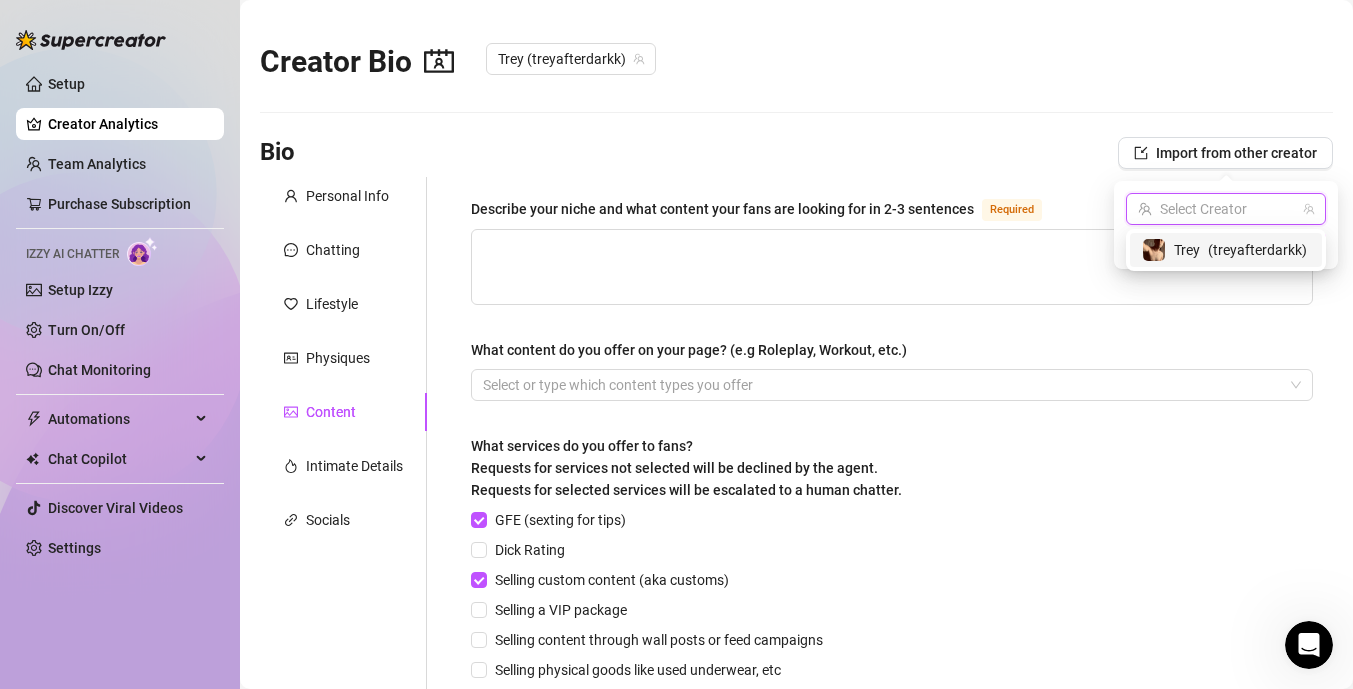 click on "( treyafterdarkk )" at bounding box center [1257, 250] 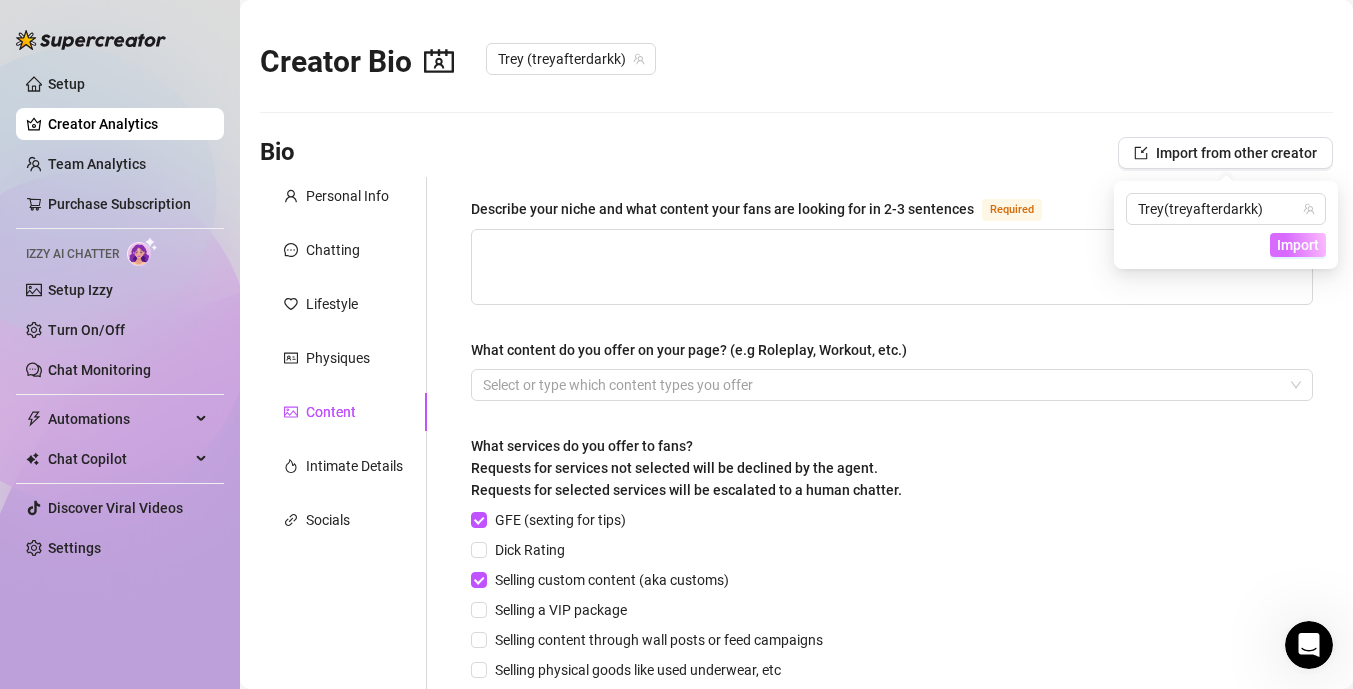click on "Import" at bounding box center (1298, 245) 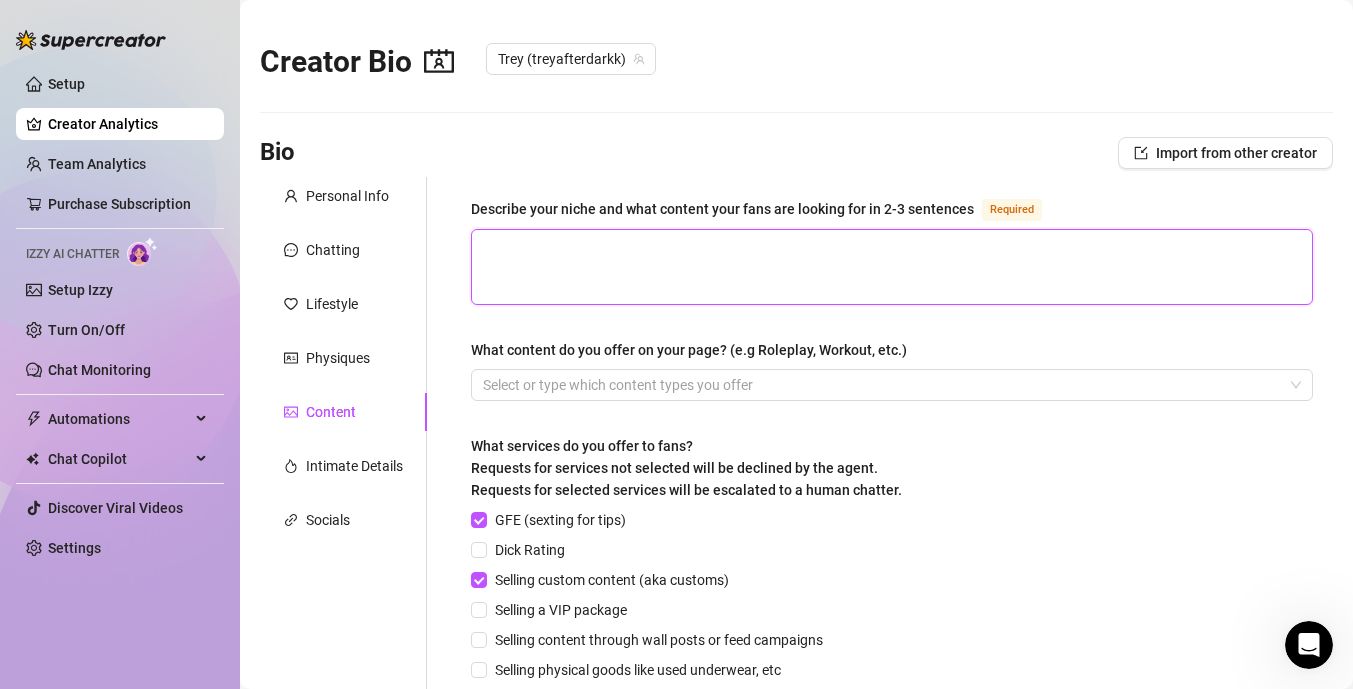 click on "Describe your niche and what content your fans are looking for in 2-3 sentences Required" at bounding box center (892, 267) 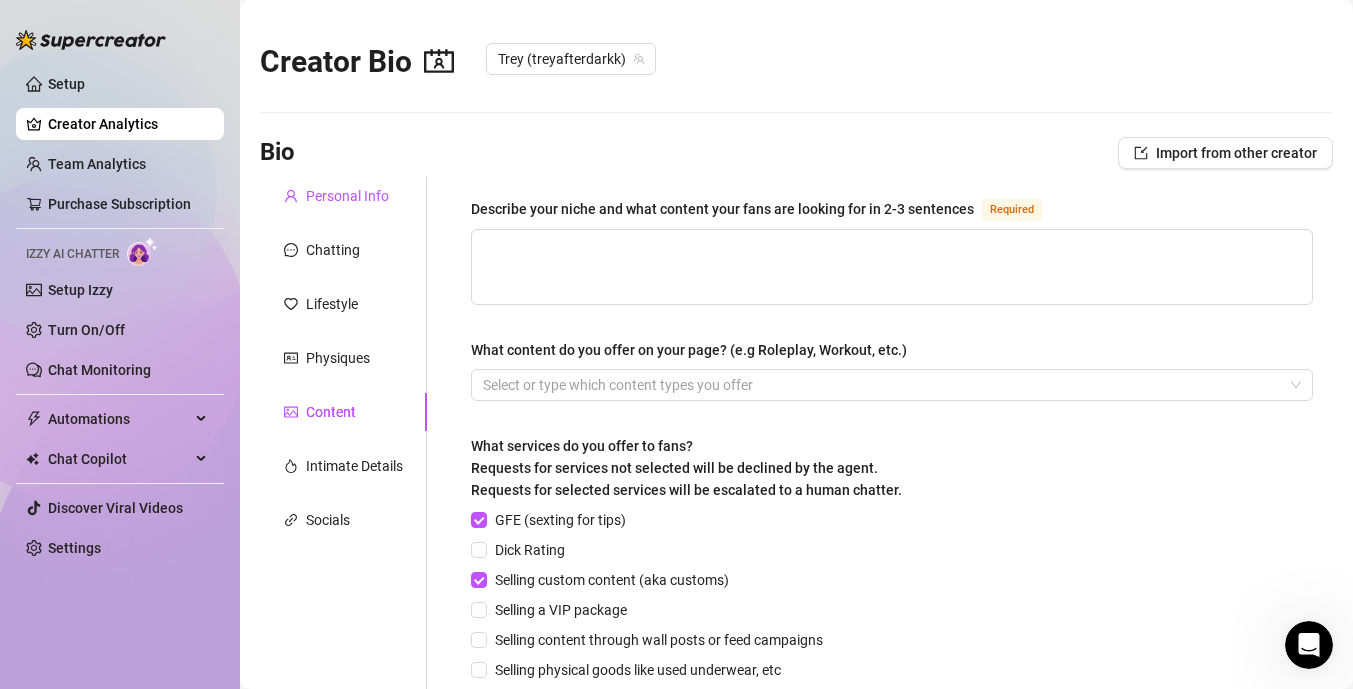 click on "Personal Info" at bounding box center [347, 196] 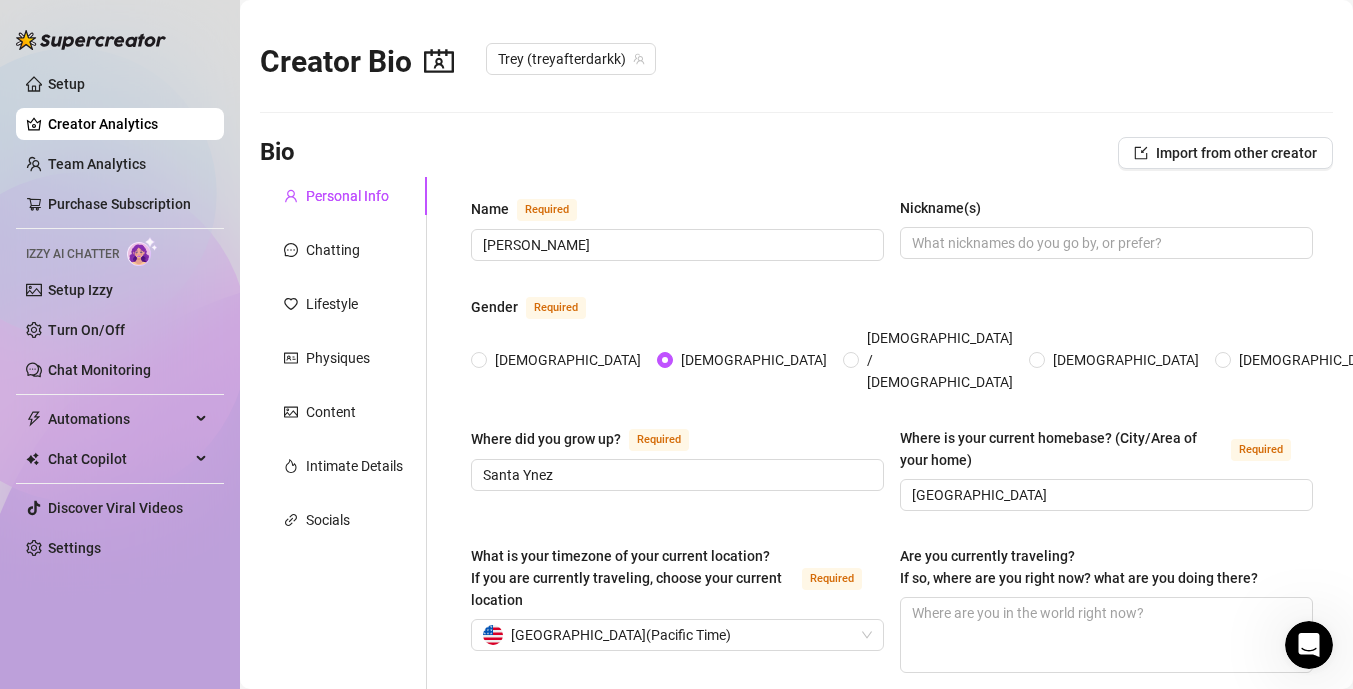 scroll, scrollTop: 3, scrollLeft: 0, axis: vertical 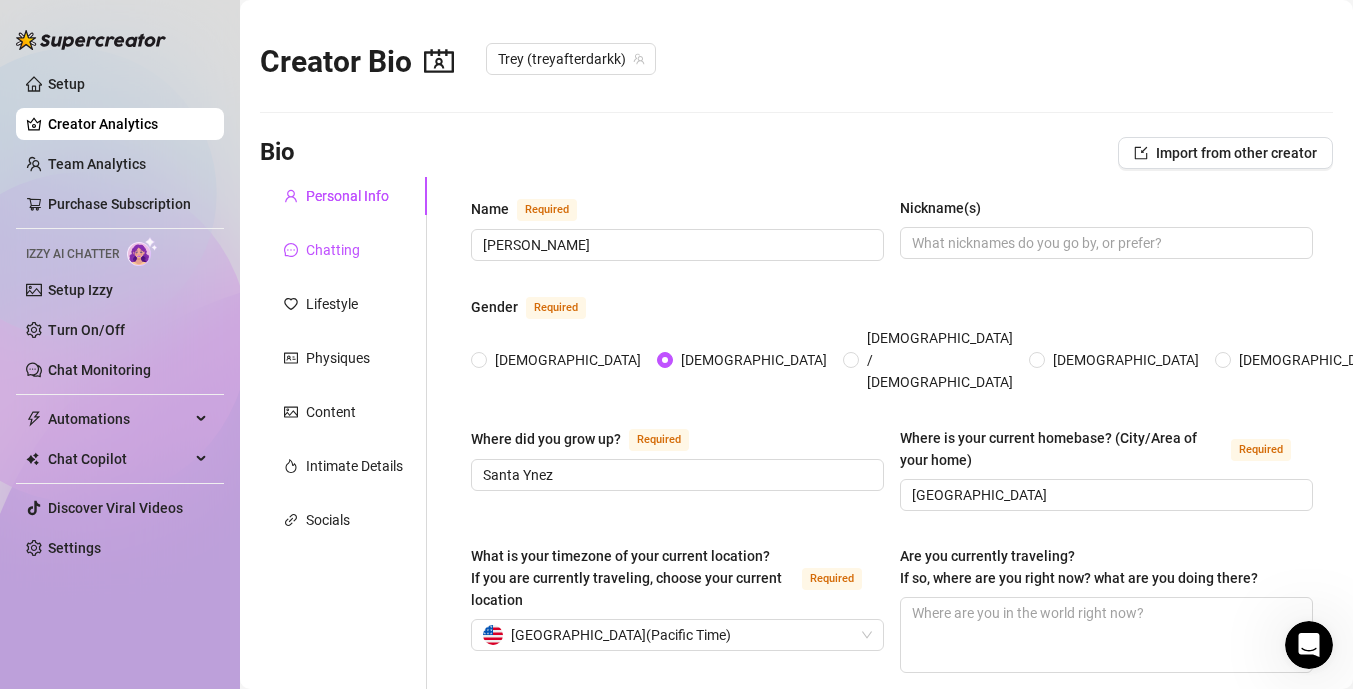 click on "Chatting" at bounding box center [333, 250] 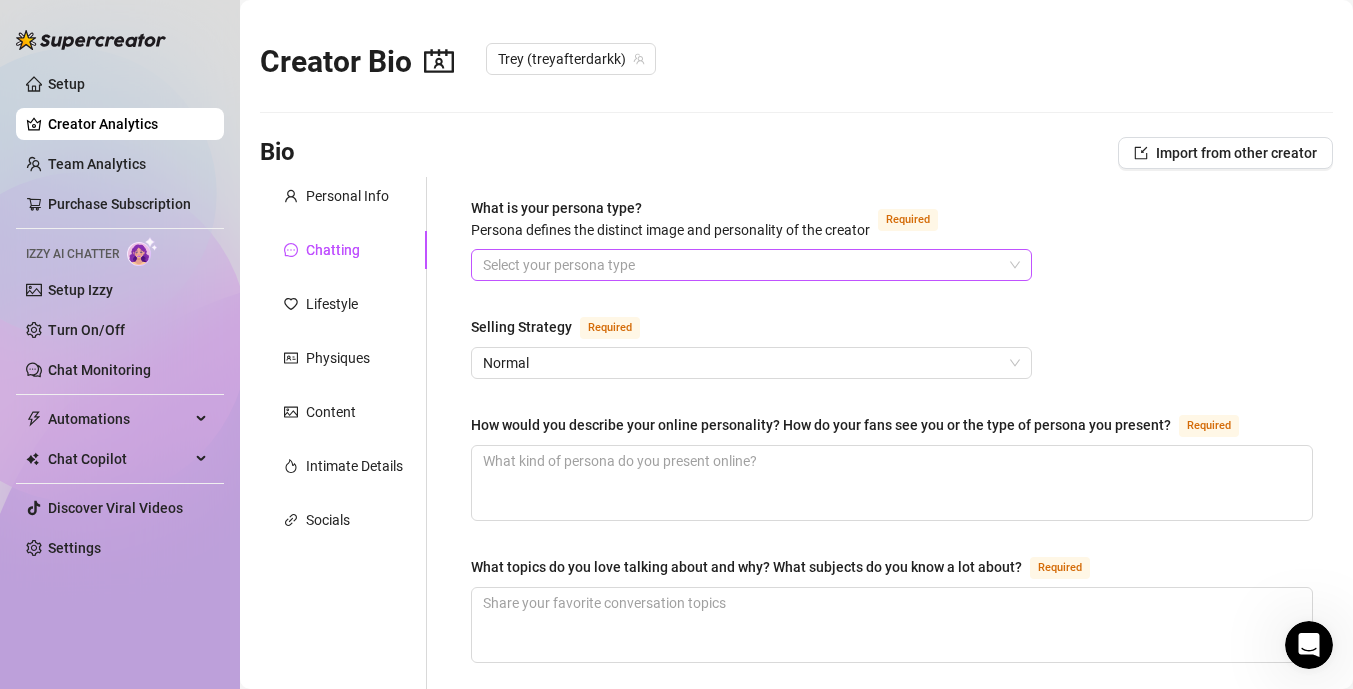 click on "What is your persona type? [PERSON_NAME] defines the distinct image and personality of the creator Required" at bounding box center (742, 265) 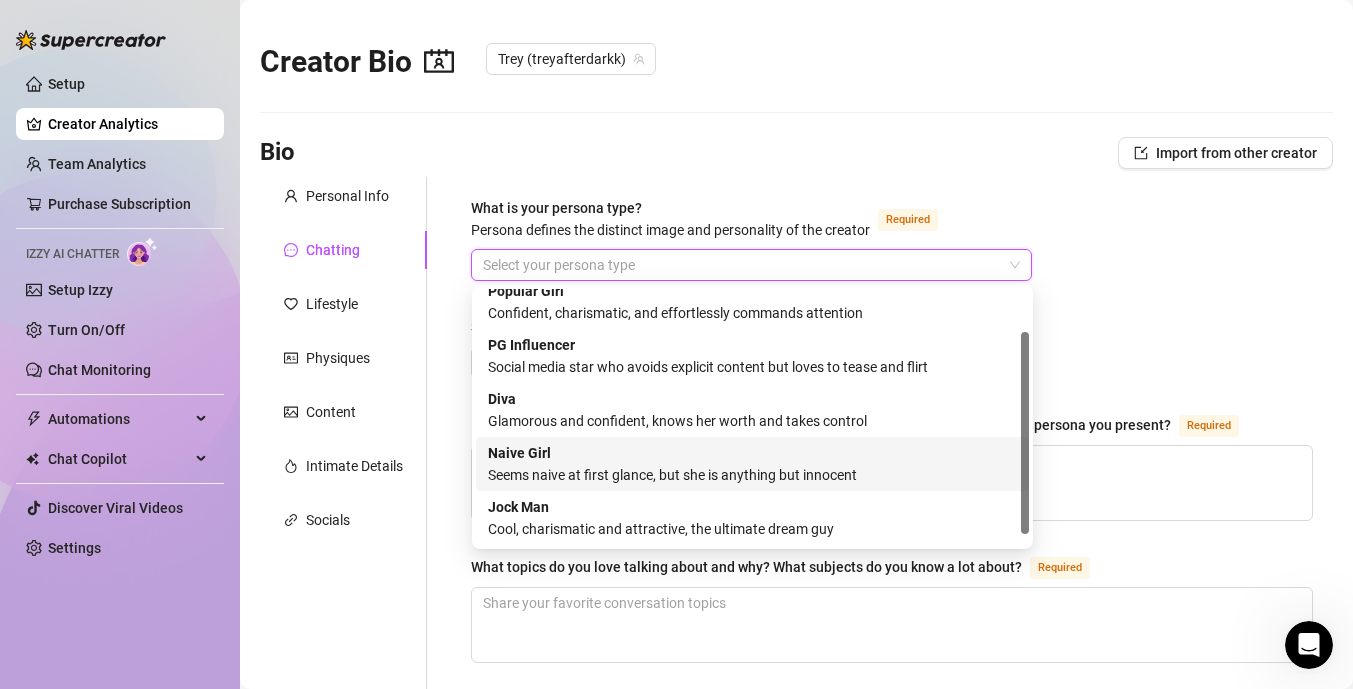 scroll, scrollTop: 0, scrollLeft: 0, axis: both 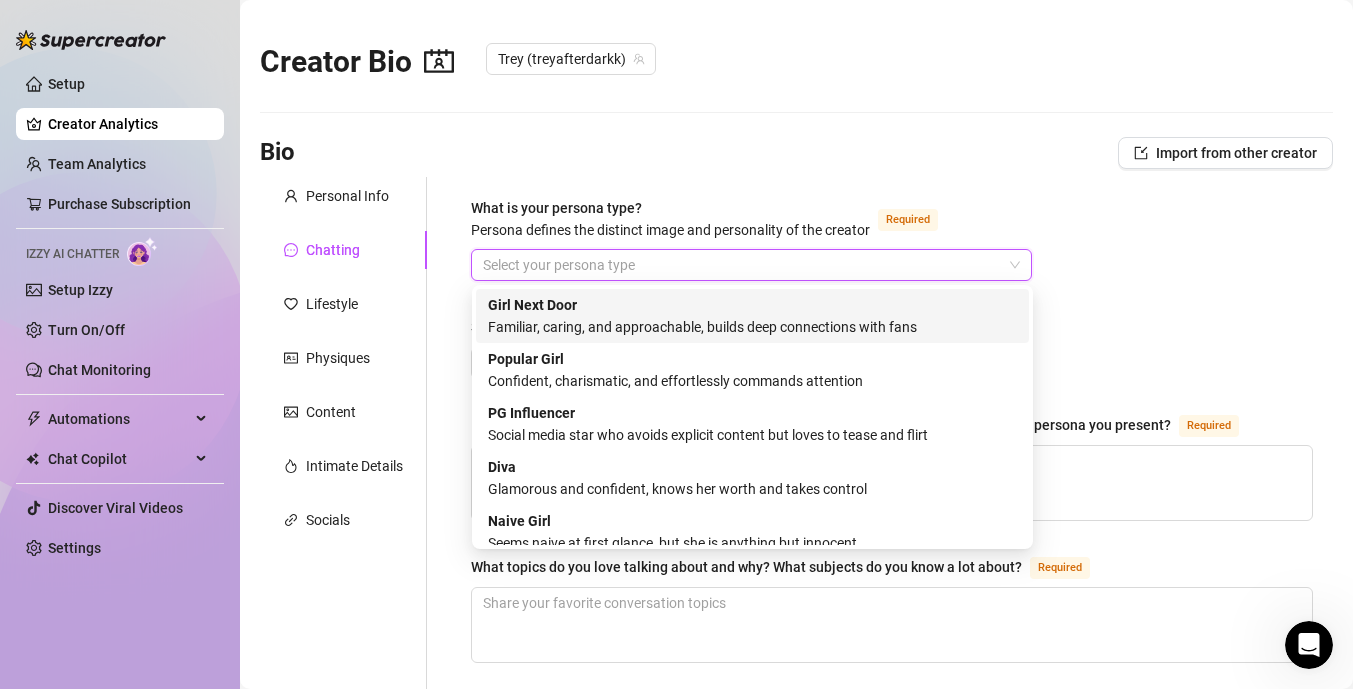 click on "Familiar, caring, and approachable, builds deep connections with fans" at bounding box center (752, 327) 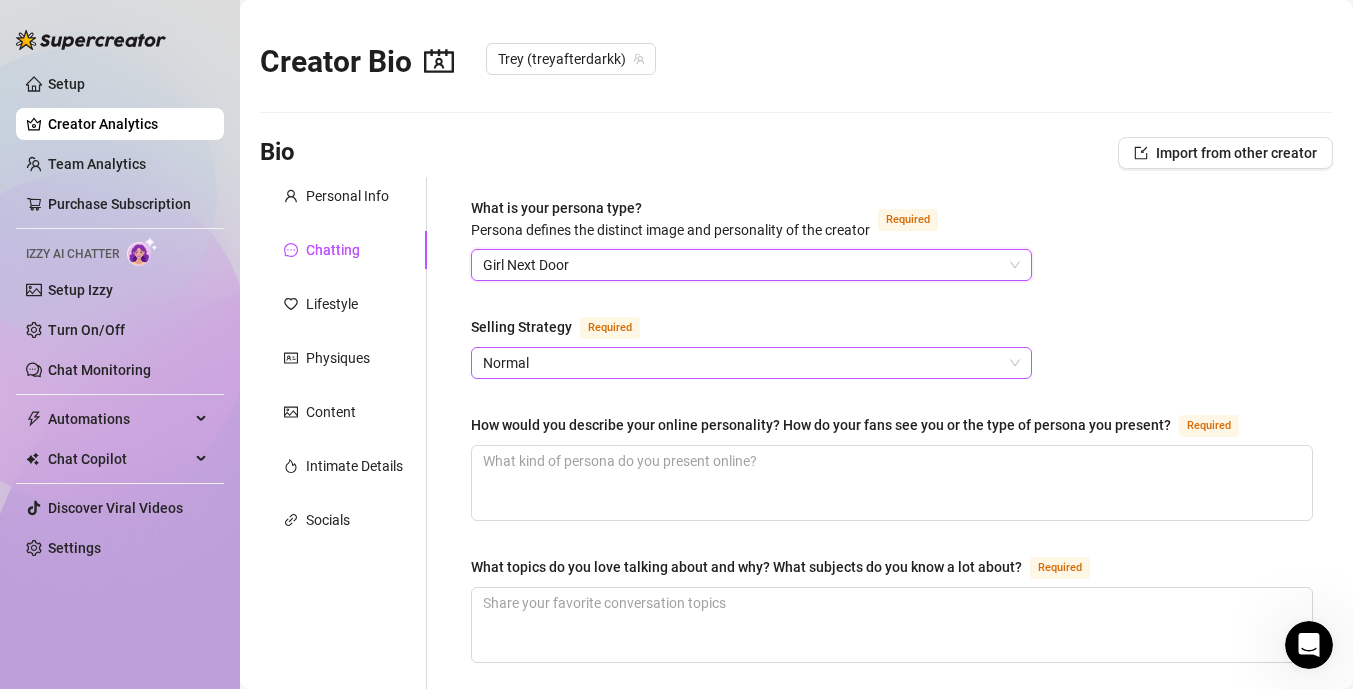 click on "Normal" at bounding box center [751, 363] 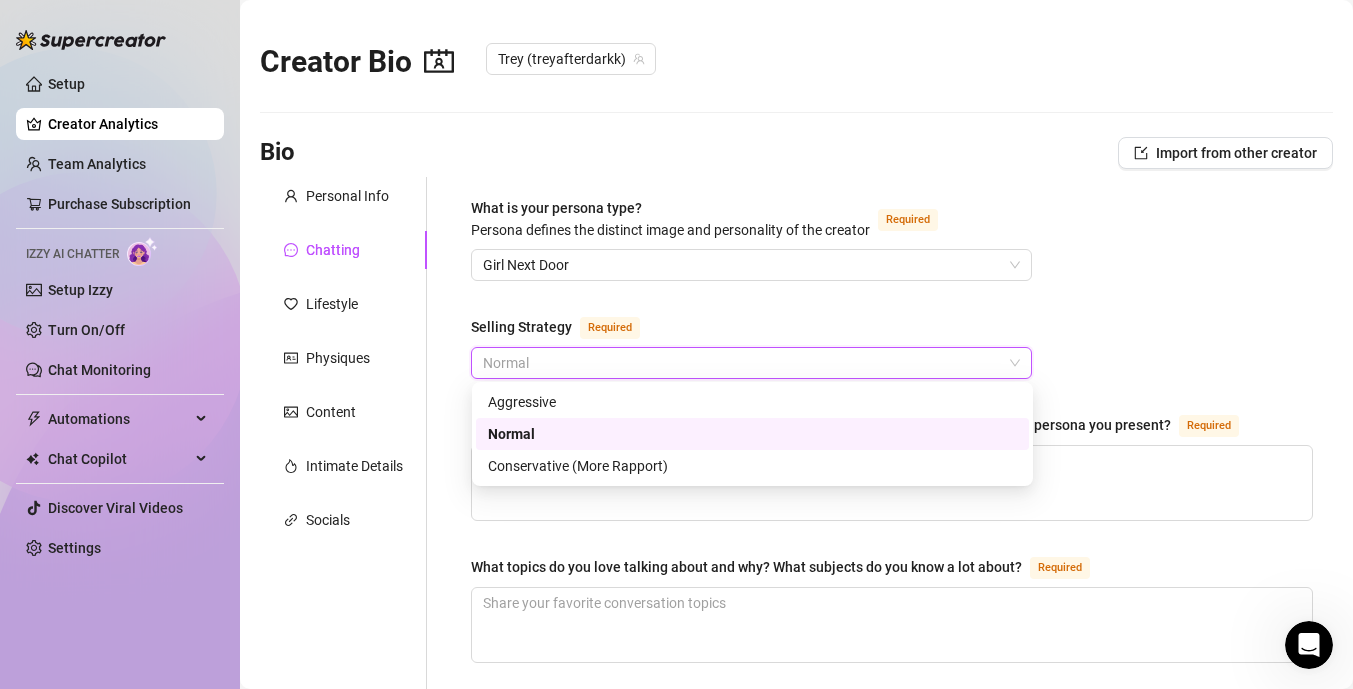 click on "Normal" at bounding box center [752, 434] 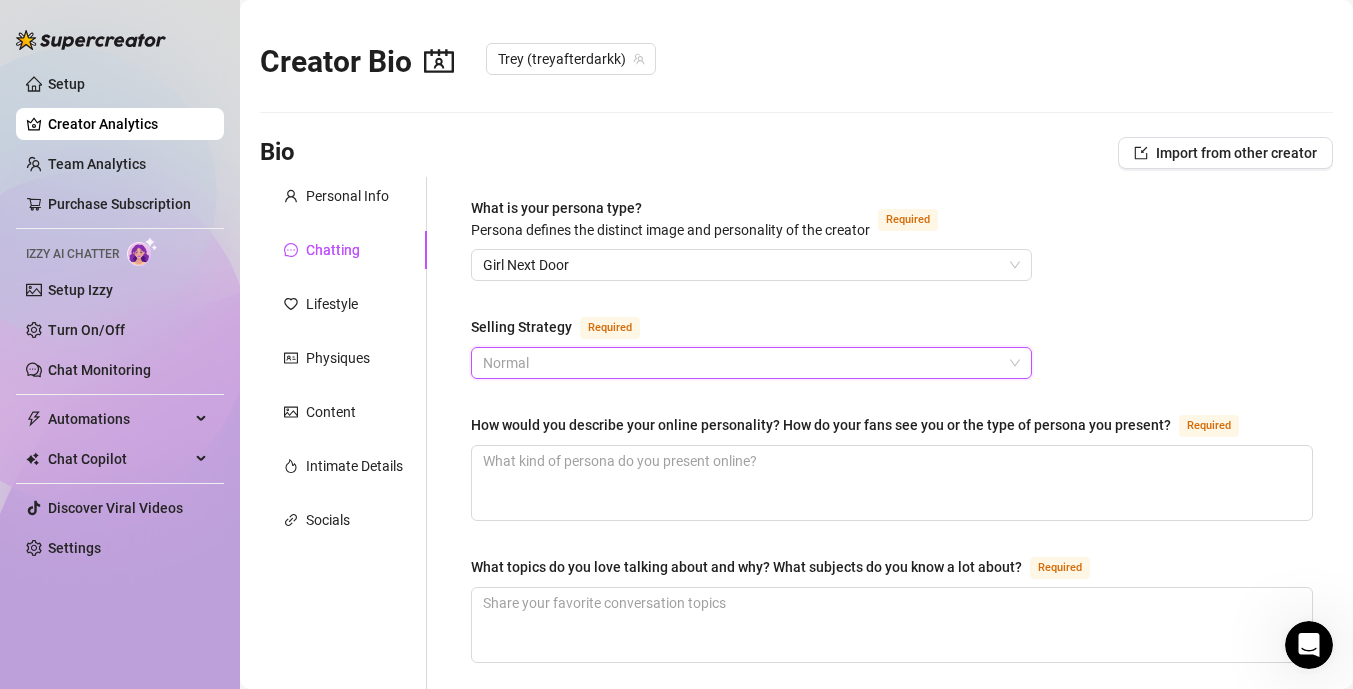 click on "Normal" at bounding box center [751, 363] 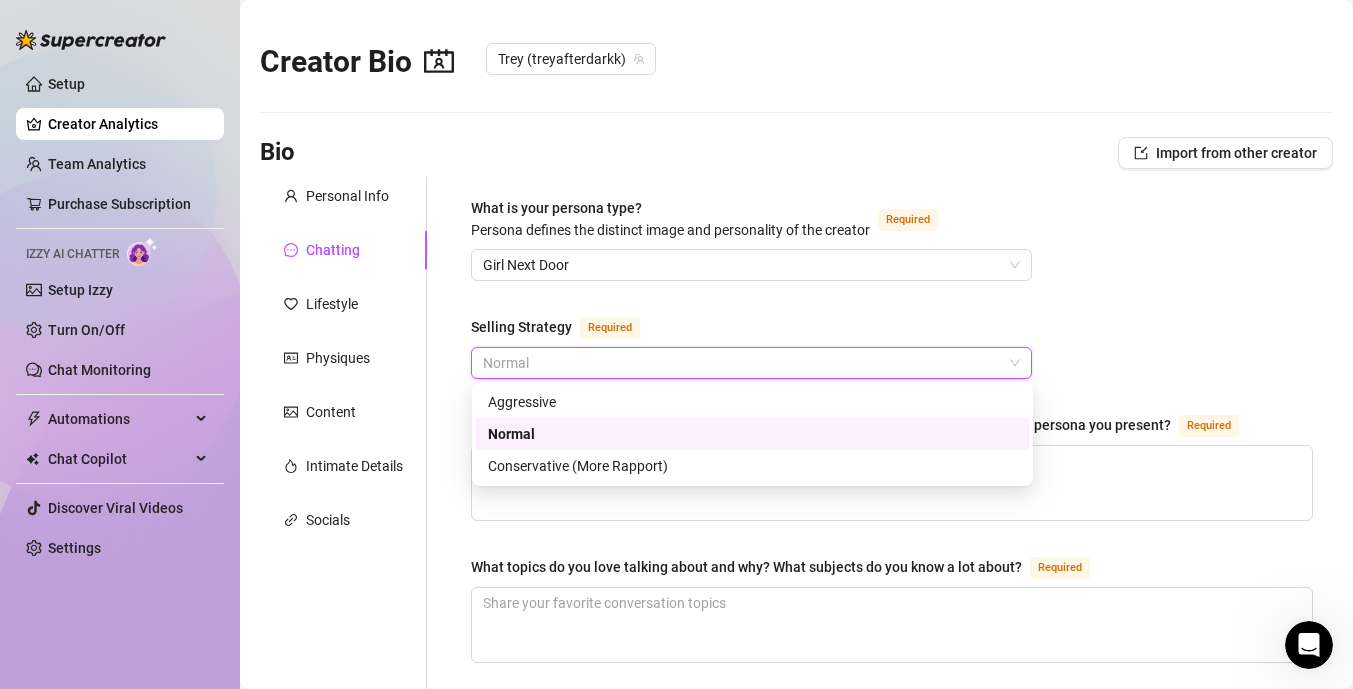 click on "Normal" at bounding box center (752, 434) 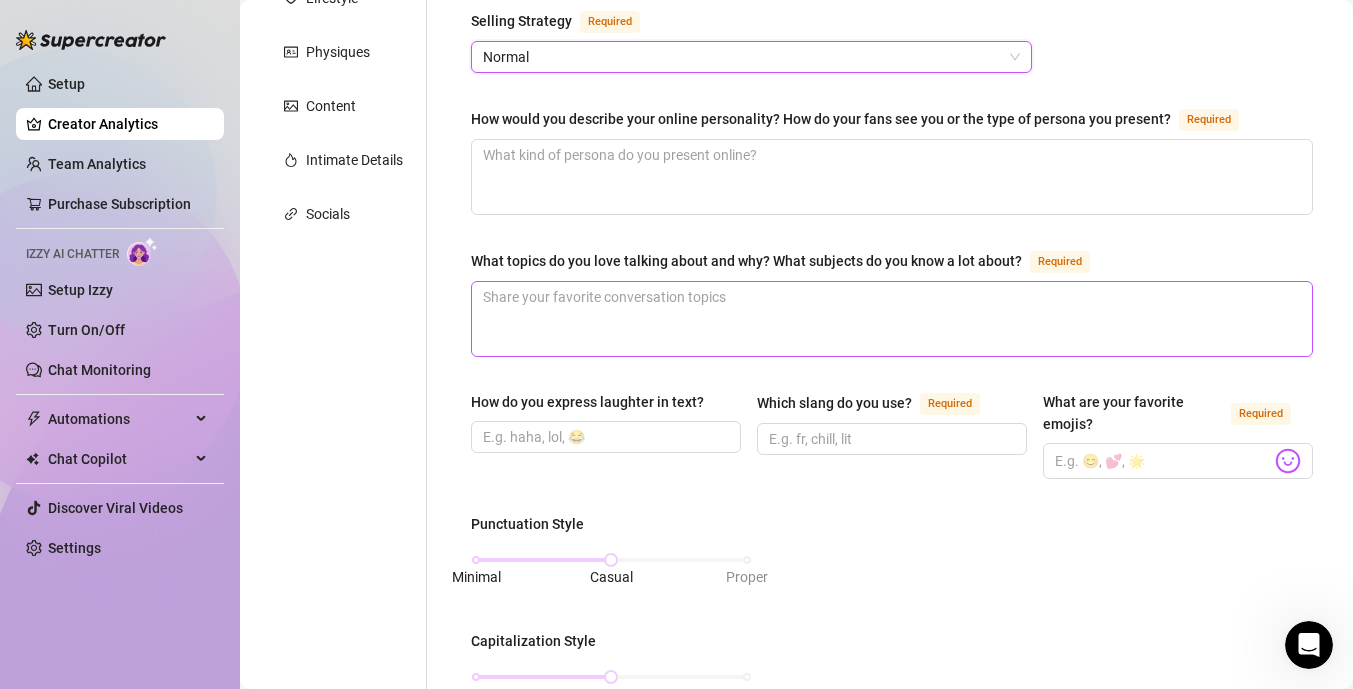 scroll, scrollTop: 308, scrollLeft: 0, axis: vertical 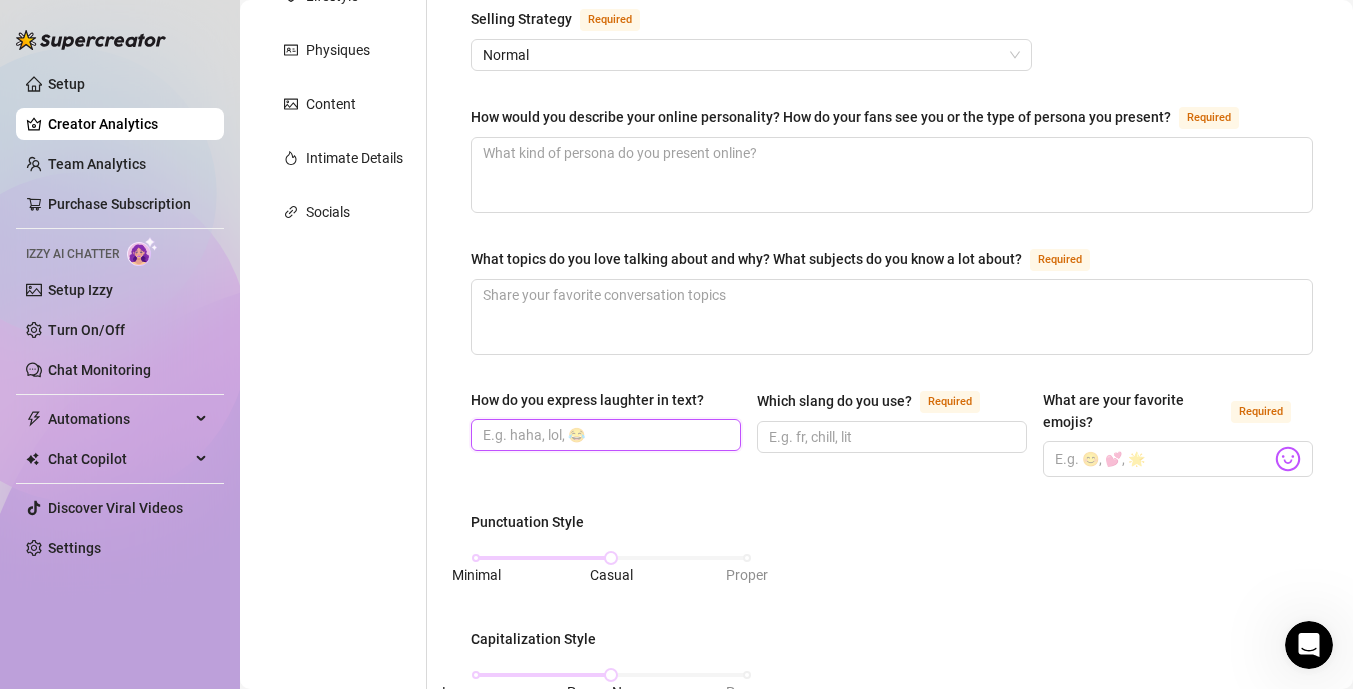 click on "How do you express laughter in text?" at bounding box center (604, 435) 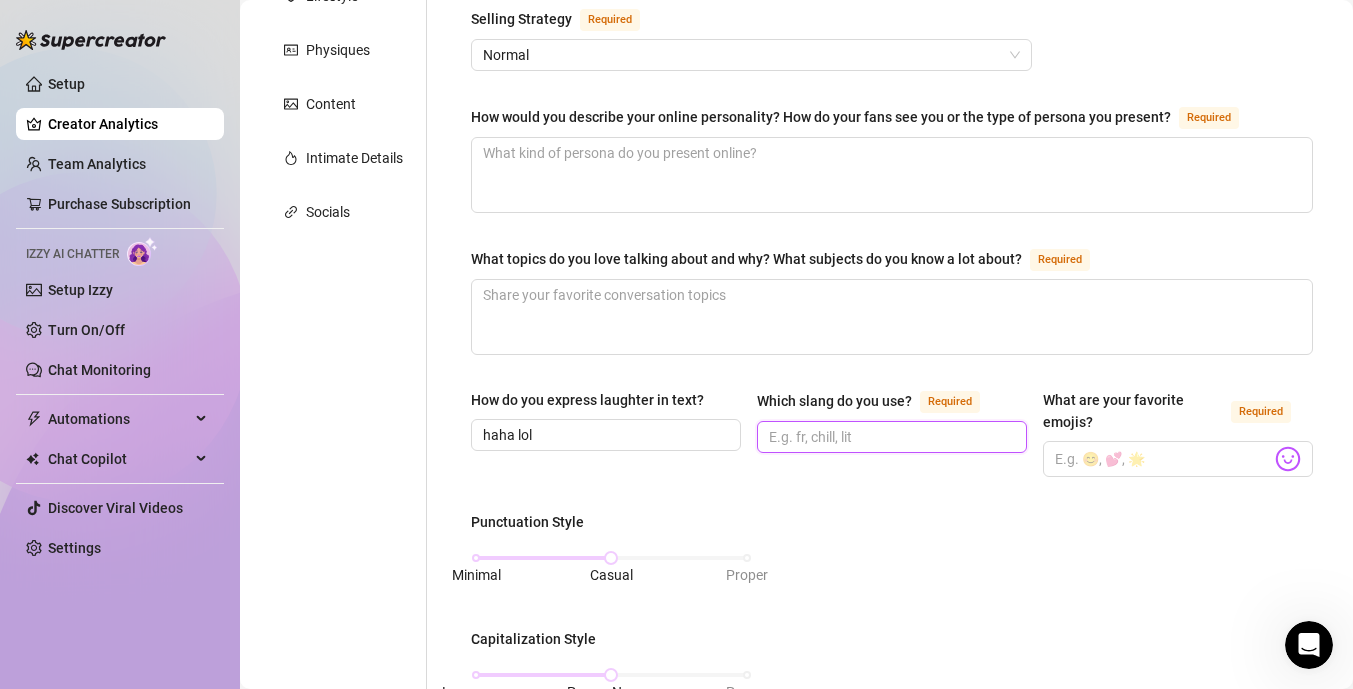 click on "Which slang do you use? Required" at bounding box center [890, 437] 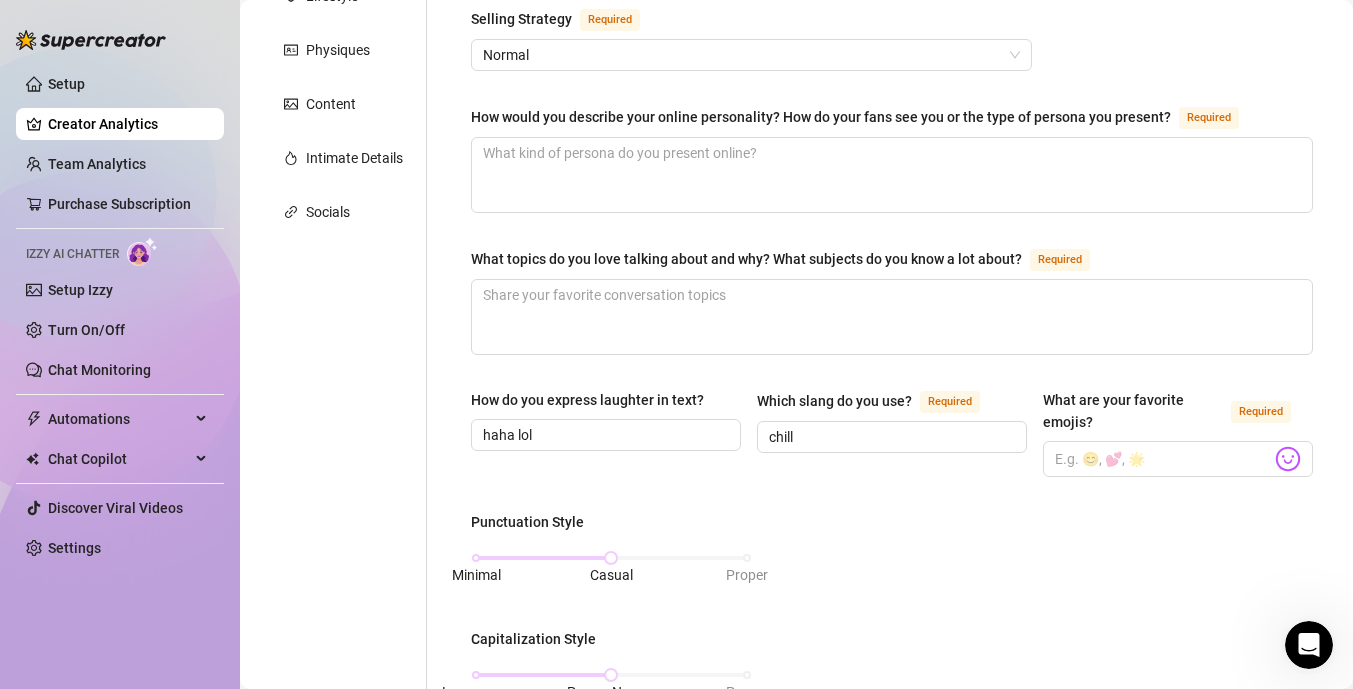 click on "What is your persona type? [PERSON_NAME] defines the distinct image and personality of the creator Required Girl Next Door Selling Strategy Required Normal How would you describe your online personality? How do your fans see you or the type of persona you present? Required What topics do you love talking about and why? What subjects do you know a lot about? Required How do you express laughter in text? haha lol Which slang do you use? Required chill What are your favorite emojis? Required Punctuation Style Minimal Casual Proper Capitalization Style Lowercase Proper Names Proper Writing Level Relaxed Mixed Proper Respond to fans in their native language, even if it’s not one you speak. If turned off, the AI will only reply in the languages you selected under Personal tab (English). How do you want your fans to feel when chatting with you? What nicknames do you use for your fans? Required Are there any topics that should be avoided or handled with care?" at bounding box center (892, 626) 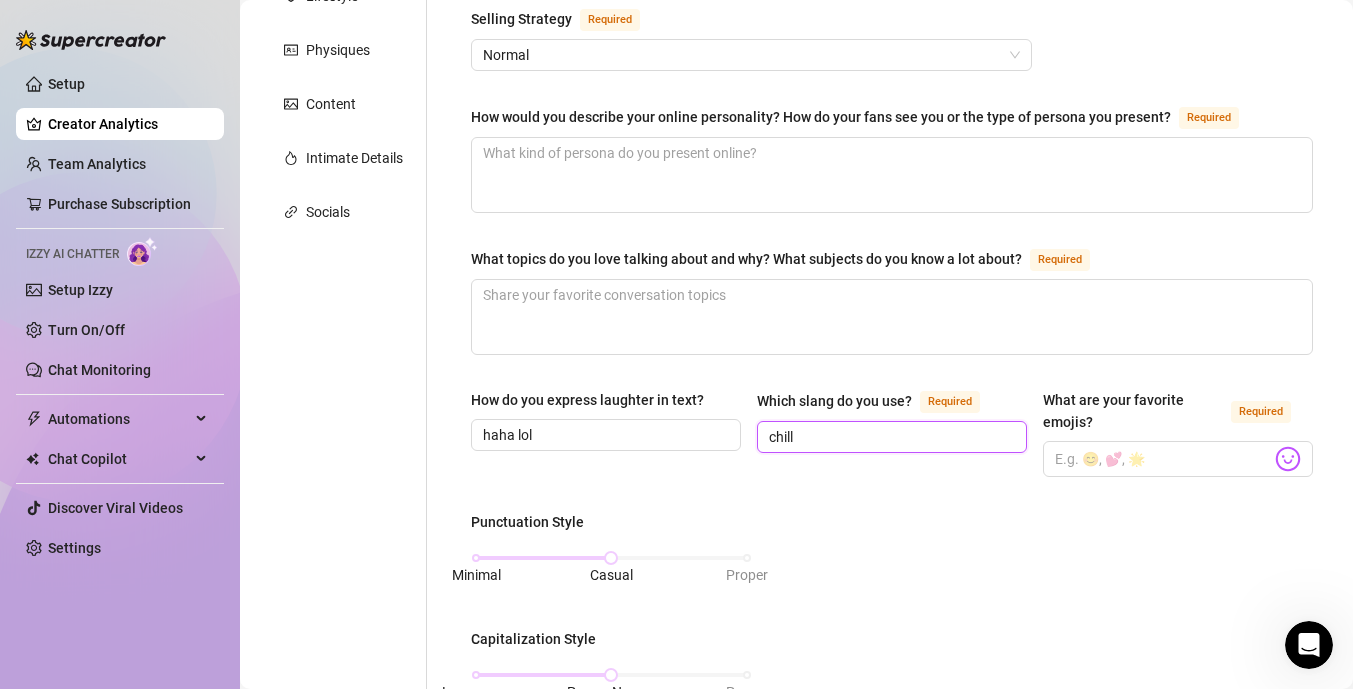 click on "chill" at bounding box center [890, 437] 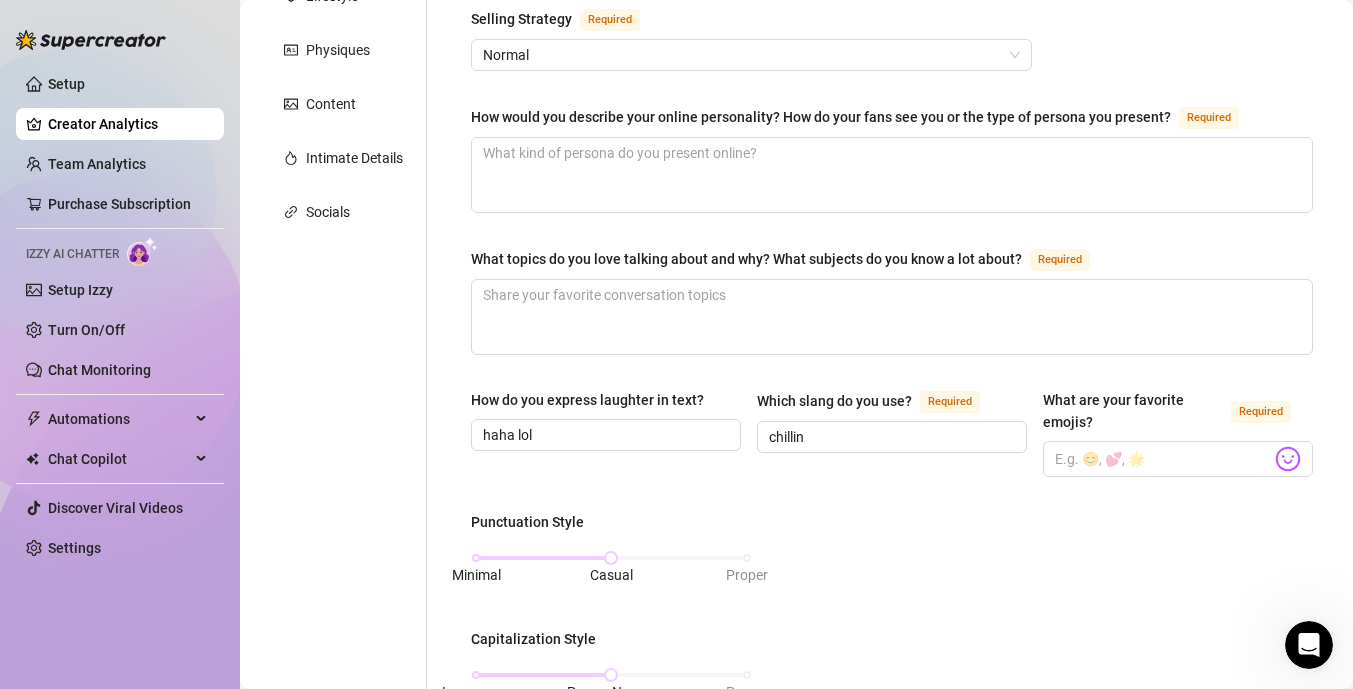 click on "What is your persona type? [PERSON_NAME] defines the distinct image and personality of the creator Required Girl Next Door Selling Strategy Required Normal How would you describe your online personality? How do your fans see you or the type of persona you present? Required What topics do you love talking about and why? What subjects do you know a lot about? Required How do you express laughter in text? haha lol Which slang do you use? Required chillin What are your favorite emojis? Required Punctuation Style Minimal Casual Proper Capitalization Style Lowercase Proper Names Proper Writing Level Relaxed Mixed Proper Respond to fans in their native language, even if it’s not one you speak. If turned off, the AI will only reply in the languages you selected under Personal tab (English). How do you want your fans to feel when chatting with you? What nicknames do you use for your fans? Required Are there any topics that should be avoided or handled with care?" at bounding box center [892, 626] 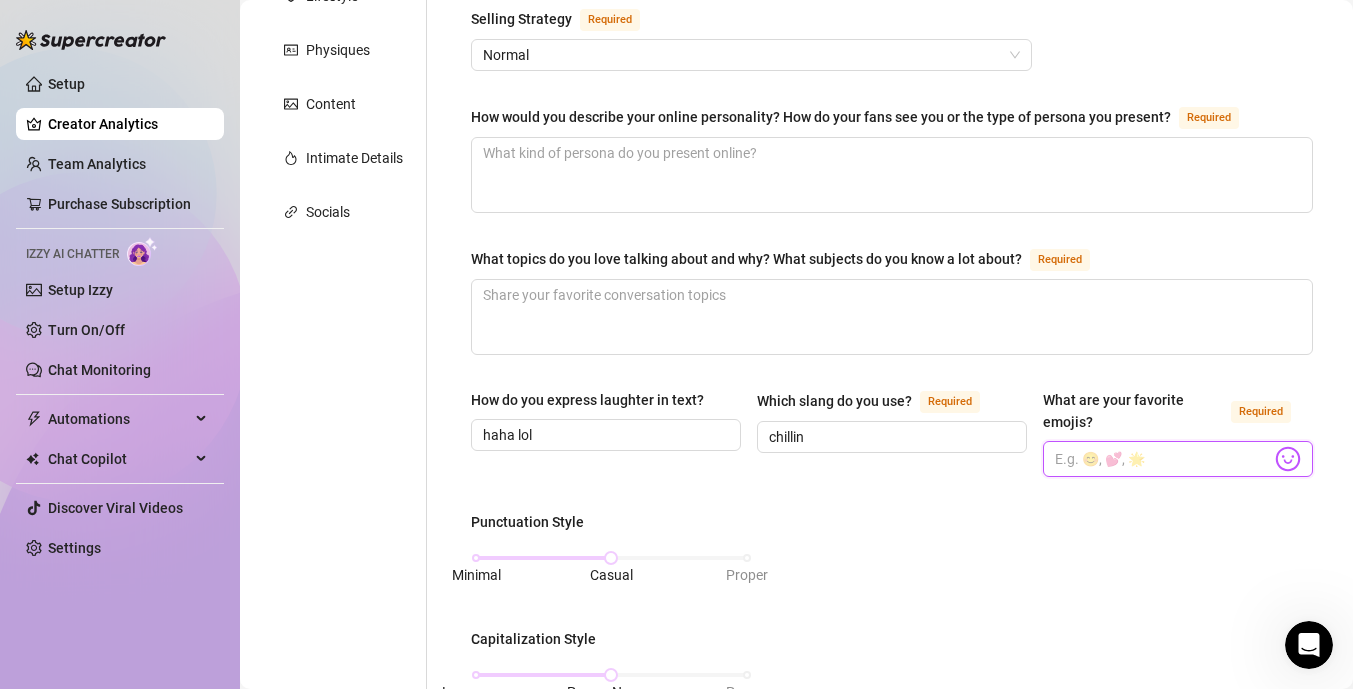click on "What are your favorite emojis? Required" at bounding box center [1163, 459] 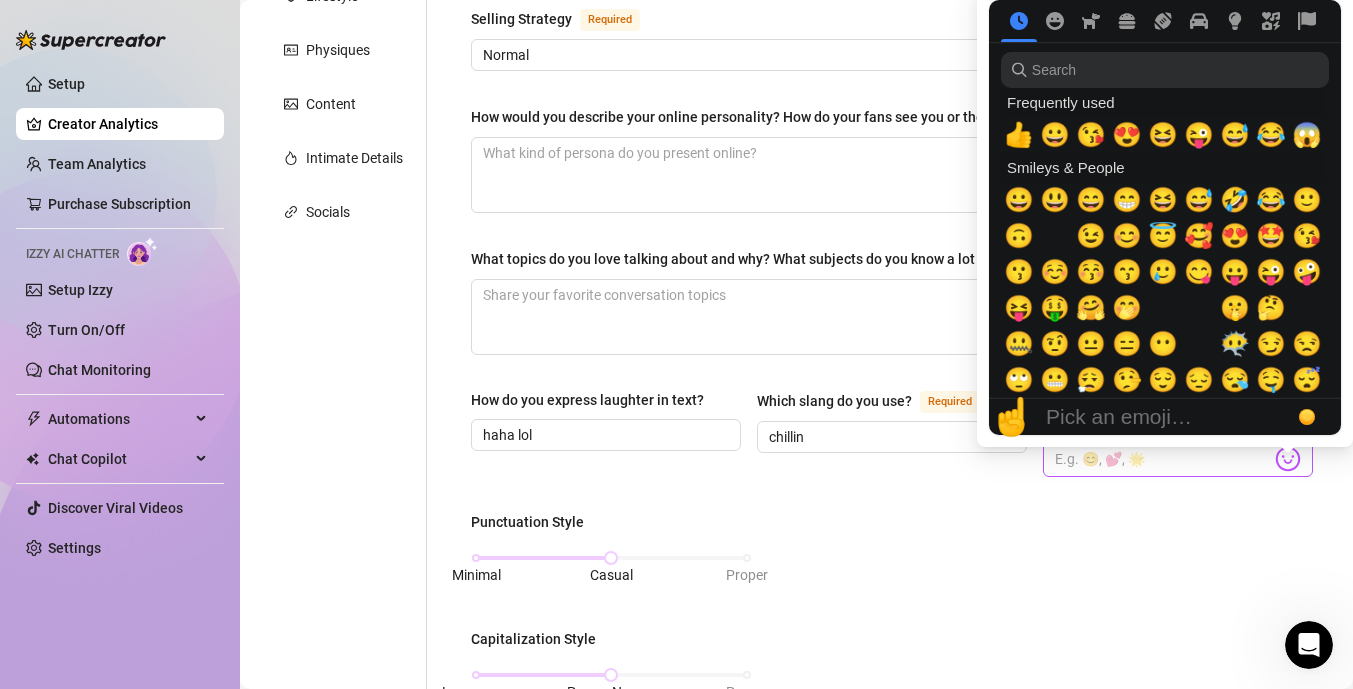 click at bounding box center (1288, 459) 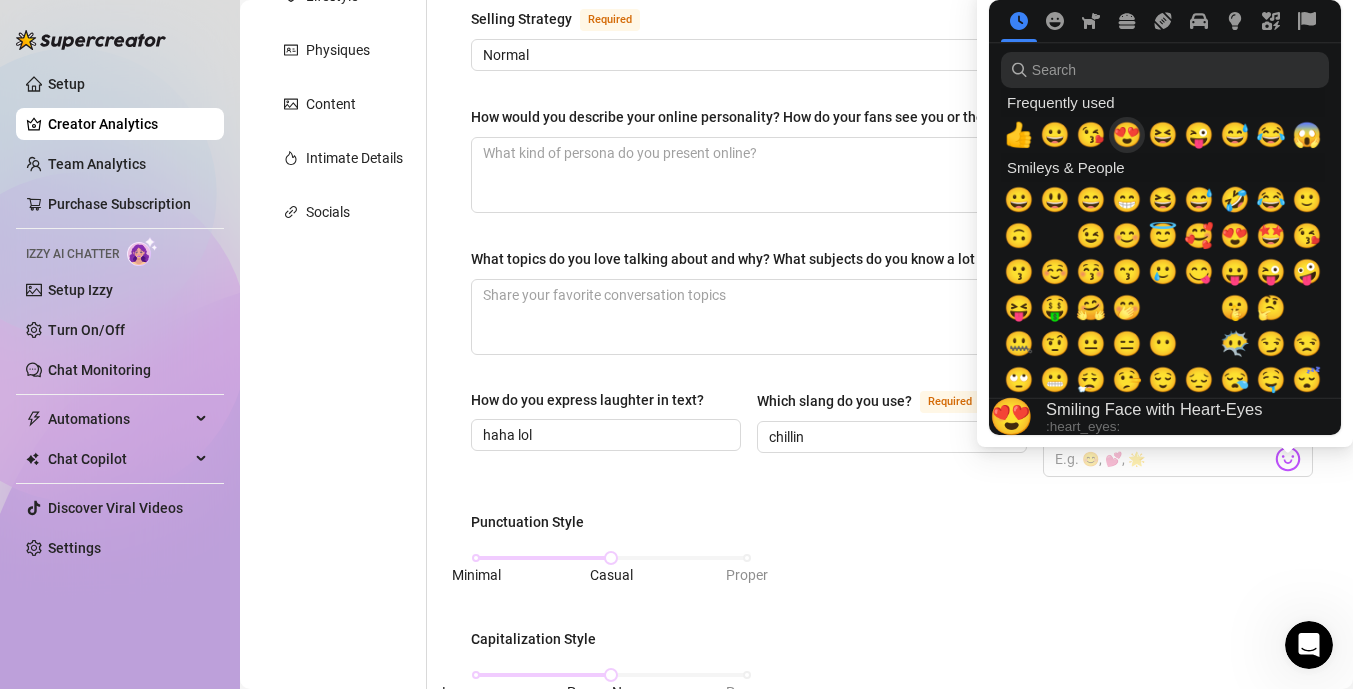 click on "😍" at bounding box center (1127, 135) 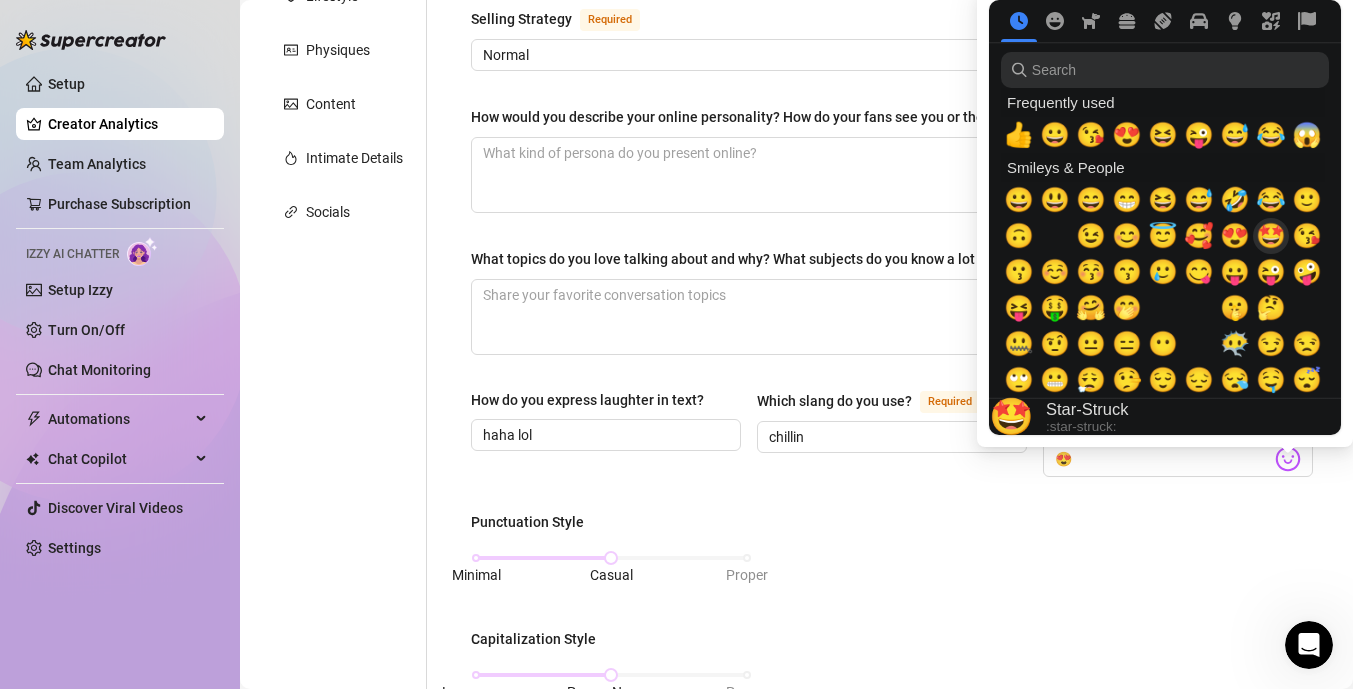 click on "🤩" at bounding box center (1271, 236) 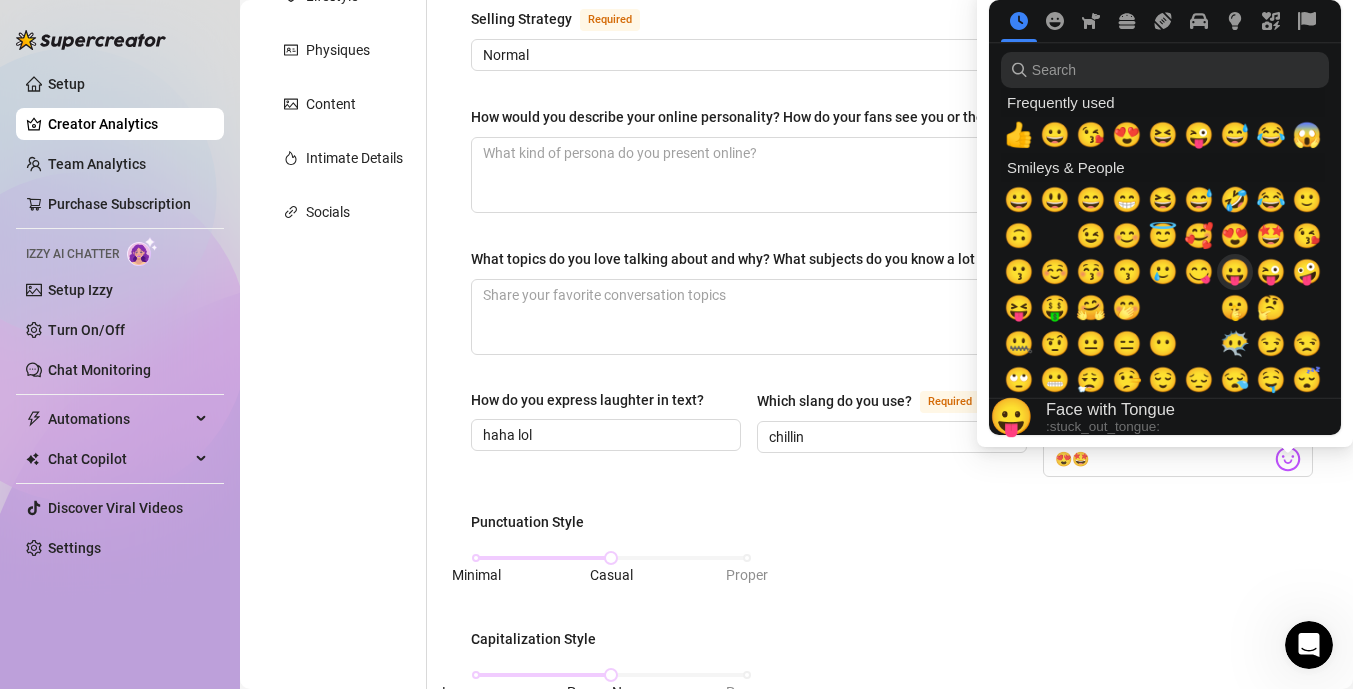 click on "😛" at bounding box center [1235, 272] 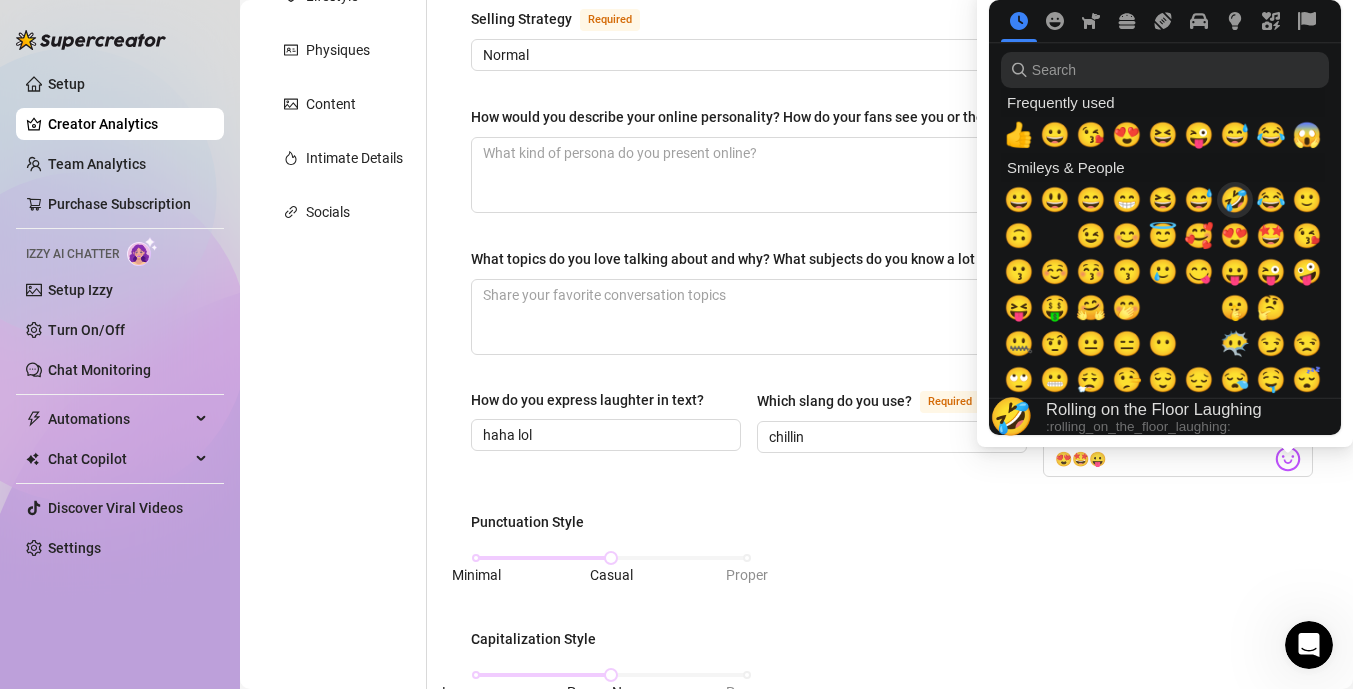 click on "🤣" at bounding box center (1235, 200) 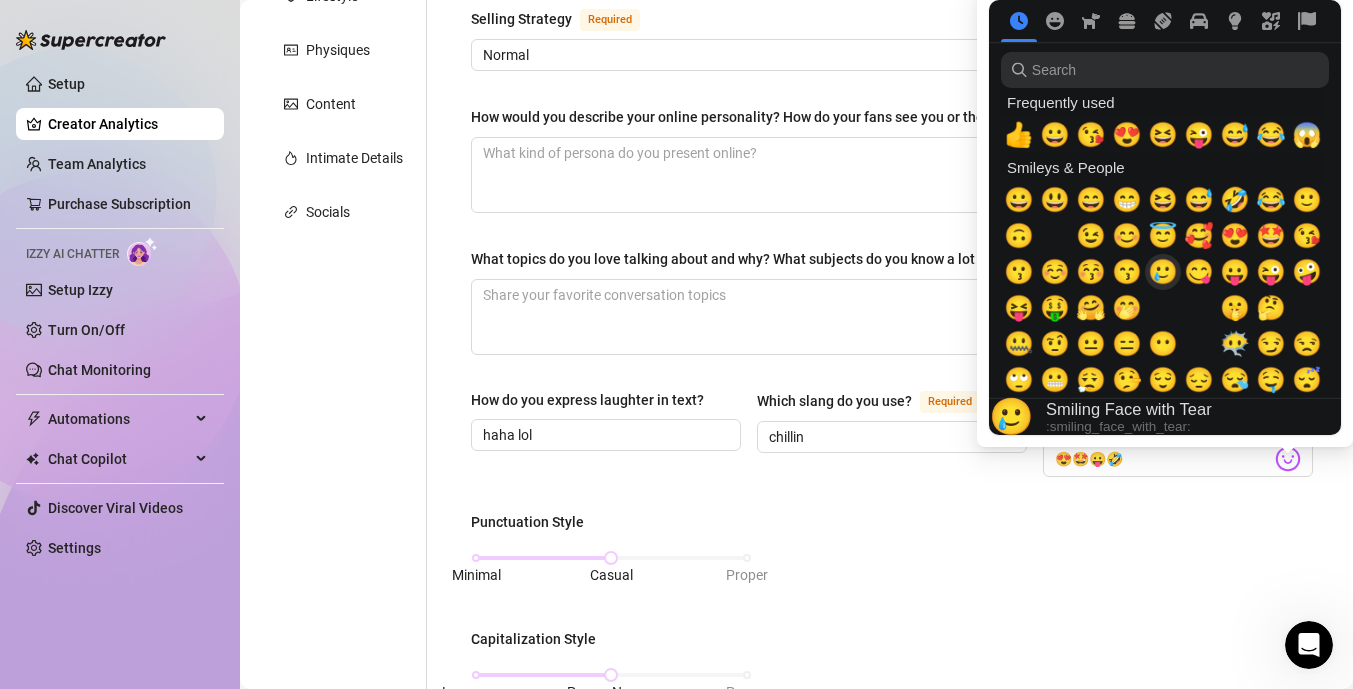 click on "🥲" at bounding box center (1163, 272) 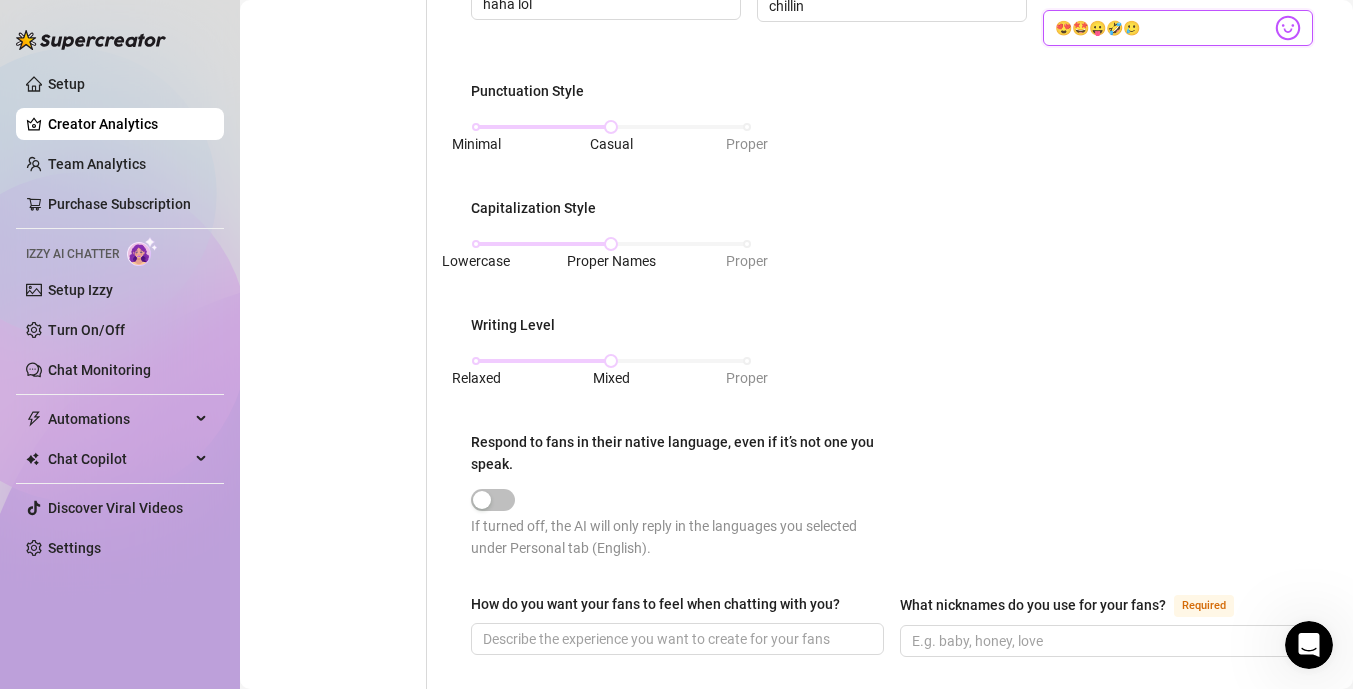 scroll, scrollTop: 744, scrollLeft: 0, axis: vertical 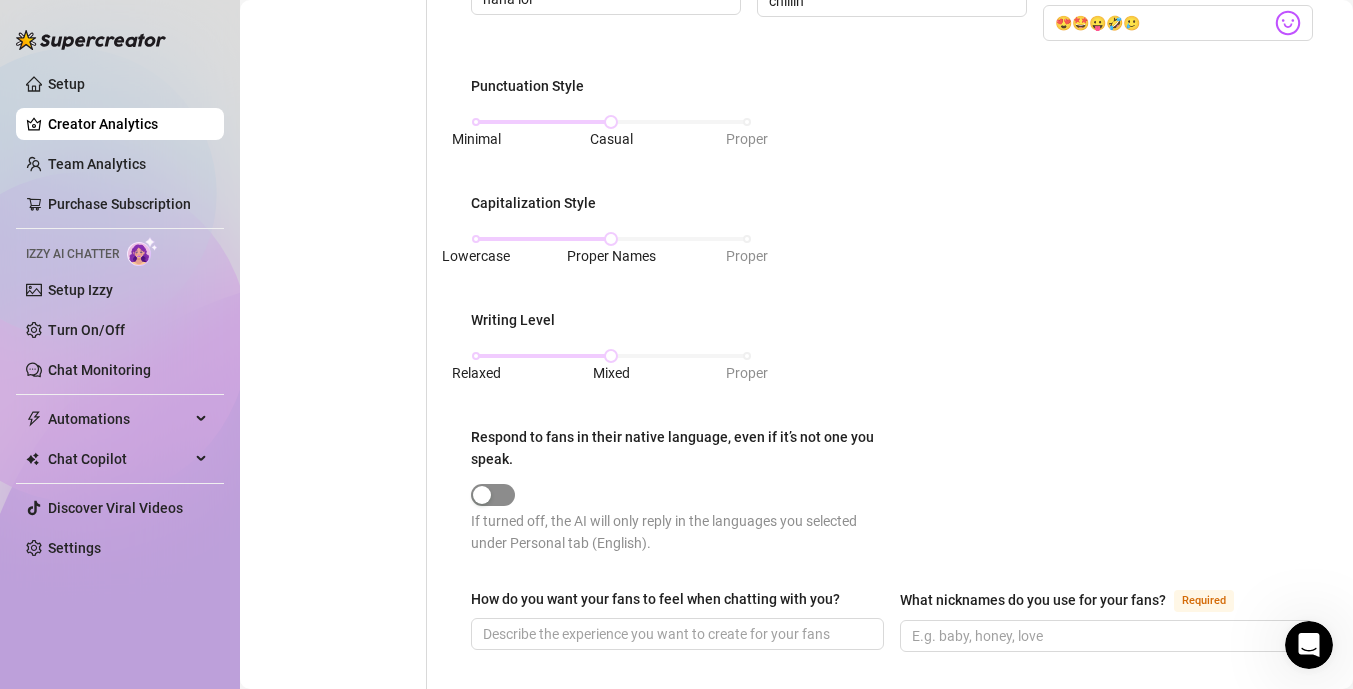 click at bounding box center [493, 495] 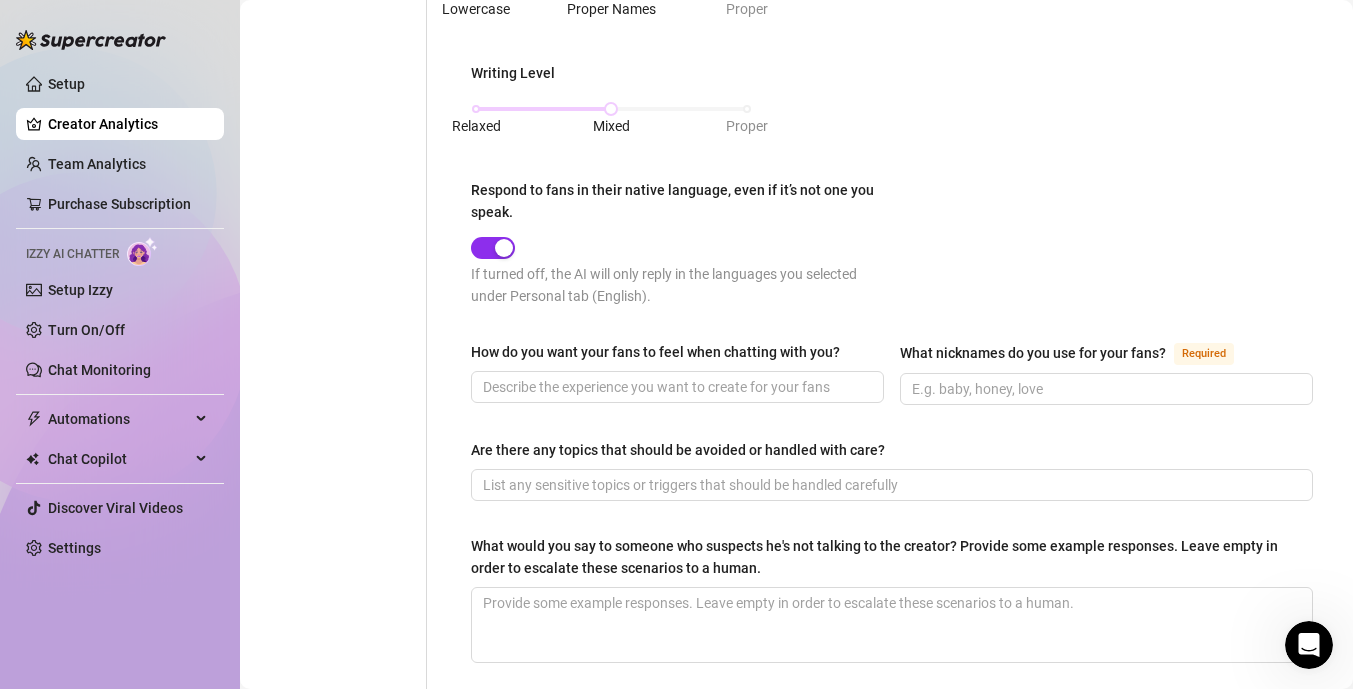 scroll, scrollTop: 994, scrollLeft: 0, axis: vertical 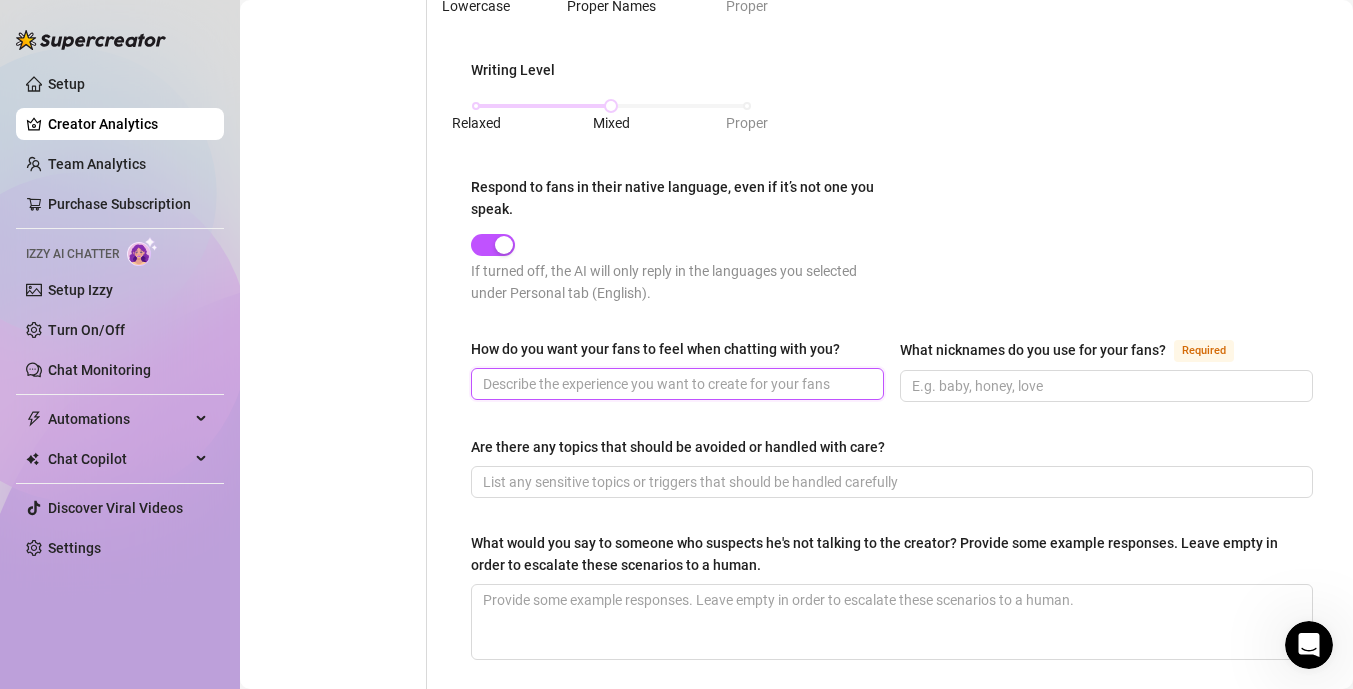 click on "How do you want your fans to feel when chatting with you?" at bounding box center (675, 384) 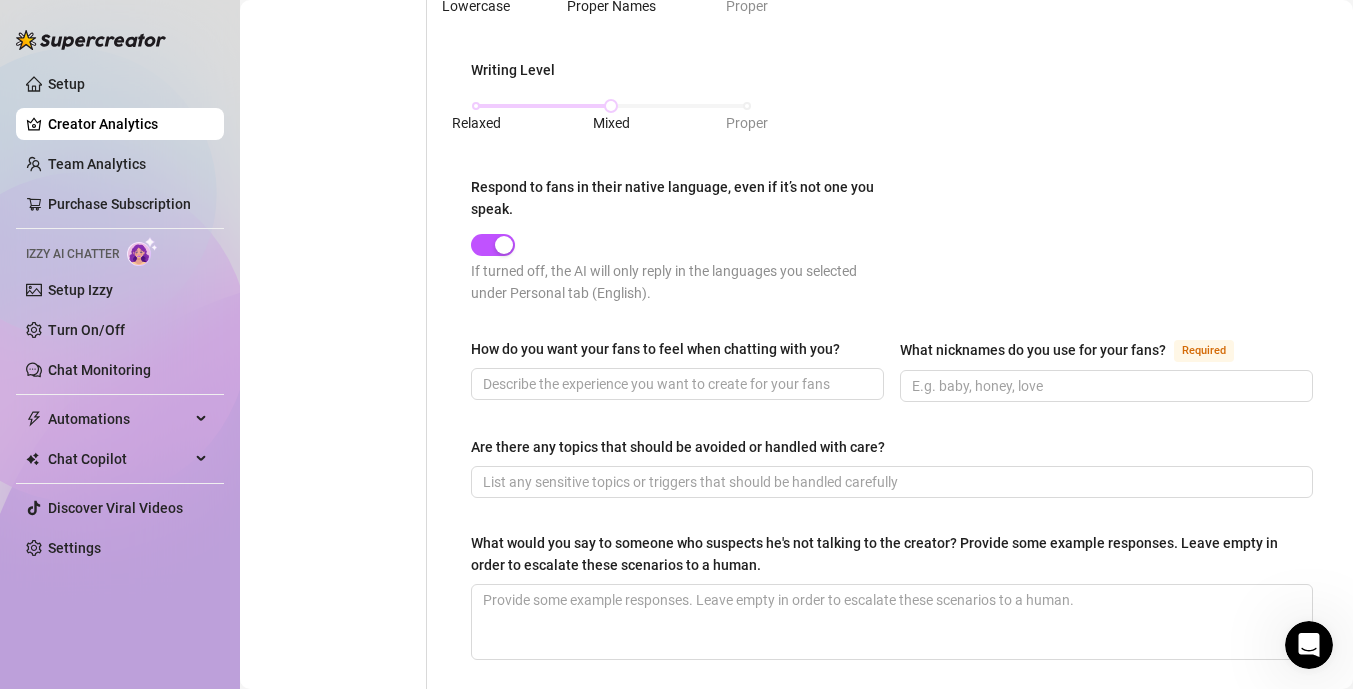 click on "Are there any topics that should be avoided or handled with care?" at bounding box center (892, 451) 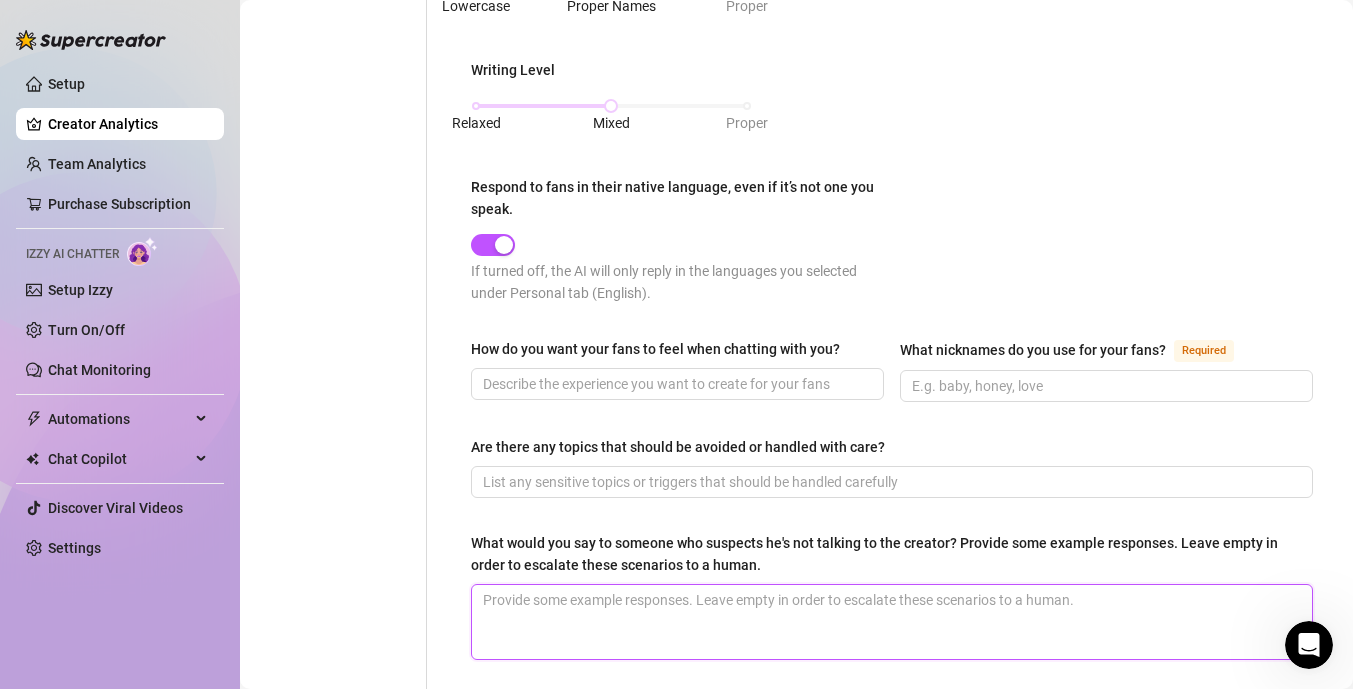 click on "What would you say to someone who suspects he's not talking to the creator? Provide some example responses.
Leave empty in order to escalate these scenarios to a human." at bounding box center (892, 622) 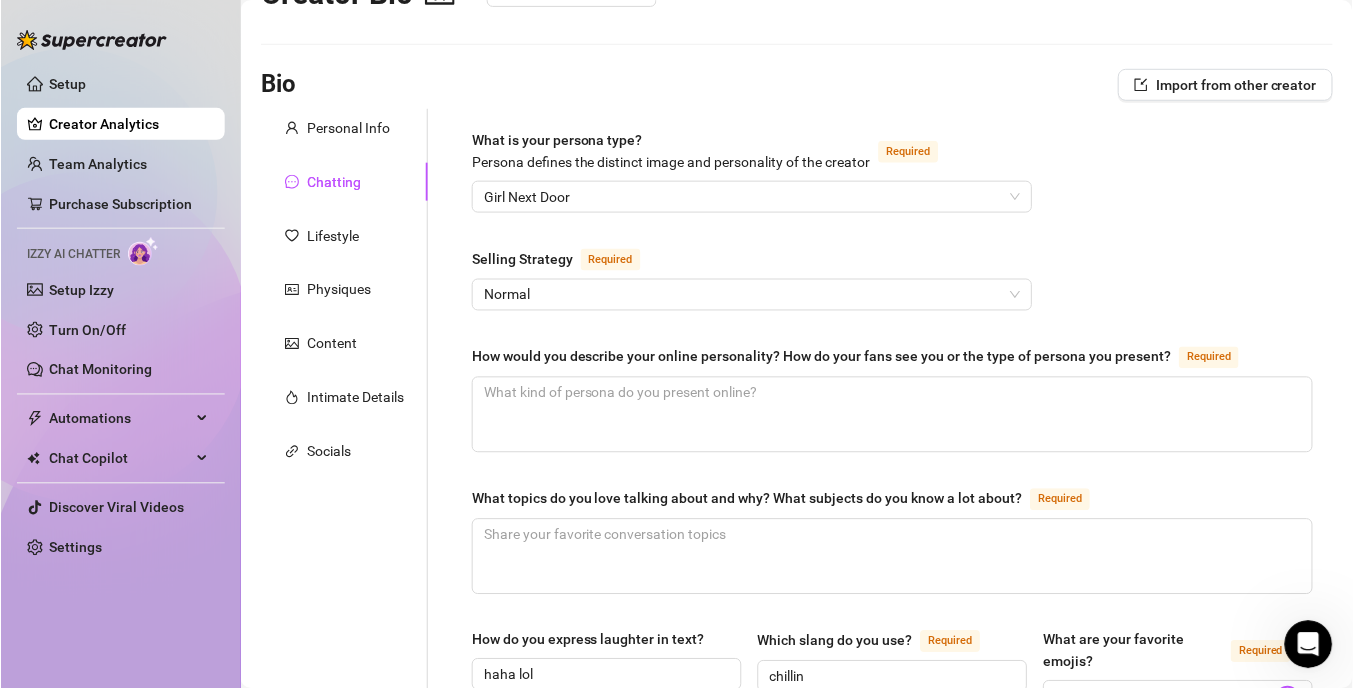 scroll, scrollTop: 71, scrollLeft: 0, axis: vertical 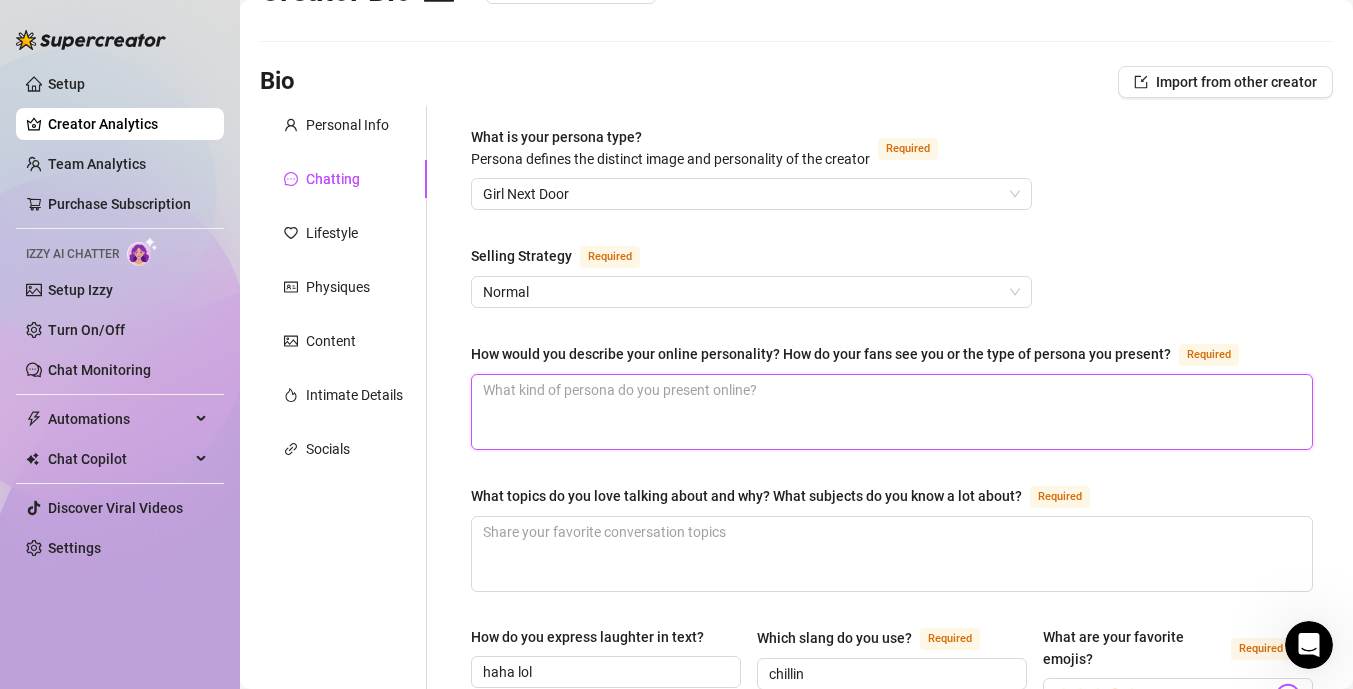 click on "How would you describe your online personality? How do your fans see you or the type of persona you present? Required" at bounding box center [892, 412] 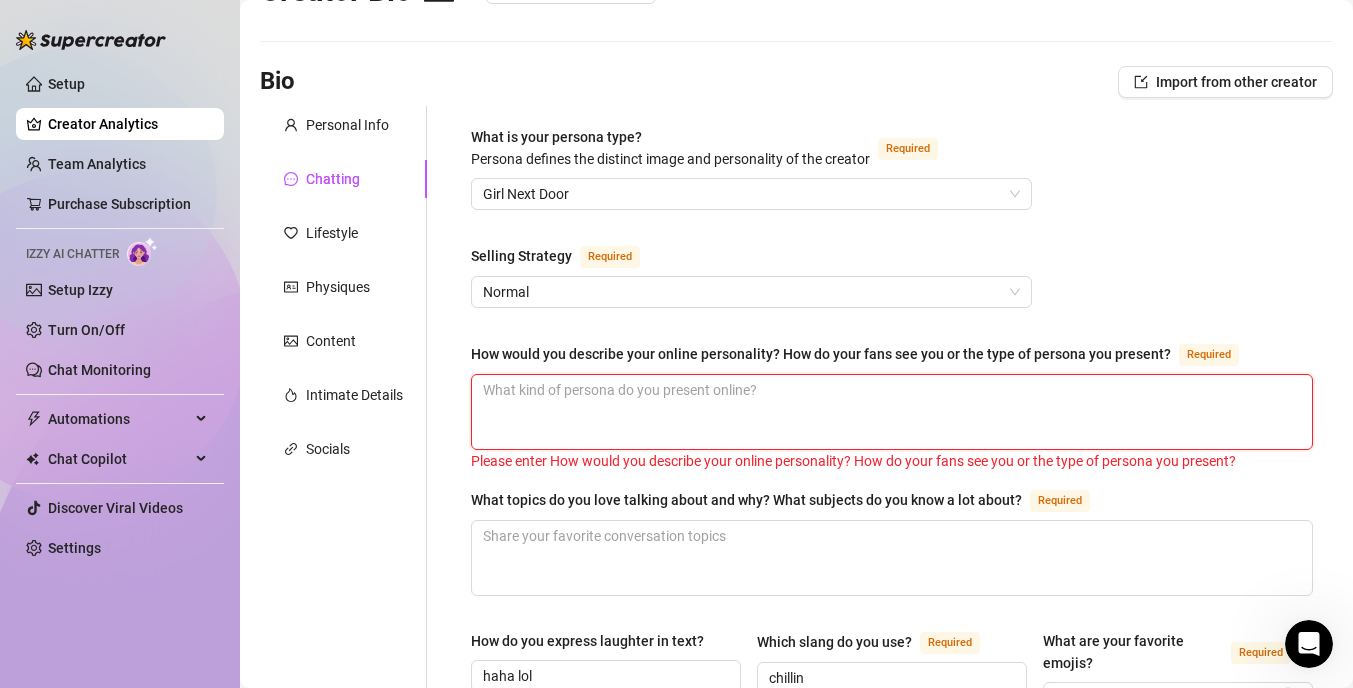 click on "How would you describe your online personality? How do your fans see you or the type of persona you present? Required" at bounding box center [892, 412] 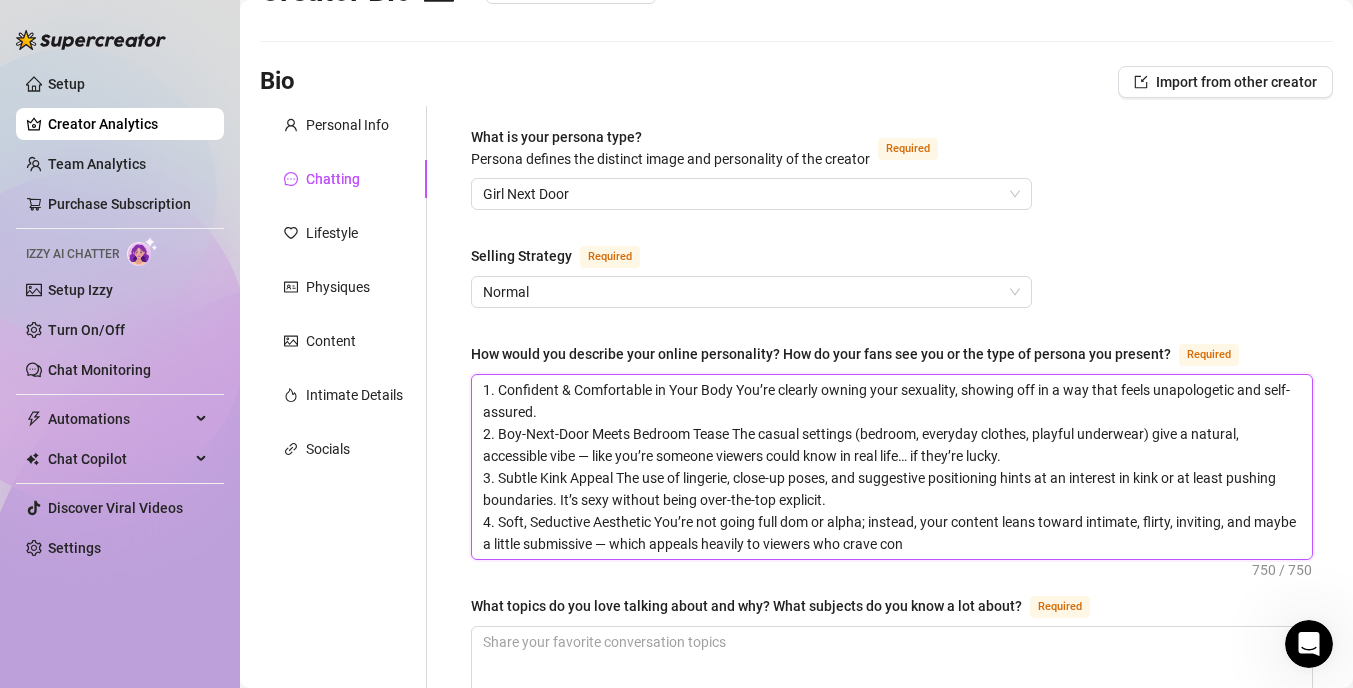 scroll, scrollTop: 0, scrollLeft: 0, axis: both 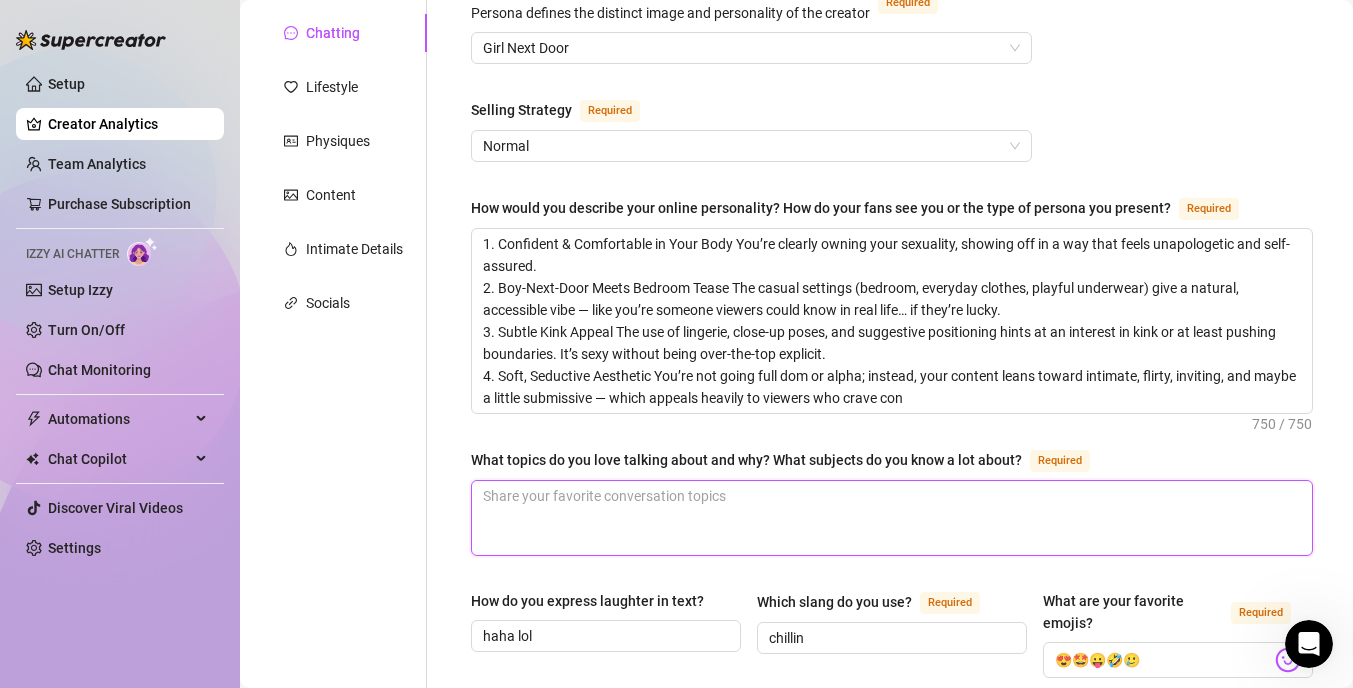 click on "What topics do you love talking about and why? What subjects do you know a lot about? Required" at bounding box center [892, 518] 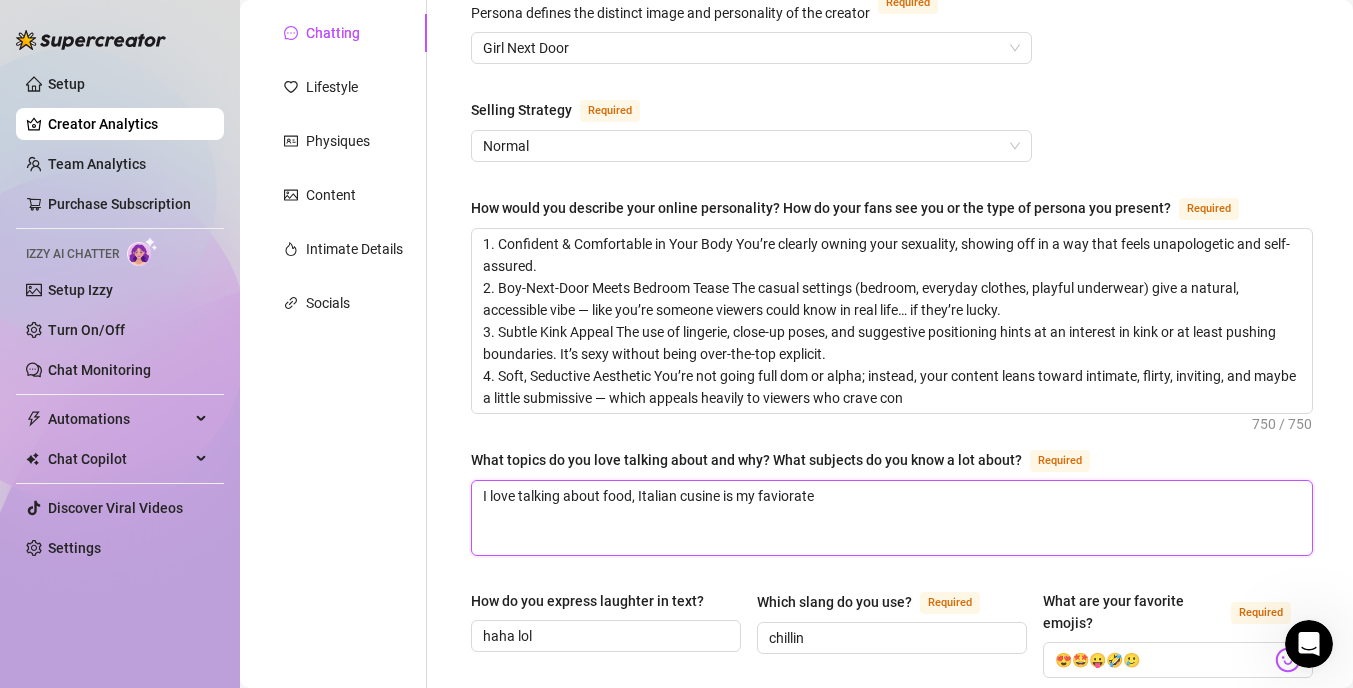 click on "I love talking about food, Italian cusine is my faviorate" at bounding box center (892, 518) 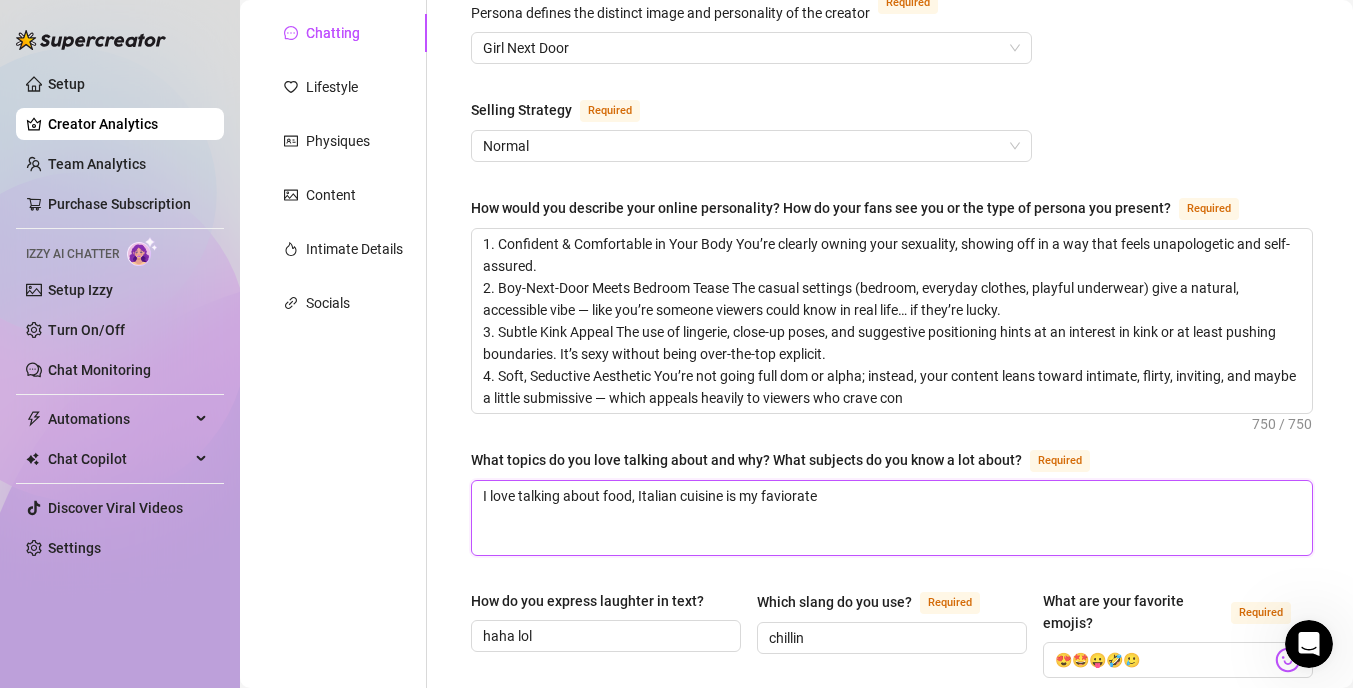 click on "I love talking about food, Italian cuisine is my faviorate" at bounding box center (892, 518) 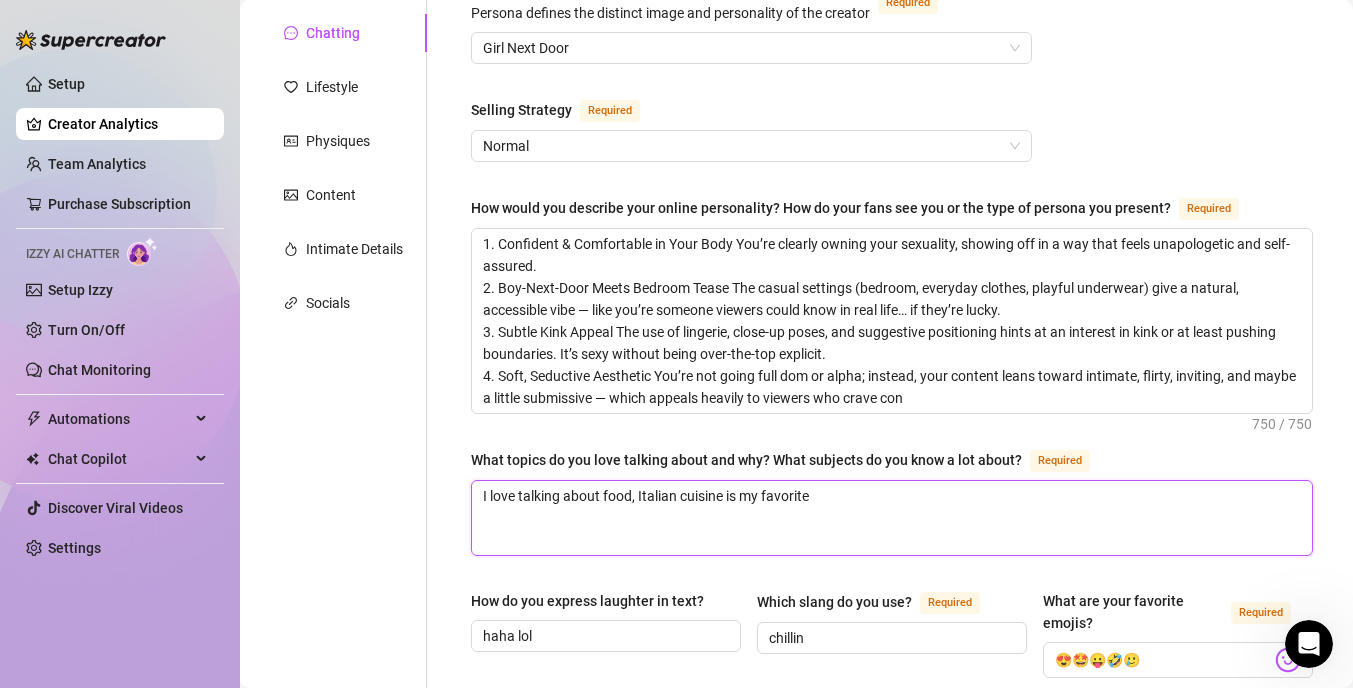 click on "I love talking about food, Italian cuisine is my favorite" at bounding box center (892, 518) 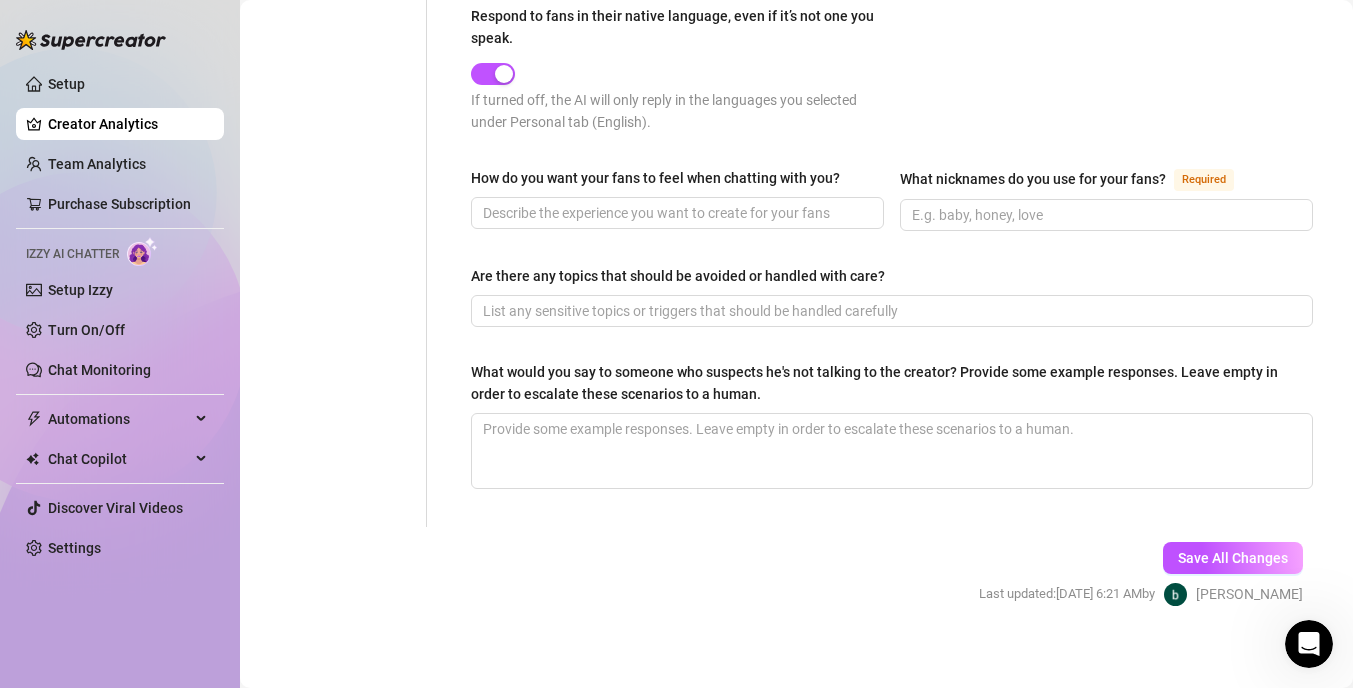 scroll, scrollTop: 1270, scrollLeft: 0, axis: vertical 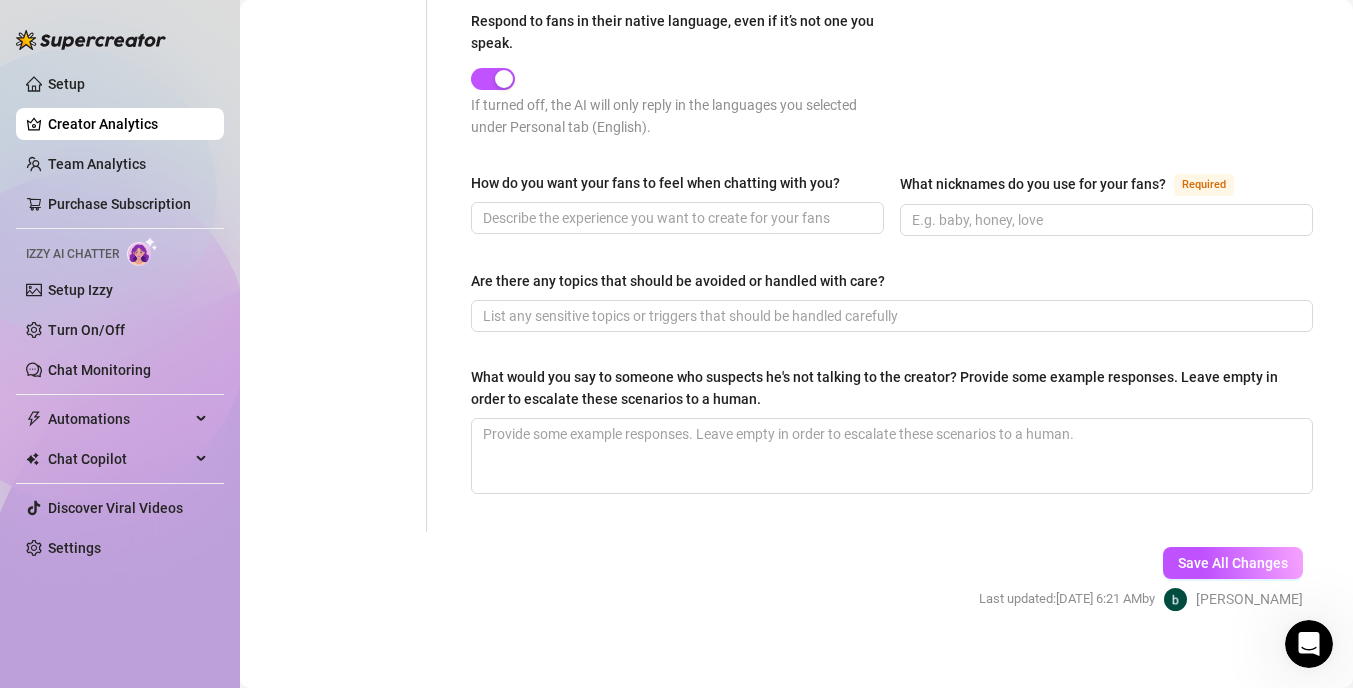 click on "Save All Changes Last updated:  [DATE] 6:21 AM  by   [PERSON_NAME]" at bounding box center (1141, 579) 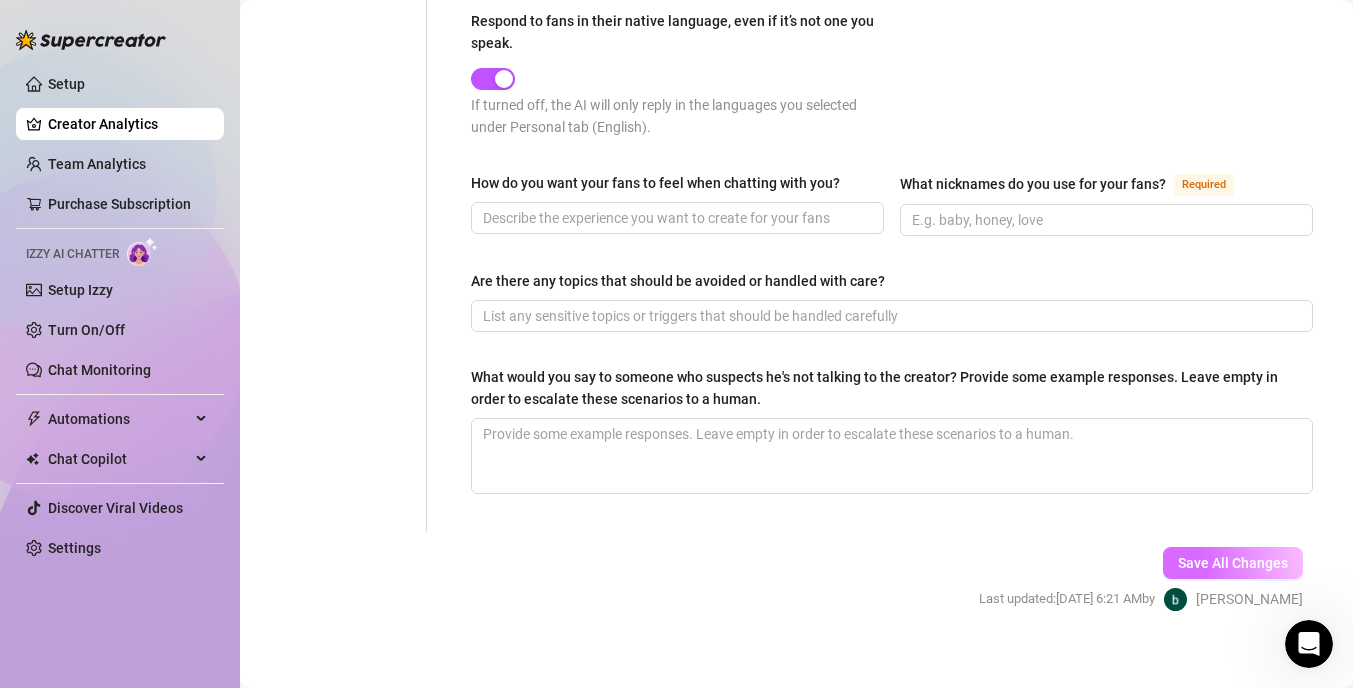 click on "Save All Changes" at bounding box center (1233, 563) 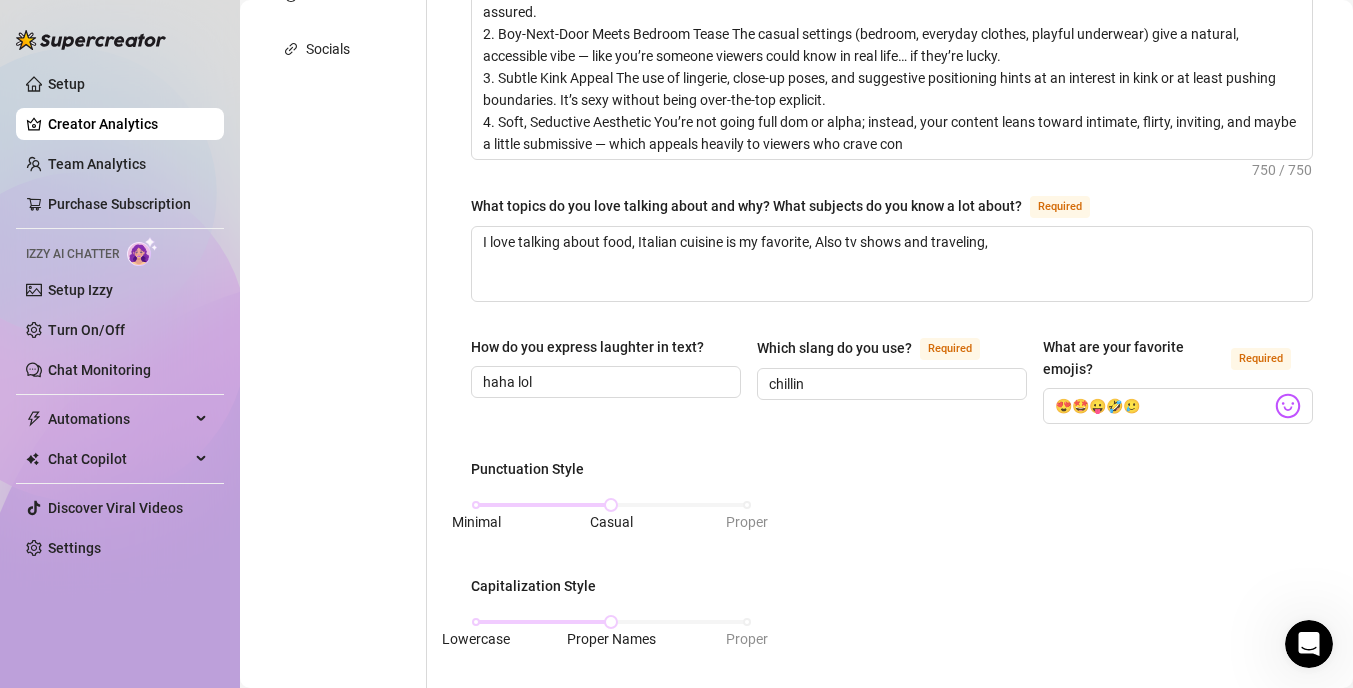 scroll, scrollTop: 0, scrollLeft: 0, axis: both 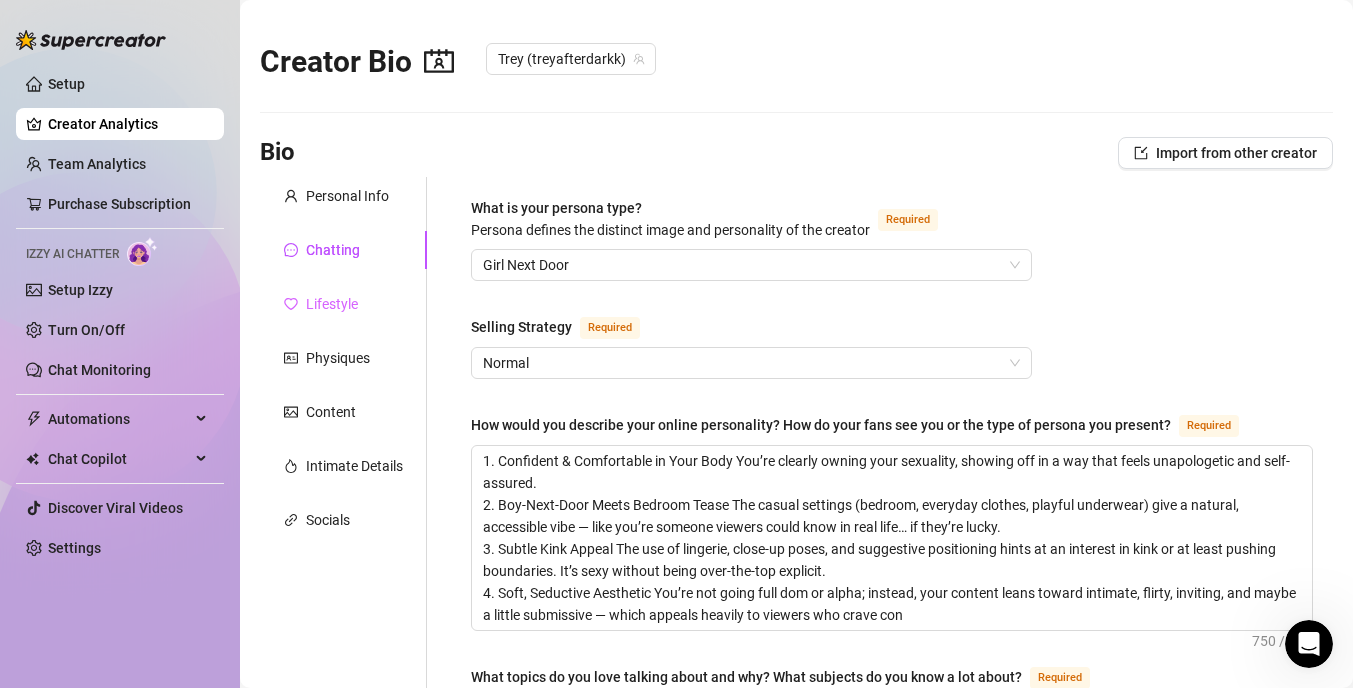 click on "Lifestyle" at bounding box center (343, 304) 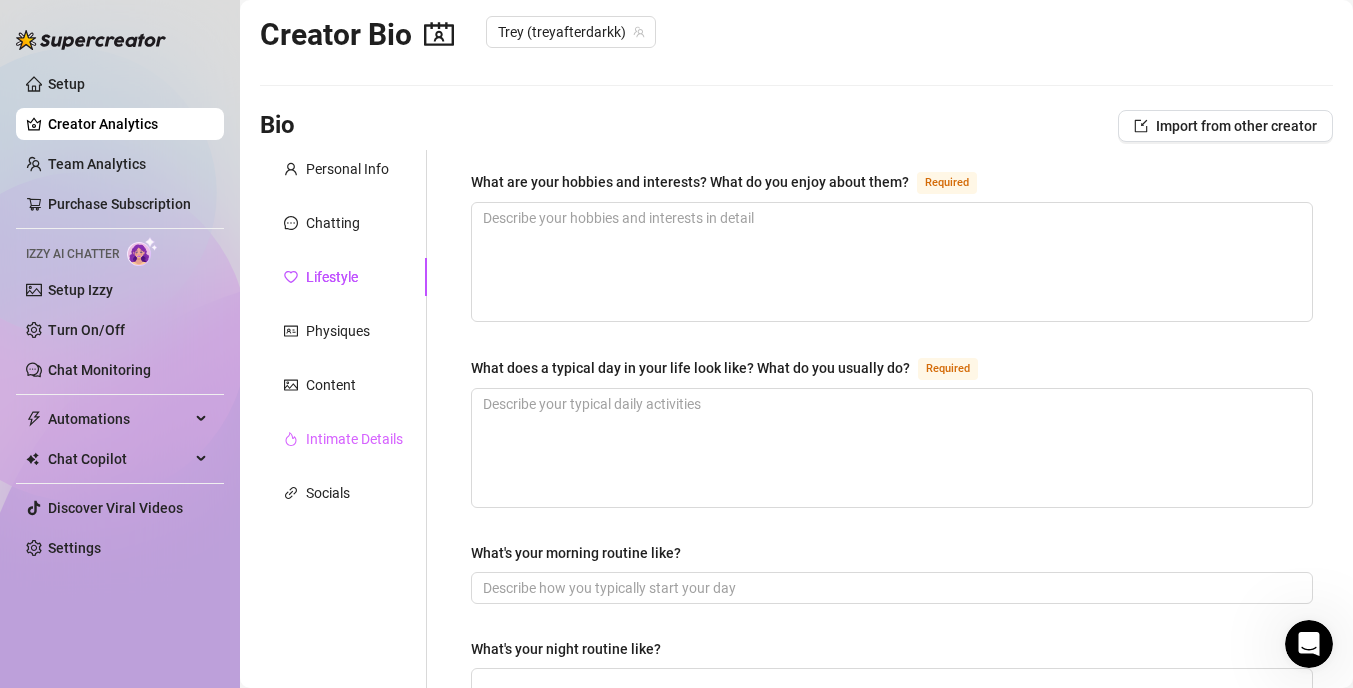 scroll, scrollTop: 0, scrollLeft: 0, axis: both 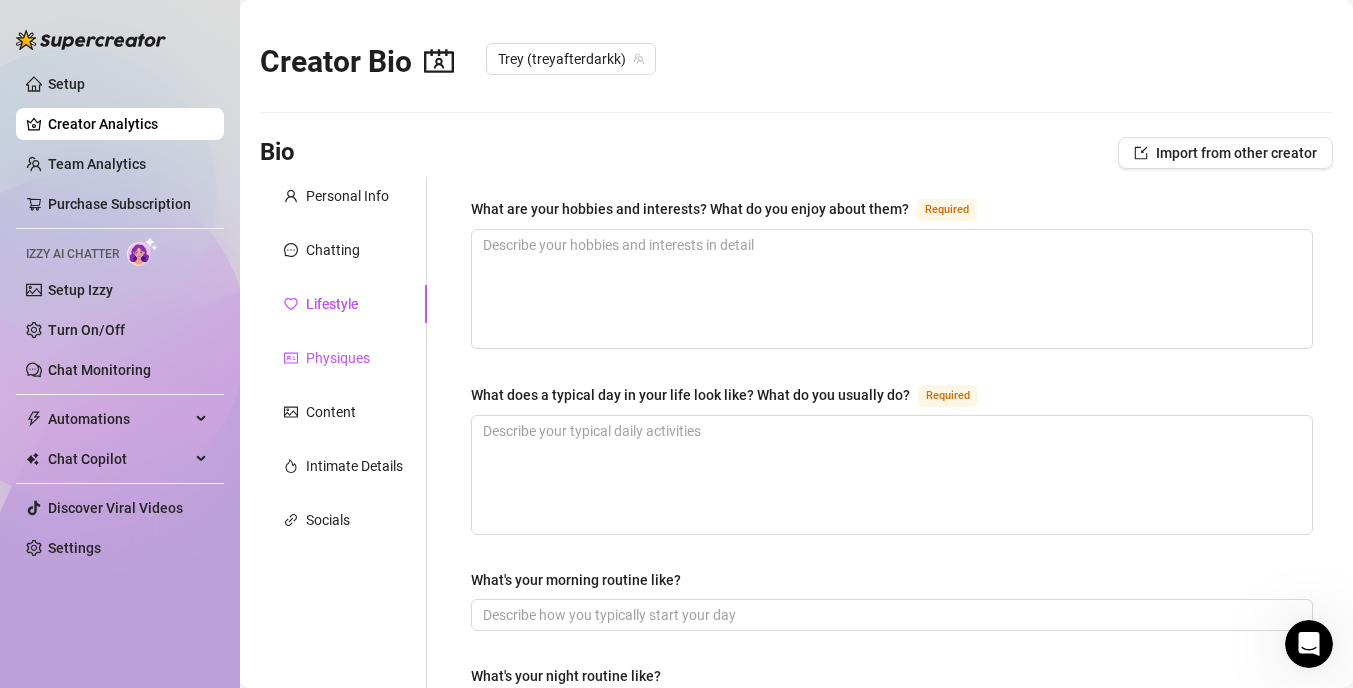 click on "Physiques" at bounding box center [338, 358] 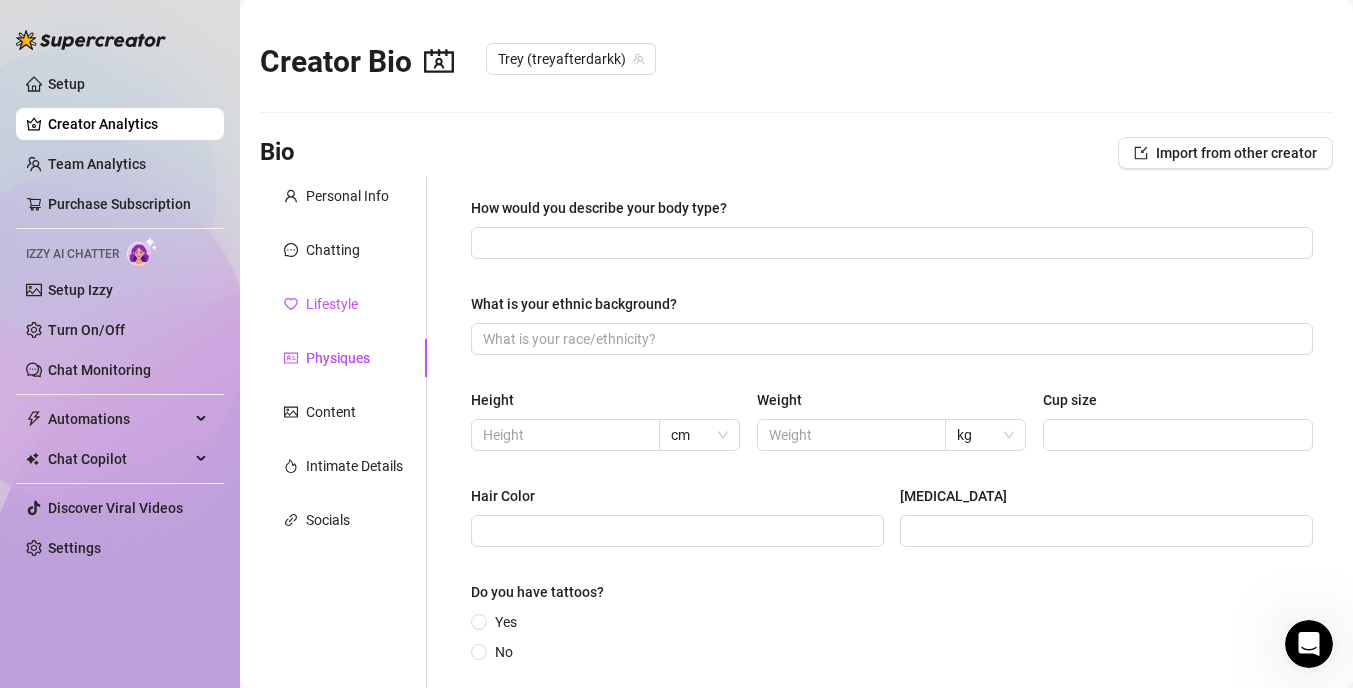 click on "Lifestyle" at bounding box center [332, 304] 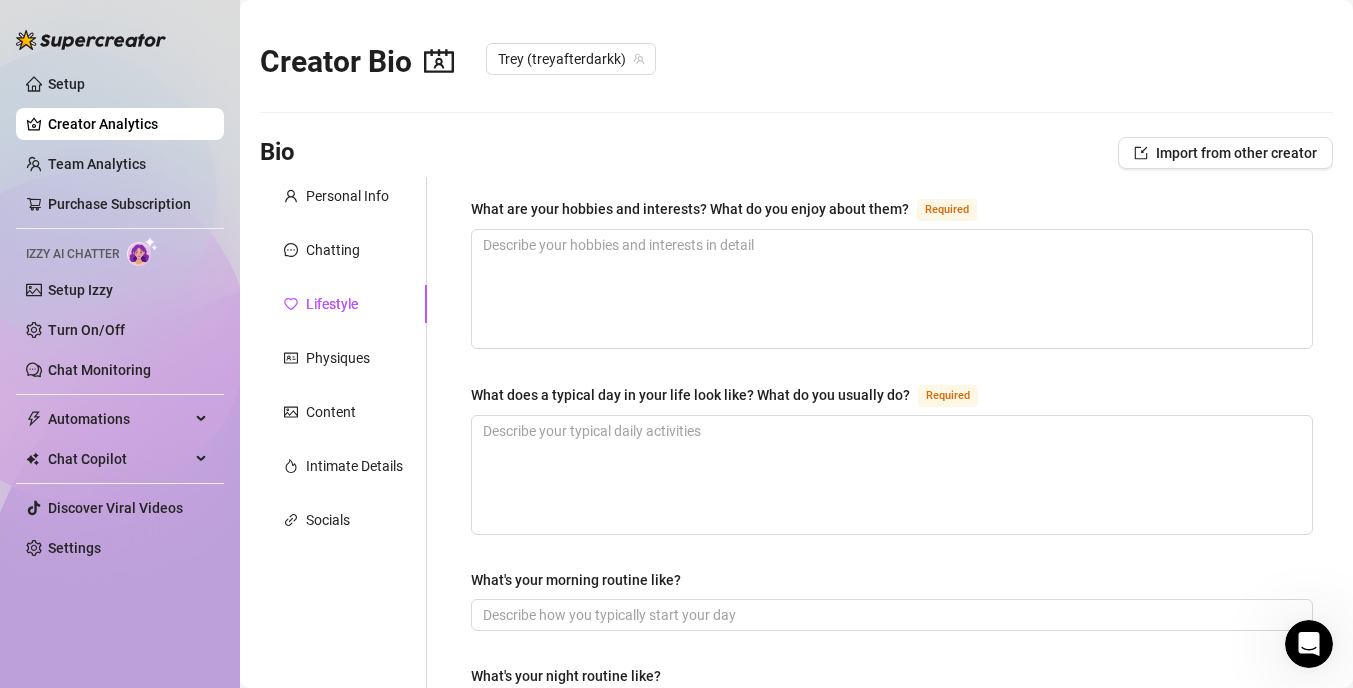 click on "Lifestyle" at bounding box center [332, 304] 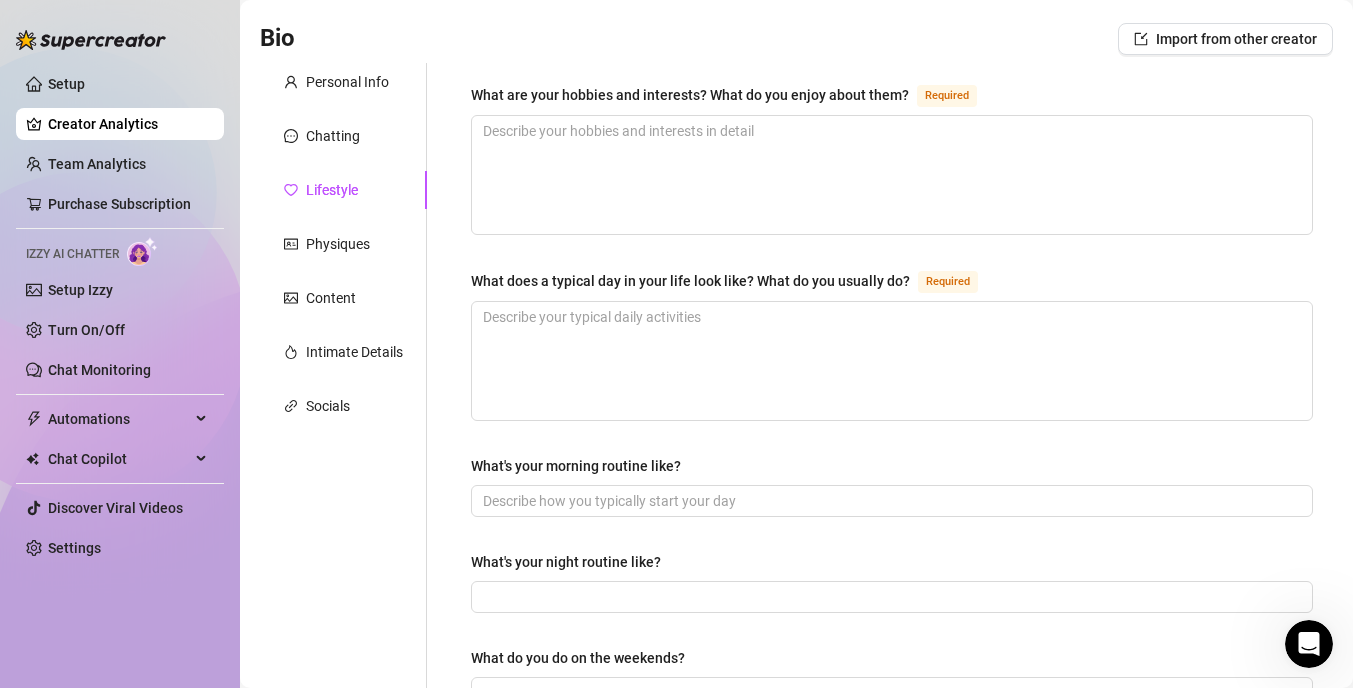 scroll, scrollTop: 0, scrollLeft: 0, axis: both 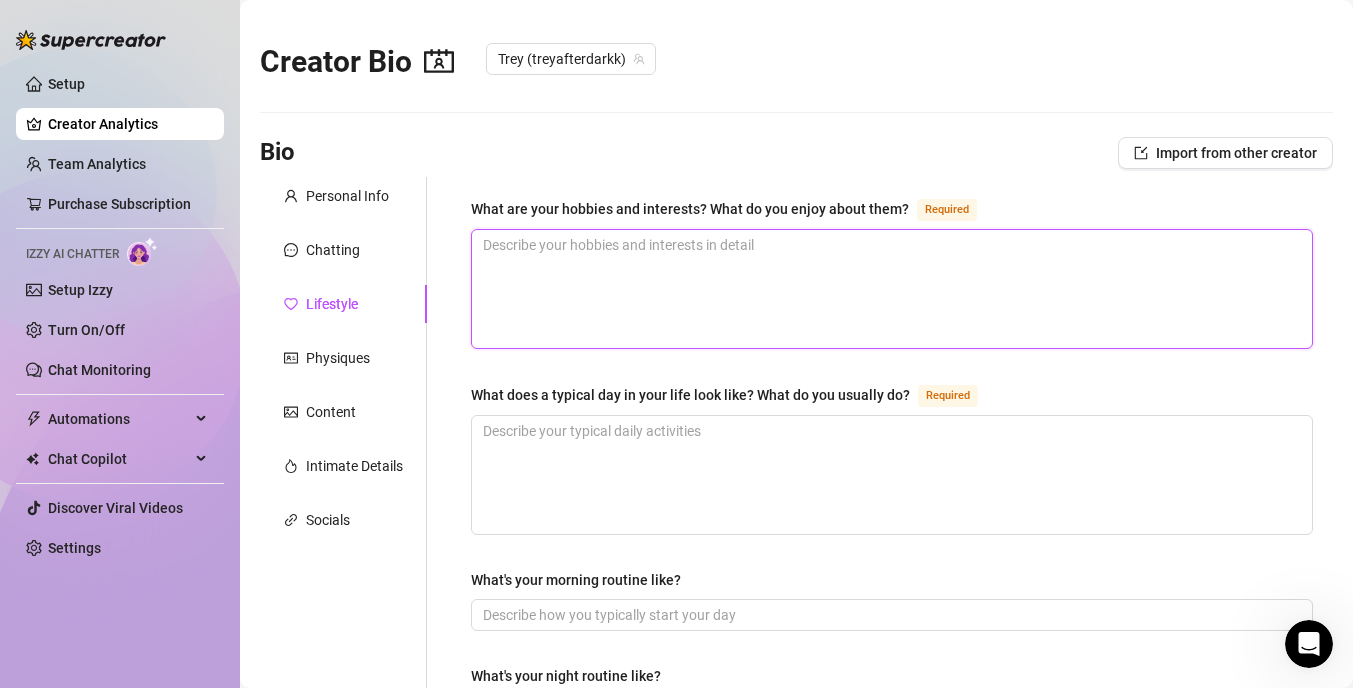 click on "What are your hobbies and interests? What do you enjoy about them? Required" at bounding box center [892, 289] 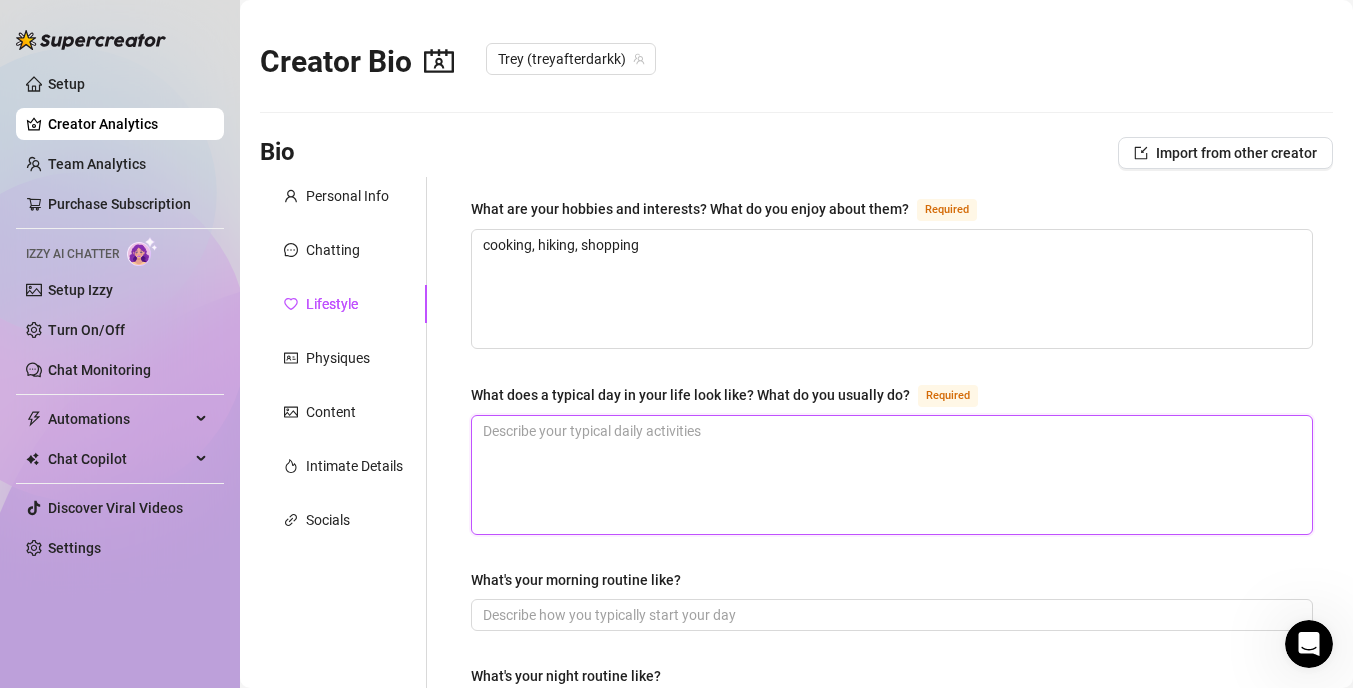 click on "What does a typical day in your life look like? What do you usually do? Required" at bounding box center (892, 475) 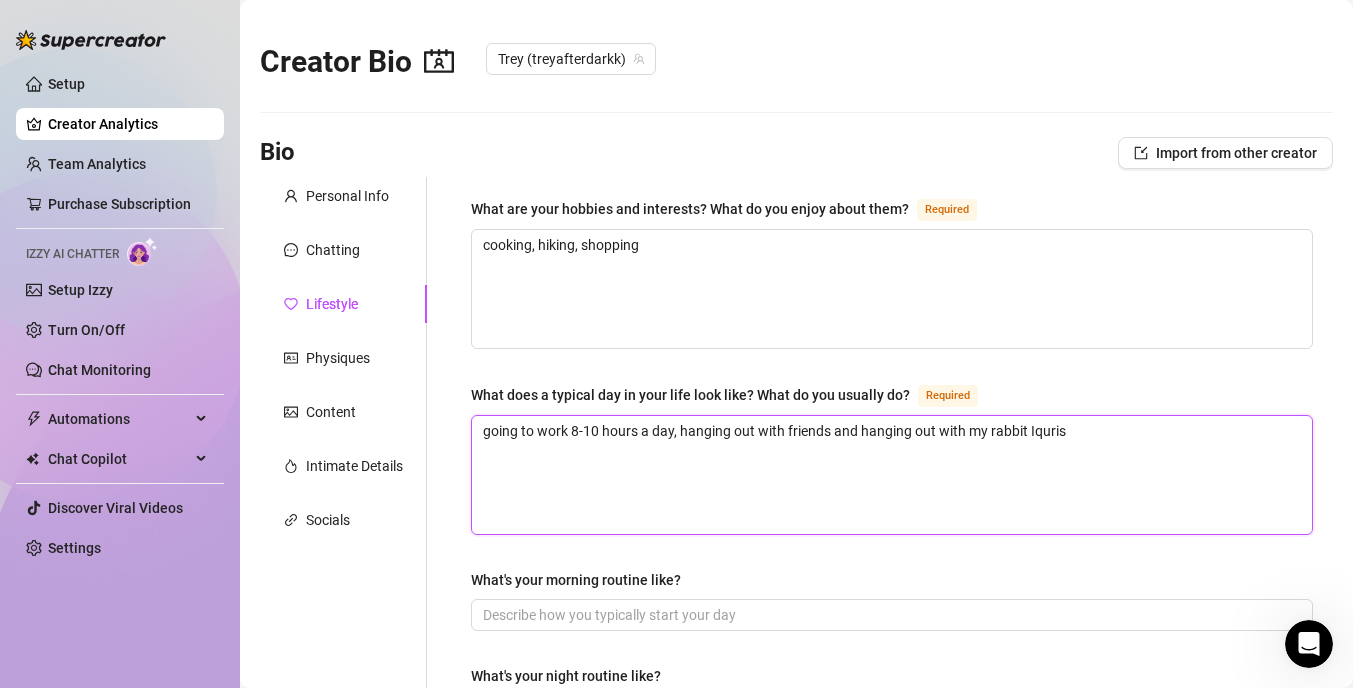 click on "going to work 8-10 hours a day, hanging out with friends and hanging out with my rabbit Iquris" at bounding box center [892, 475] 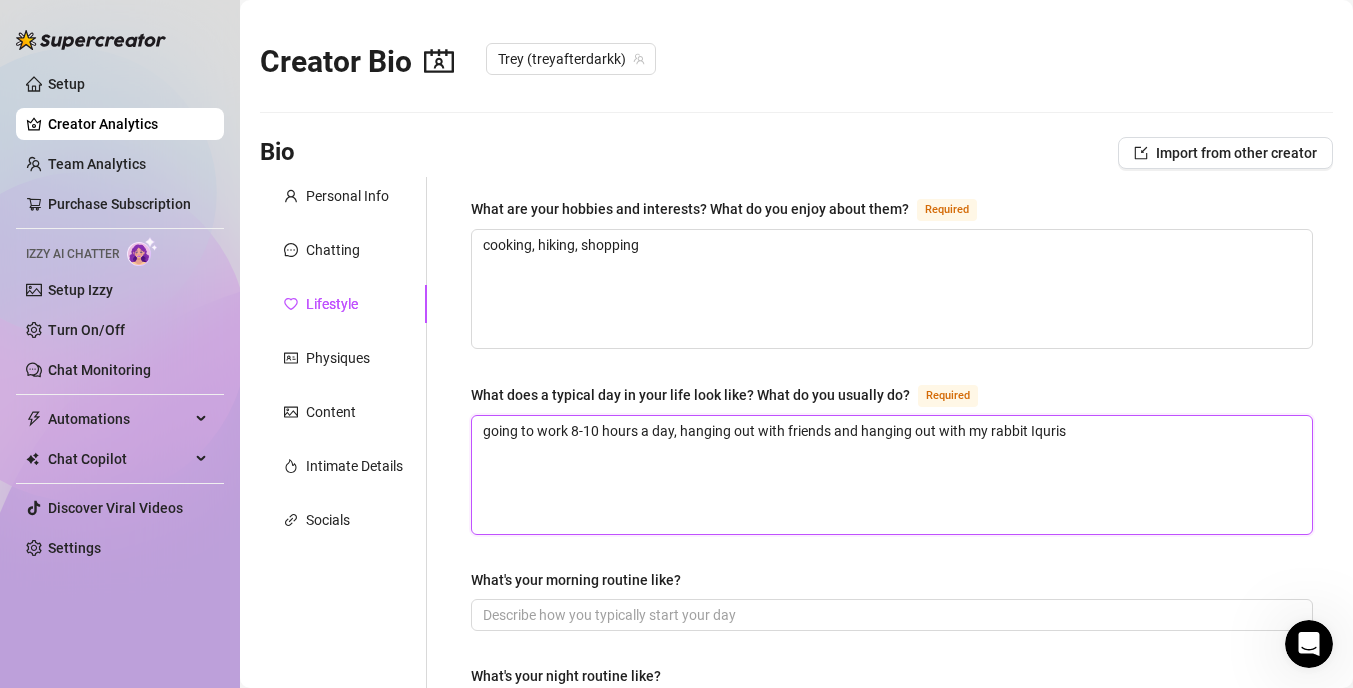 click on "going to work 8-10 hours a day, hanging out with friends and hanging out with my rabbit Iquris" at bounding box center (892, 475) 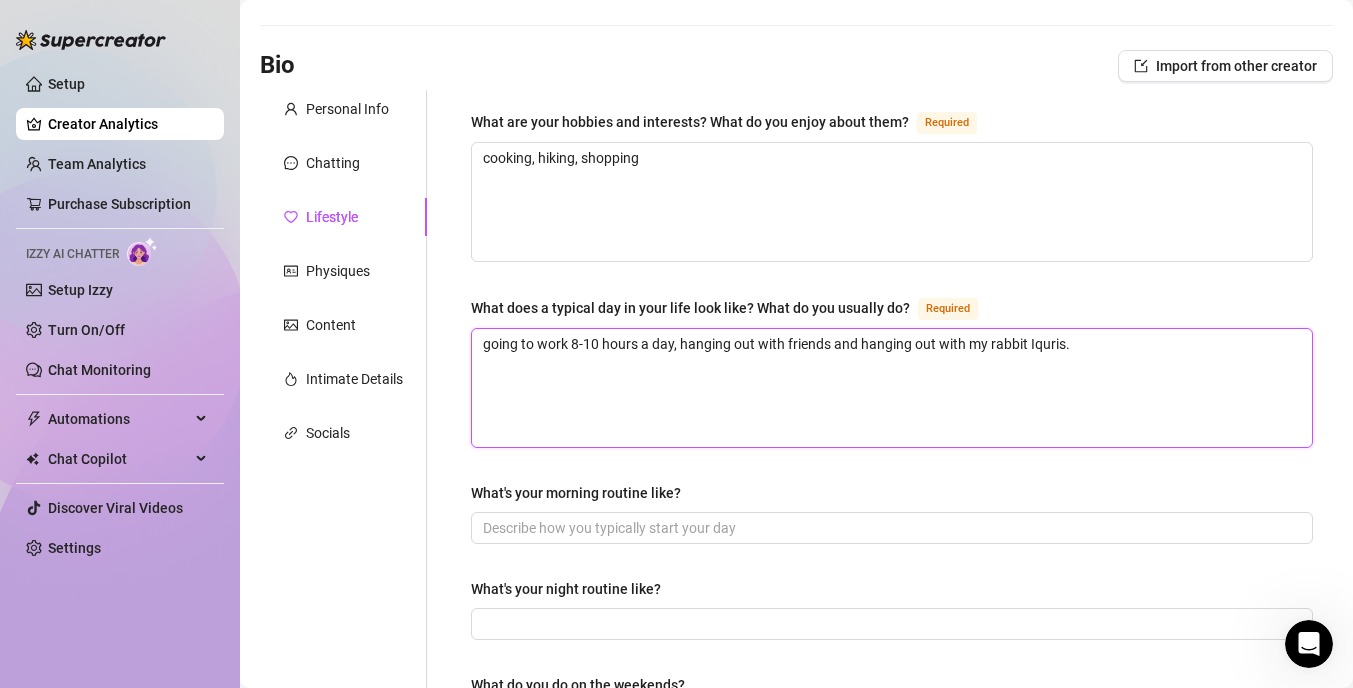 scroll, scrollTop: 117, scrollLeft: 0, axis: vertical 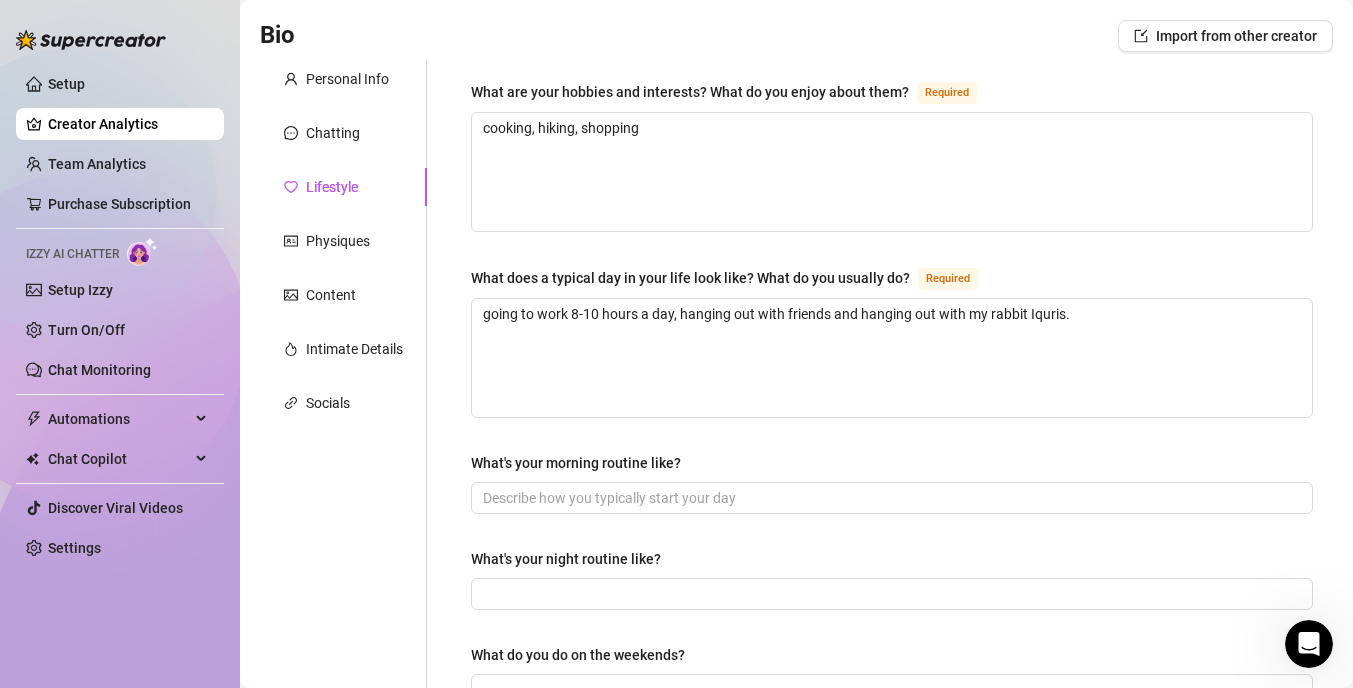 click on "What are your hobbies and interests? What do you enjoy about them? Required cooking, hiking, shopping  What does a typical day in your life look like? What do you usually do? Required going to work 8-10 hours a day, hanging out with friends and hanging out with my rabbit Iquris.  What's your morning routine like? What's your night routine like? What do you do on the weekends? What's your favorite food? Favorite Drink Drinking Habits Do you smoke? How often? Favorite Color Favorite Music Favorite Books Favorite Movies Do you work out? What sports or workout routines do you enjoy? Do you enjoy watching sports? What sports do you like to watch?" at bounding box center [892, 734] 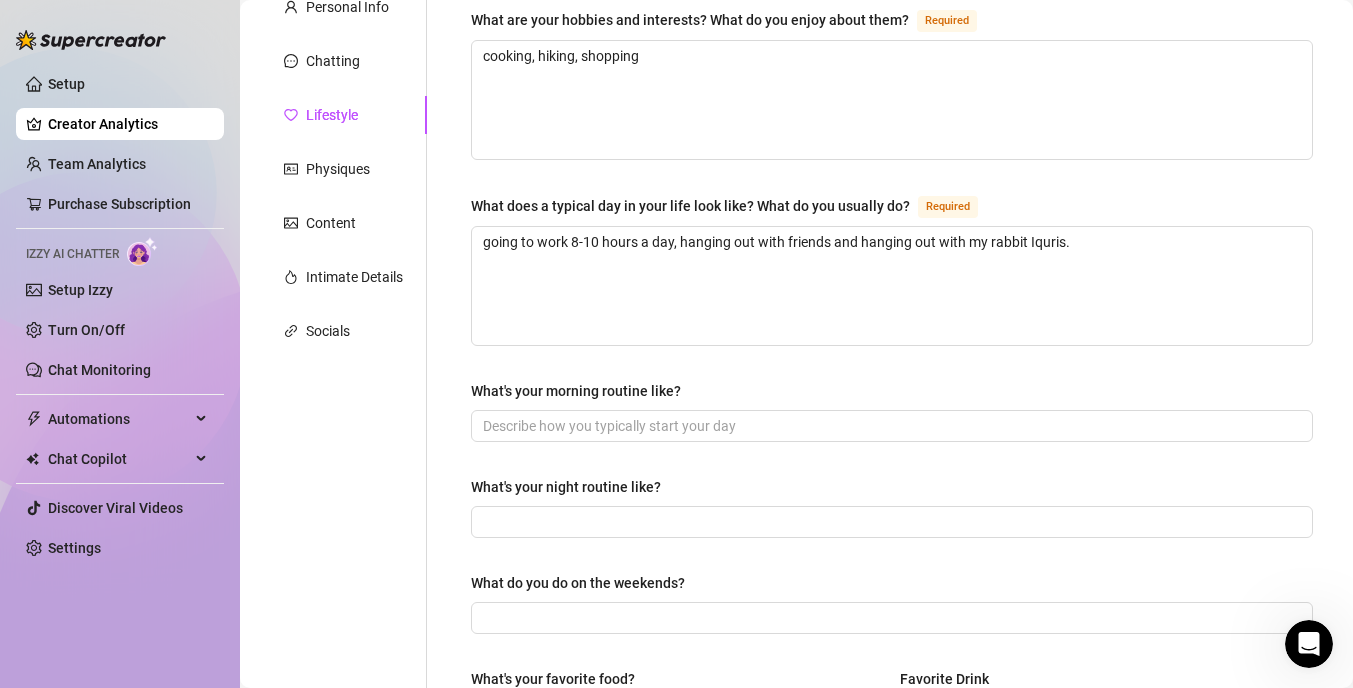 scroll, scrollTop: 191, scrollLeft: 0, axis: vertical 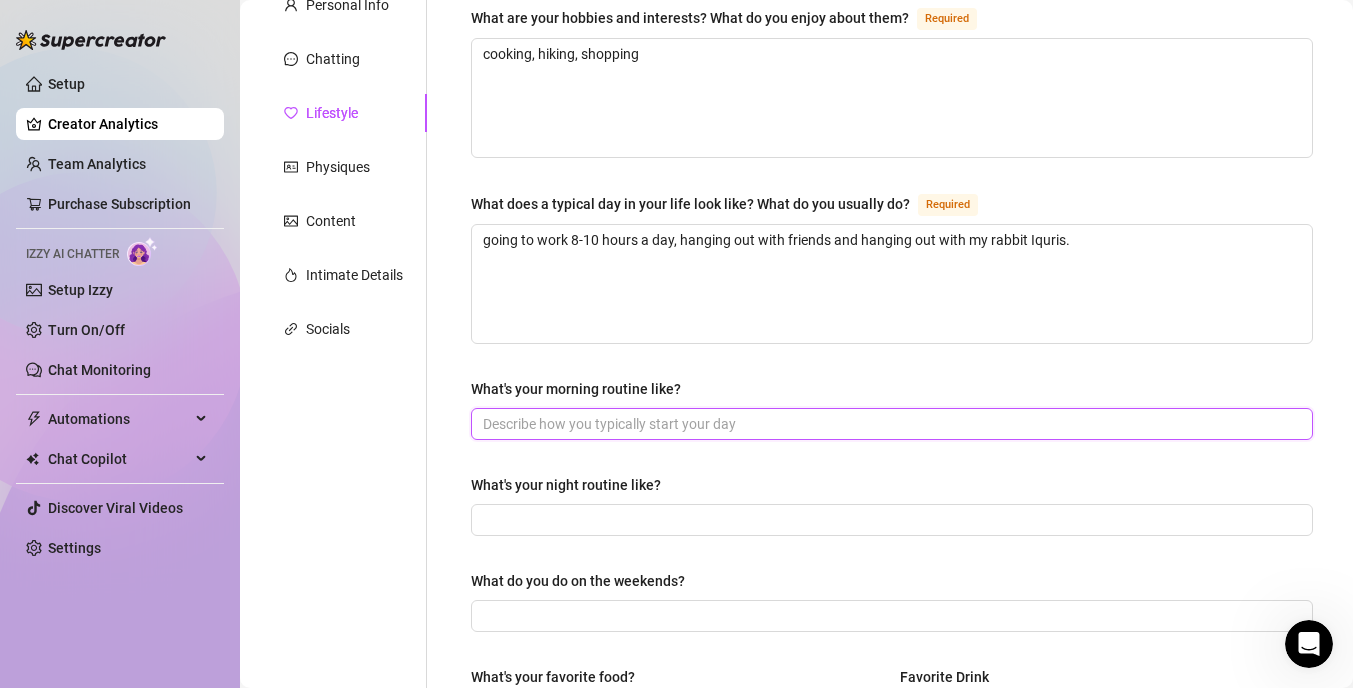 click on "What's your morning routine like?" at bounding box center (890, 424) 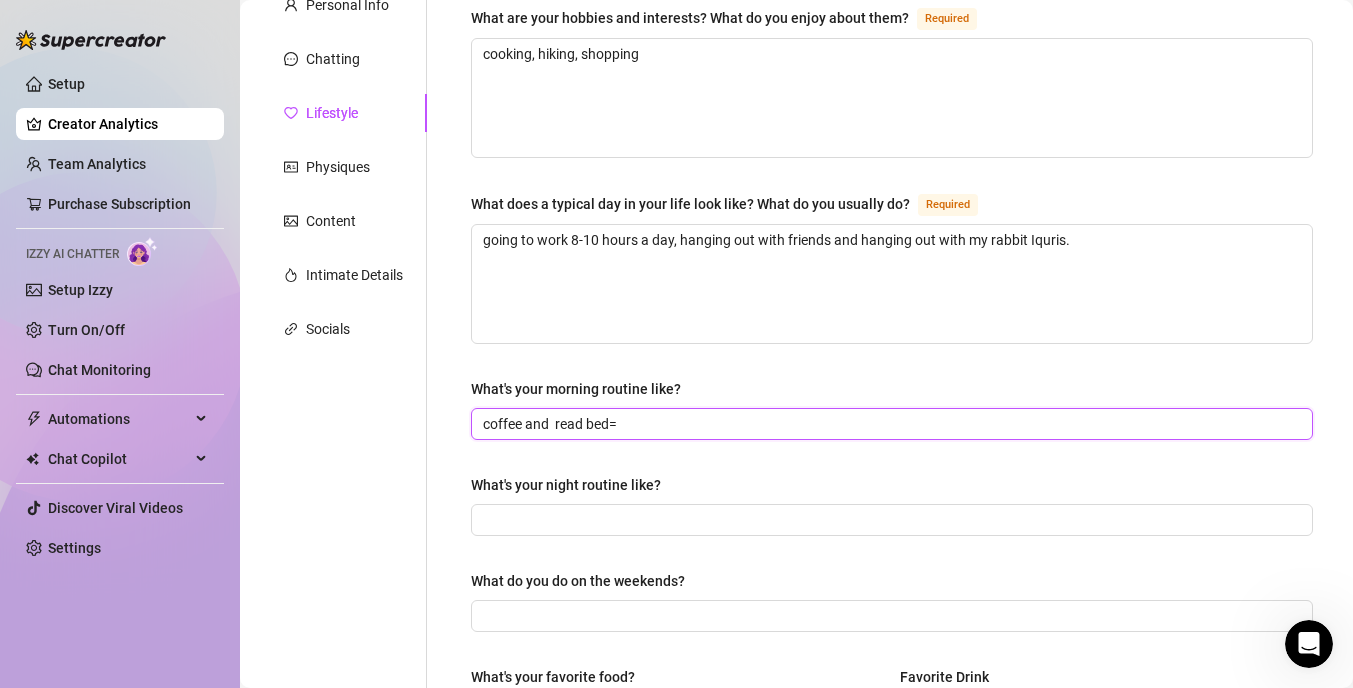 click on "coffee and  read bed=" at bounding box center [890, 424] 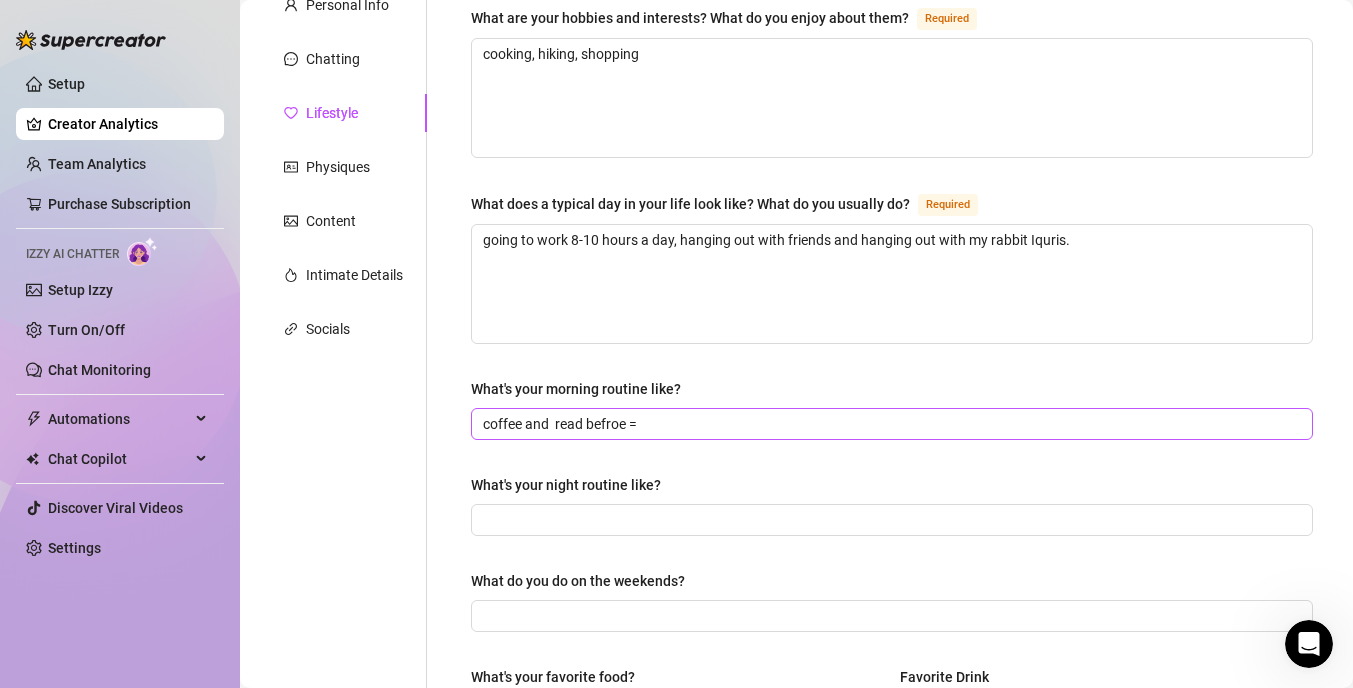 click on "coffee and  read befroe =" at bounding box center (892, 424) 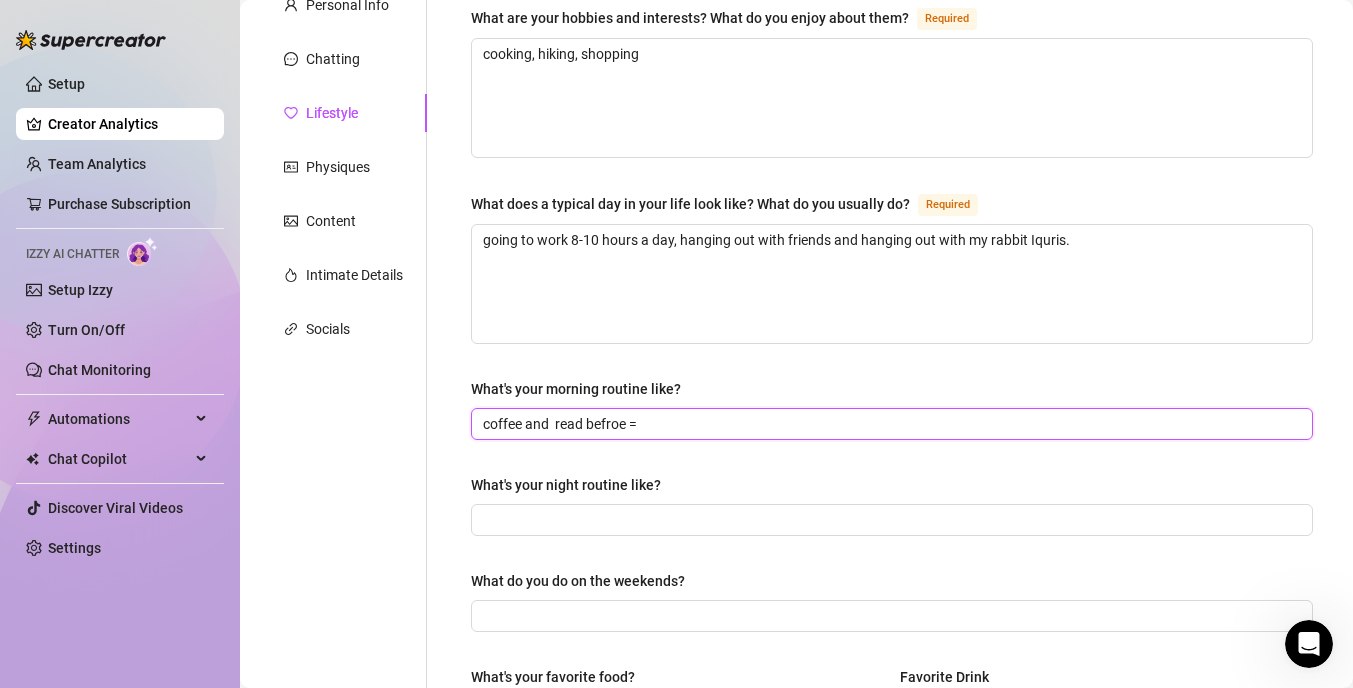 click on "coffee and  read befroe =" at bounding box center (890, 424) 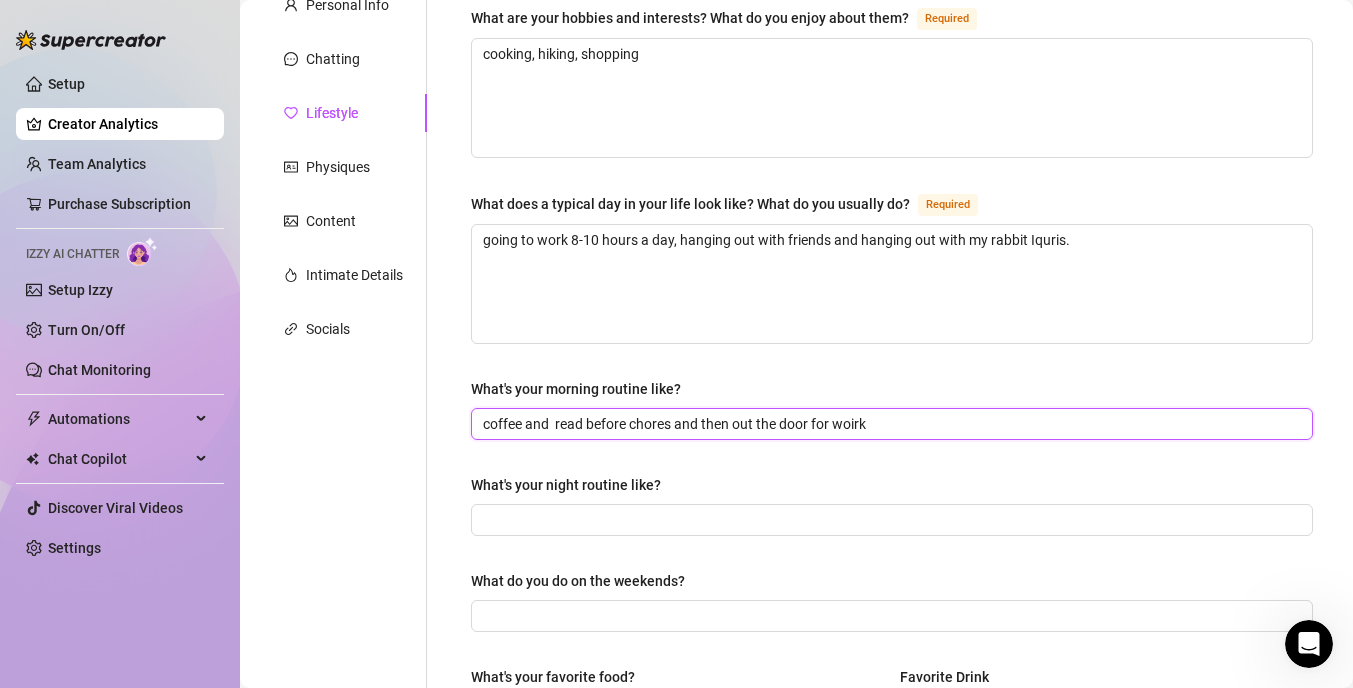 click on "coffee and  read before chores and then out the door for woirk" at bounding box center (890, 424) 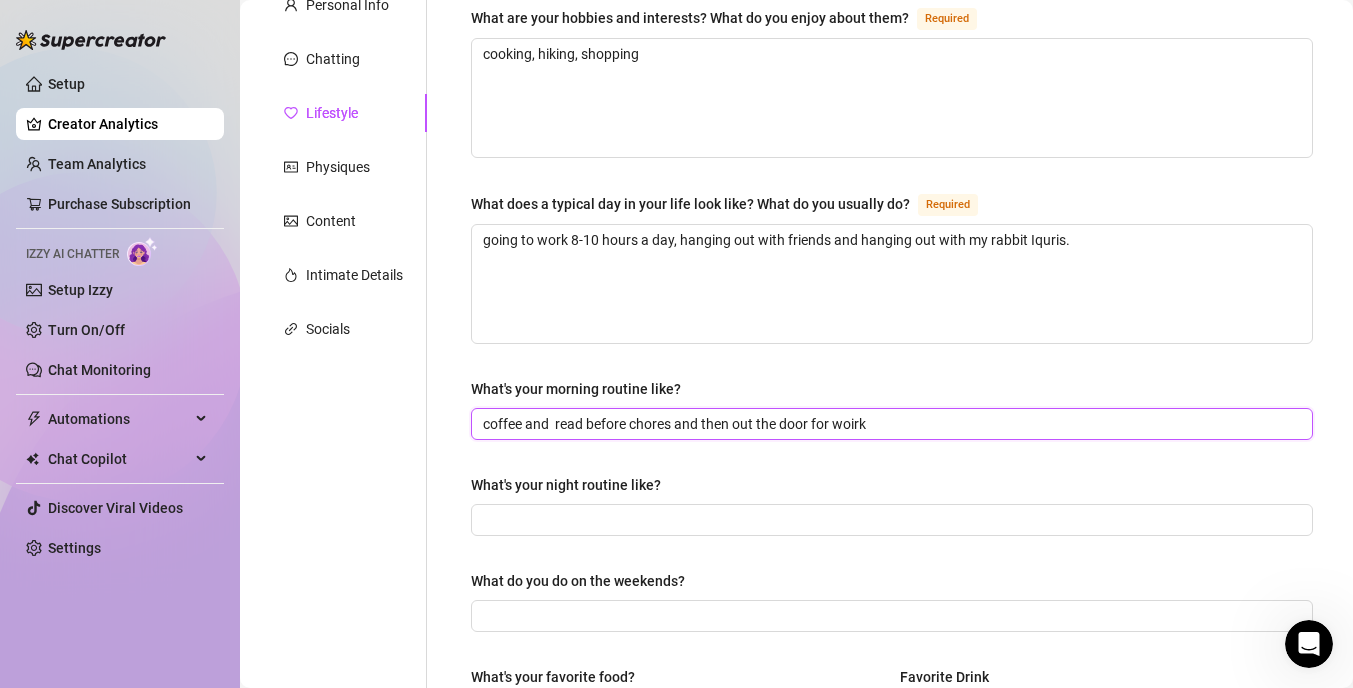 click on "coffee and  read before chores and then out the door for woirk" at bounding box center (890, 424) 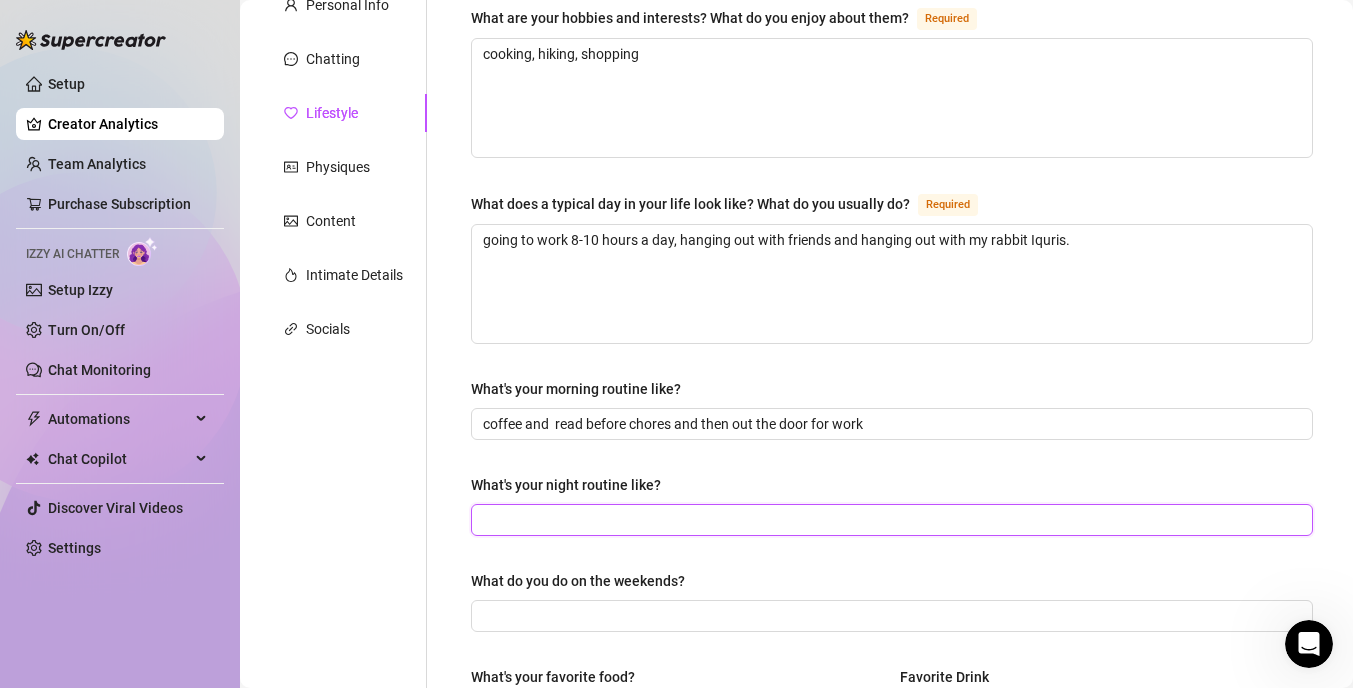 click on "What's your night routine like?" at bounding box center [890, 520] 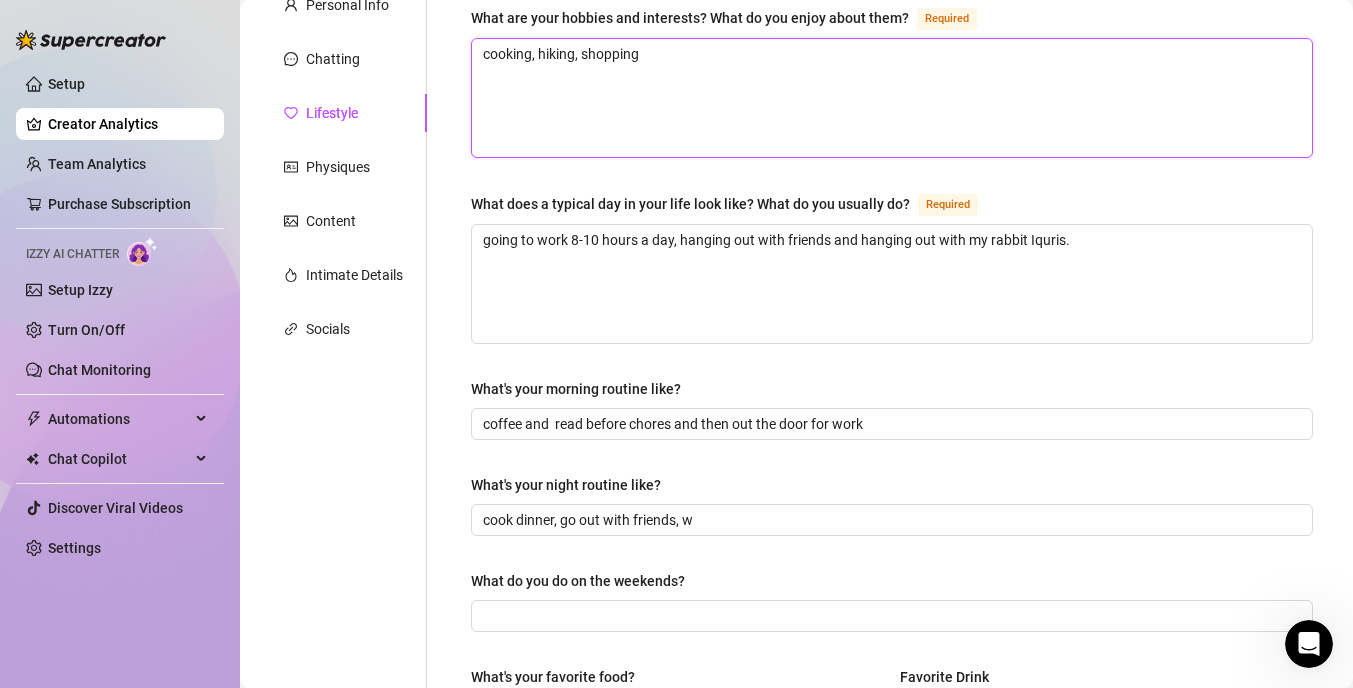 click on "cooking, hiking, shopping" at bounding box center [892, 98] 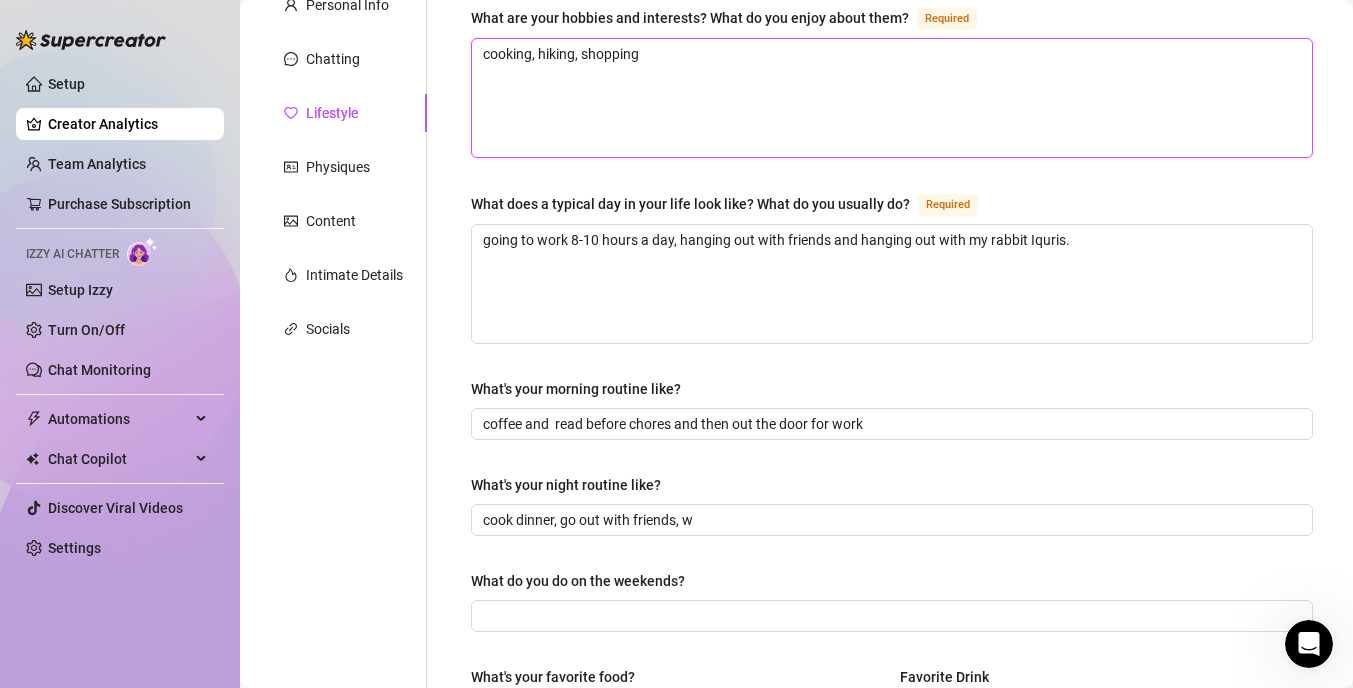 click on "cooking, hiking, shopping" at bounding box center [892, 98] 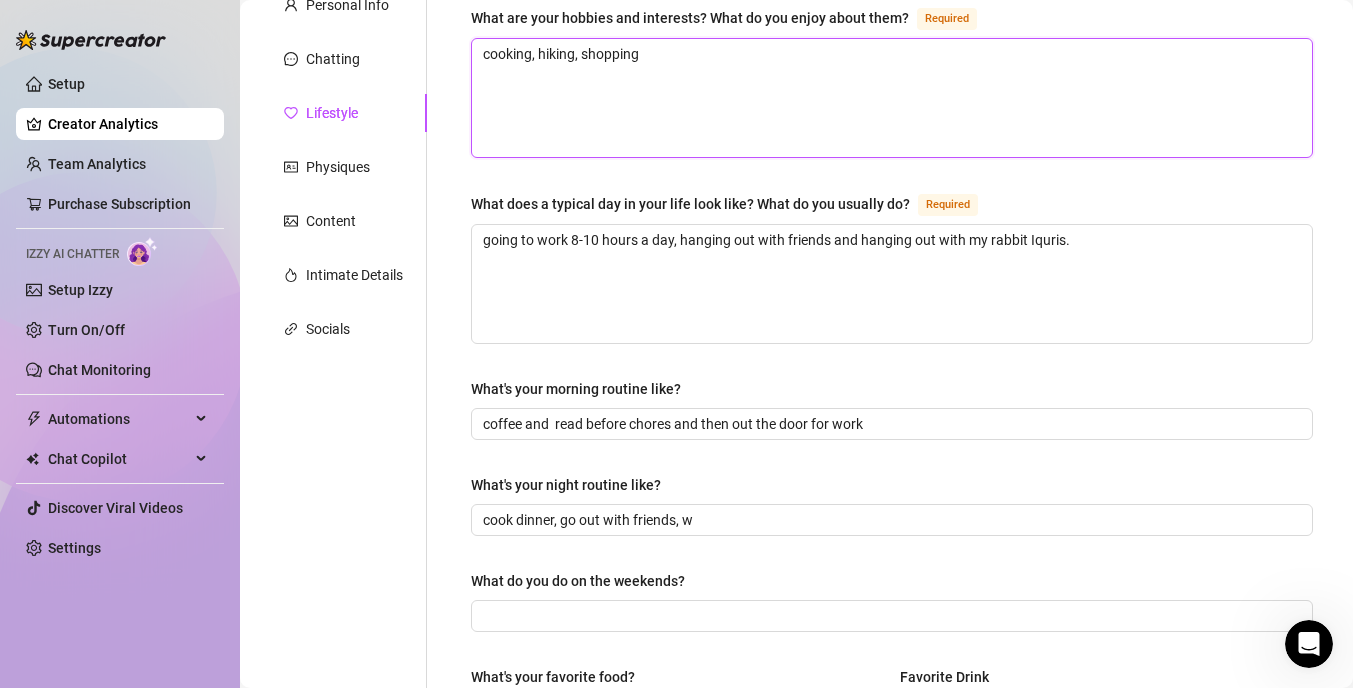 drag, startPoint x: 651, startPoint y: 52, endPoint x: 587, endPoint y: 52, distance: 64 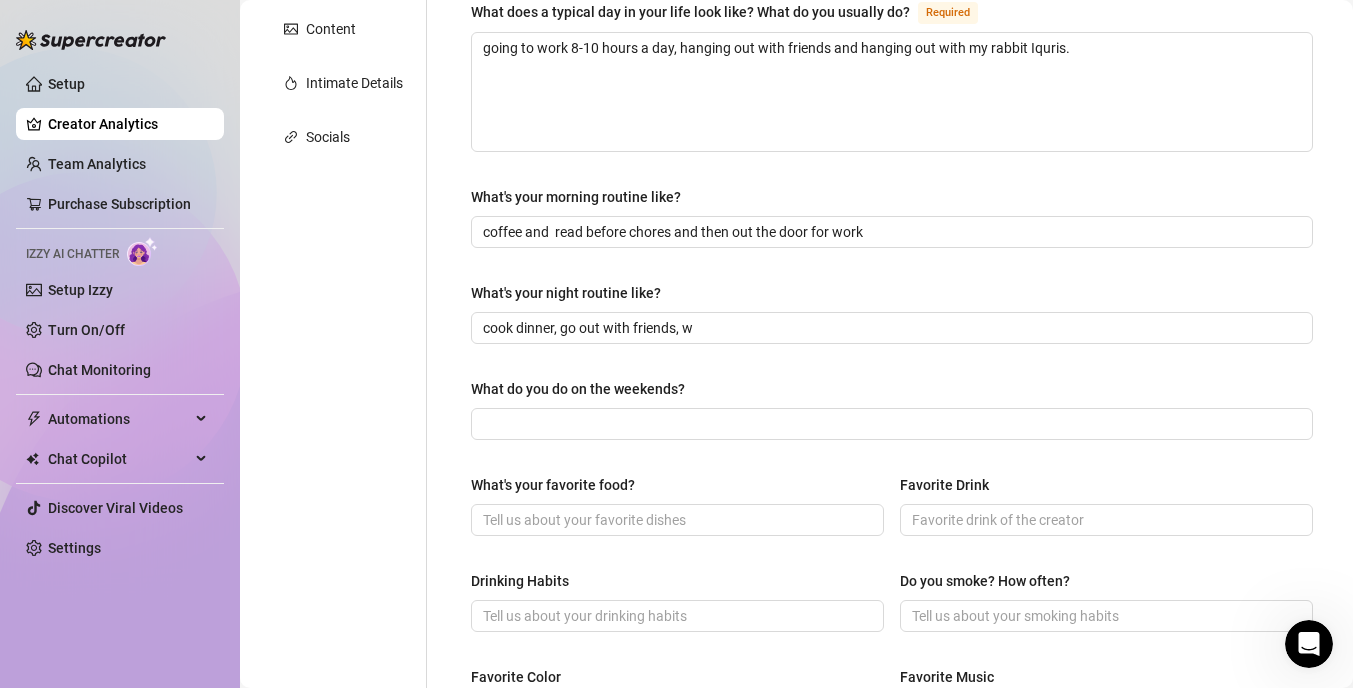 scroll, scrollTop: 0, scrollLeft: 0, axis: both 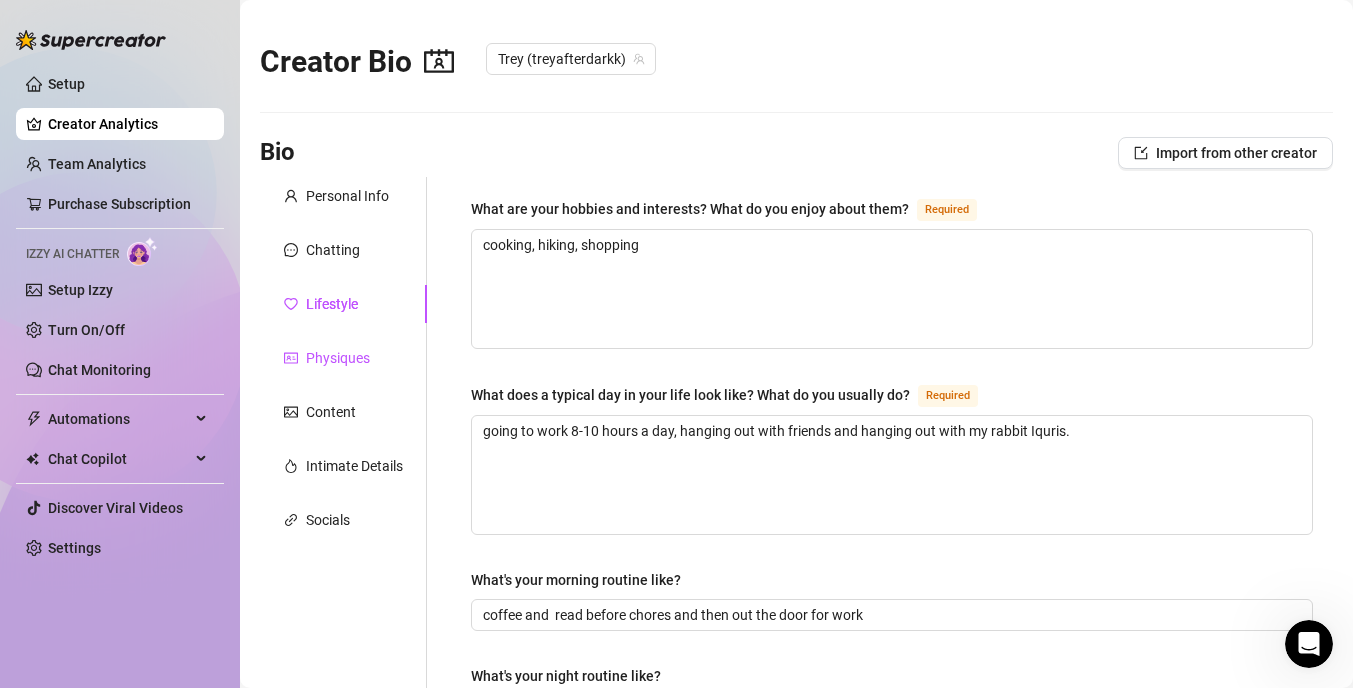 click on "Physiques" at bounding box center [338, 358] 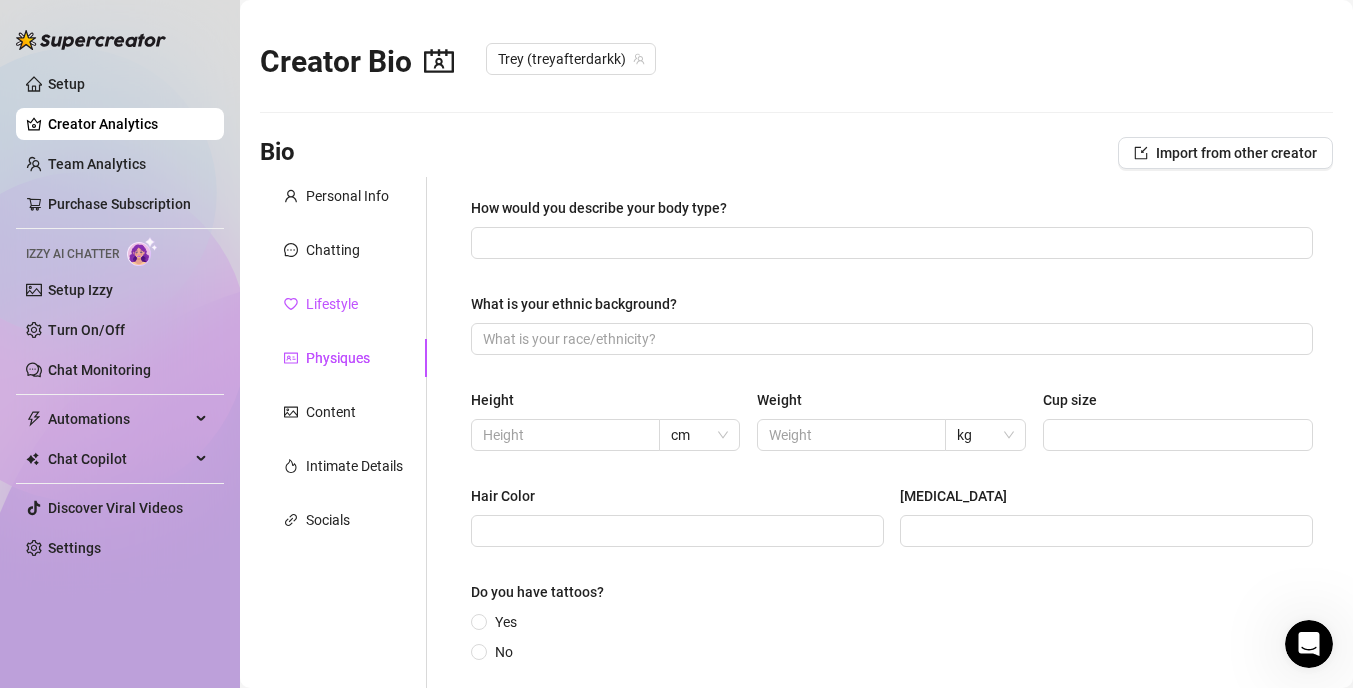 click on "Lifestyle" at bounding box center [332, 304] 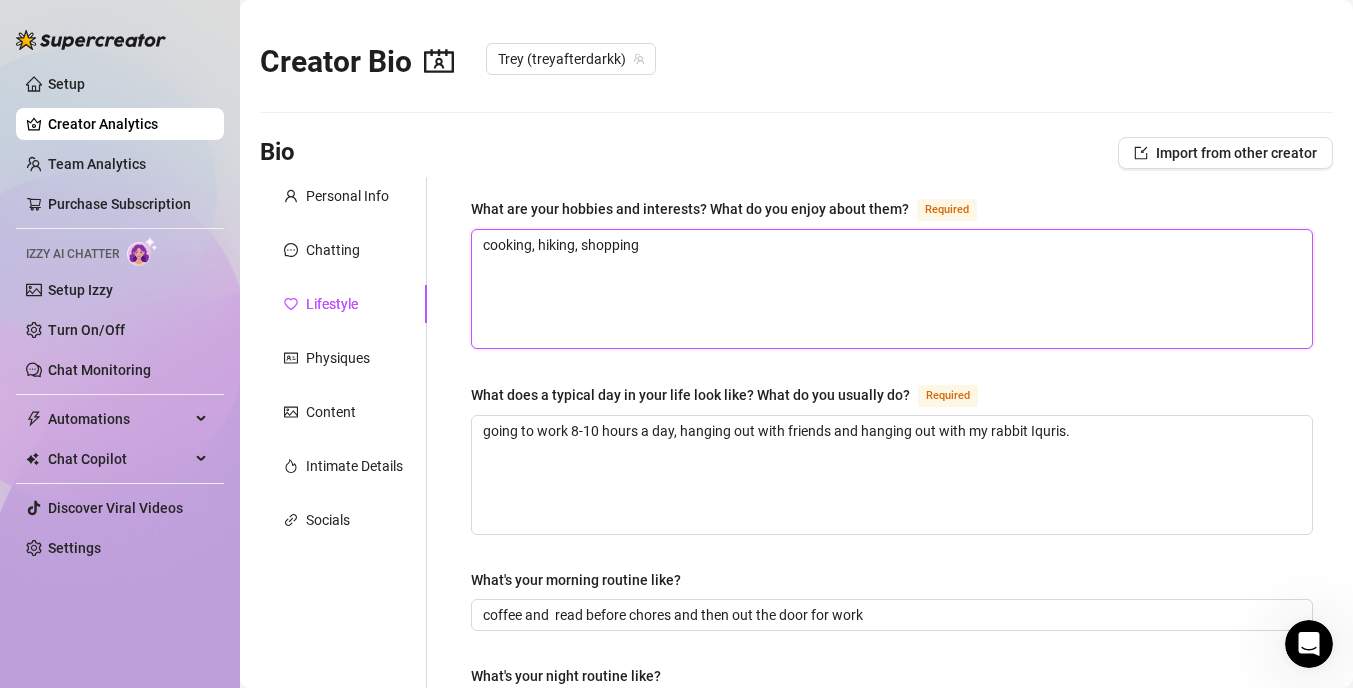 click on "cooking, hiking, shopping" at bounding box center (892, 289) 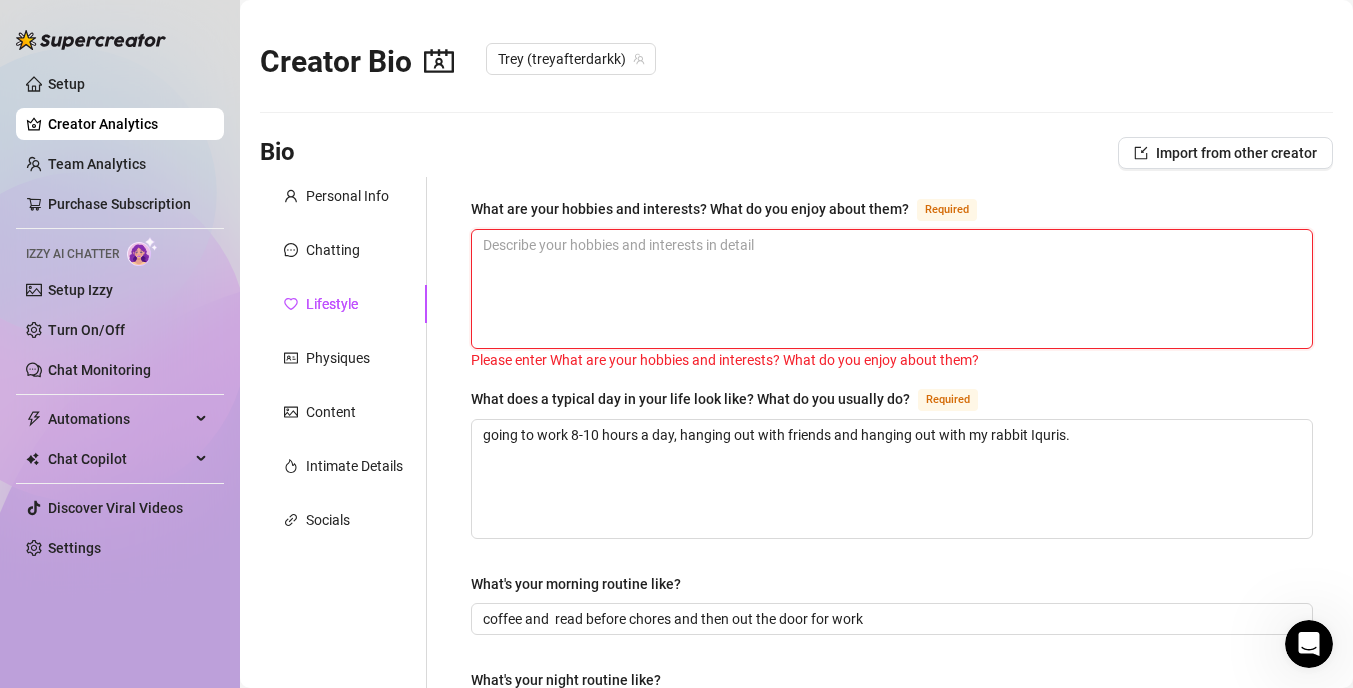 paste on "When I’m not creating content, you’ll usually find me in the kitchen experimenting with new recipes or perfecting comfort food classics — cooking is one of my favorite ways to relax and express creativity. I also love hiking; there’s something powerful about escaping into nature, pushing my limits on the trail, and soaking in a killer view at the top. It keeps me grounded and energized. And when I’m back in the city, I’m all about shopping — whether I’m hunting for the perfect fit, treating myself to something sexy, or just staying on trend, I see fashion as another way to show off my personality." 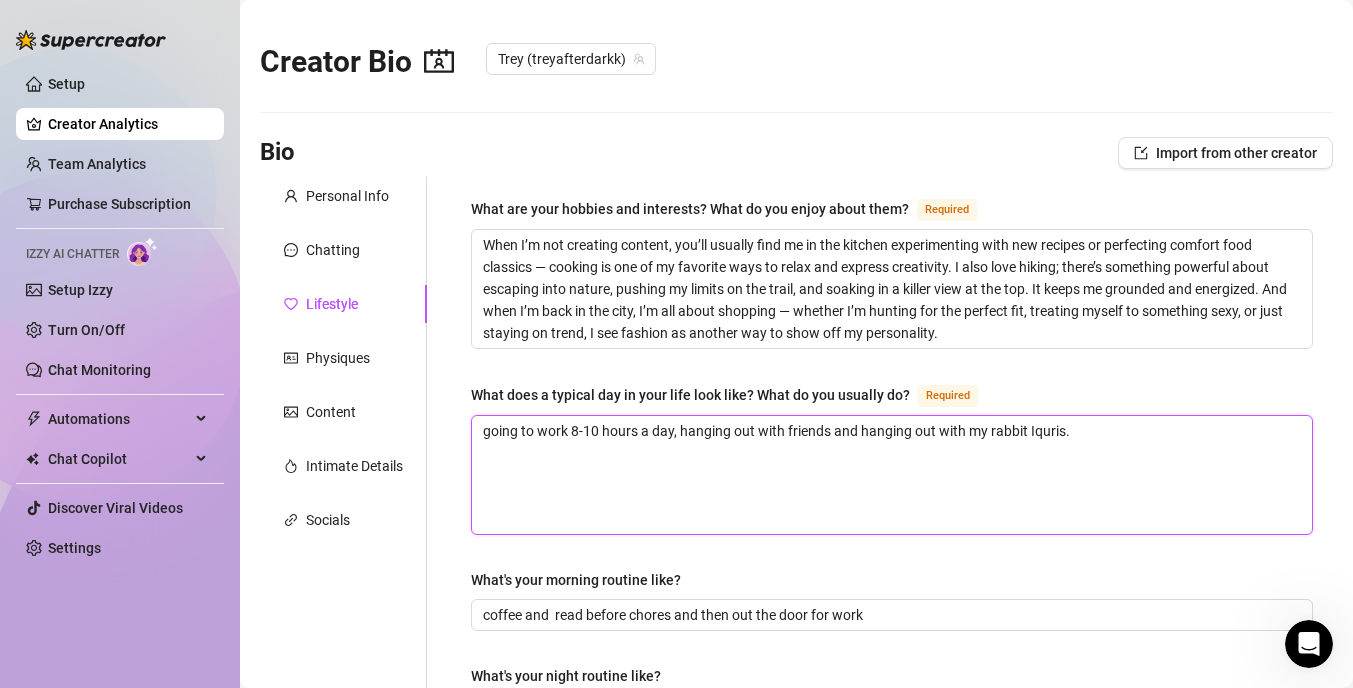 click on "going to work 8-10 hours a day, hanging out with friends and hanging out with my rabbit Iquris." at bounding box center (892, 475) 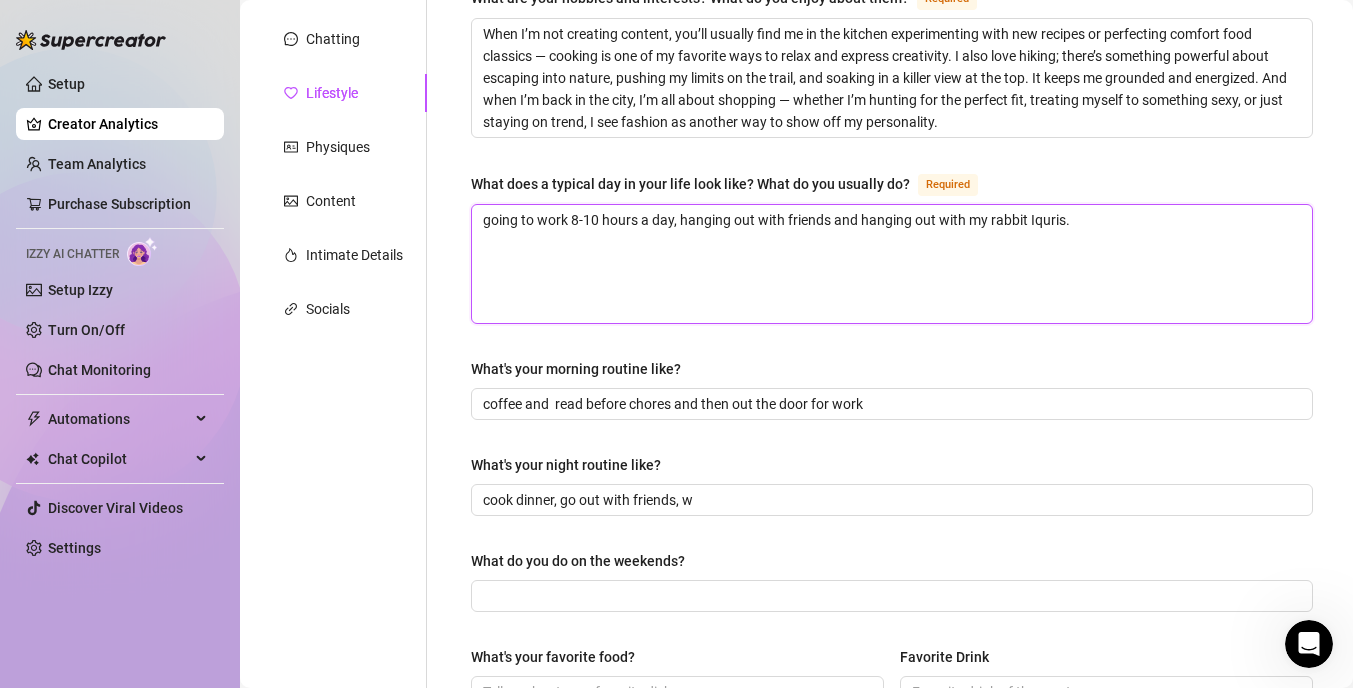 scroll, scrollTop: 213, scrollLeft: 0, axis: vertical 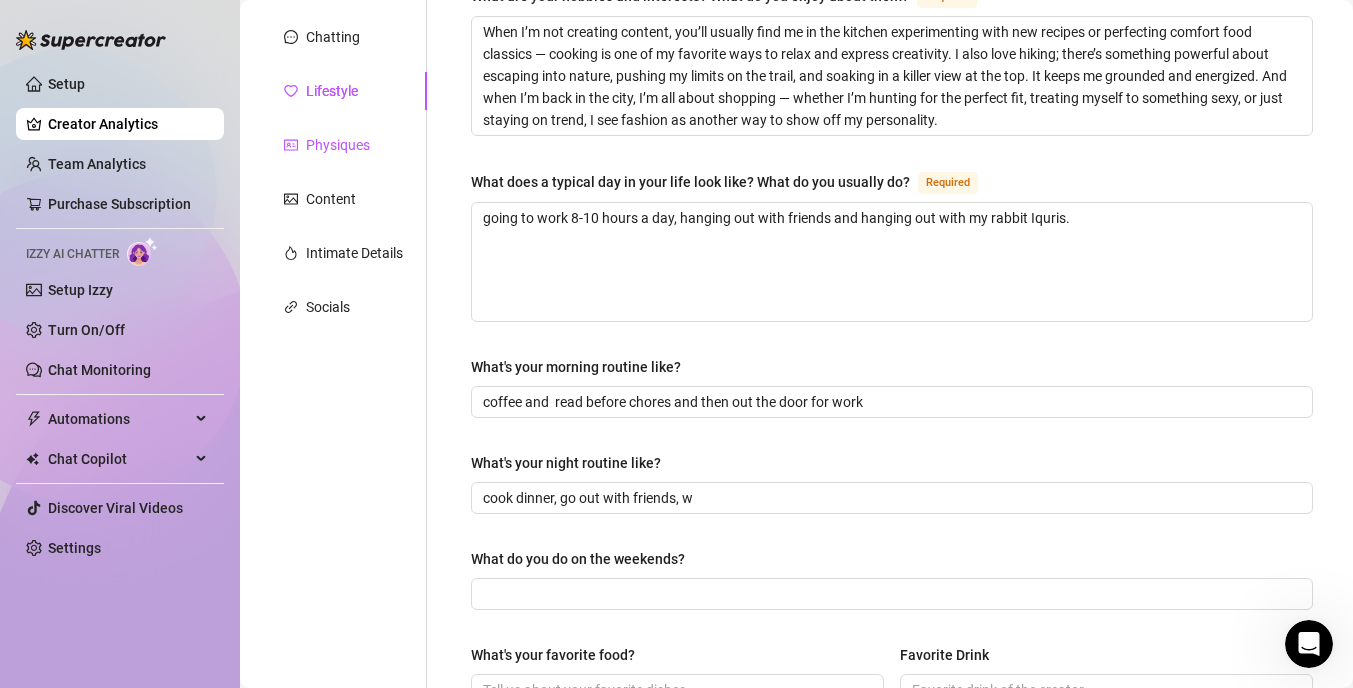 click on "Physiques" at bounding box center (338, 145) 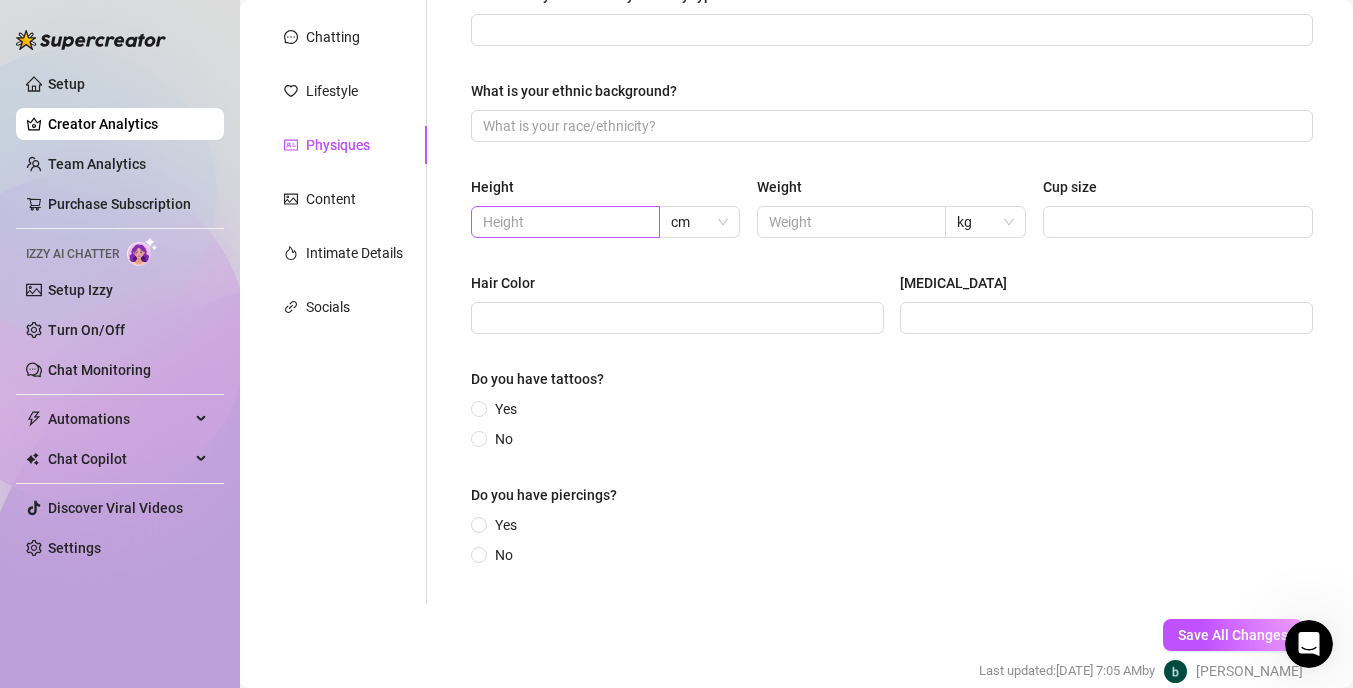 scroll, scrollTop: 0, scrollLeft: 0, axis: both 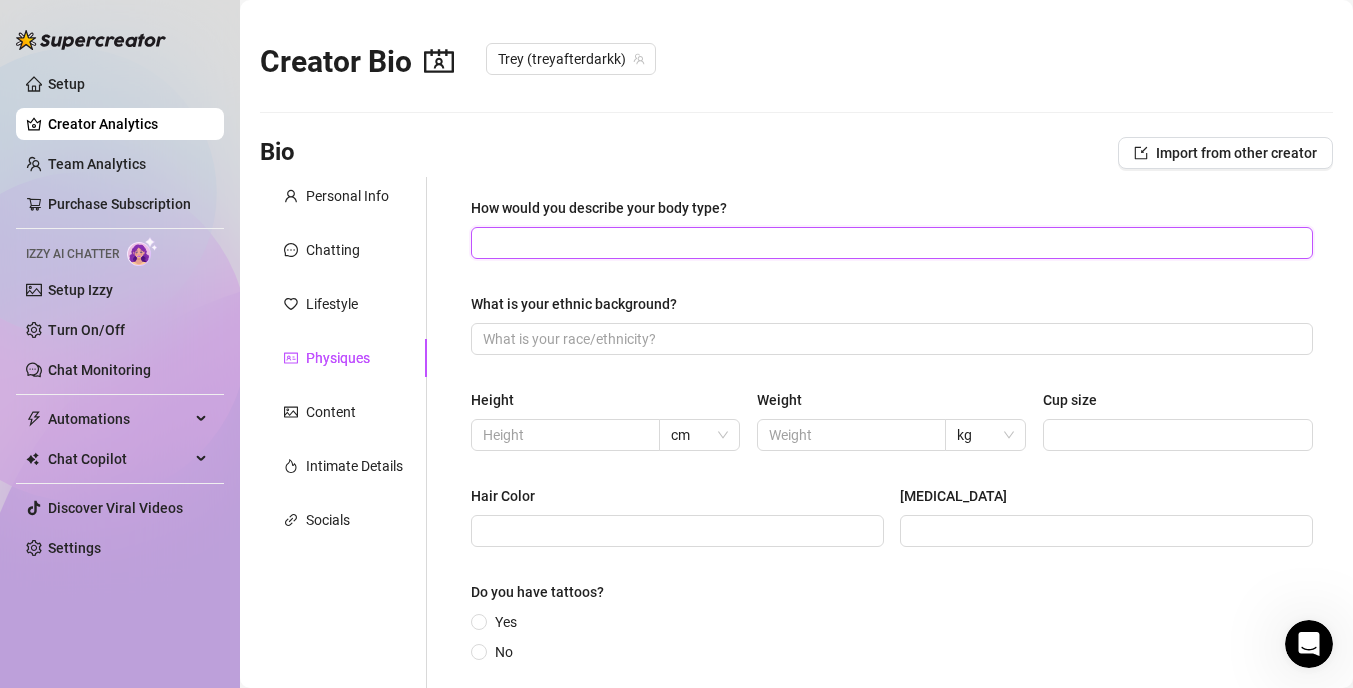 click on "How would you describe your body type?" at bounding box center (890, 243) 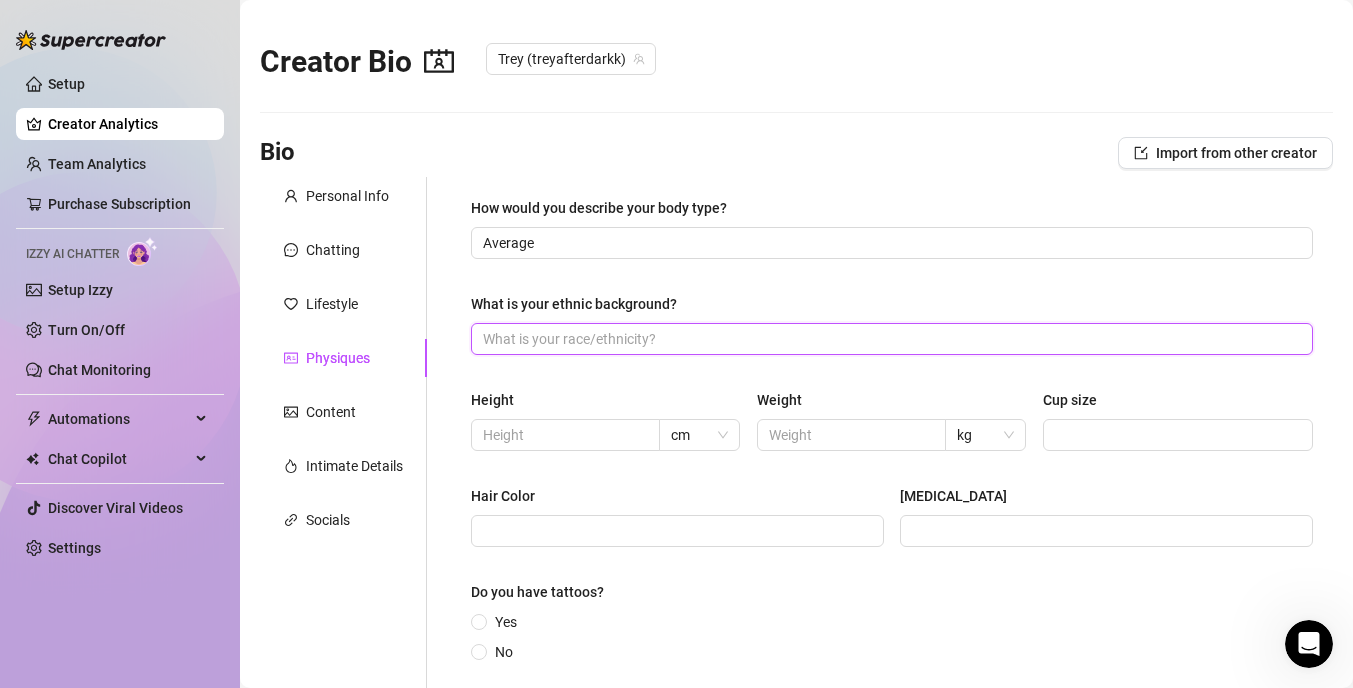 click on "What is your ethnic background?" at bounding box center [890, 339] 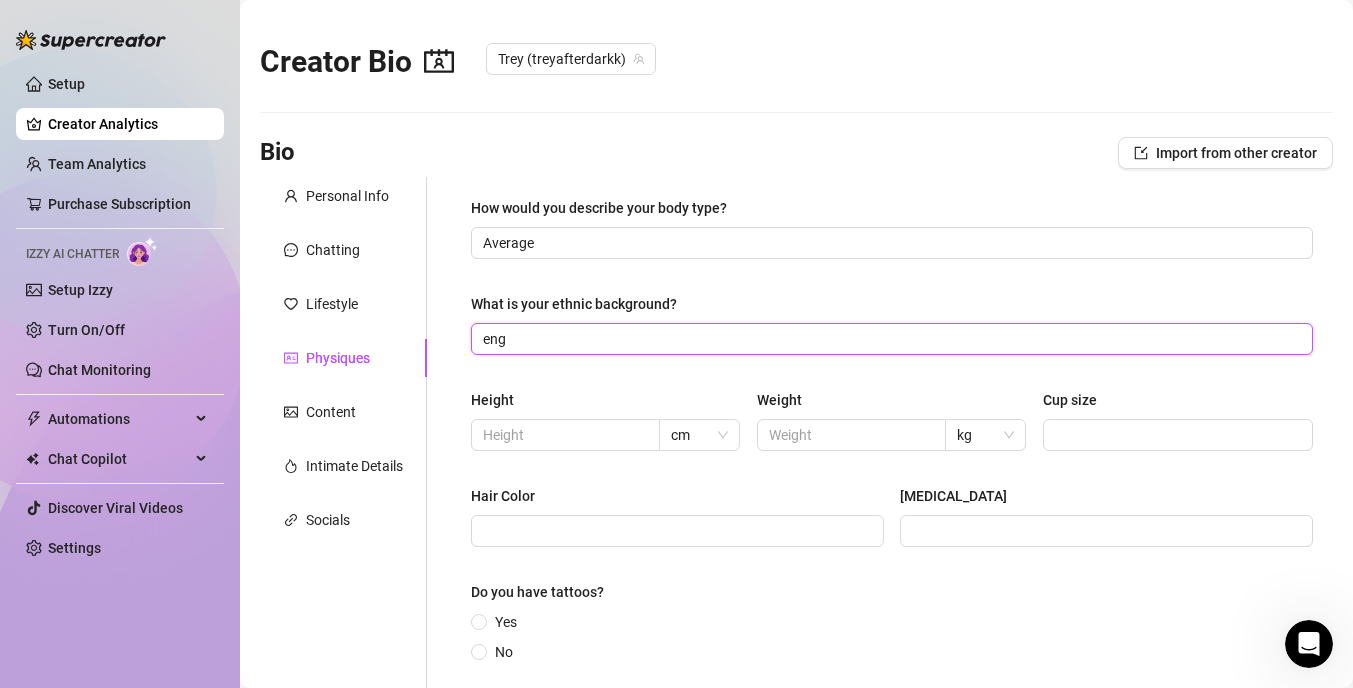 click on "eng" at bounding box center (890, 339) 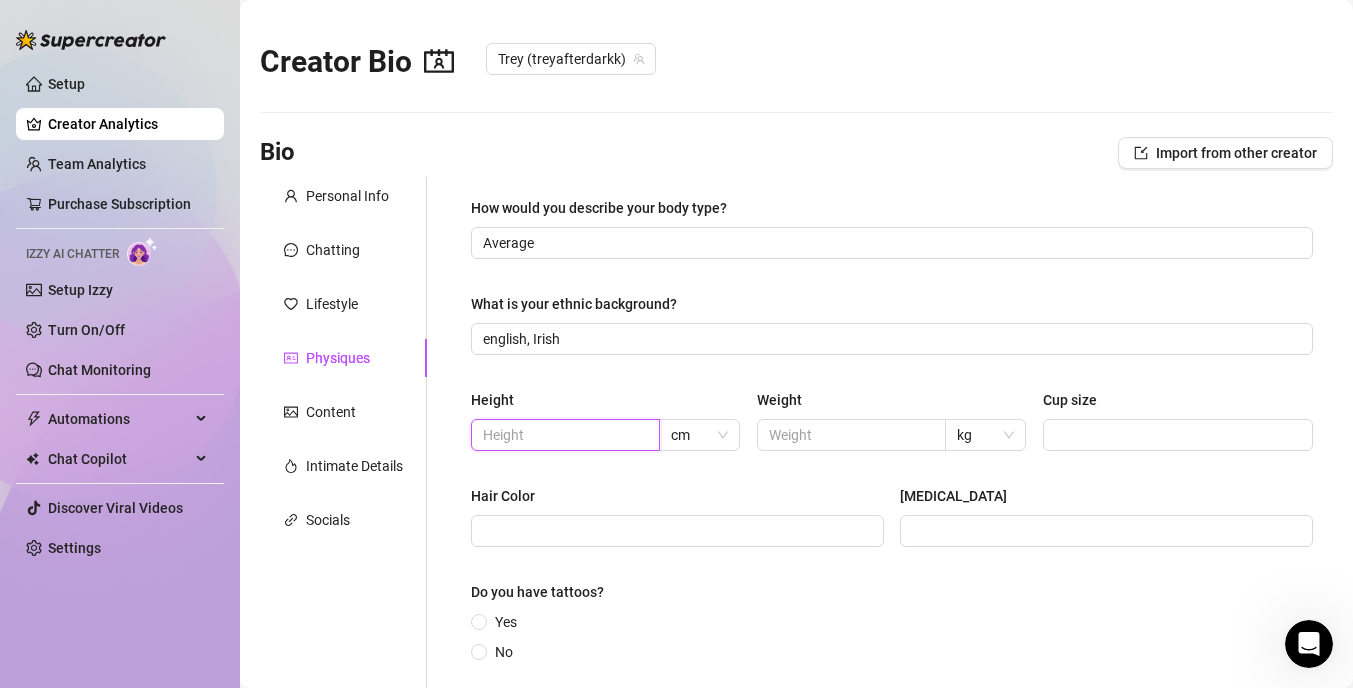 click at bounding box center [563, 435] 